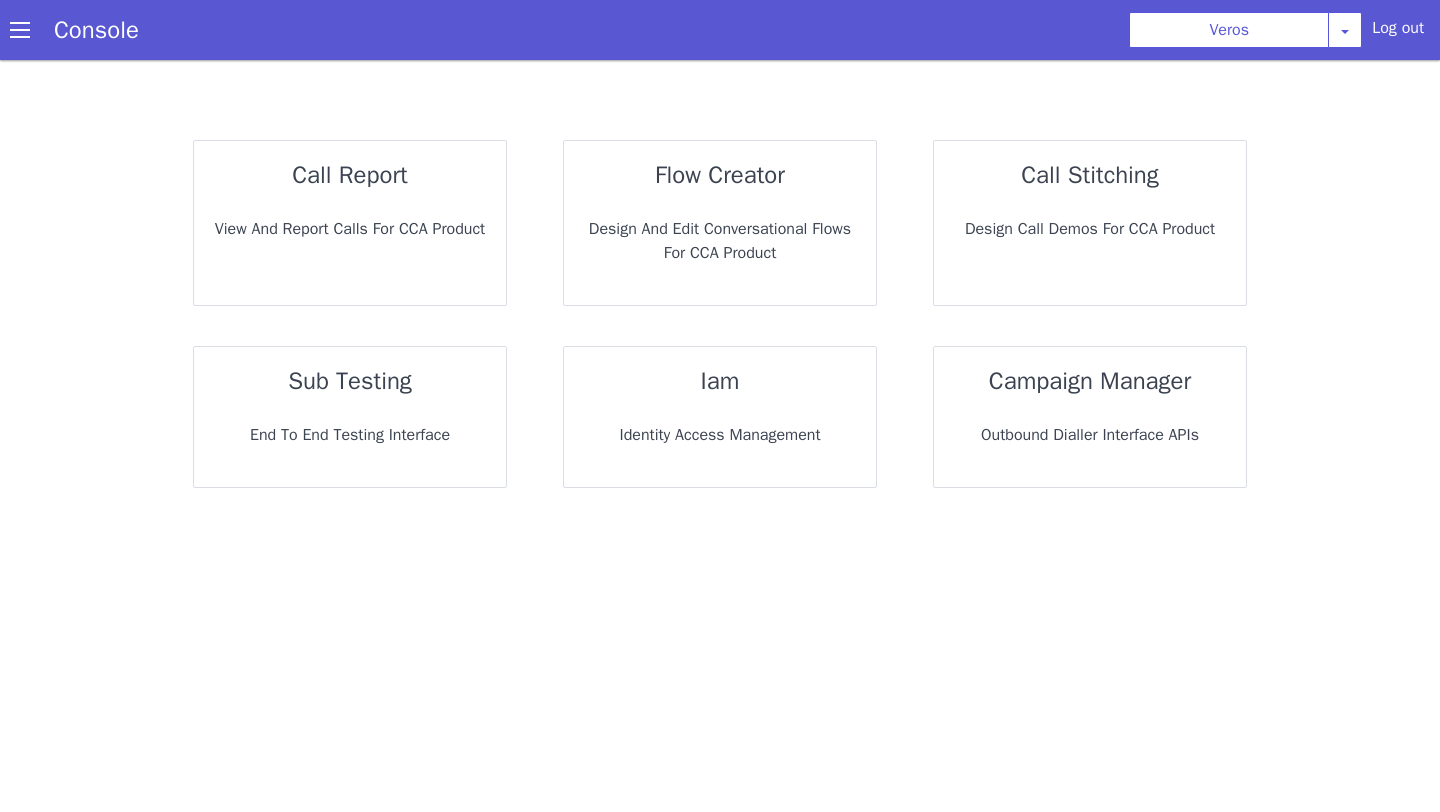 scroll, scrollTop: 0, scrollLeft: 0, axis: both 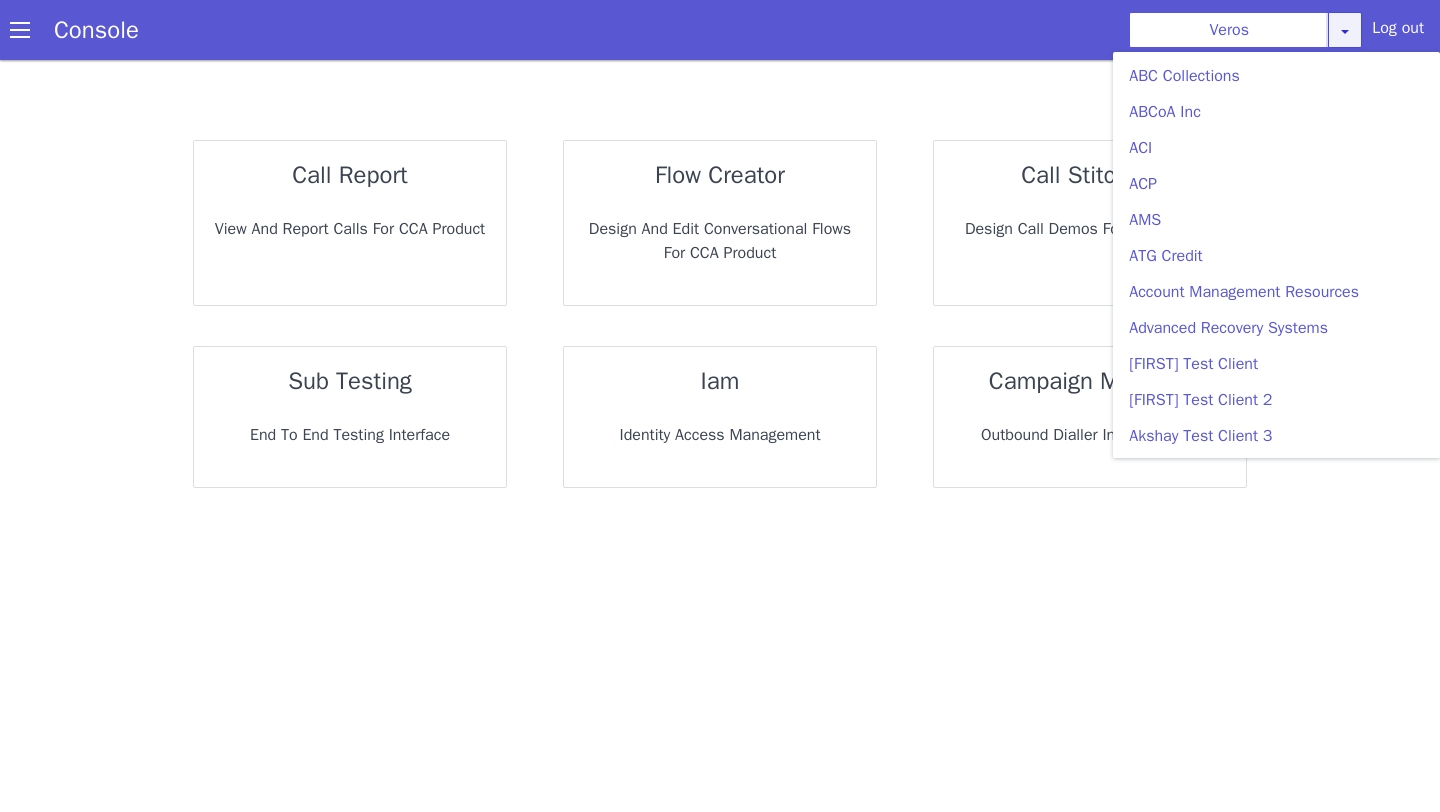 click on "[FIRST] Test Client 5 [FIRST] Test Client [FIRST] Test Client 2 [FIRST] Test Client 3 [FIRST] Test Client 4 [FIRST] Test Client 5 [FIRST] Test Client 6 Ambassador Collective Services American Finance - [COUNTRY] American Finance Lending Annuity Health Application Dry Run 1 Application dummy org Application-US-Debt Collections ArchiveTesting ArchivetestC Ark Auto Finance Ark Auto Finance Agency Assistentcy LLC Assurant Assets Atlas Collections Automasters Automated Collection Services BAL Financial Bayview Burns Automotive CBCollects CBS CBSC CCMR3 CDAC CS Test Bot Caine [AND] Weiner CallAPG Campaign testing Car City Carizma Finance Cascade Receivables CashLane Central Portfolio Control Central Resources Checkmark Collections Chehak Test Client Collect NorthWest CollectTech V1.0 Collectech Diversified Collections Bureau of America Collections USA Columbia Debt Recovery Commonwealth Financial Systems Consumer Portfolio Services D[AND]A Services" at bounding box center [1245, 30] 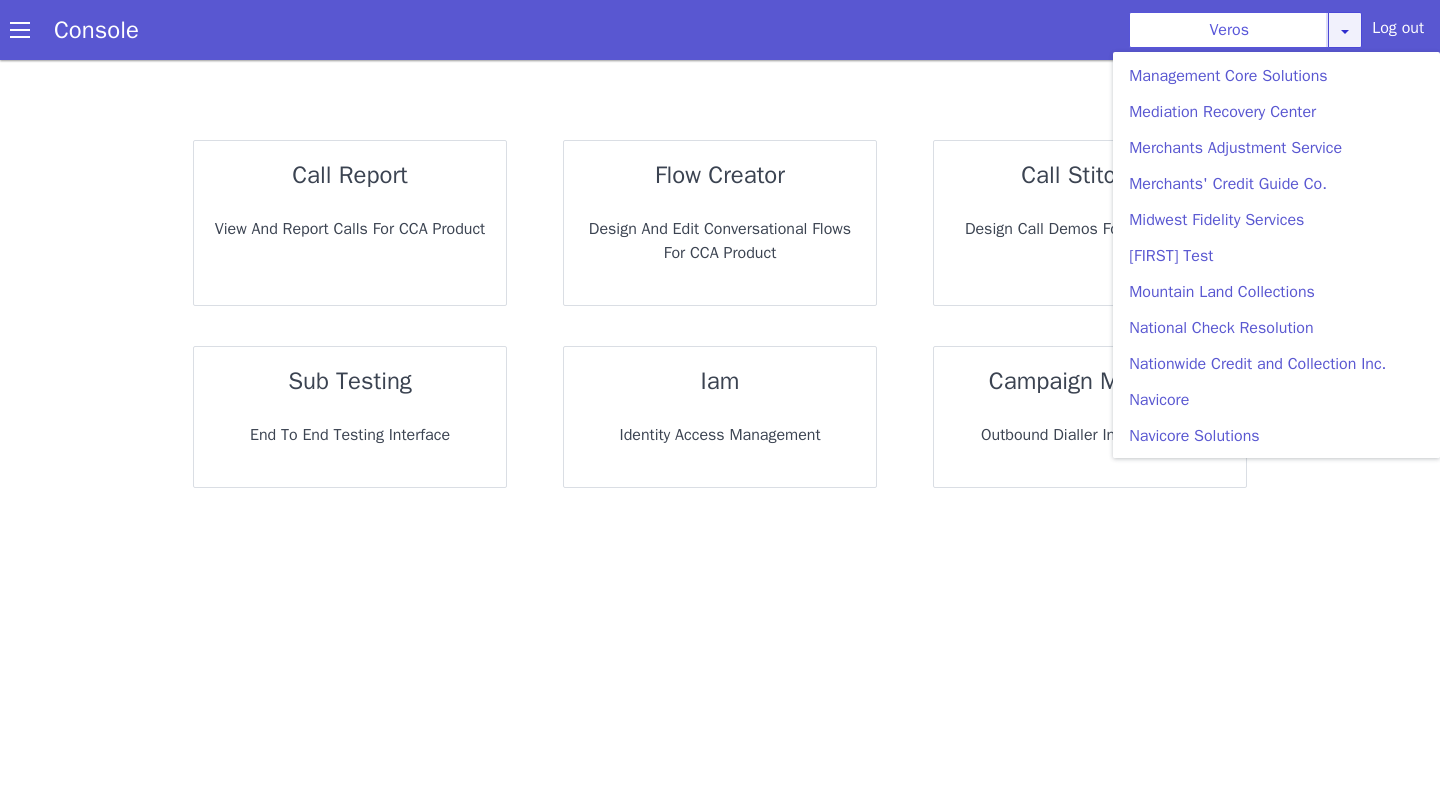 scroll, scrollTop: 3867, scrollLeft: 0, axis: vertical 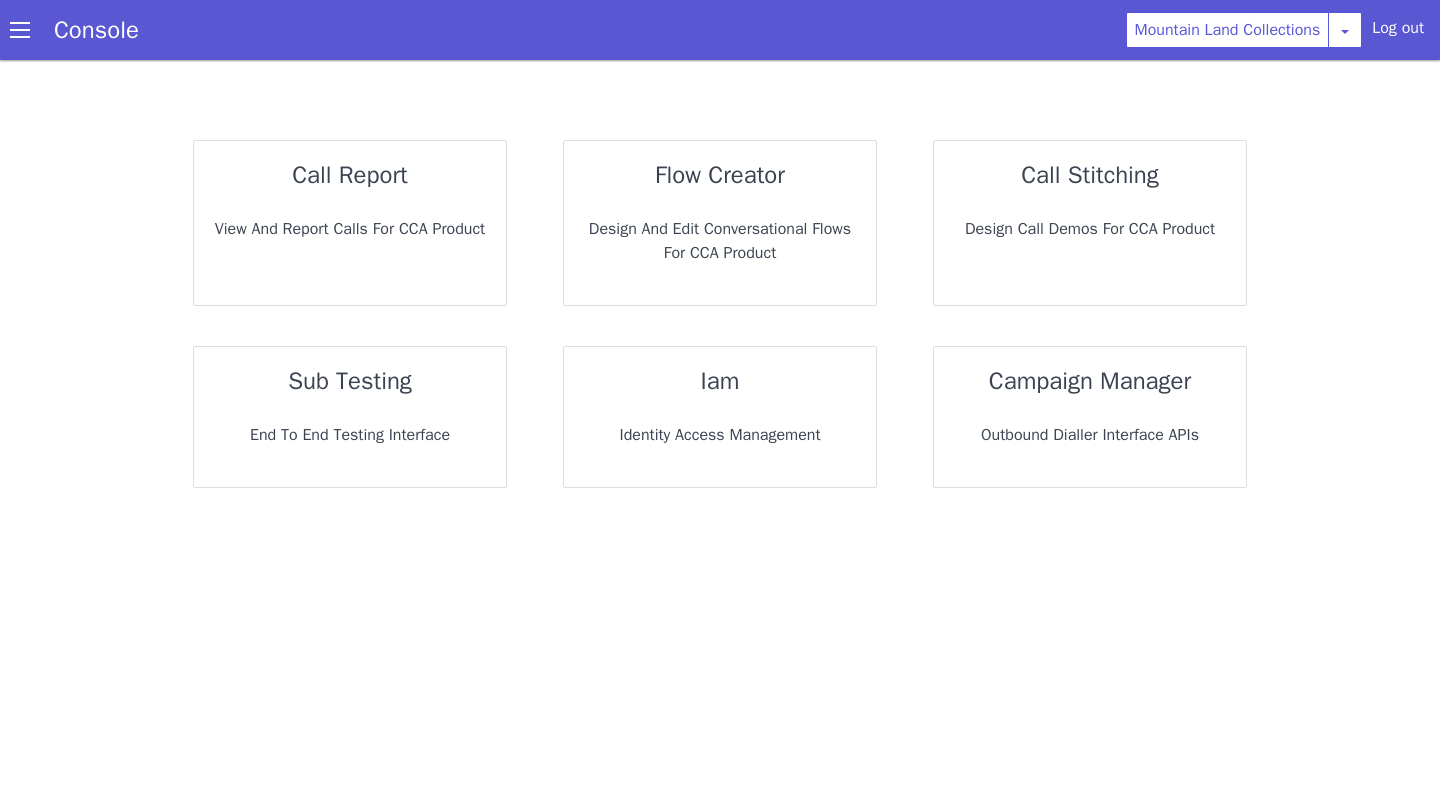 click on "call report View and report calls for CCA Product" at bounding box center [355, 213] 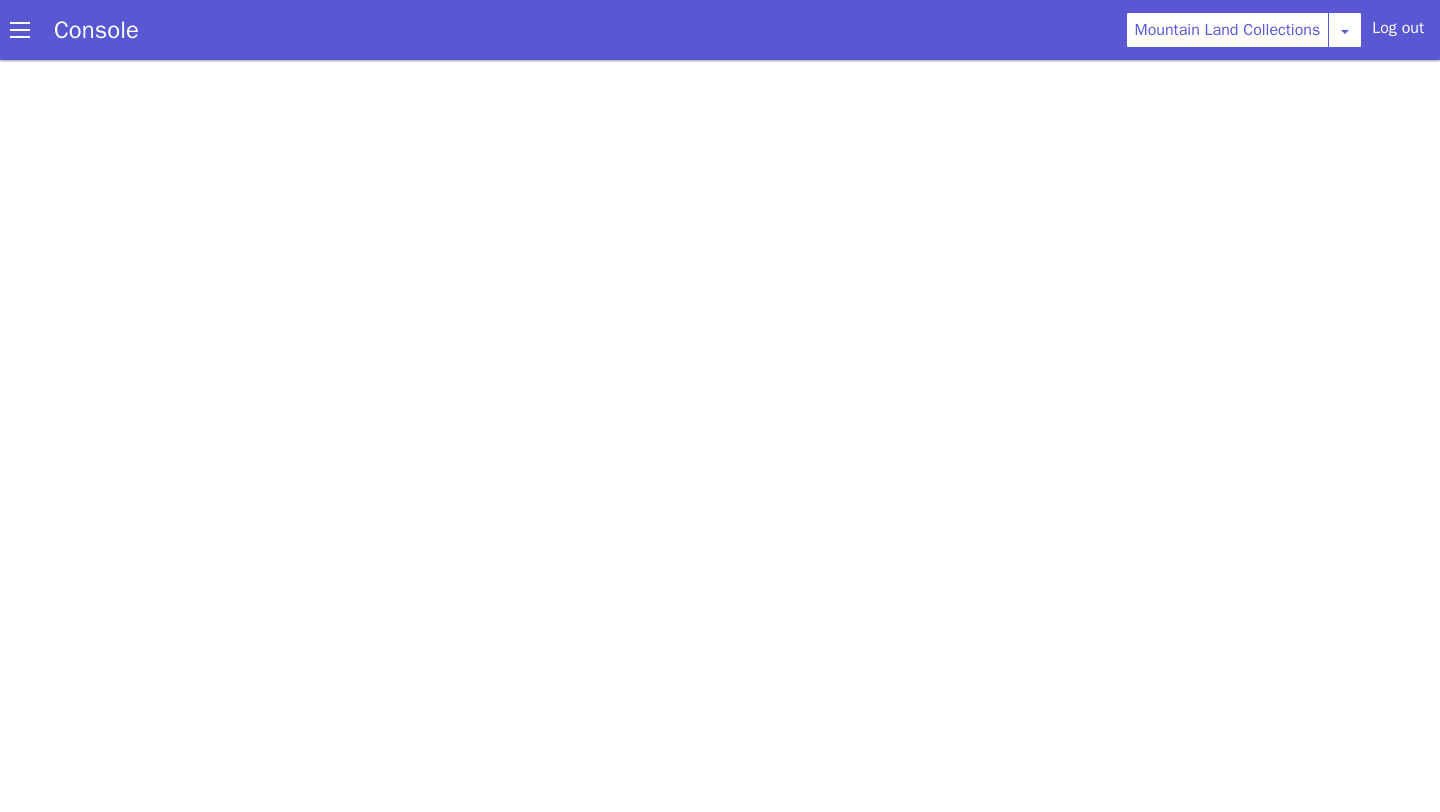 scroll, scrollTop: 0, scrollLeft: 0, axis: both 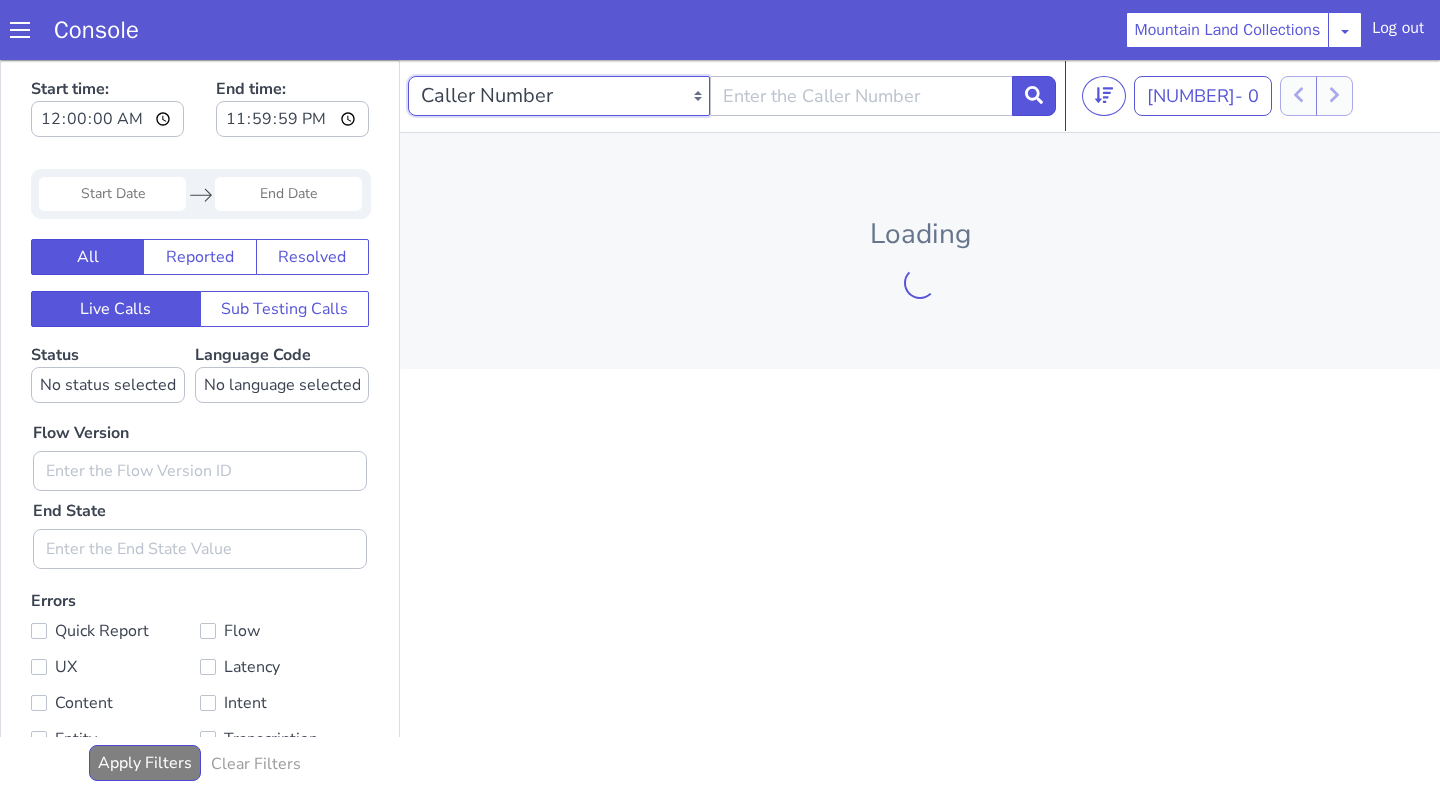 click on "Caller Number Call UUID Custom Parameter" at bounding box center [559, 96] 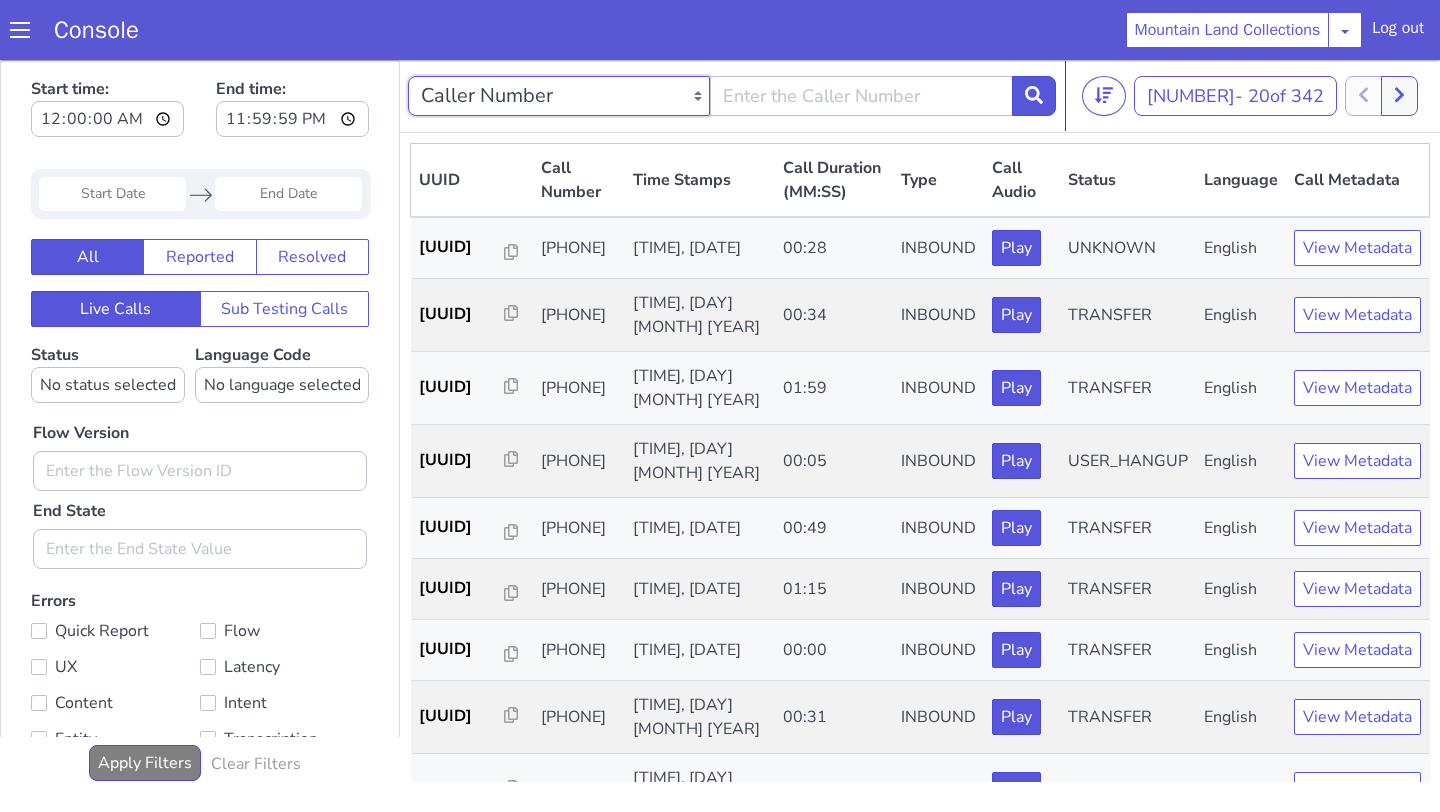 select on "callUUID" 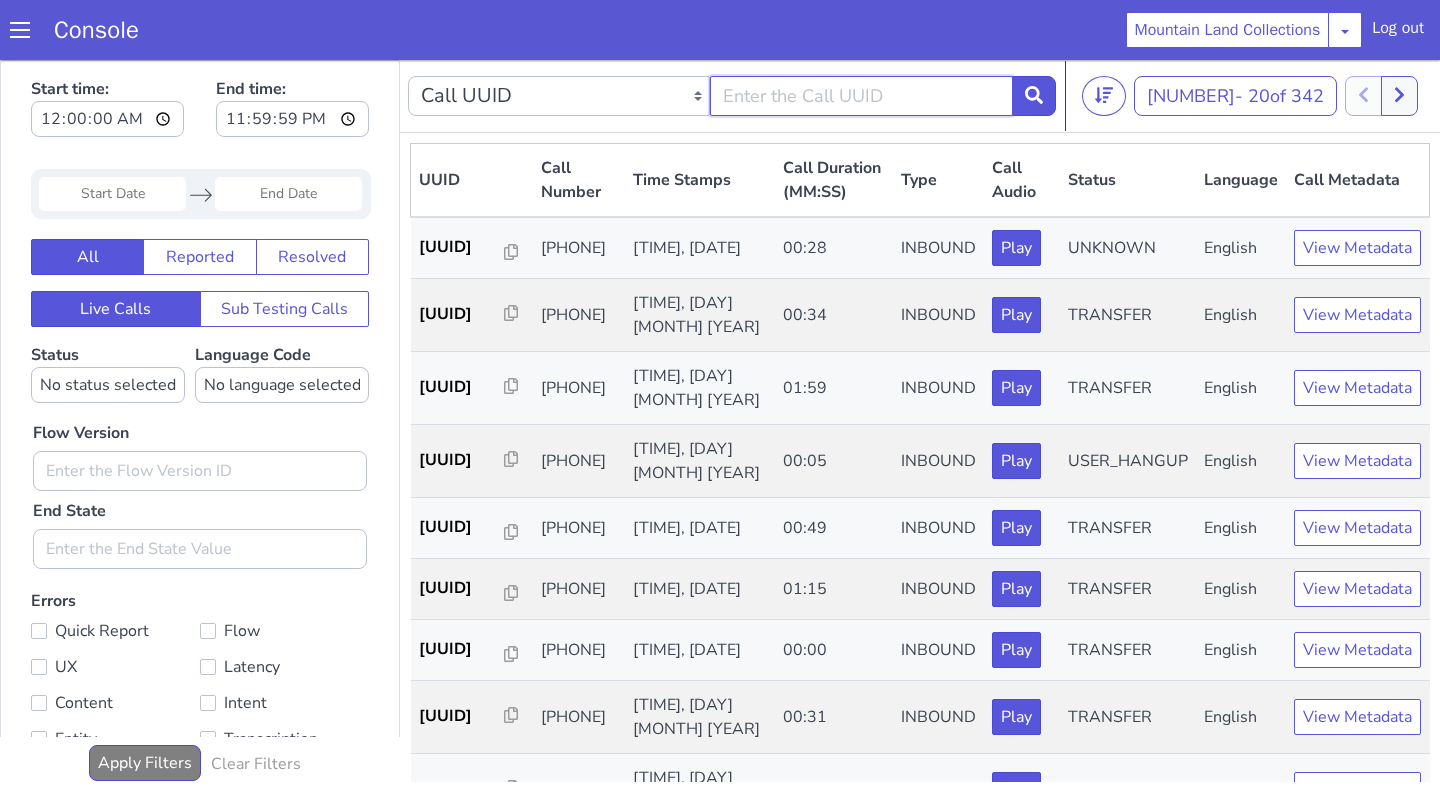 click at bounding box center (861, 96) 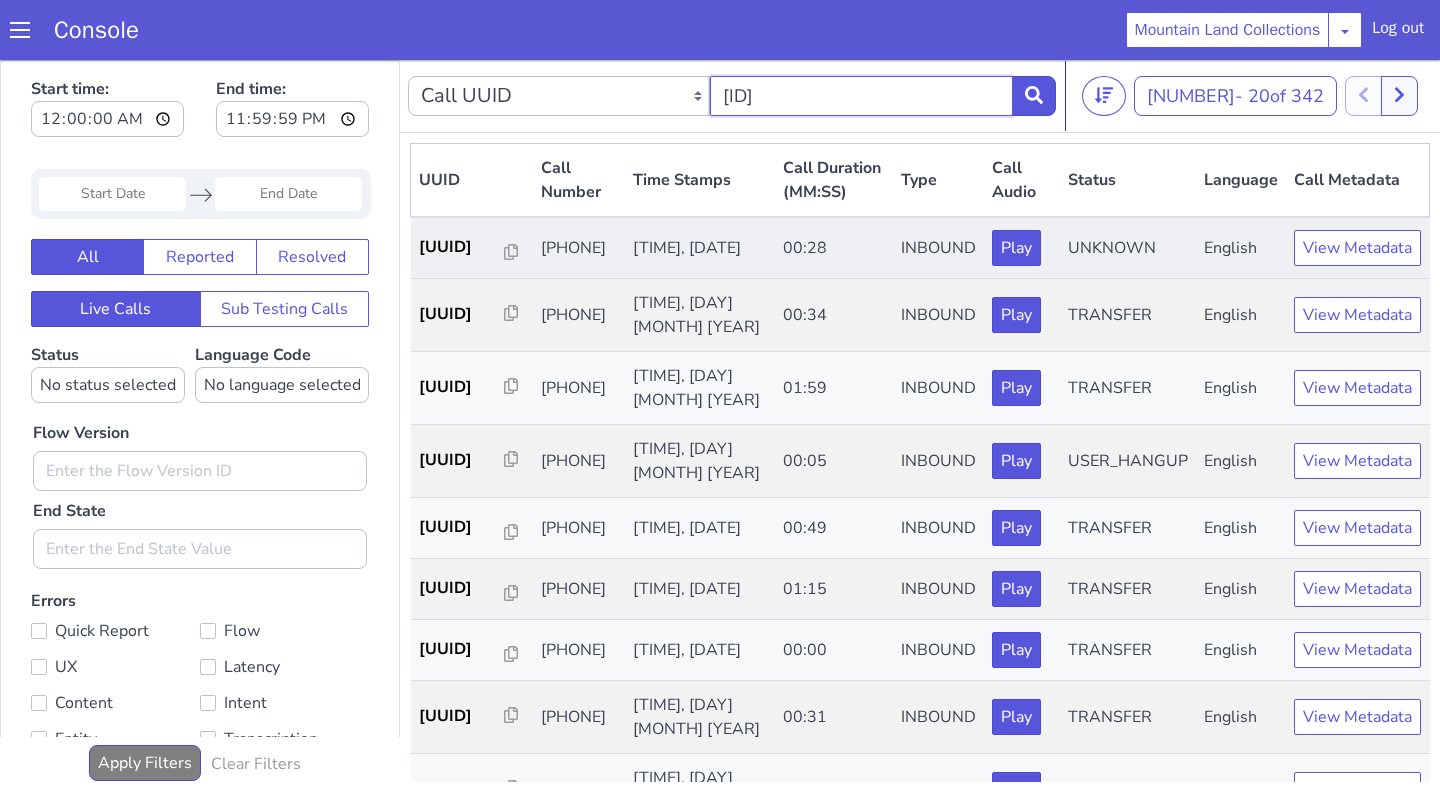 type on "I415805452" 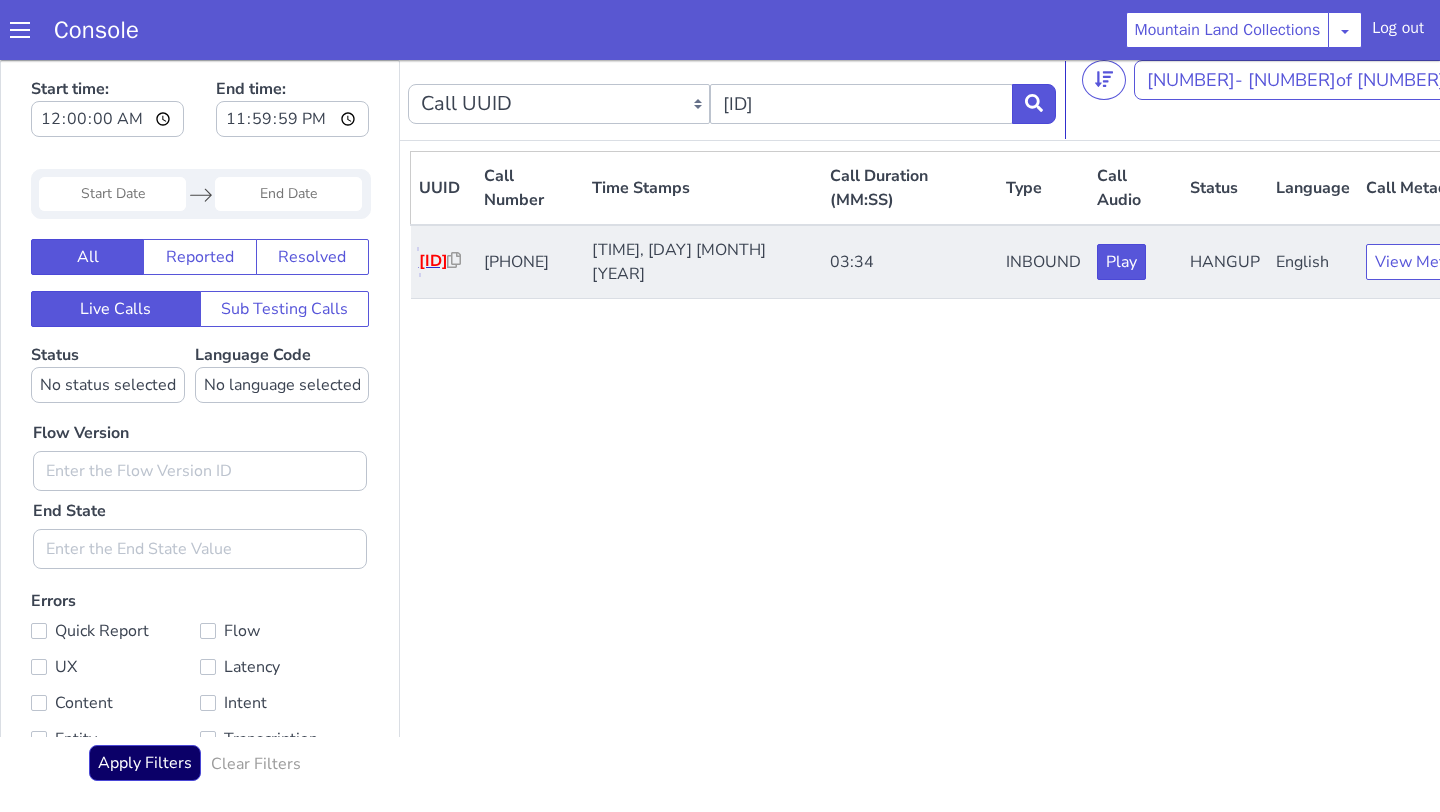click on "I41580..." at bounding box center [433, 261] 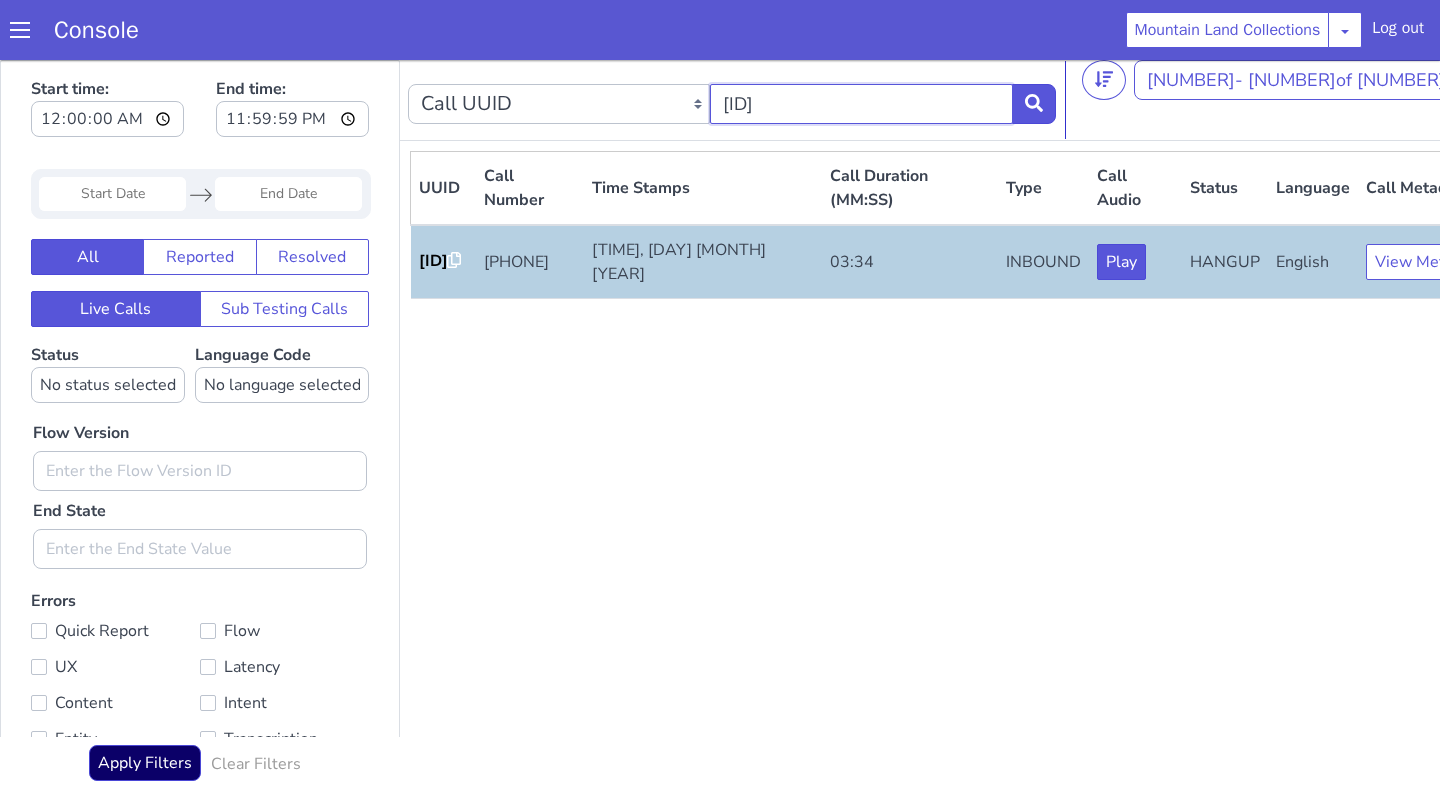 click on "I415805452" at bounding box center (861, 104) 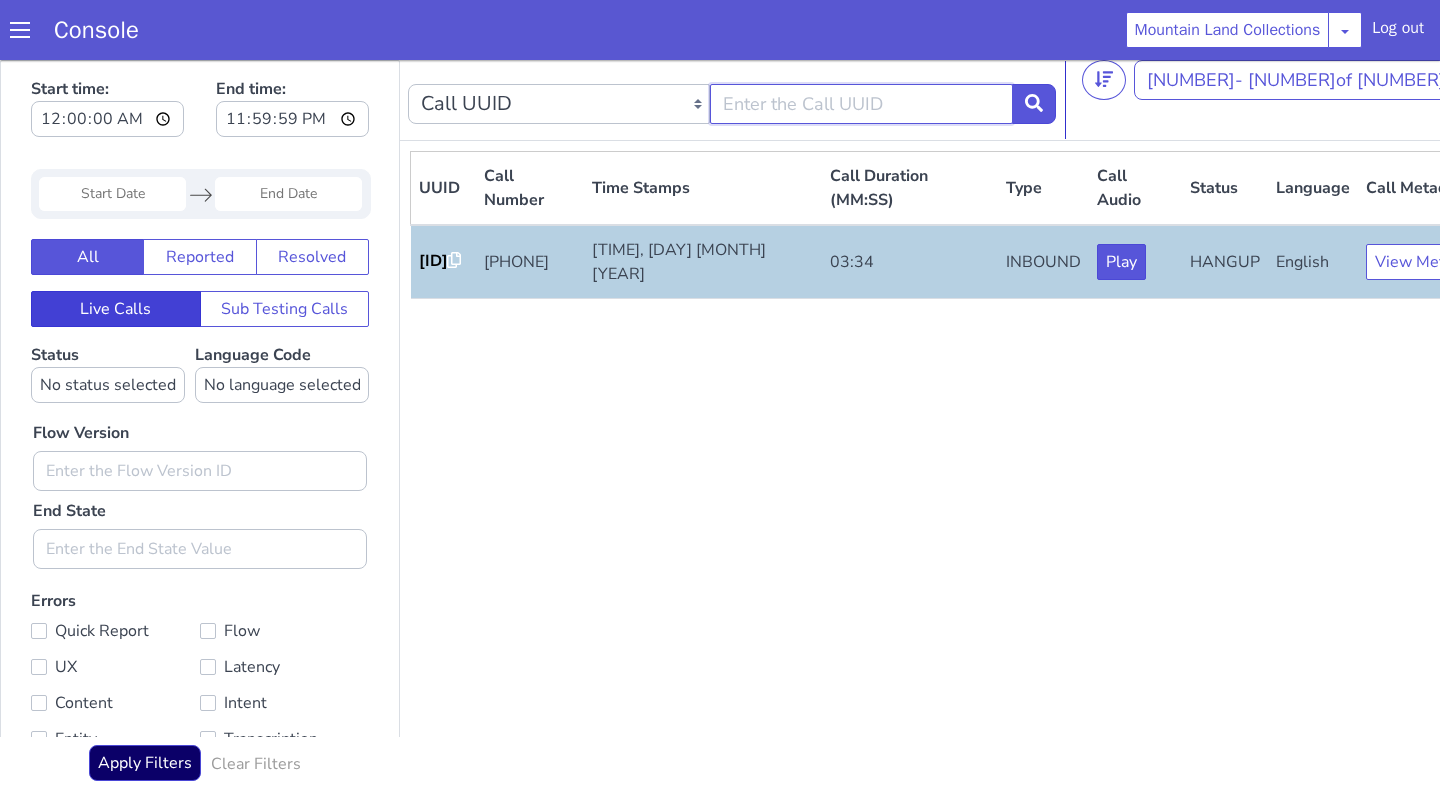 type 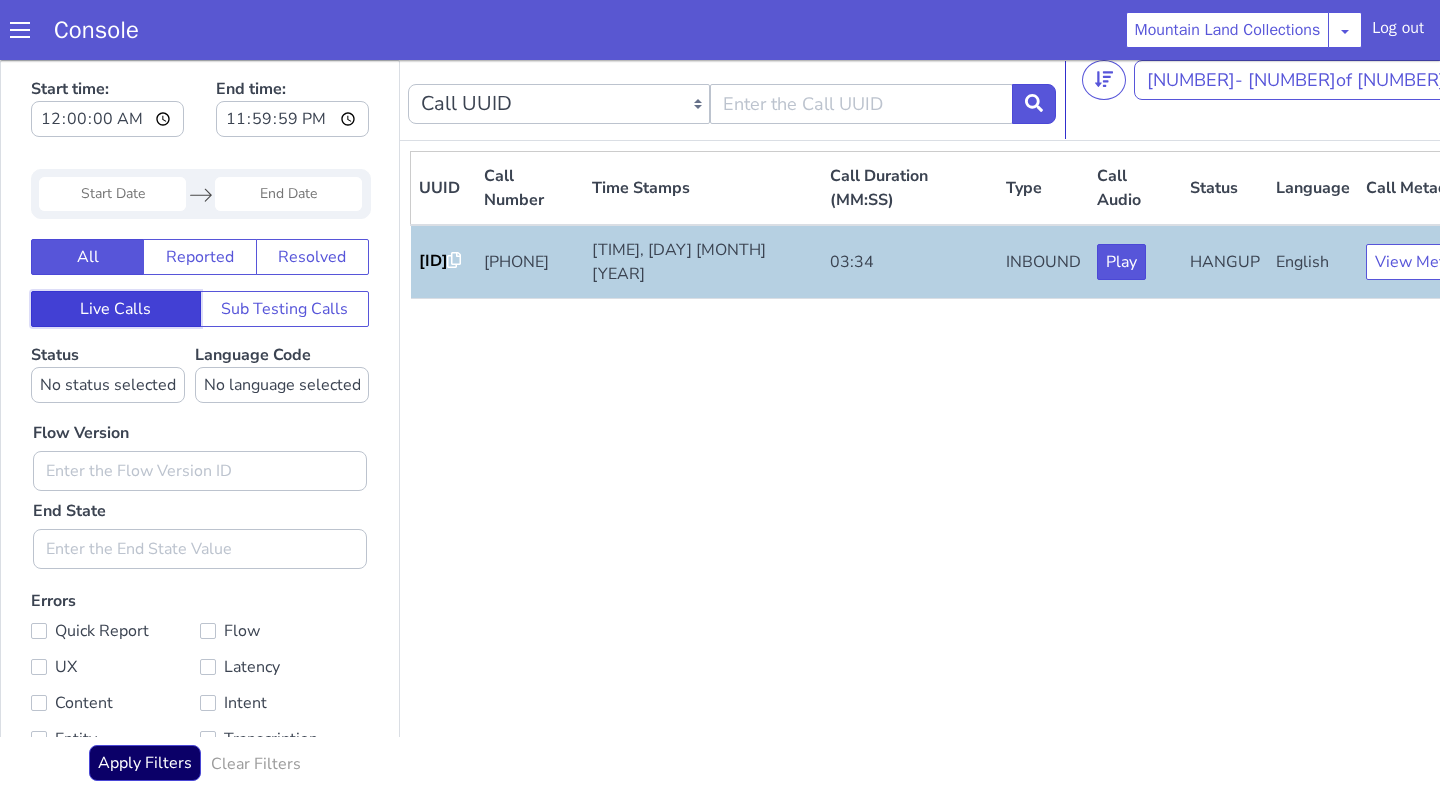 click on "Live Calls" at bounding box center (116, 309) 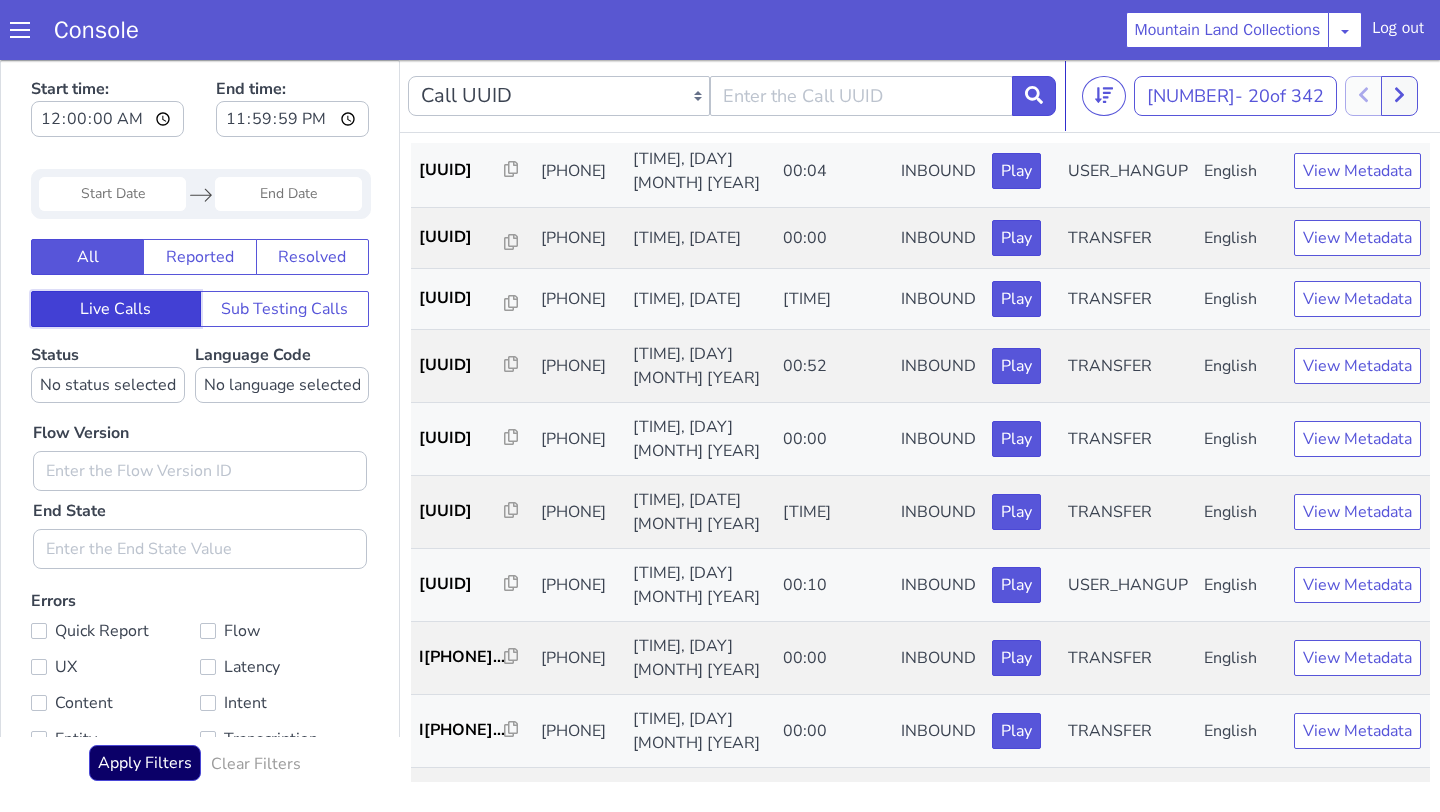 scroll, scrollTop: 896, scrollLeft: 0, axis: vertical 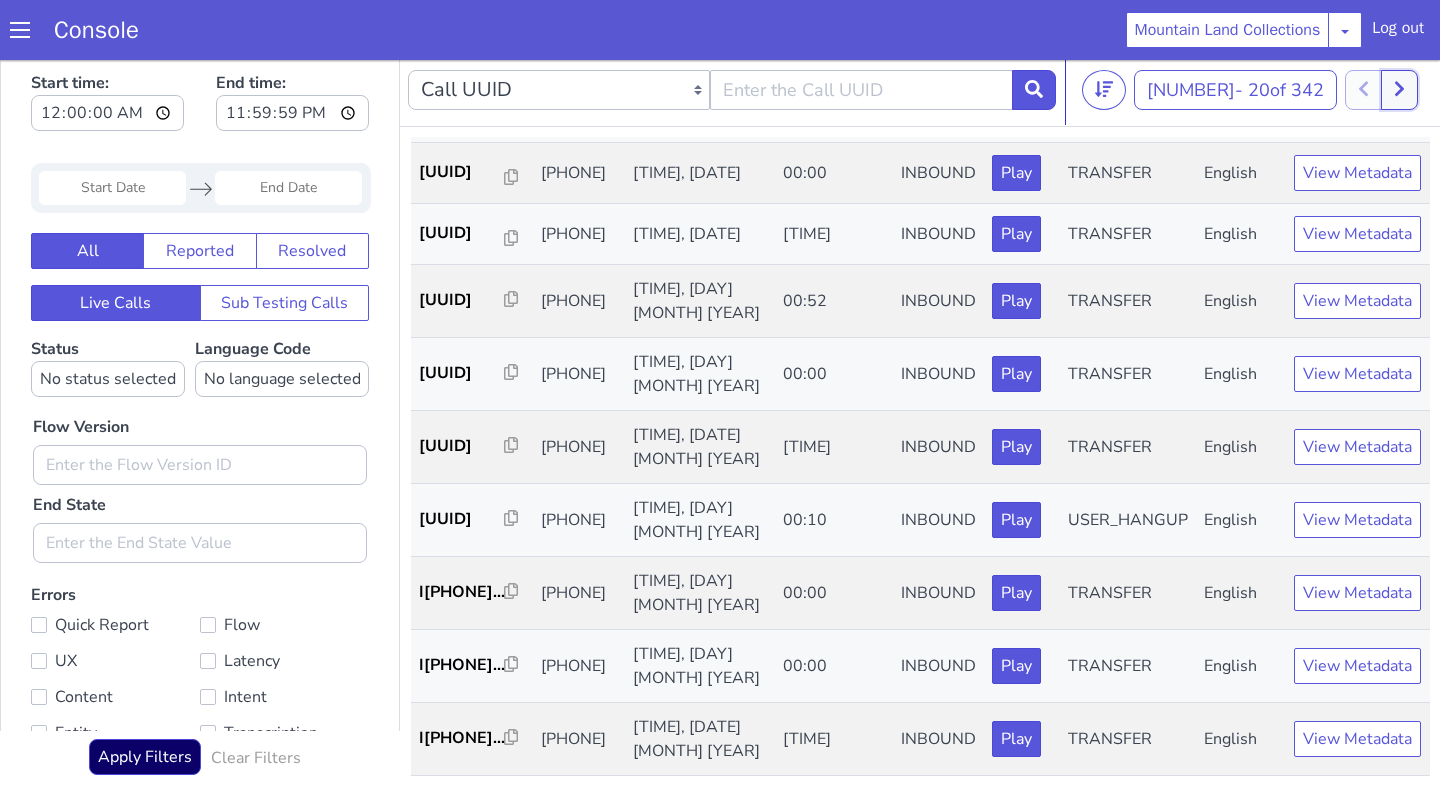 click 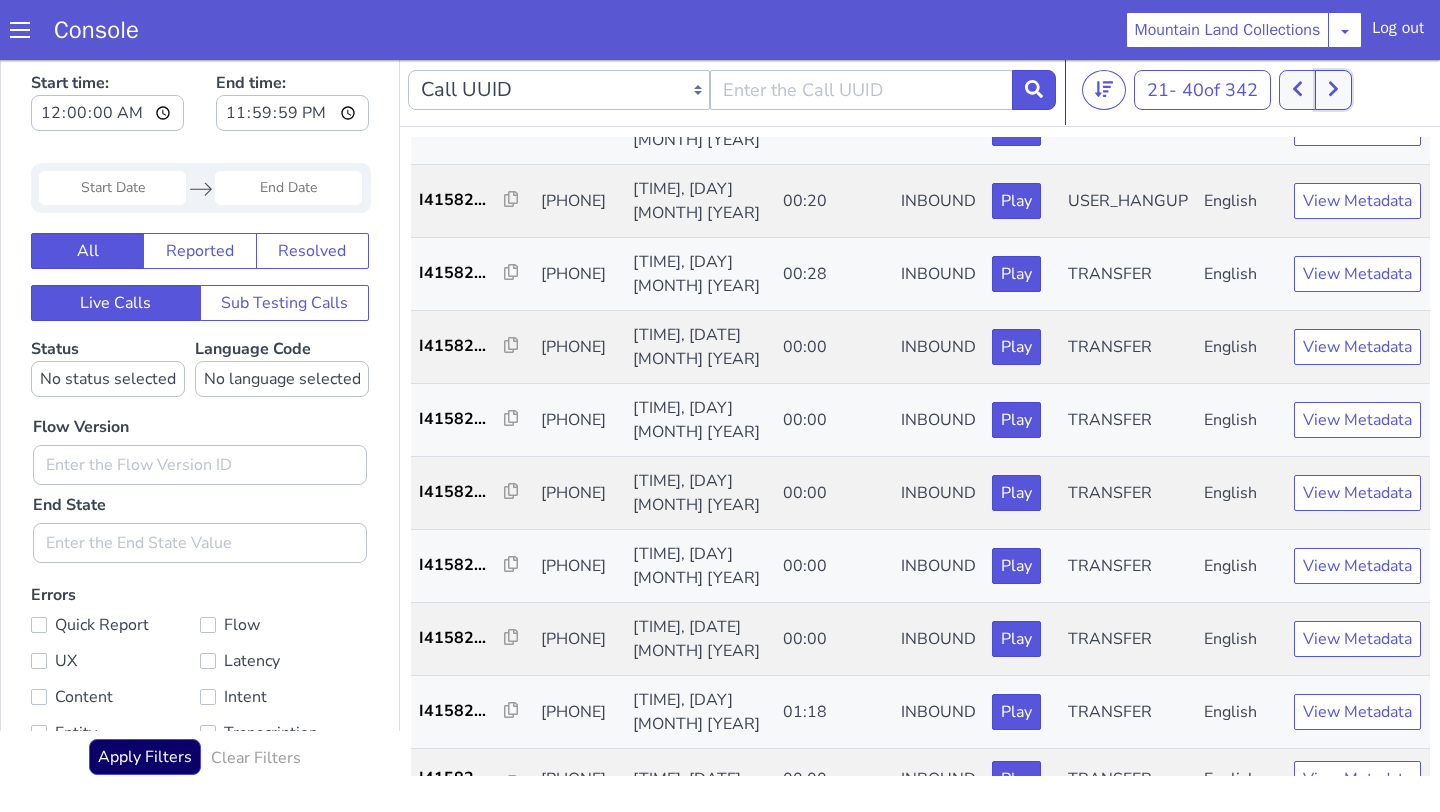 scroll, scrollTop: 896, scrollLeft: 0, axis: vertical 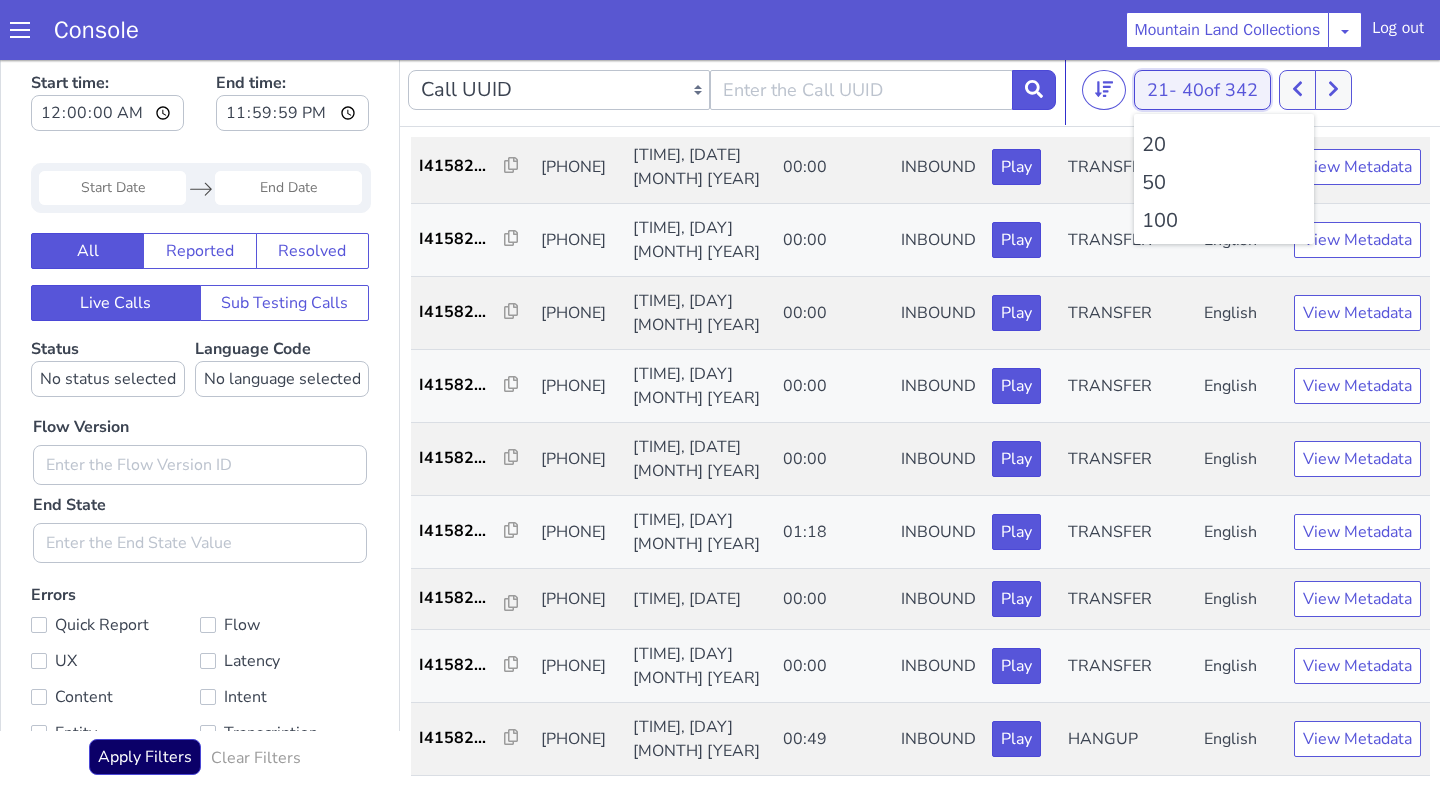 click on "21  -   40  of   342 20 50 100" at bounding box center (1202, 90) 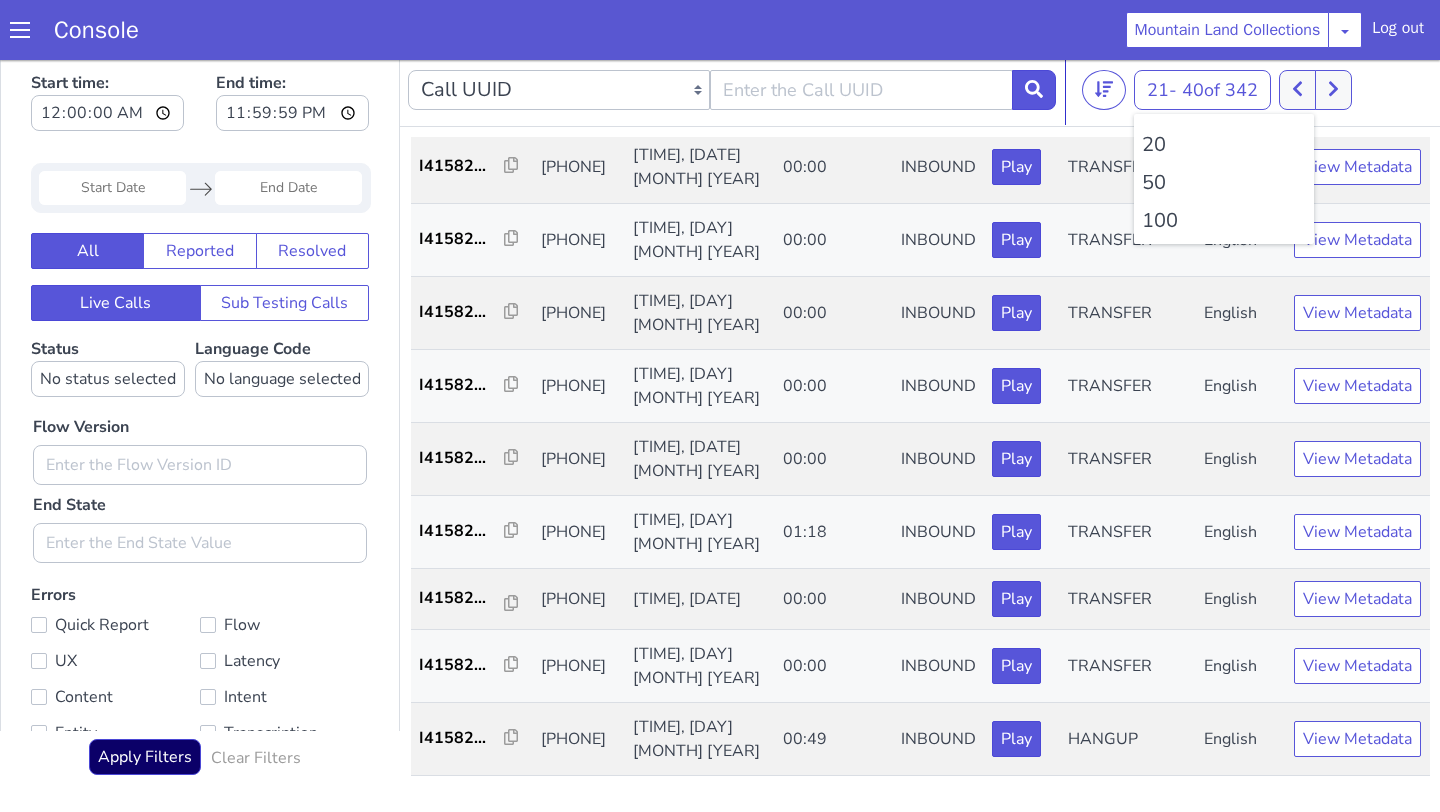 click on "100" at bounding box center [1224, 221] 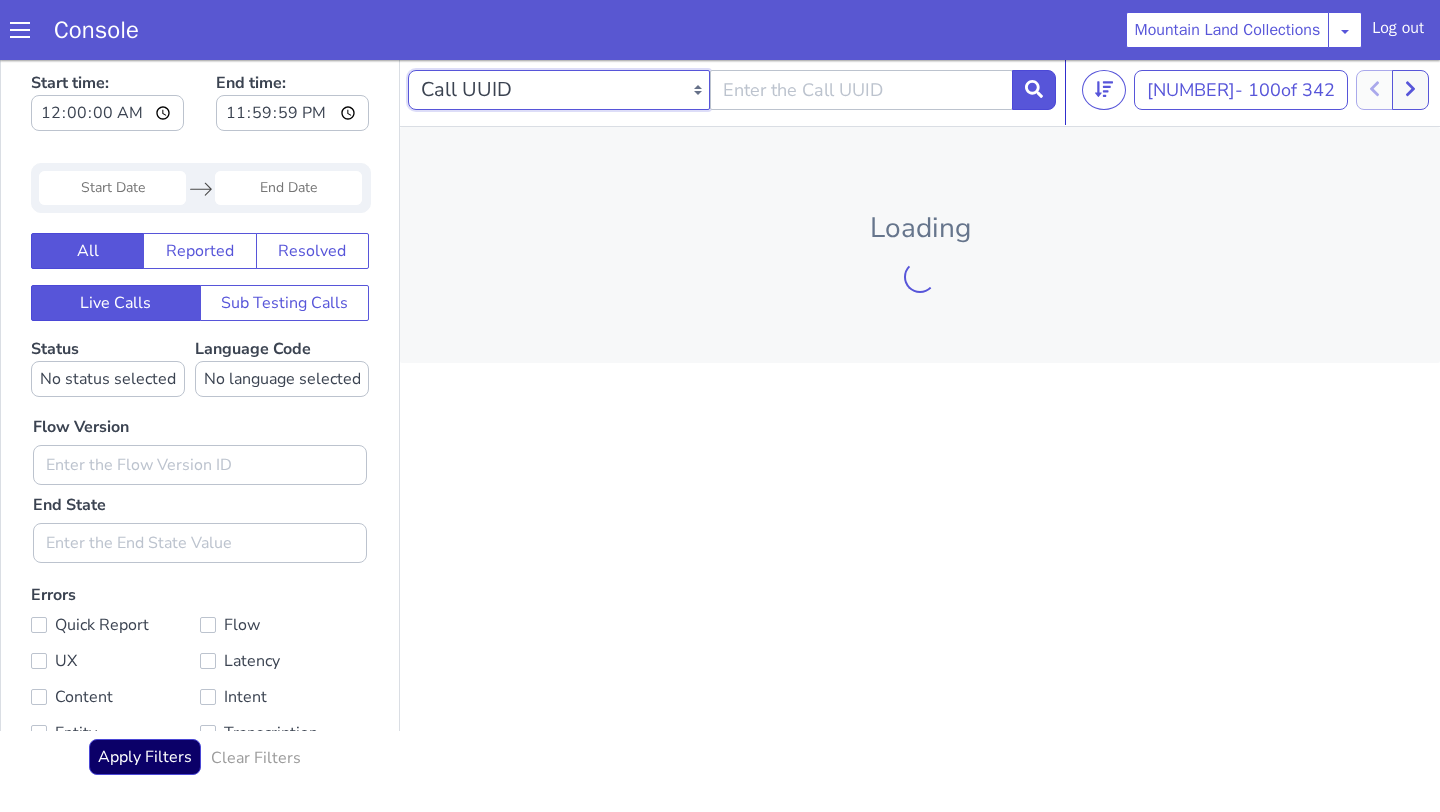 click on "Caller Number Call UUID Custom Parameter" at bounding box center (559, 90) 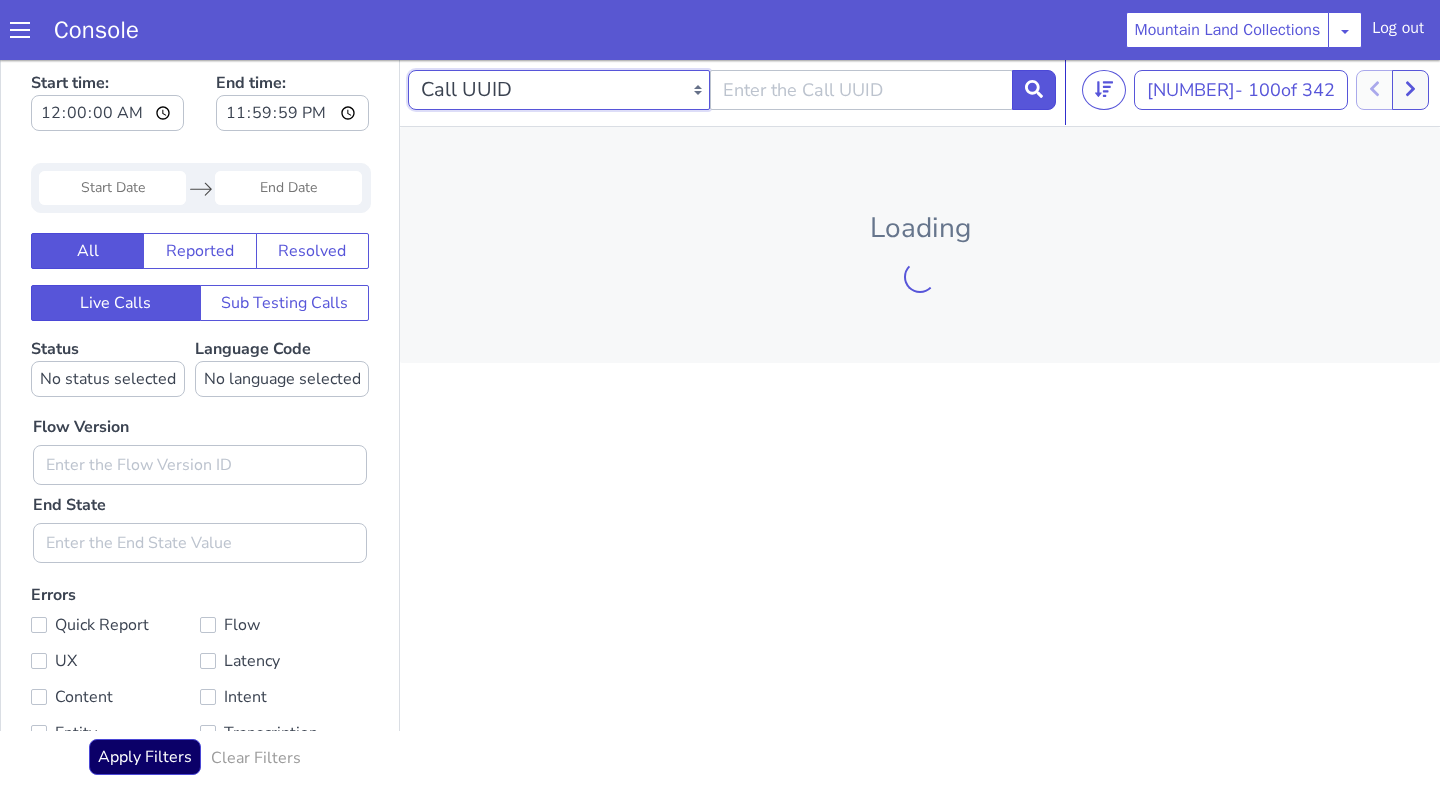 select on "customParameter" 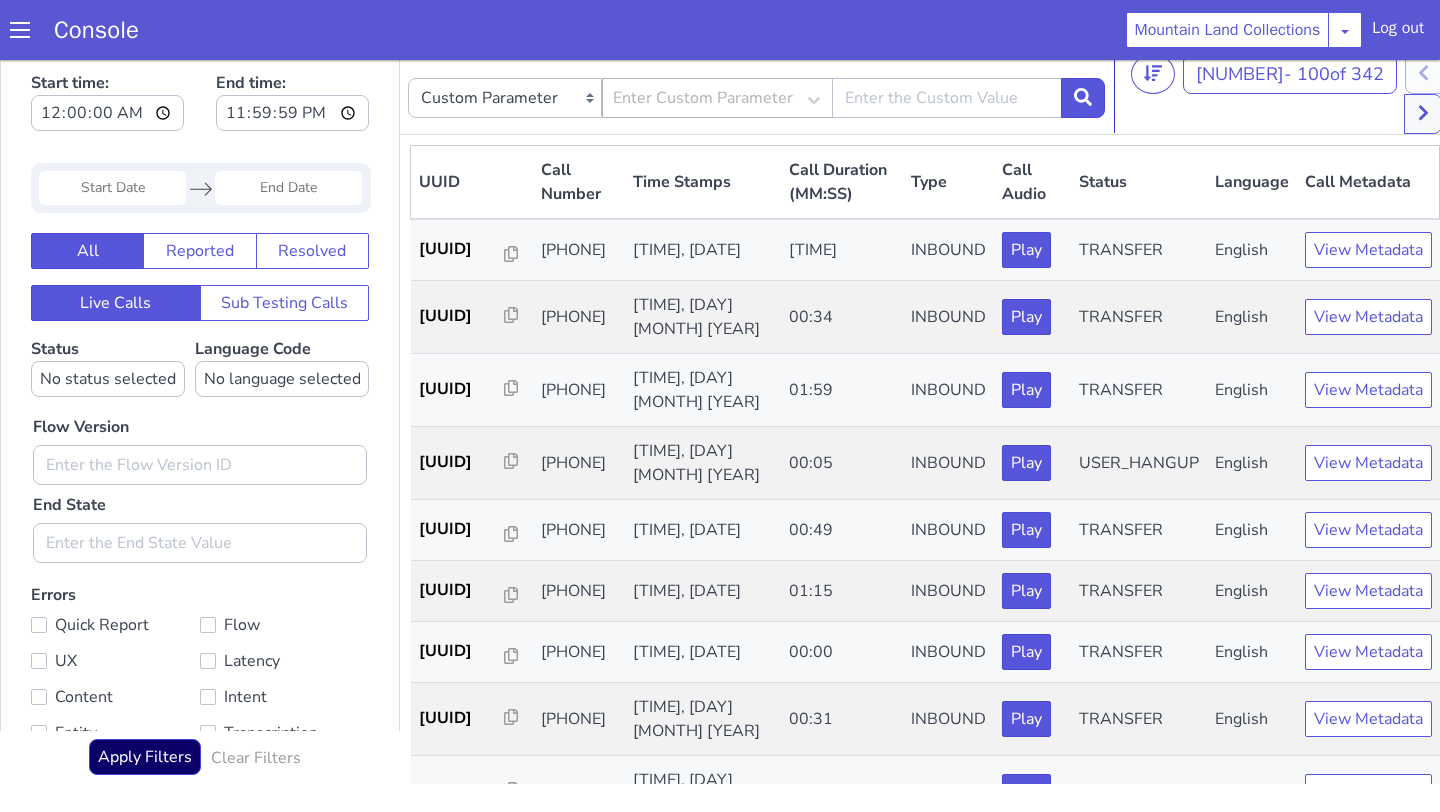 click on "Enter Custom Parameter" at bounding box center [703, 98] 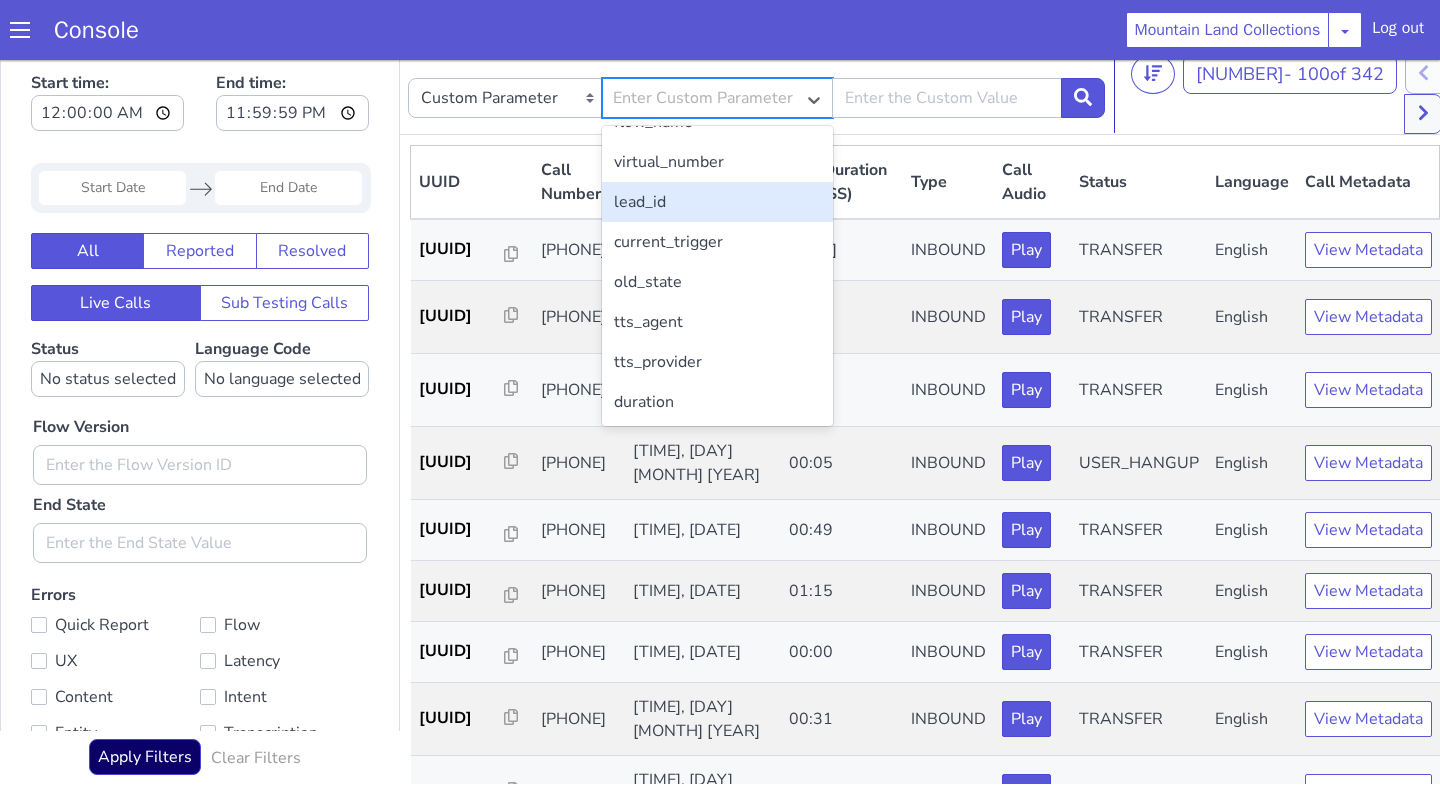 scroll, scrollTop: 0, scrollLeft: 0, axis: both 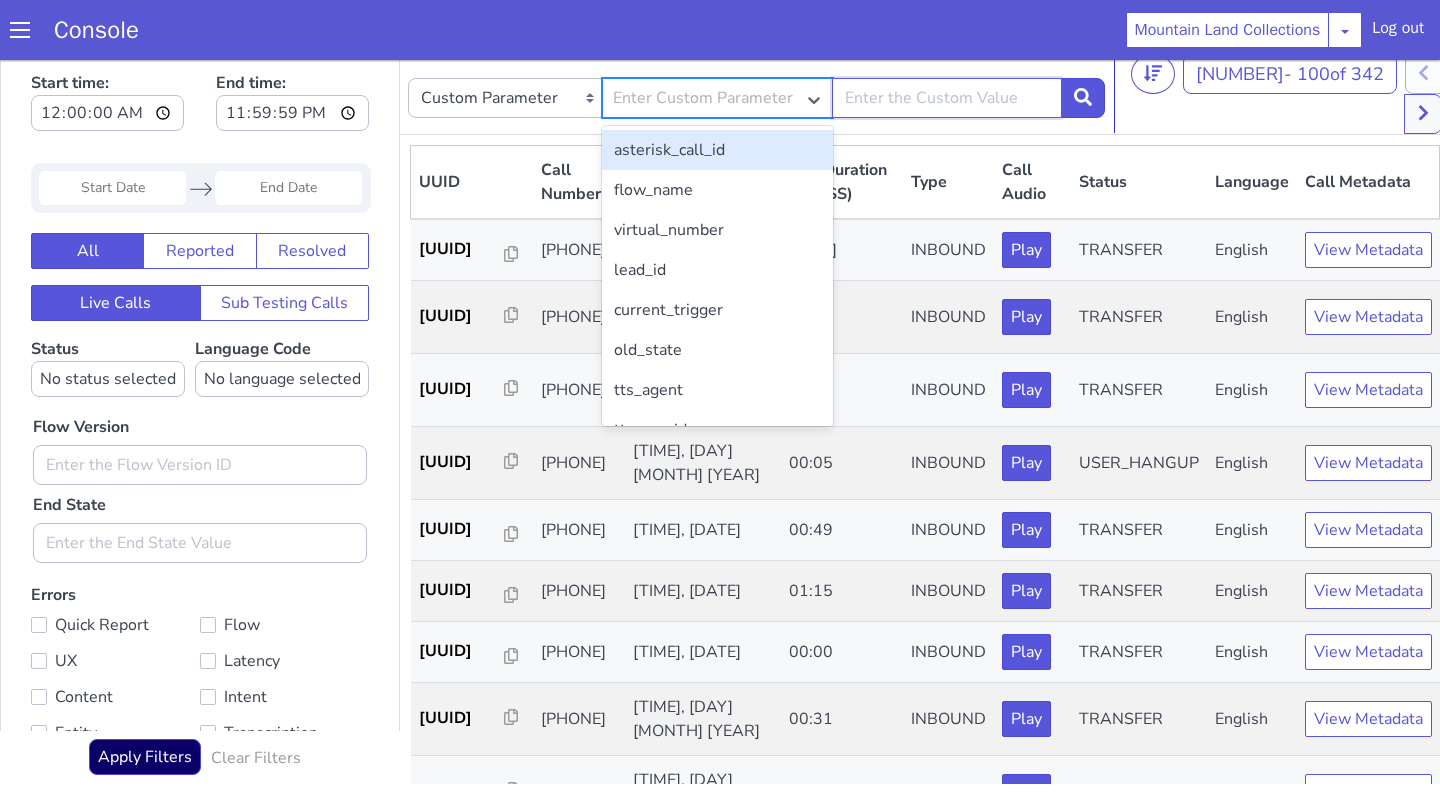 click at bounding box center [947, 98] 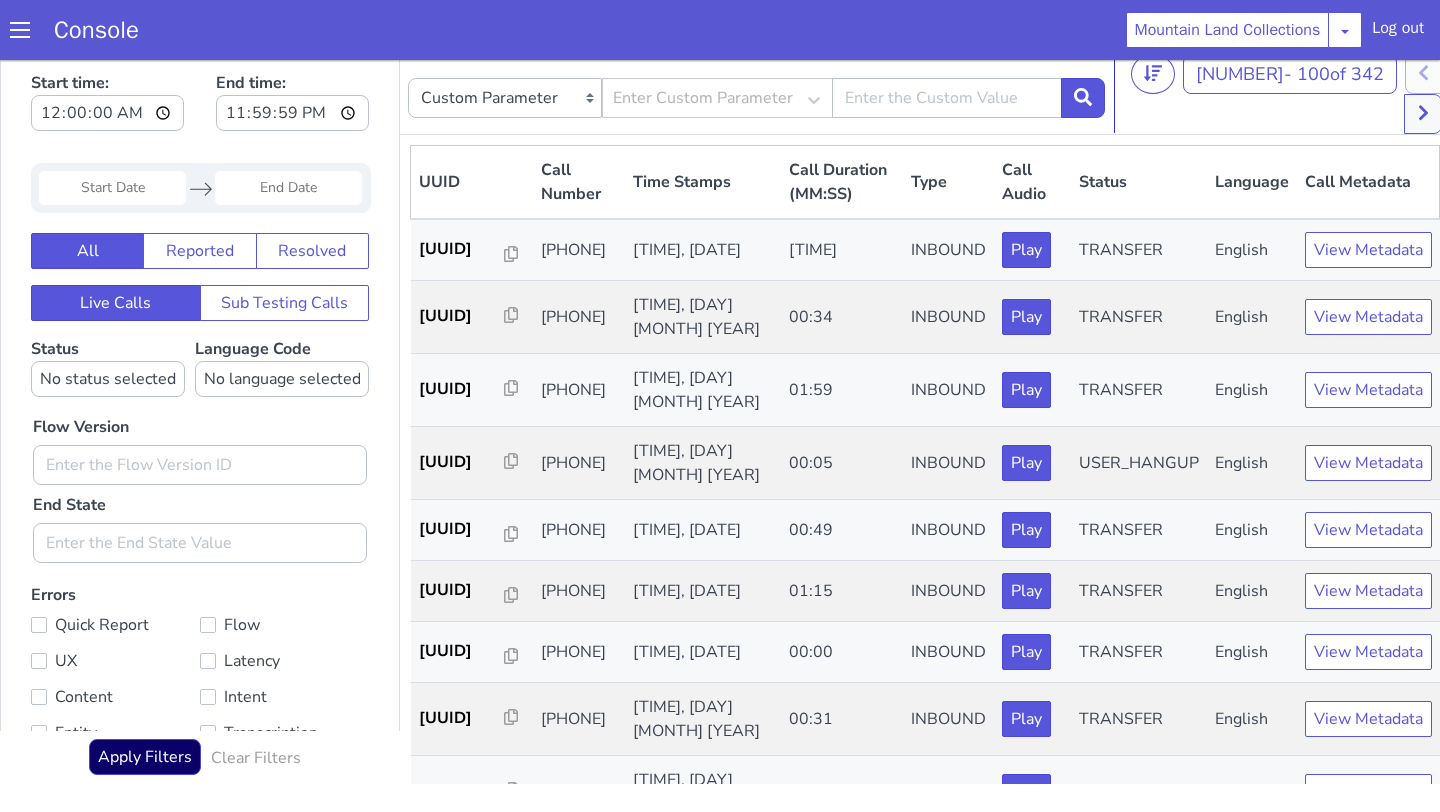click on "Caller Number Call UUID Custom Parameter Enter Custom Parameter" at bounding box center (756, 94) 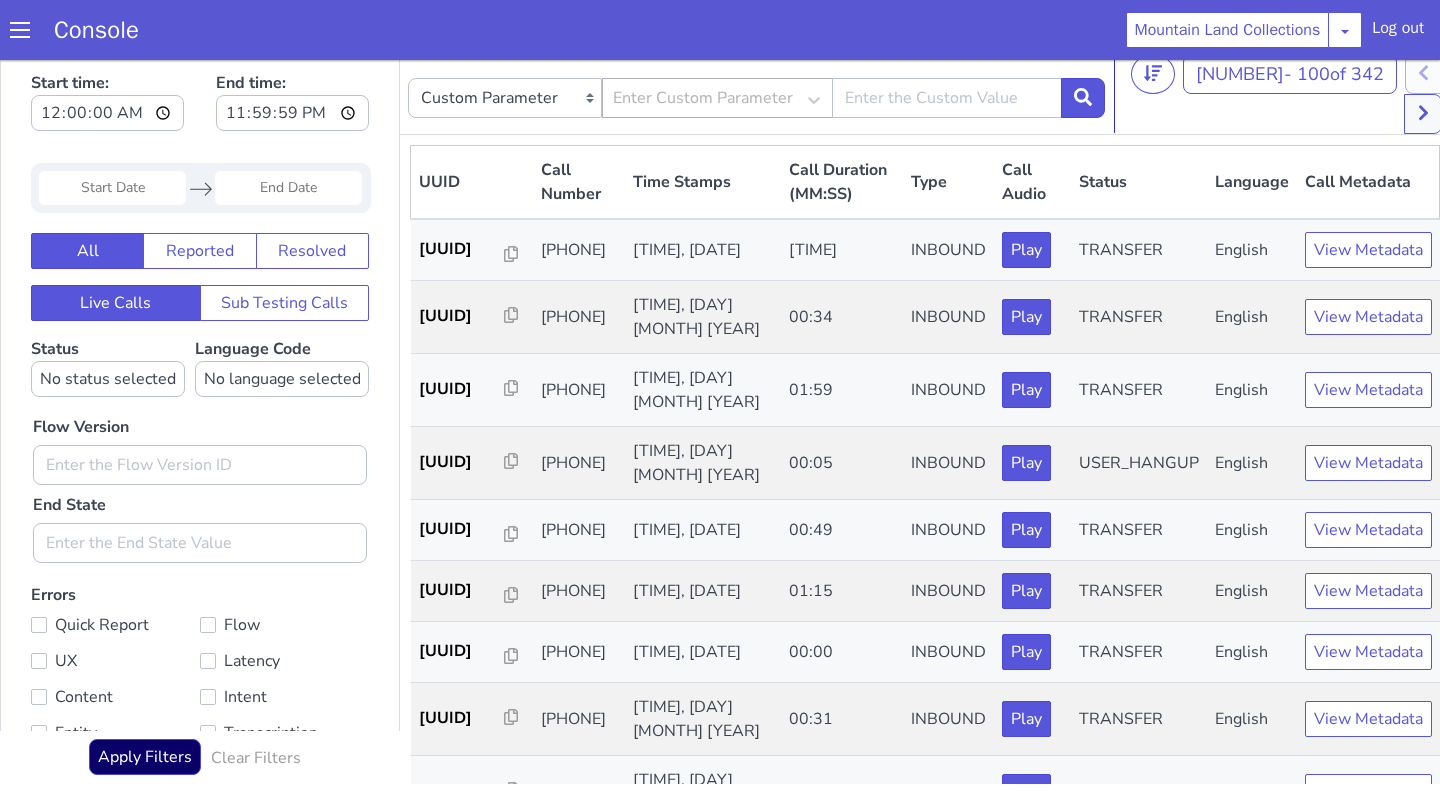 click on "Enter Custom Parameter" at bounding box center [703, 98] 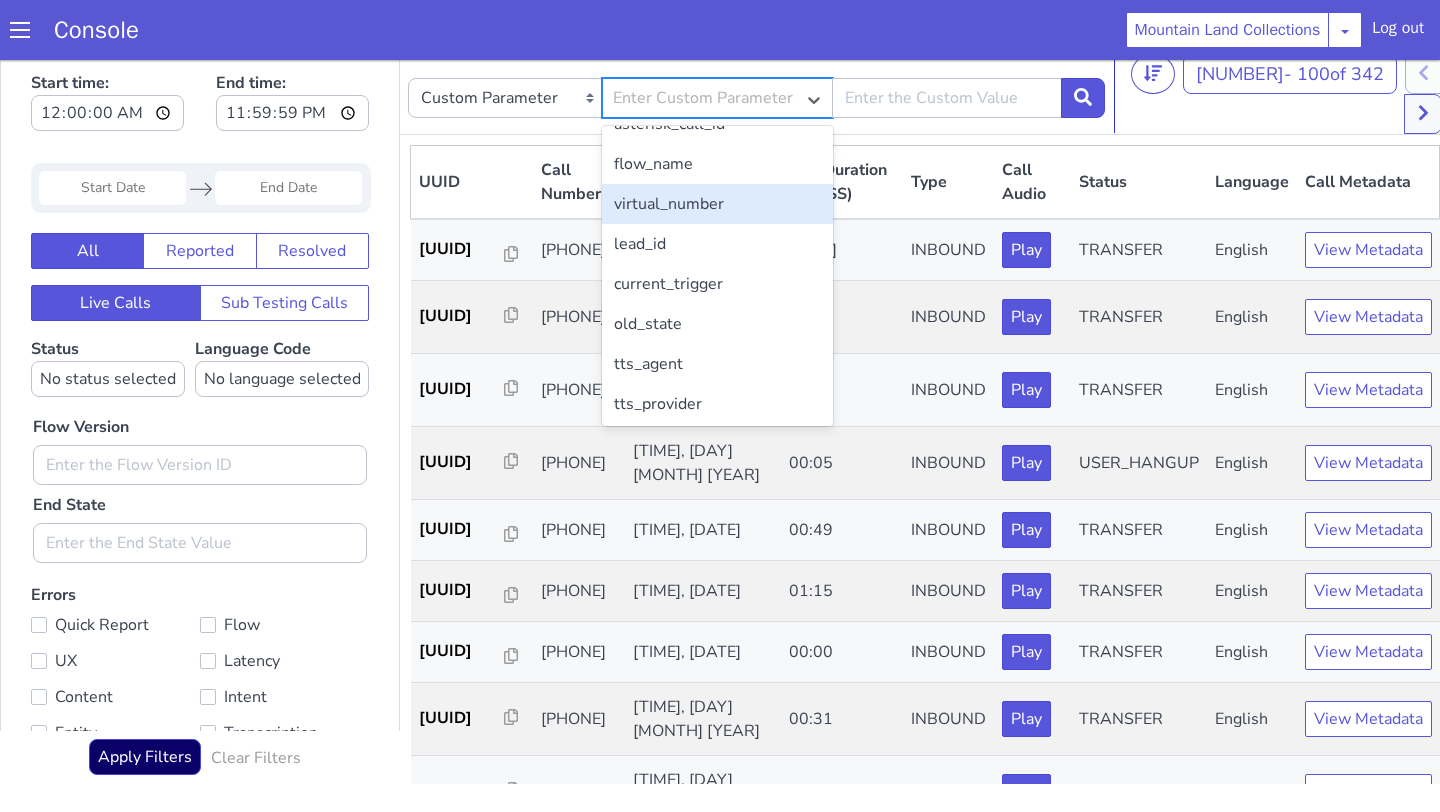scroll, scrollTop: 68, scrollLeft: 0, axis: vertical 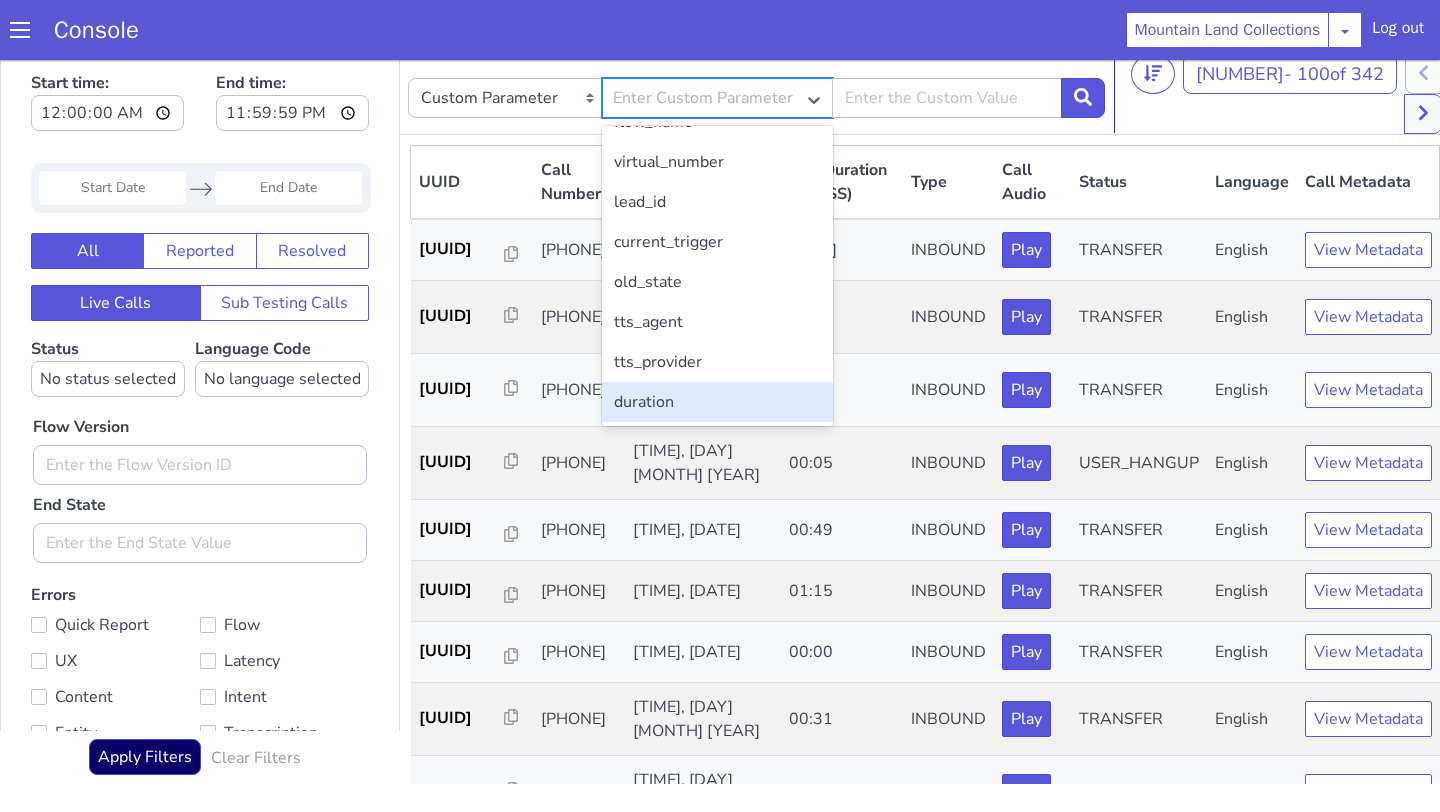 click on "duration" at bounding box center [717, 402] 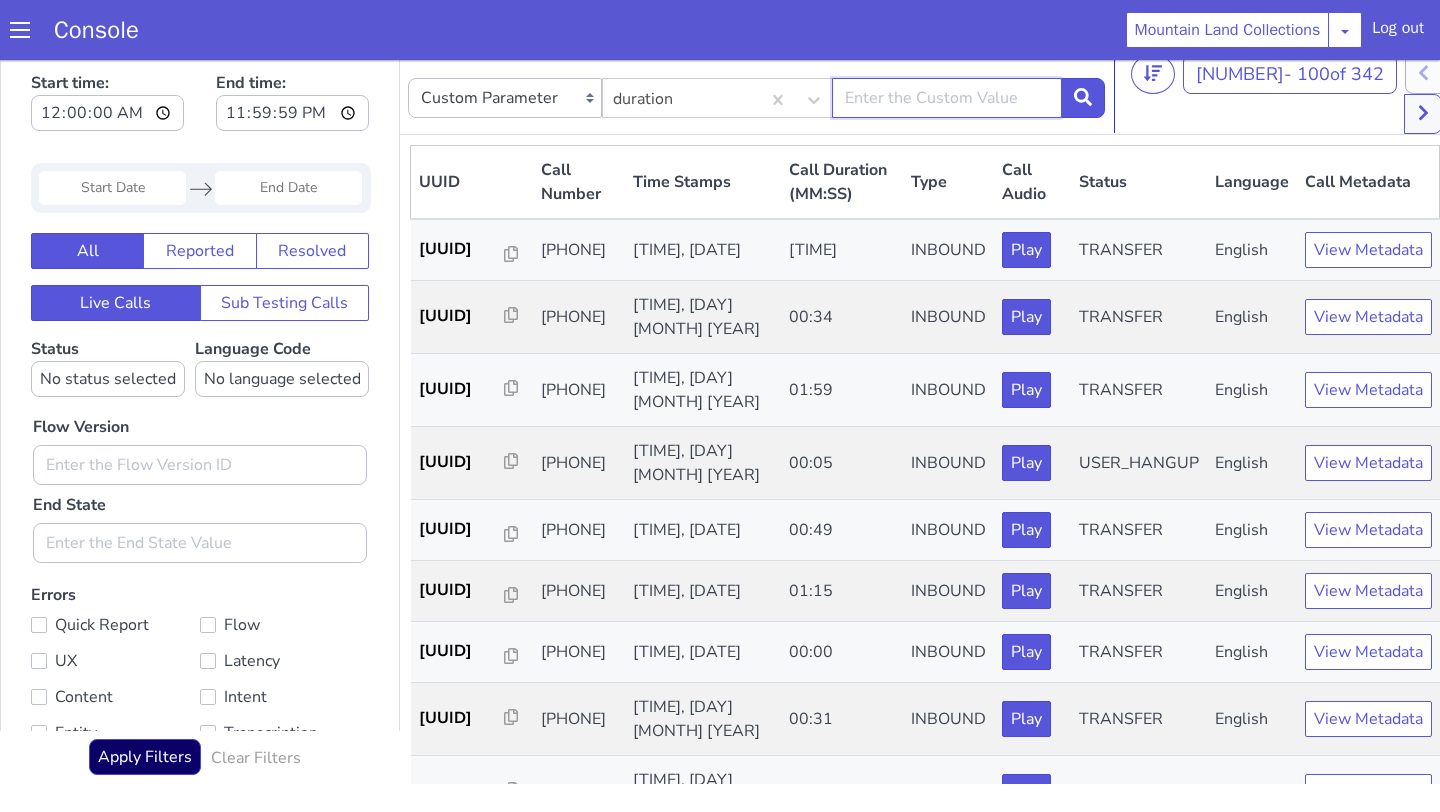 click at bounding box center [947, 98] 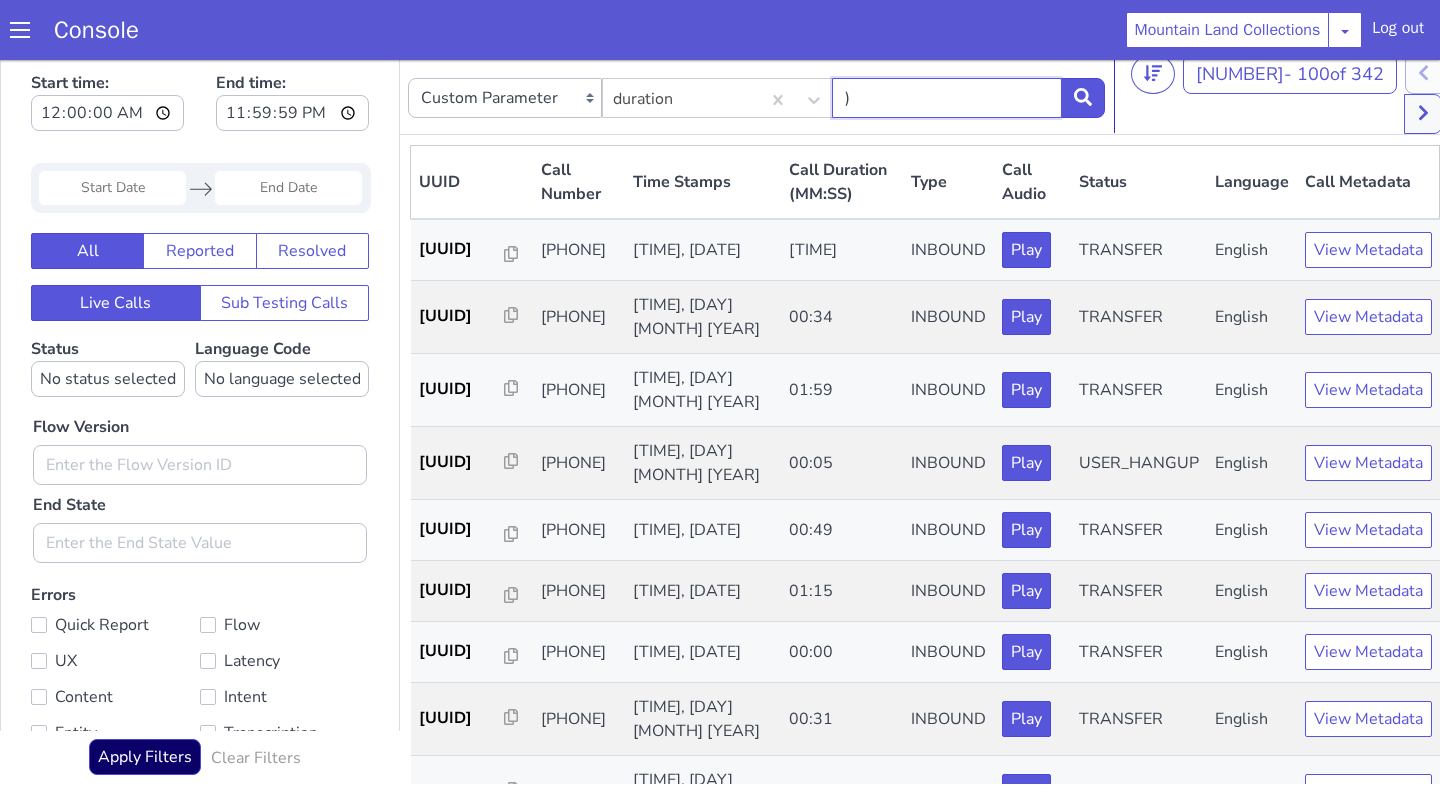 type on ")" 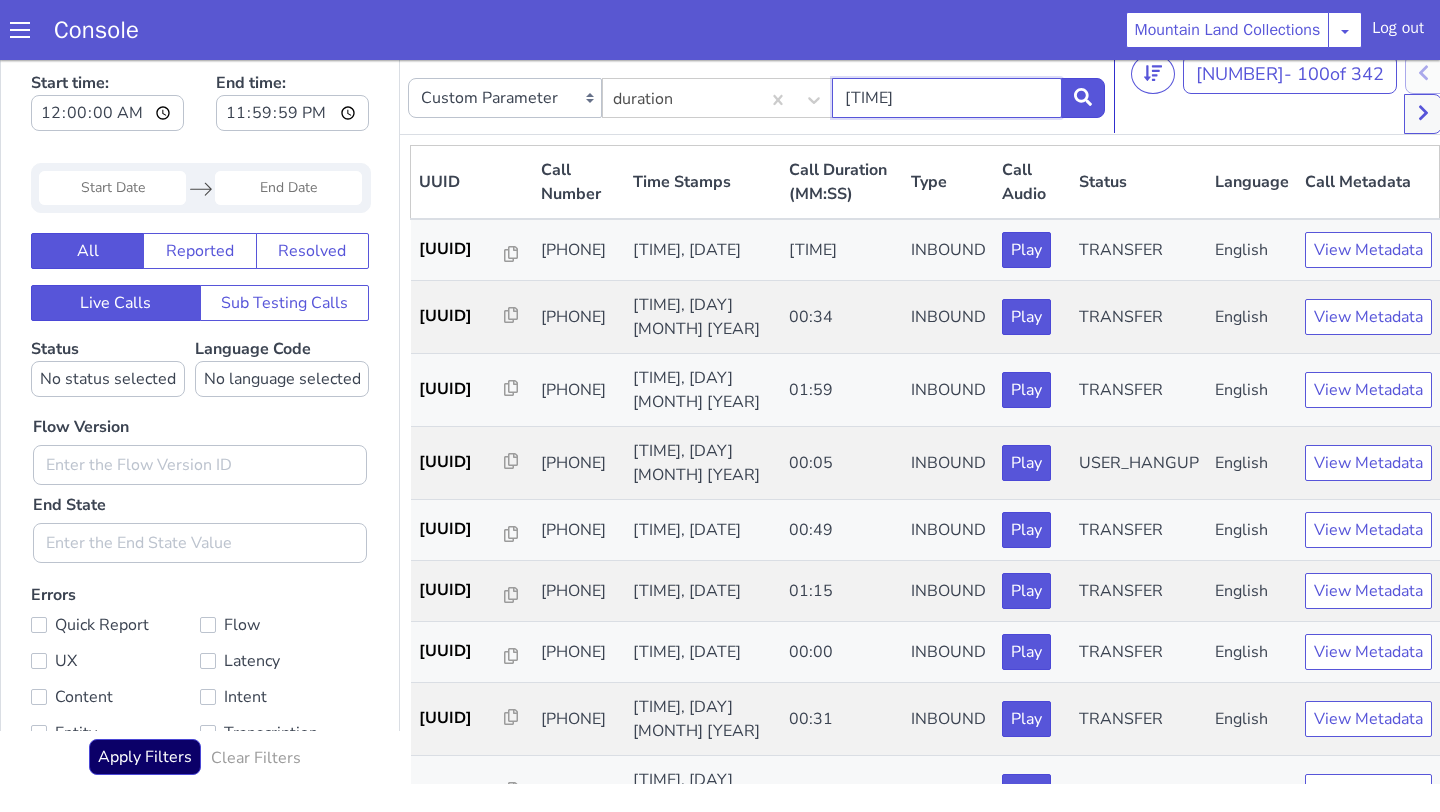 type on "02:50" 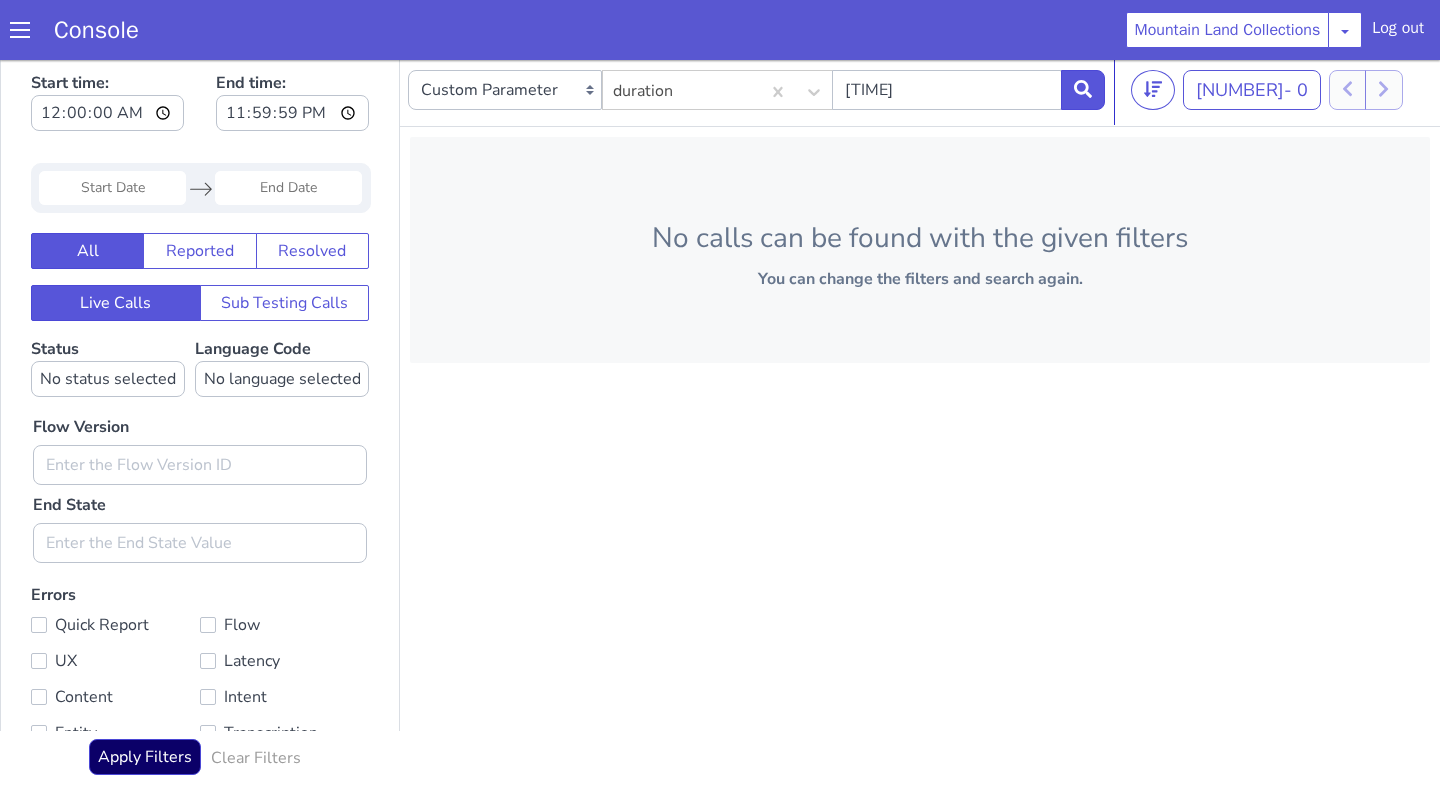 click at bounding box center (112, 188) 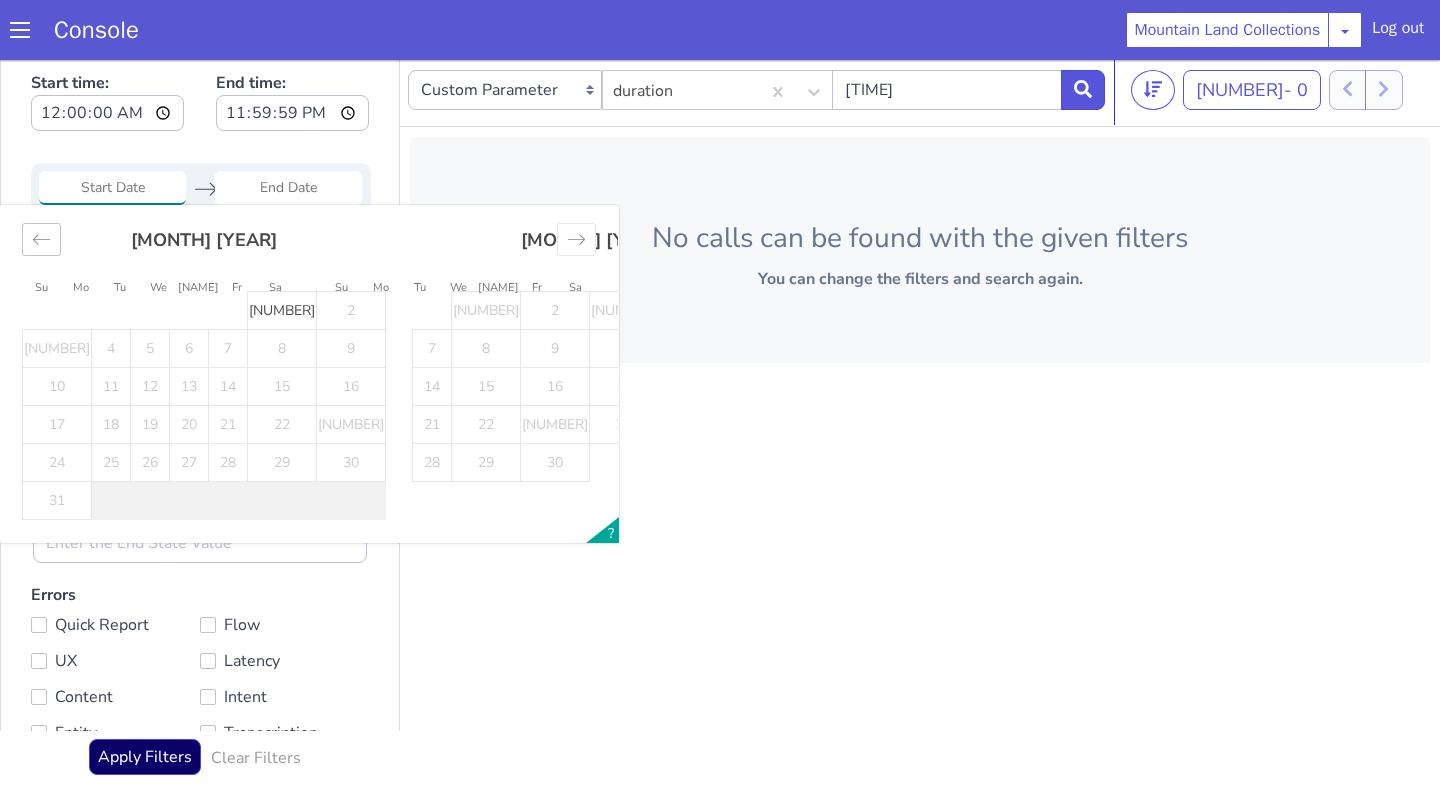 click at bounding box center [41, 239] 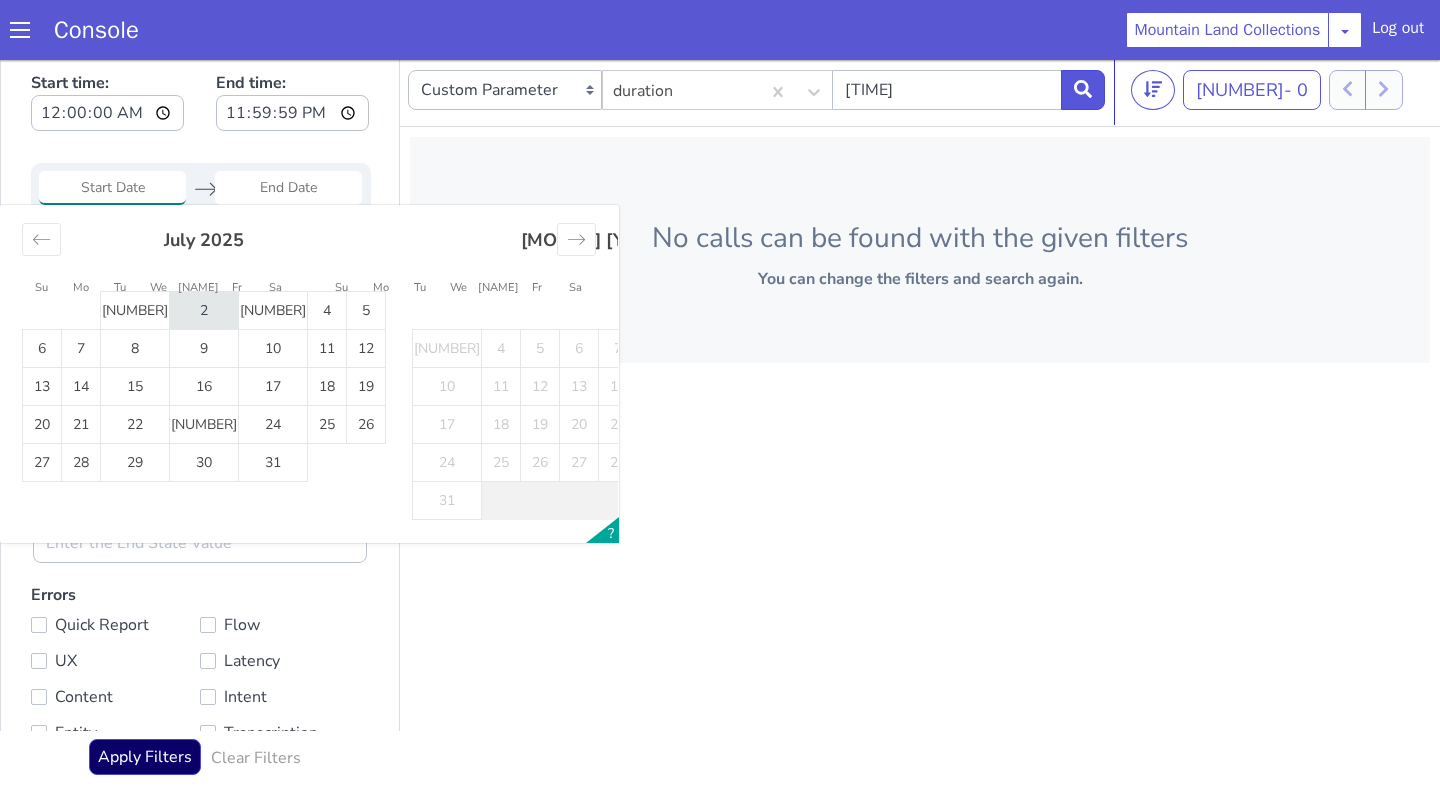 click on "2" at bounding box center (204, 311) 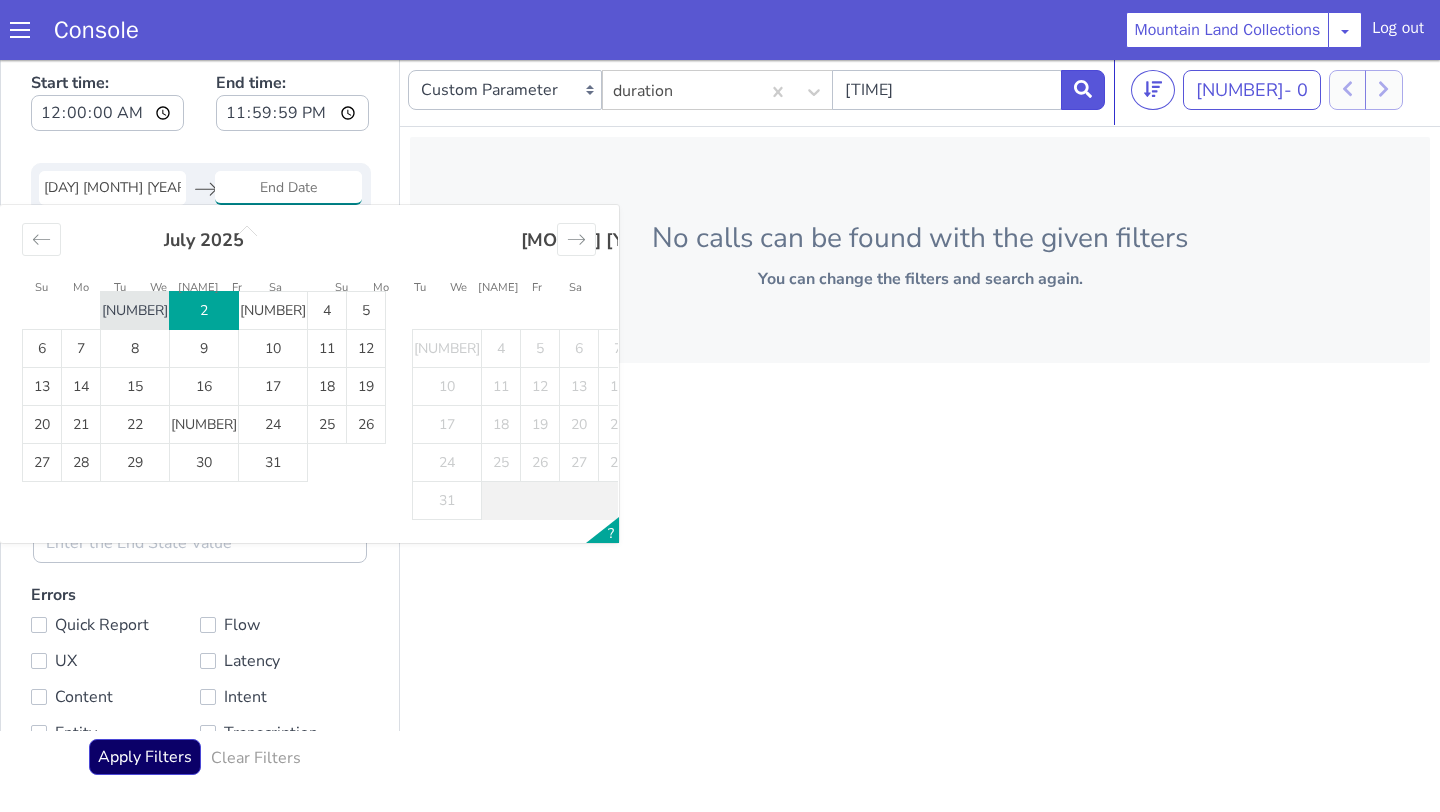 click on "1" at bounding box center (135, 311) 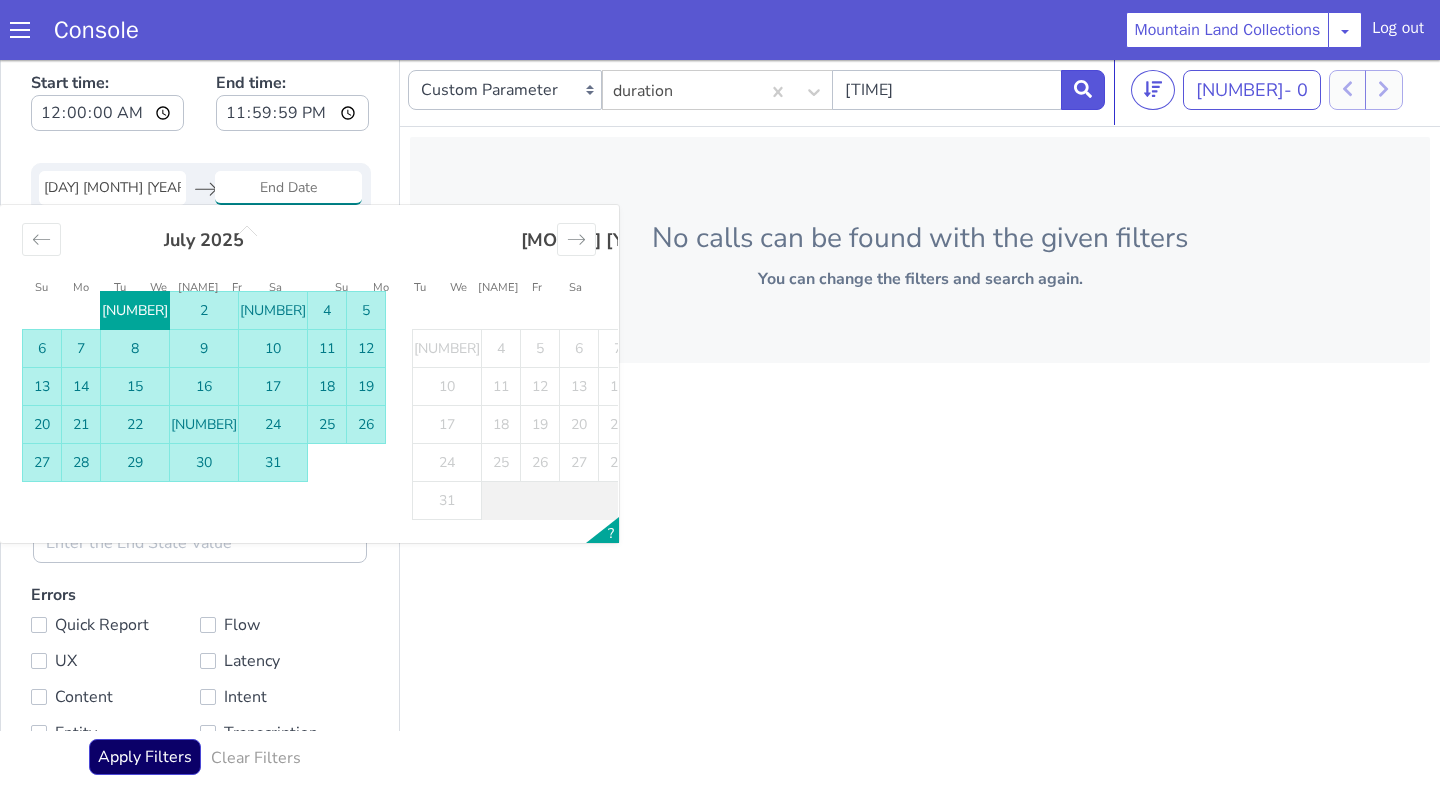 click on "31" at bounding box center (273, 463) 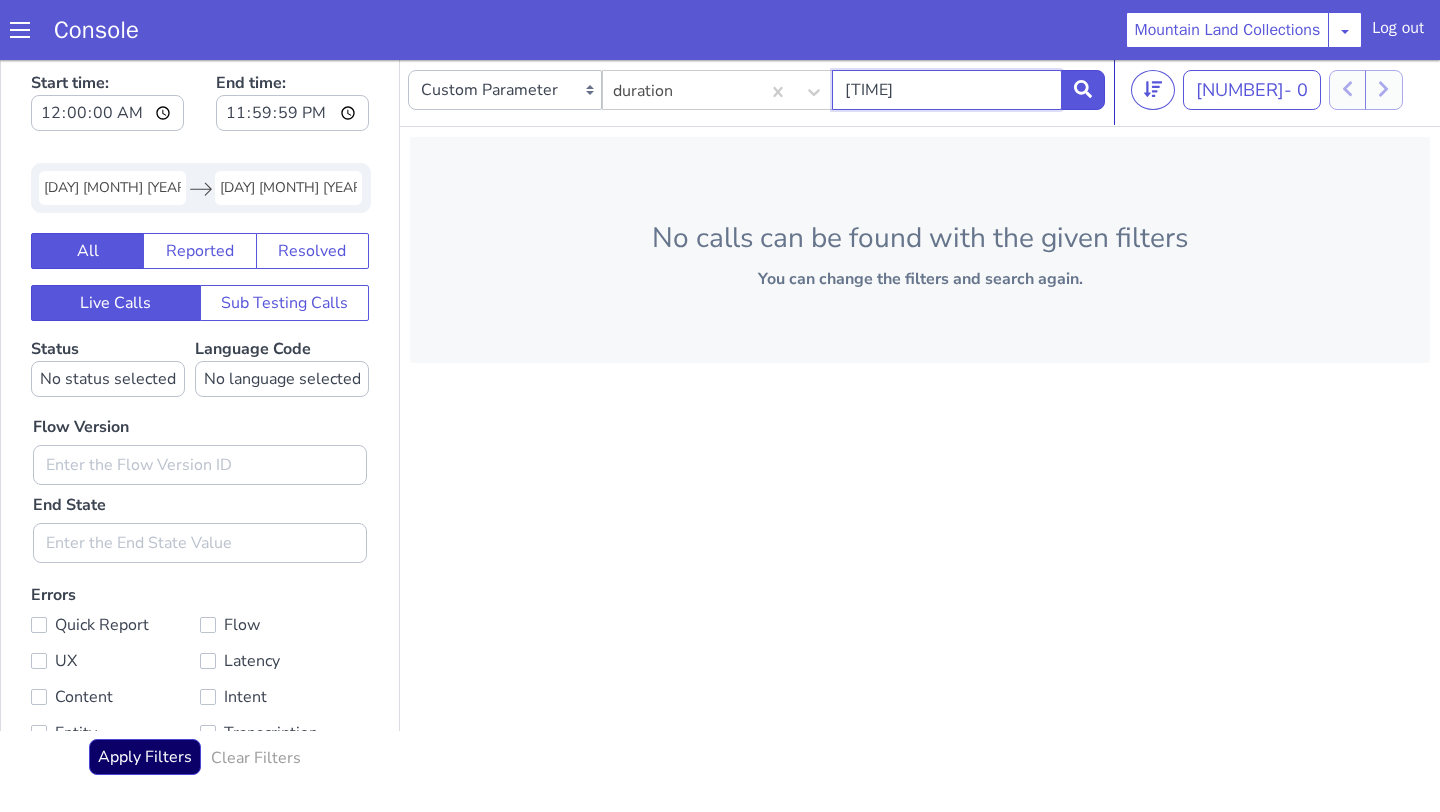click on "02:50" at bounding box center [947, 90] 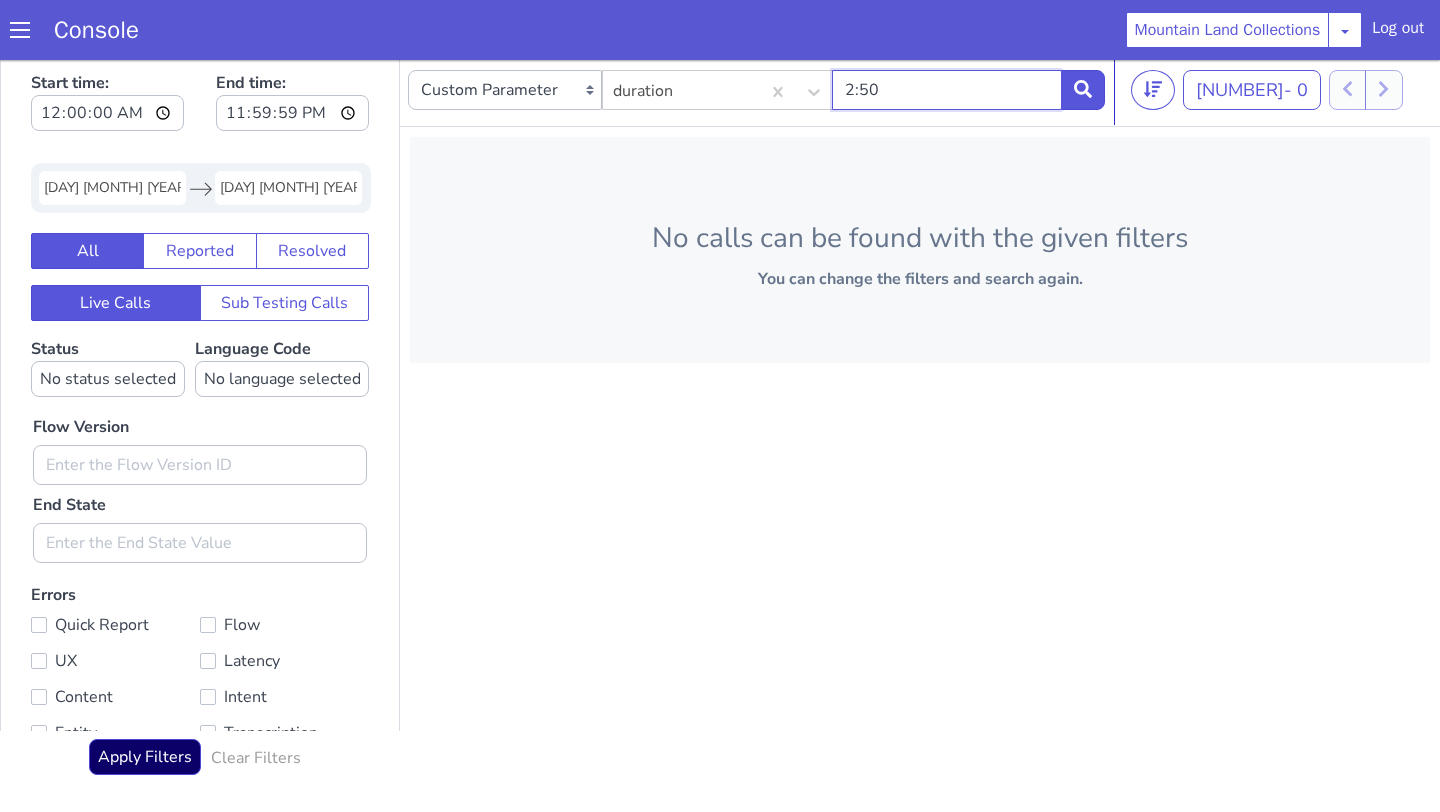 type on "2:50" 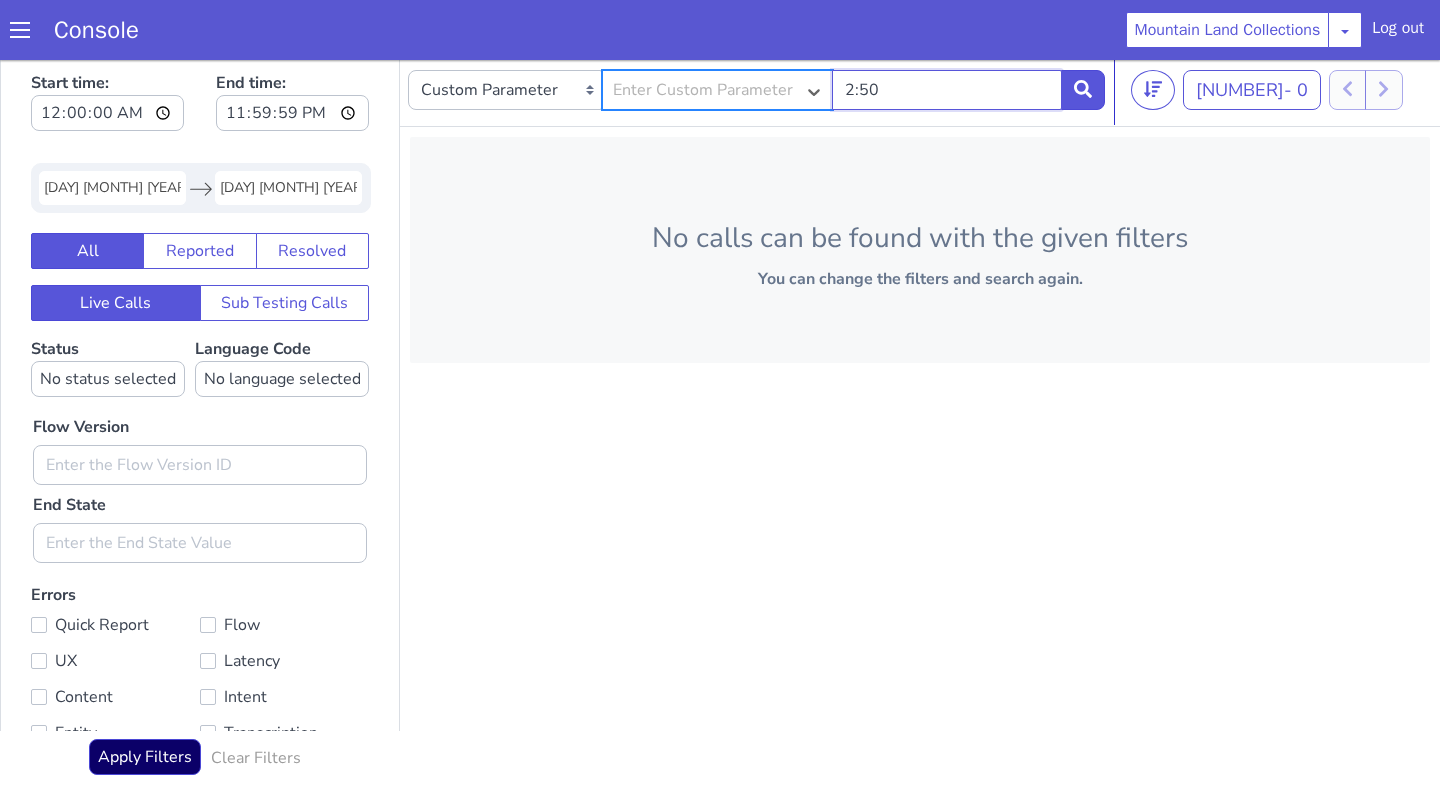 click on "2:50" at bounding box center (947, 90) 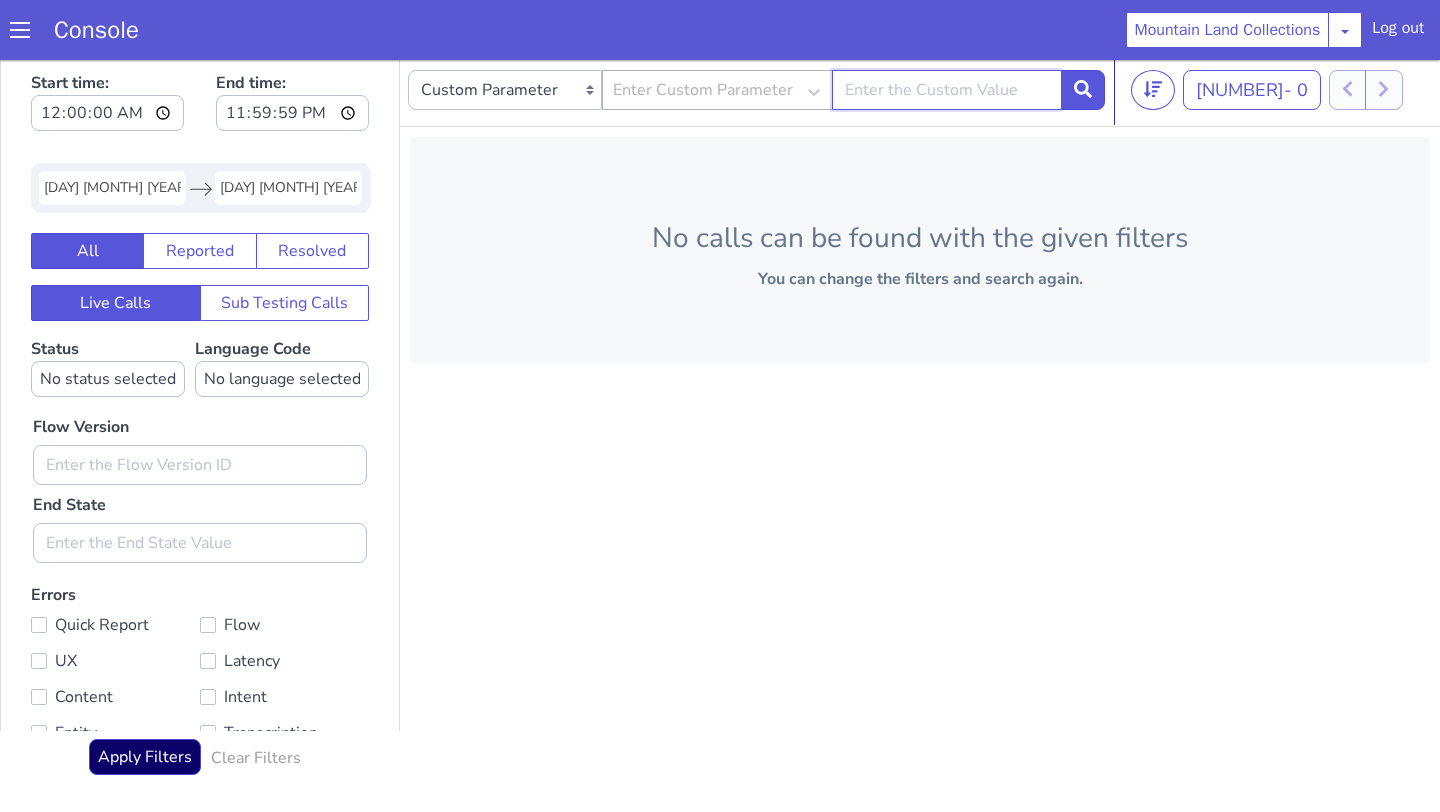 type 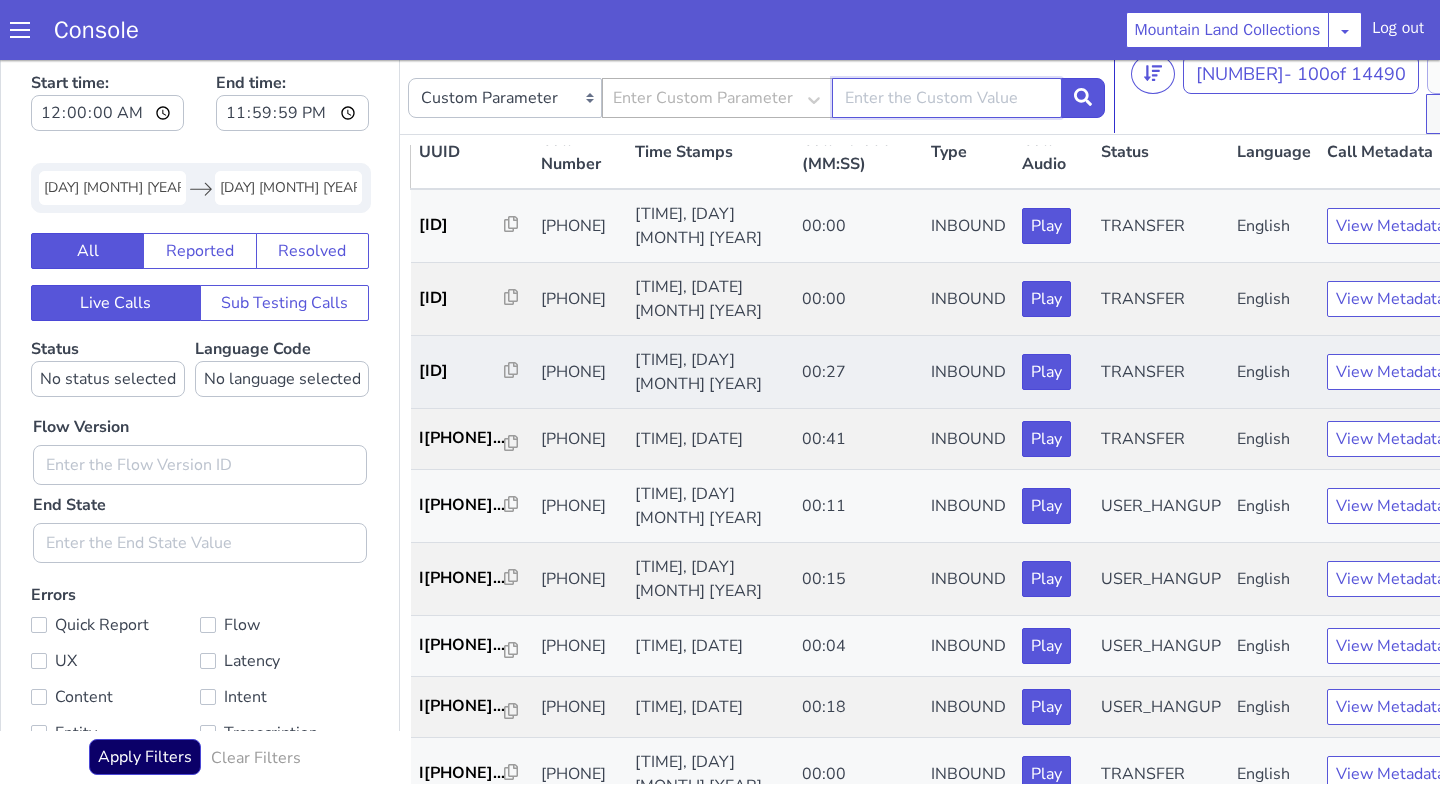 scroll, scrollTop: 0, scrollLeft: 0, axis: both 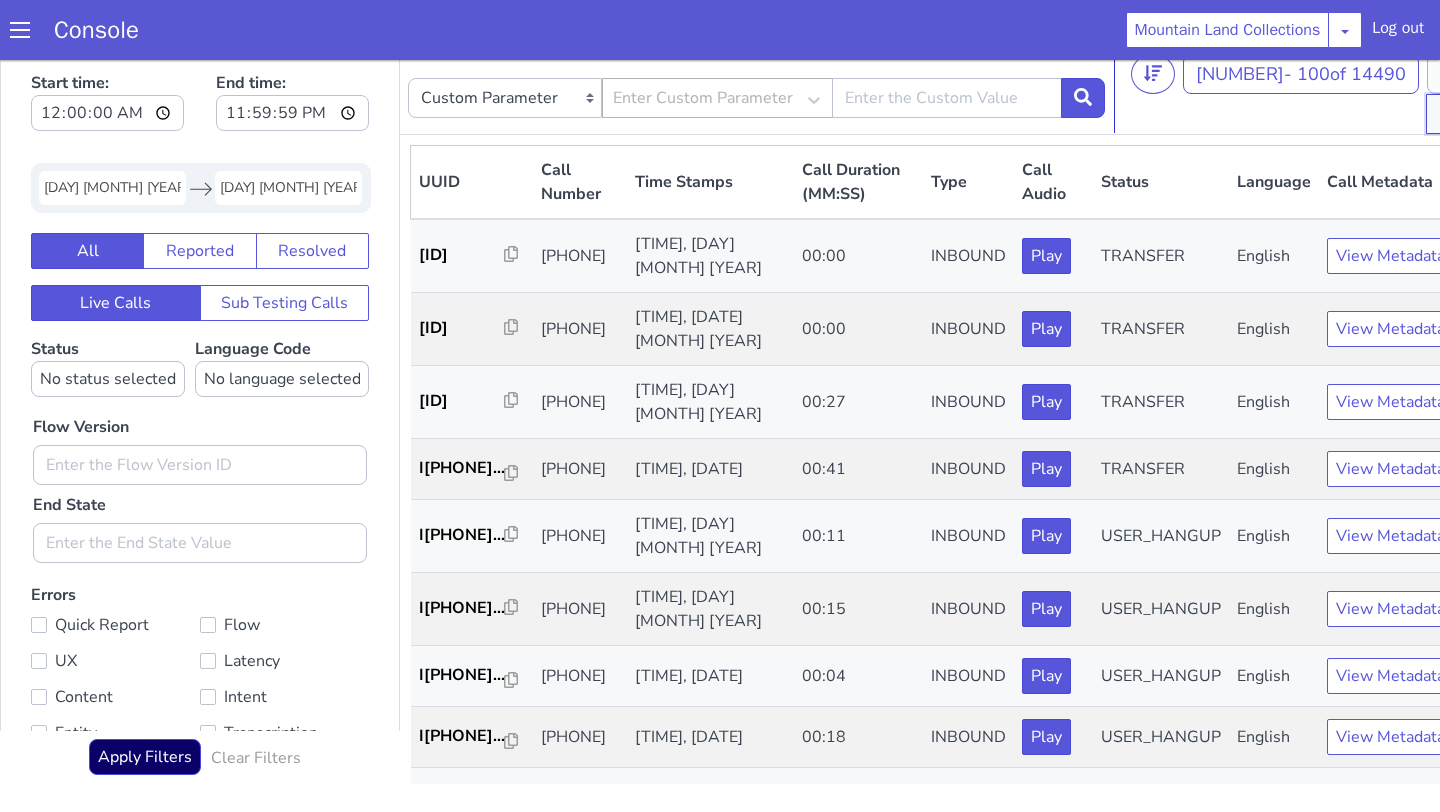 click at bounding box center [1445, 114] 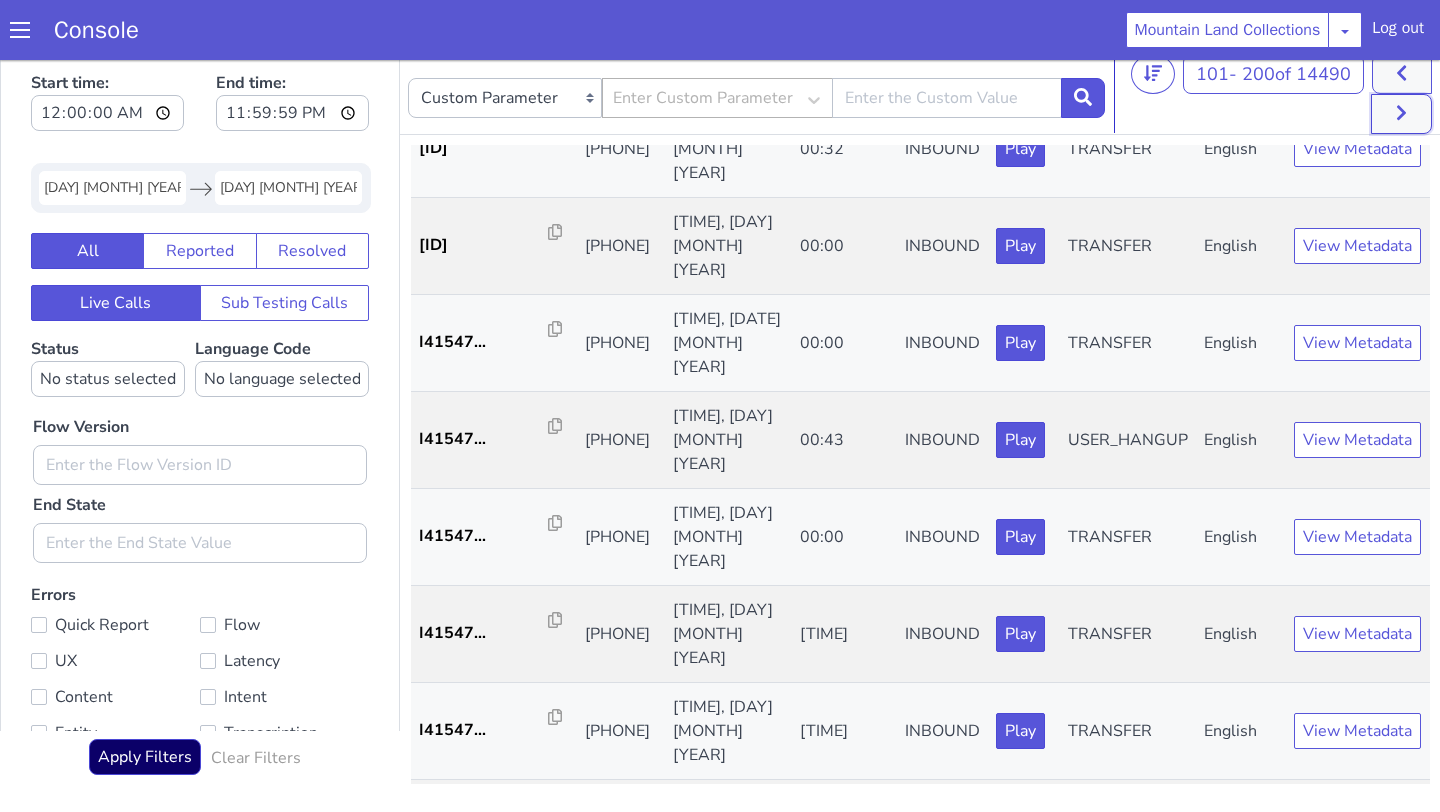 scroll, scrollTop: 6736, scrollLeft: 0, axis: vertical 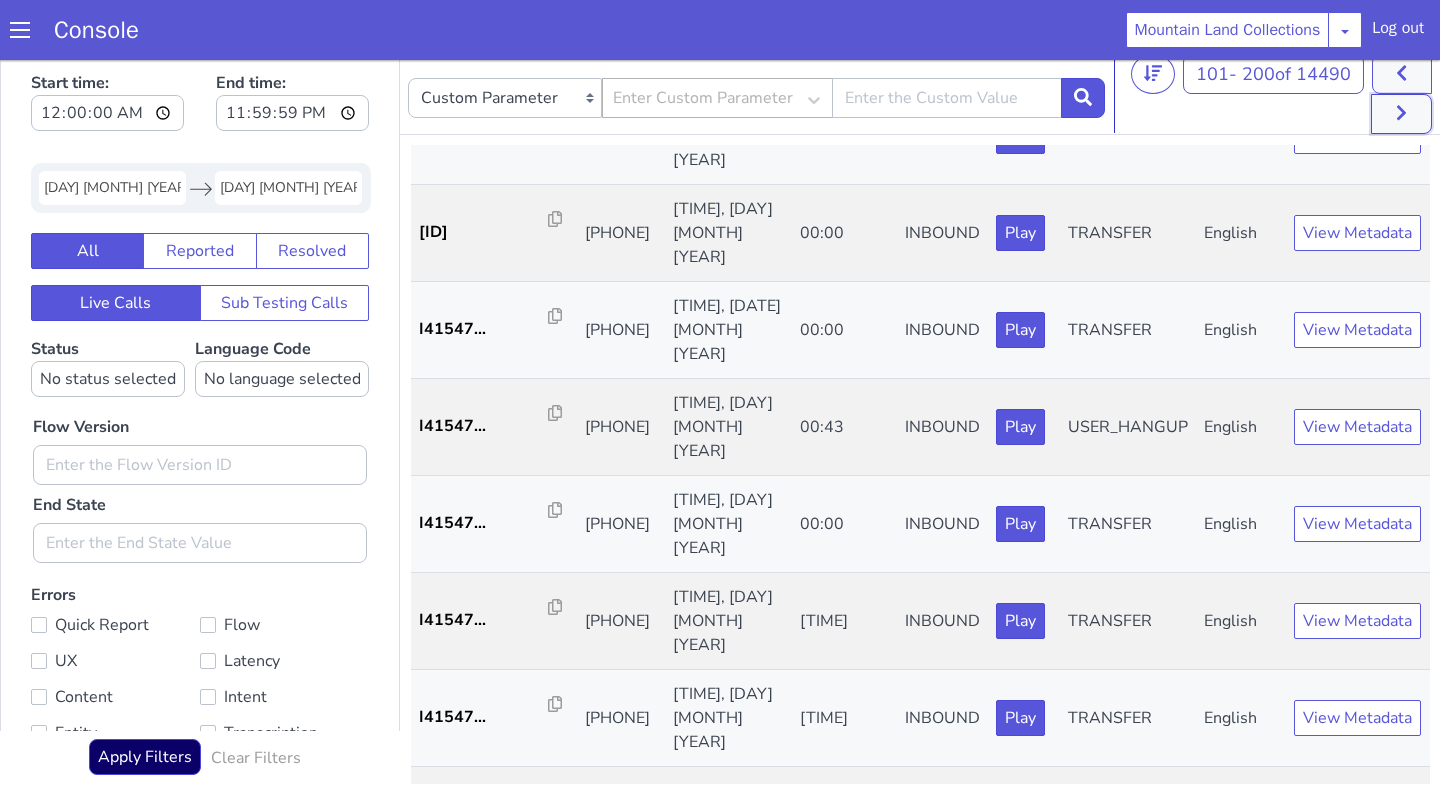 click 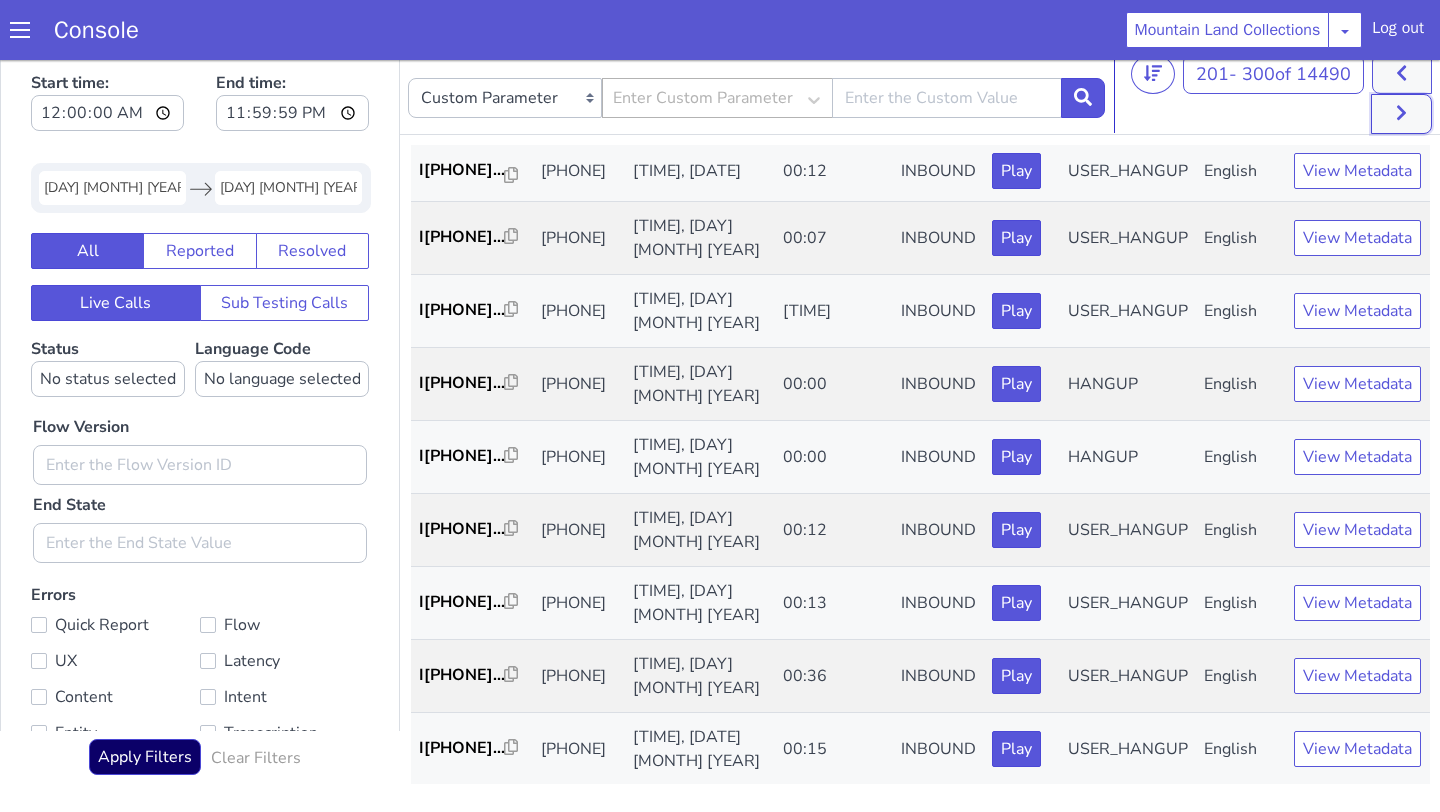 scroll, scrollTop: 1058, scrollLeft: 0, axis: vertical 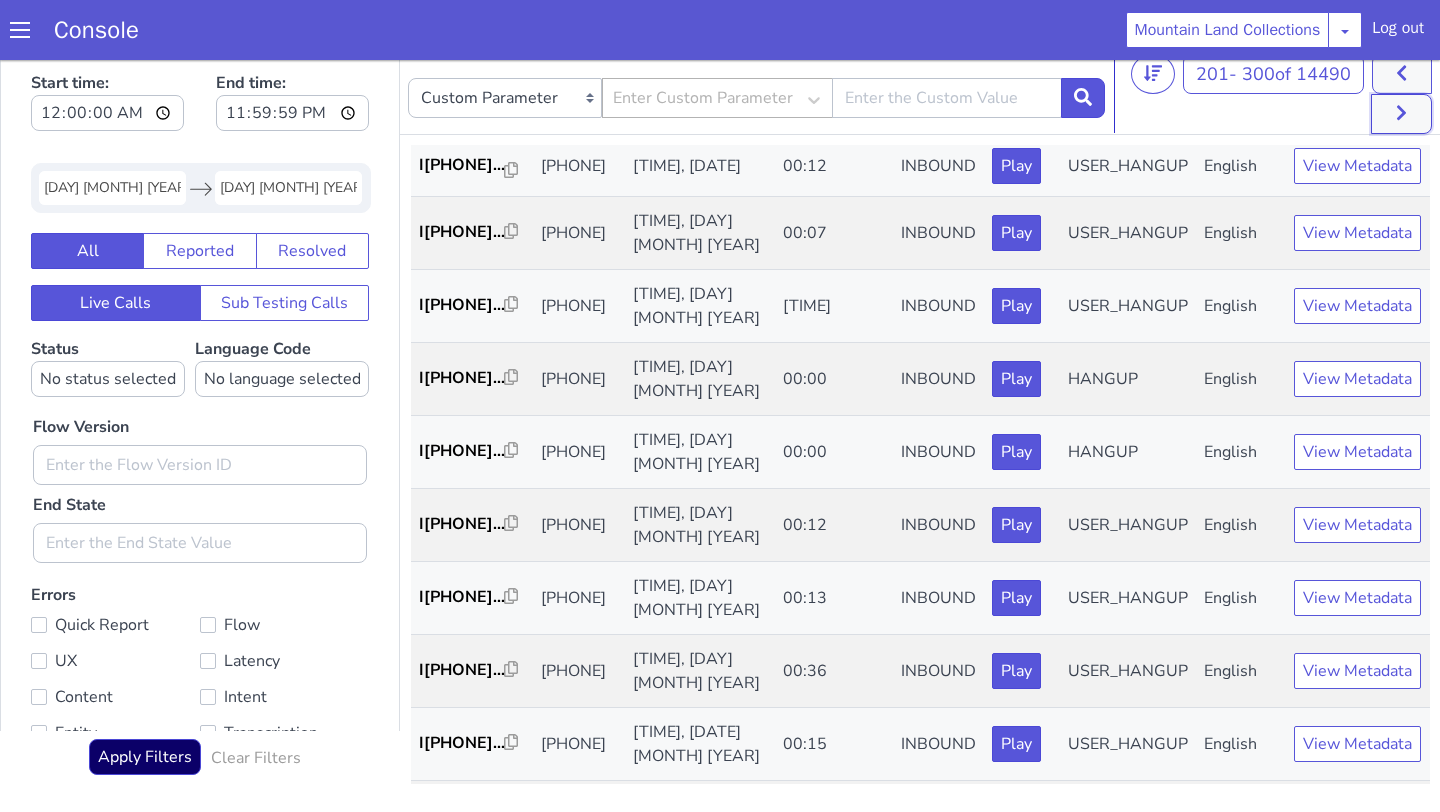 click at bounding box center (1401, 114) 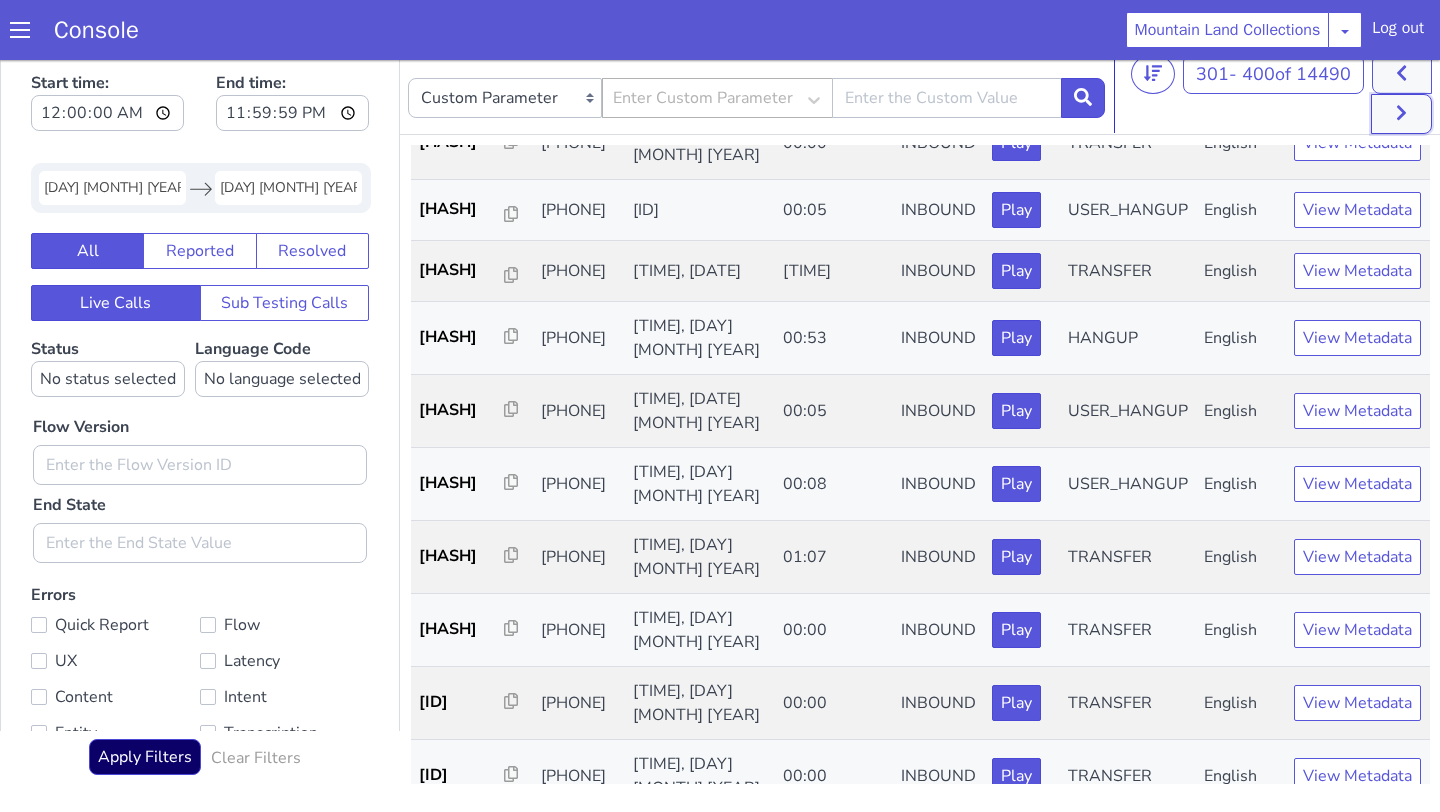 scroll, scrollTop: 477, scrollLeft: 0, axis: vertical 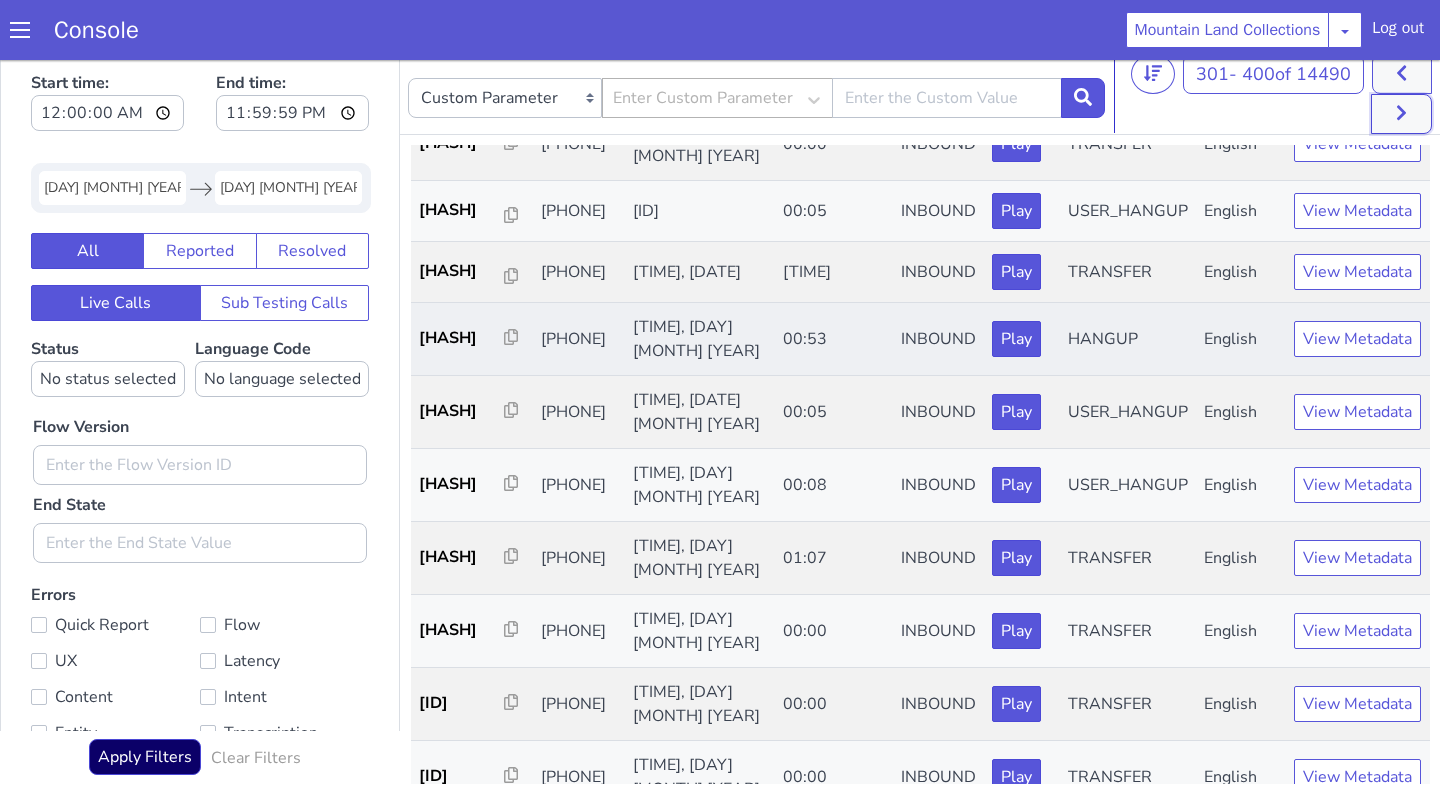 type 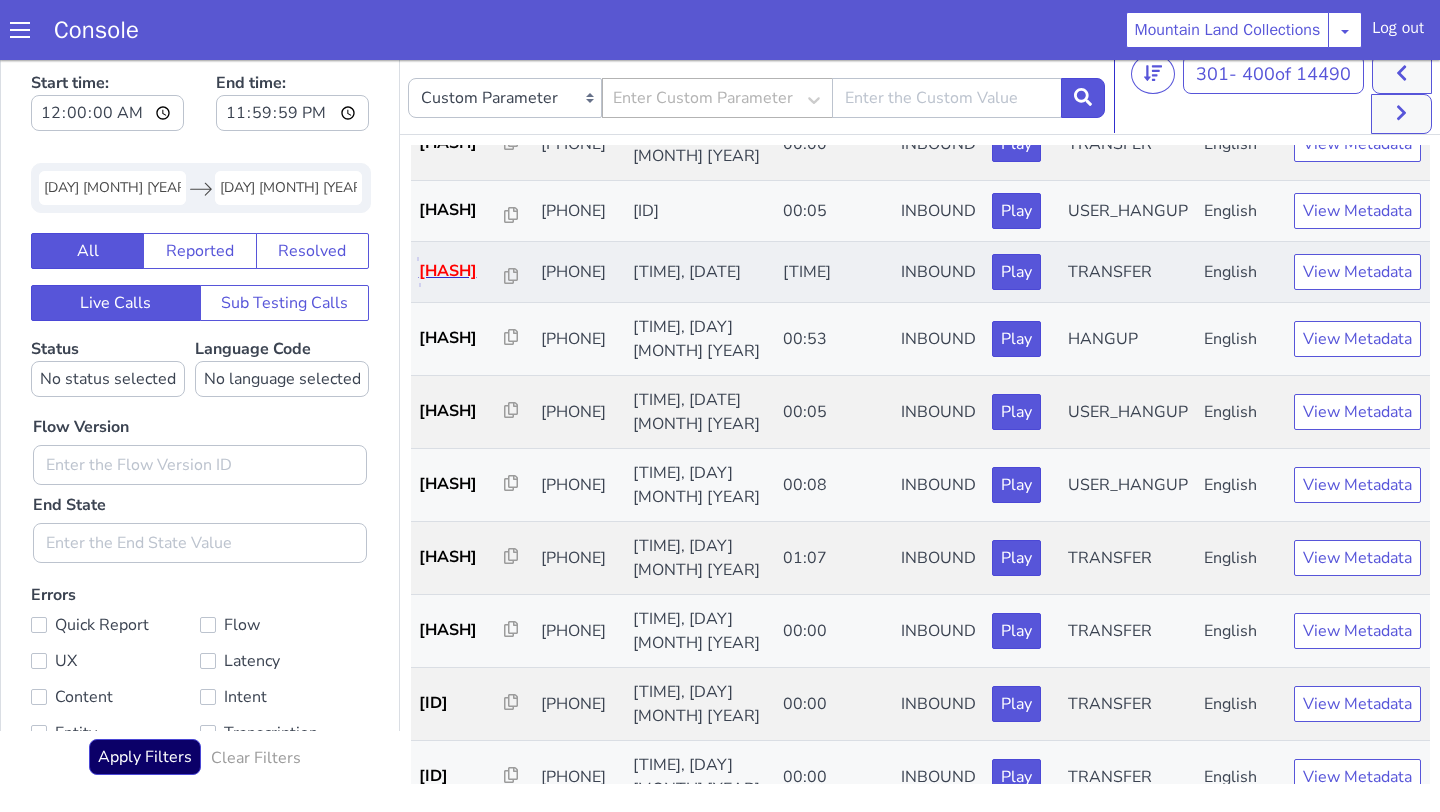click on "I41535..." at bounding box center [462, 271] 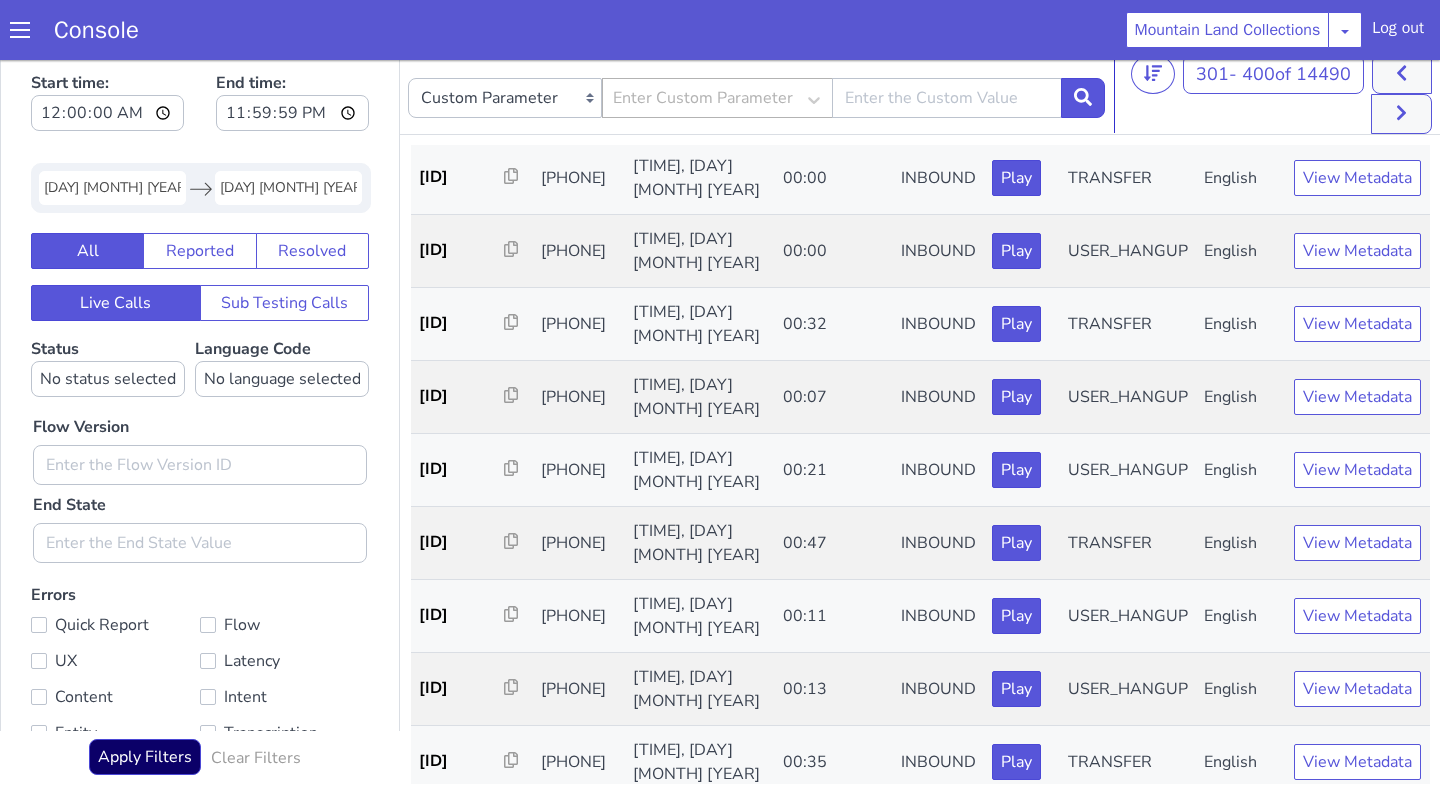 scroll, scrollTop: 1783, scrollLeft: 0, axis: vertical 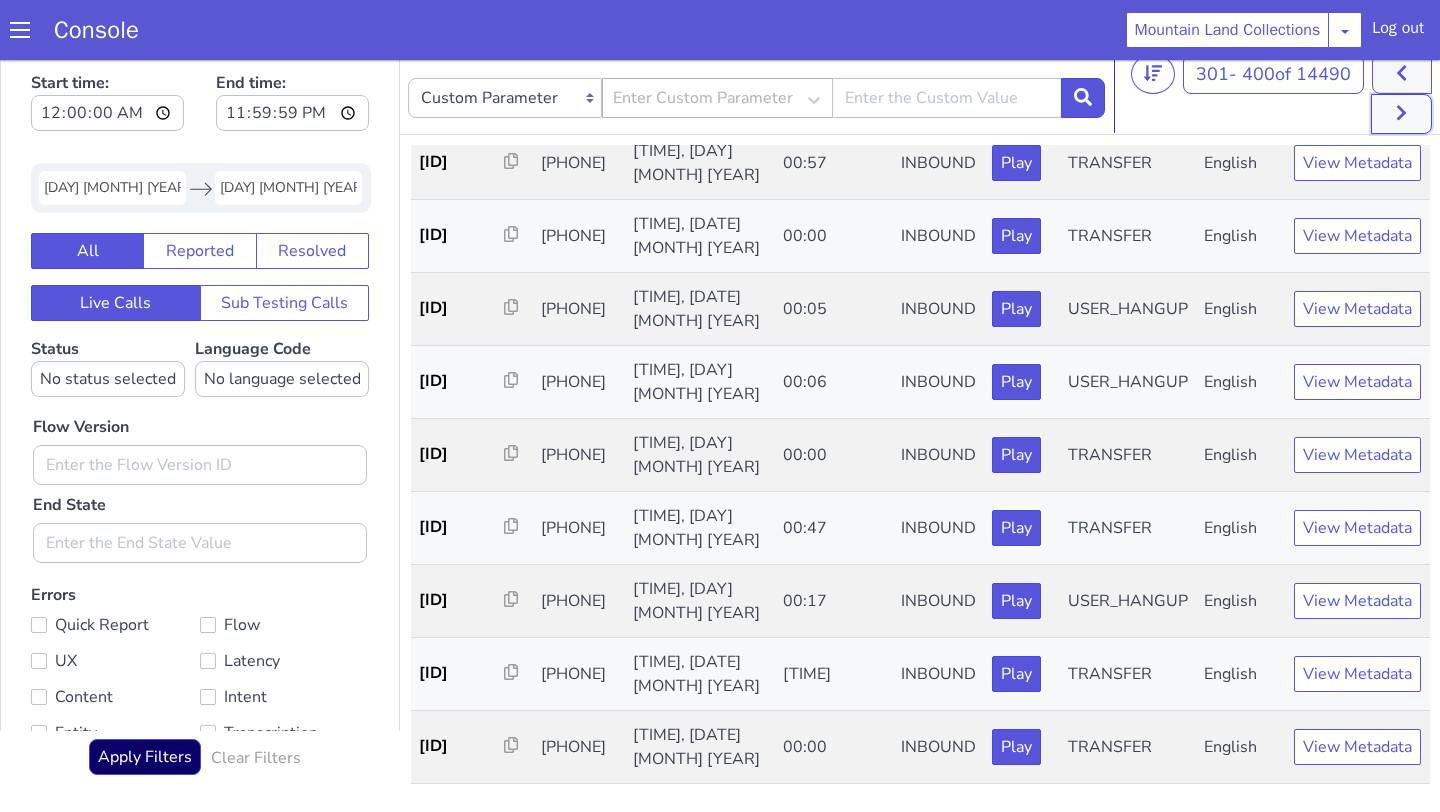 click 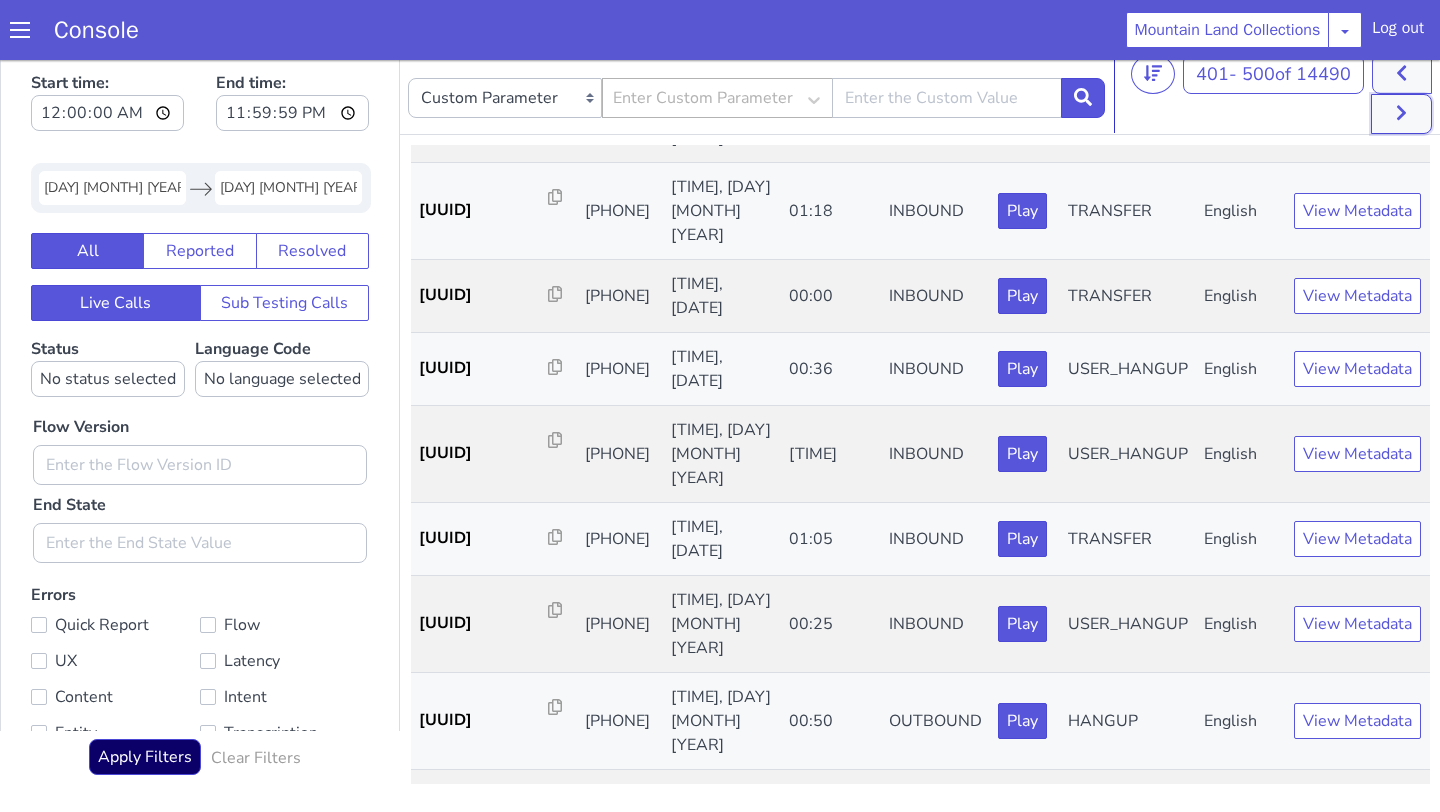 scroll, scrollTop: 6736, scrollLeft: 0, axis: vertical 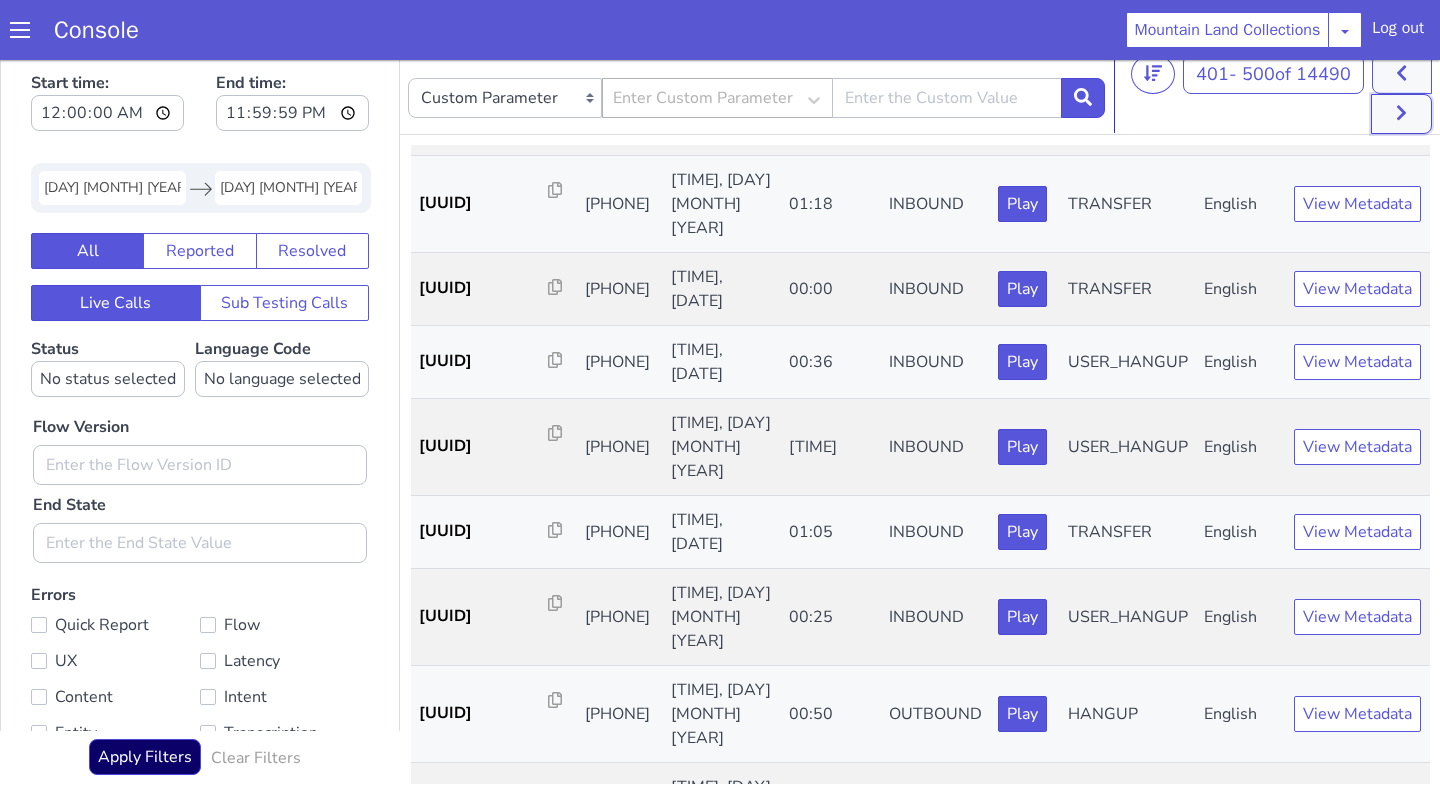 click 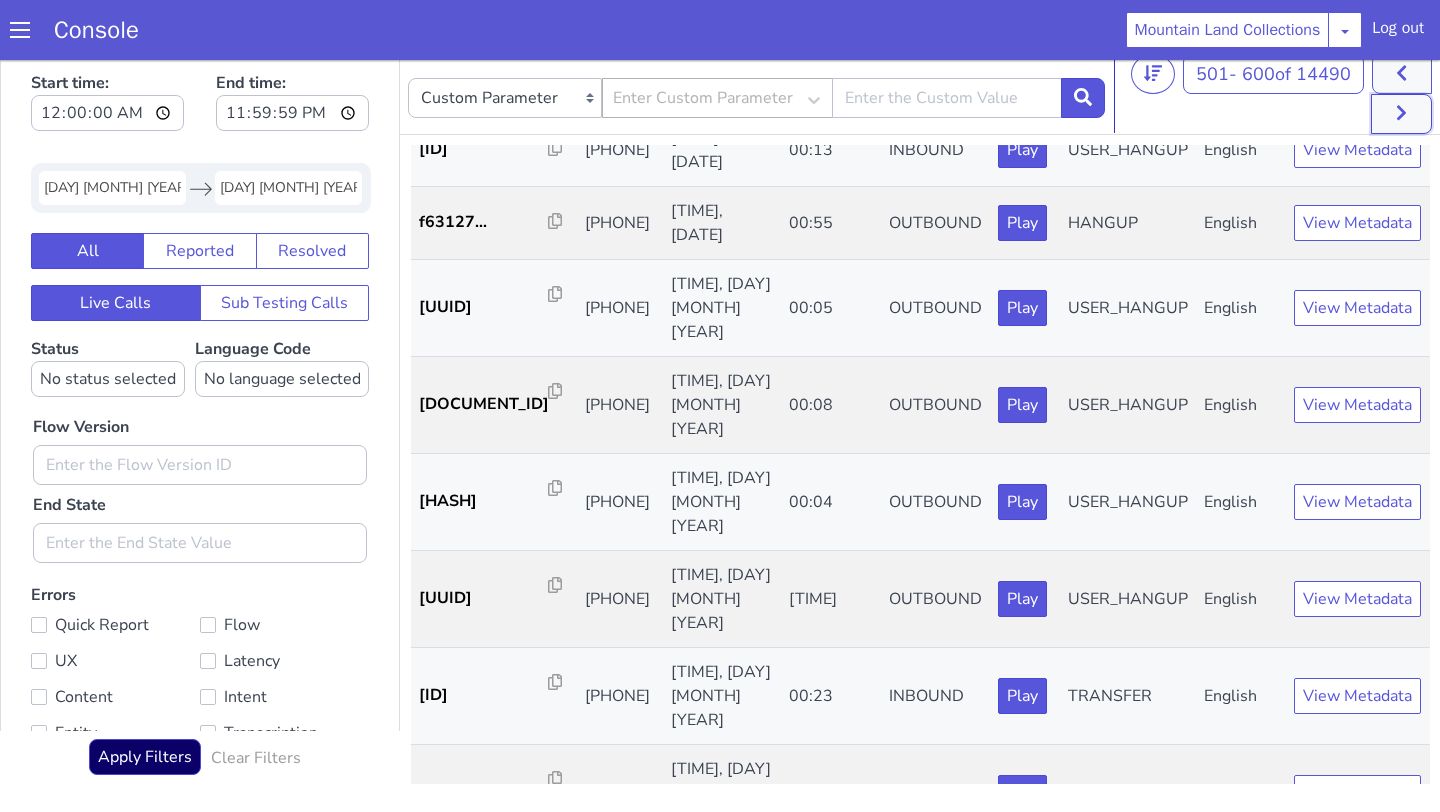 scroll, scrollTop: 6661, scrollLeft: 0, axis: vertical 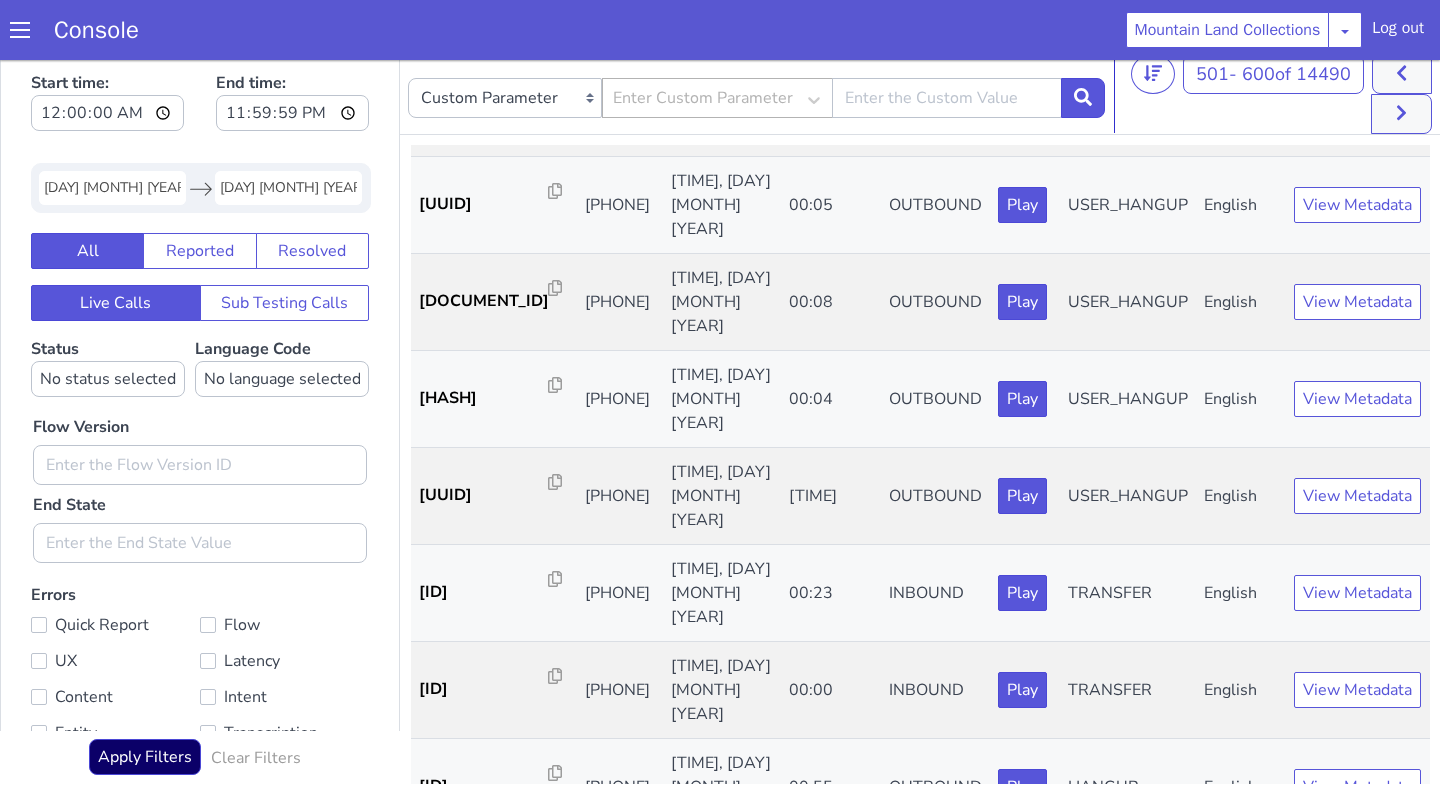 click on "Enter Custom Parameter" at bounding box center (703, 98) 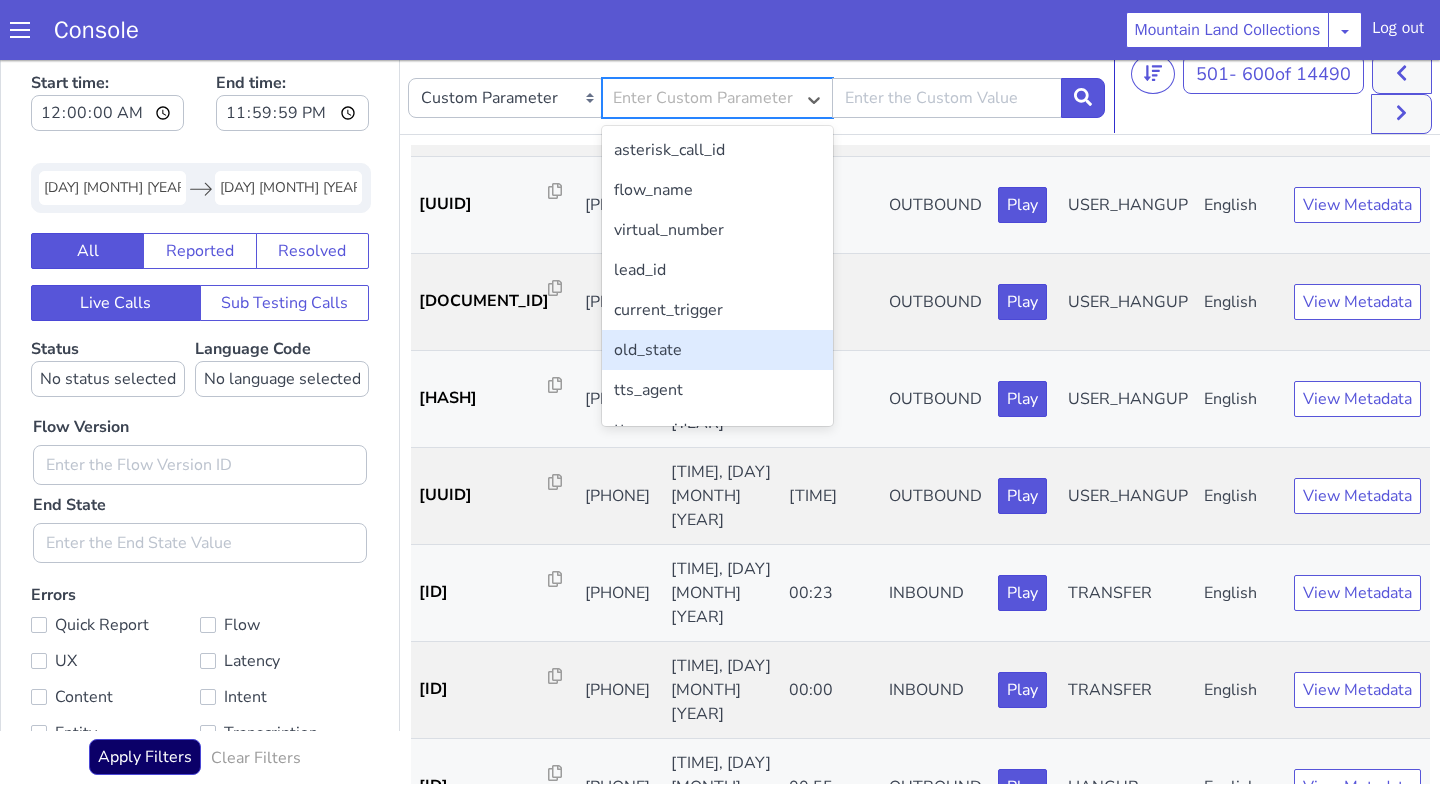 scroll, scrollTop: 68, scrollLeft: 0, axis: vertical 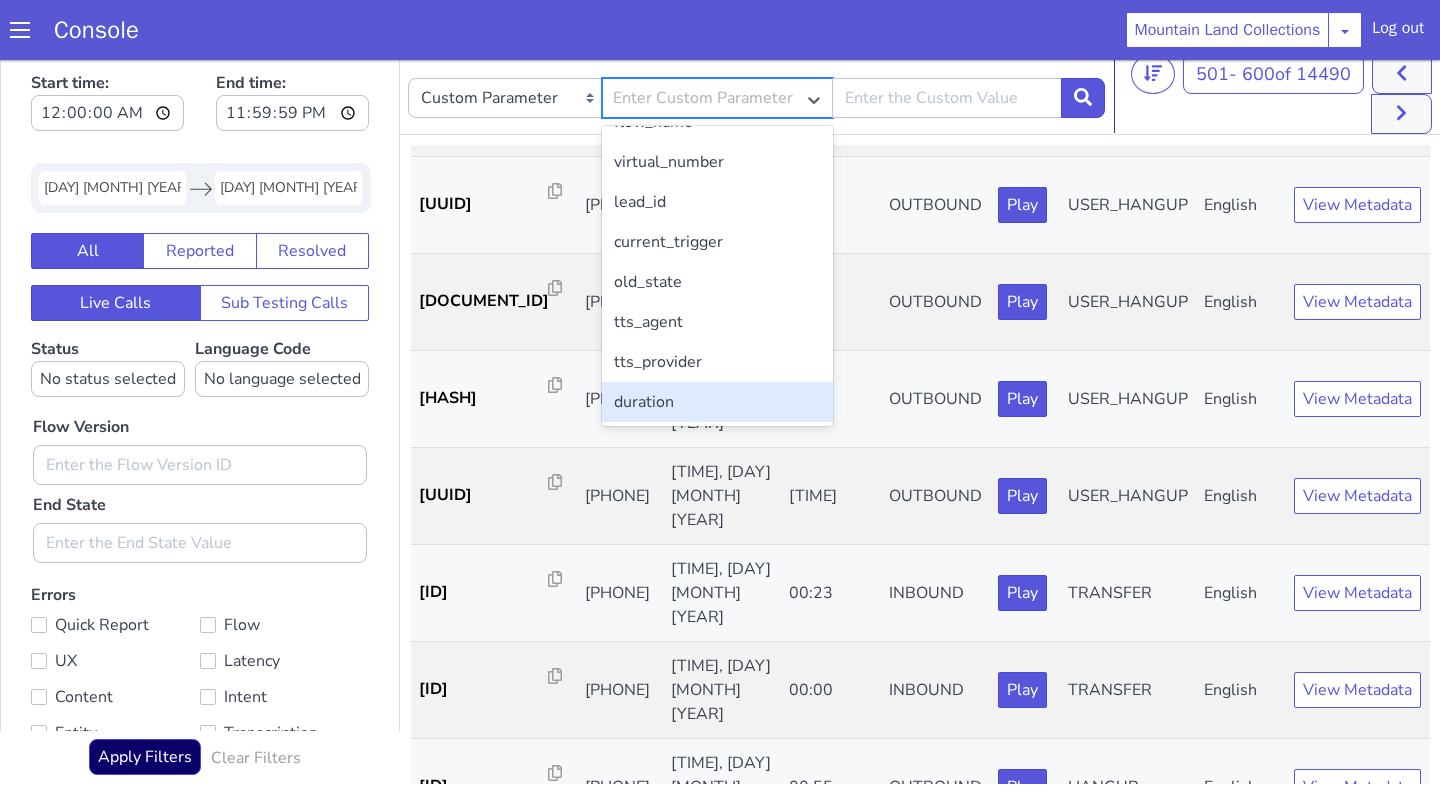 click on "duration" at bounding box center [717, 402] 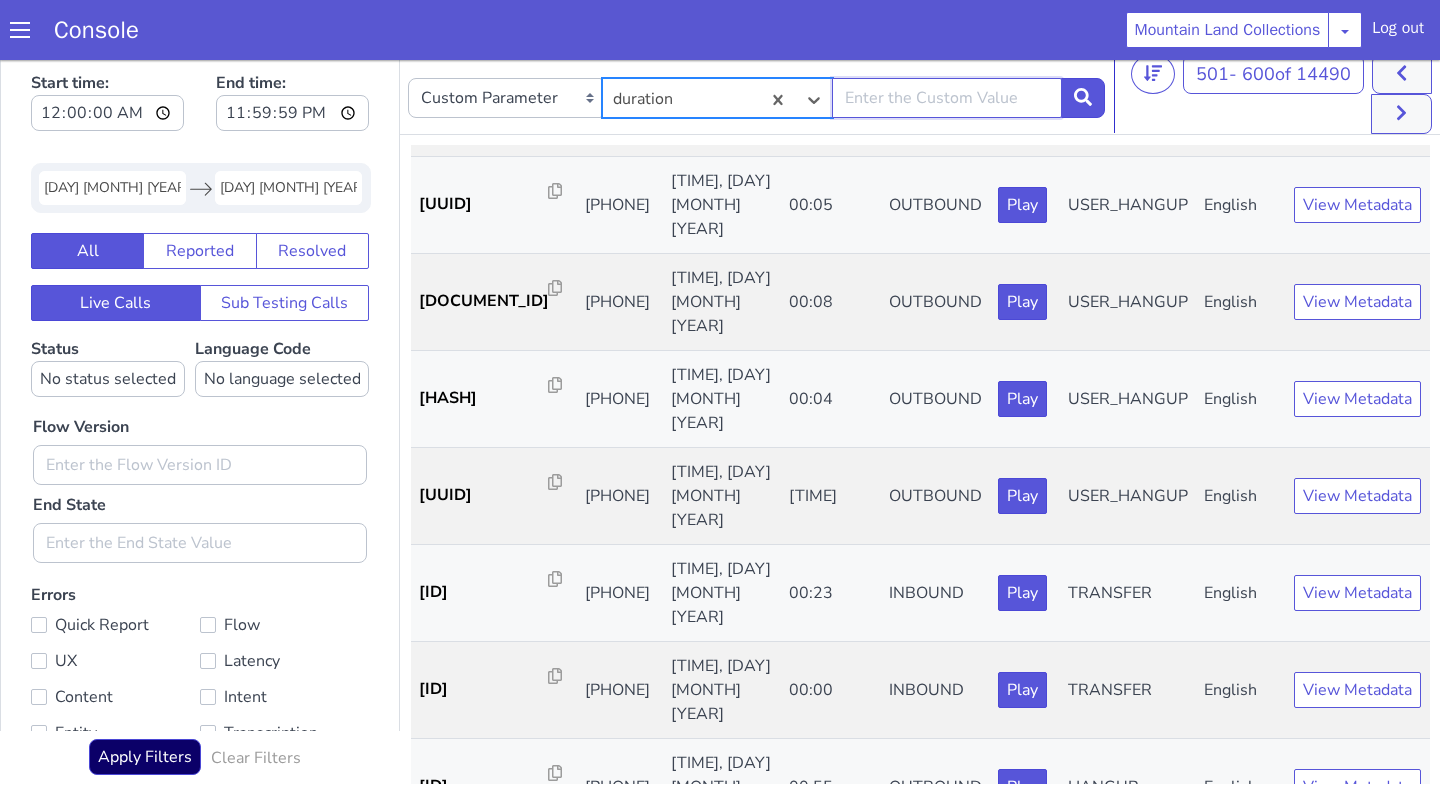 click at bounding box center [947, 98] 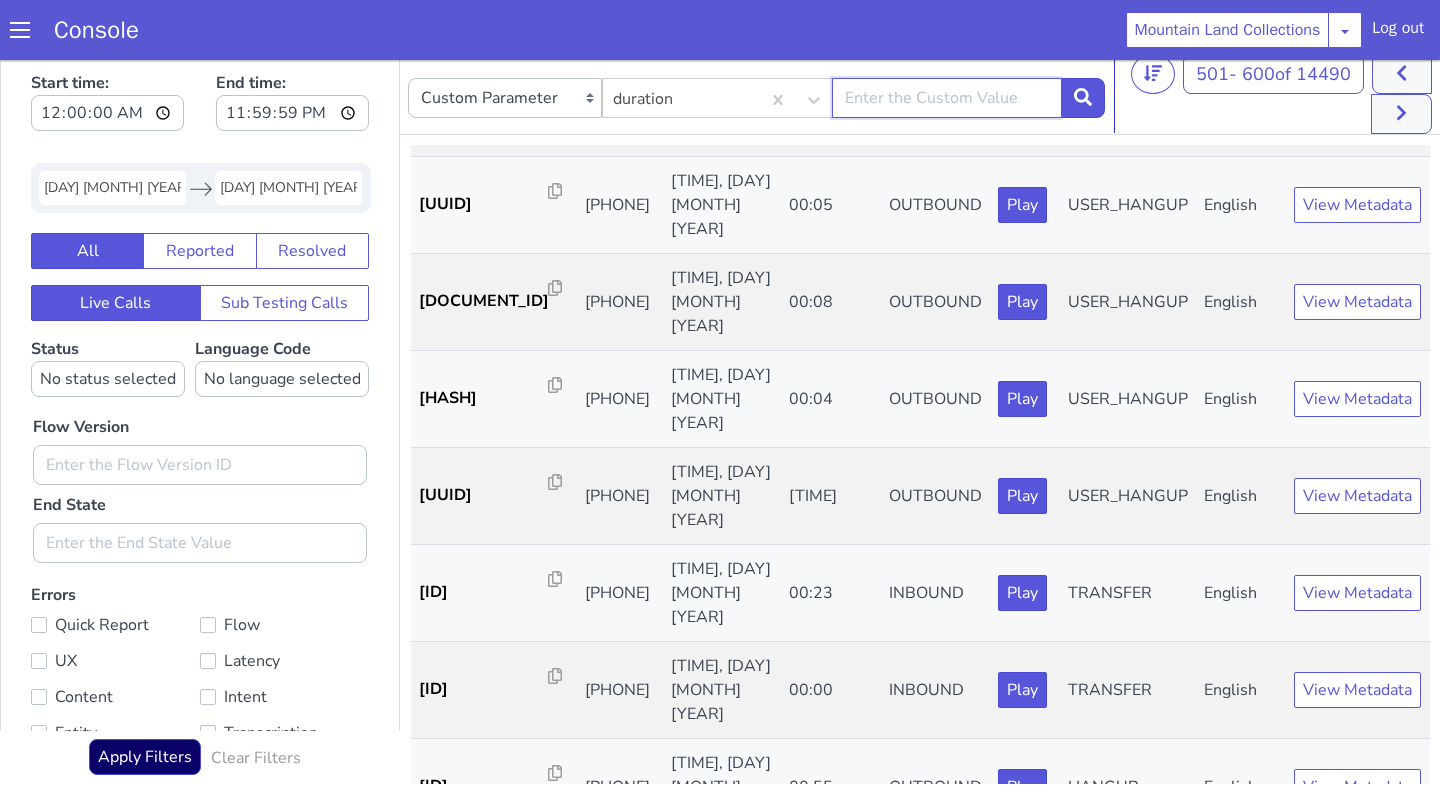 paste on "03:34" 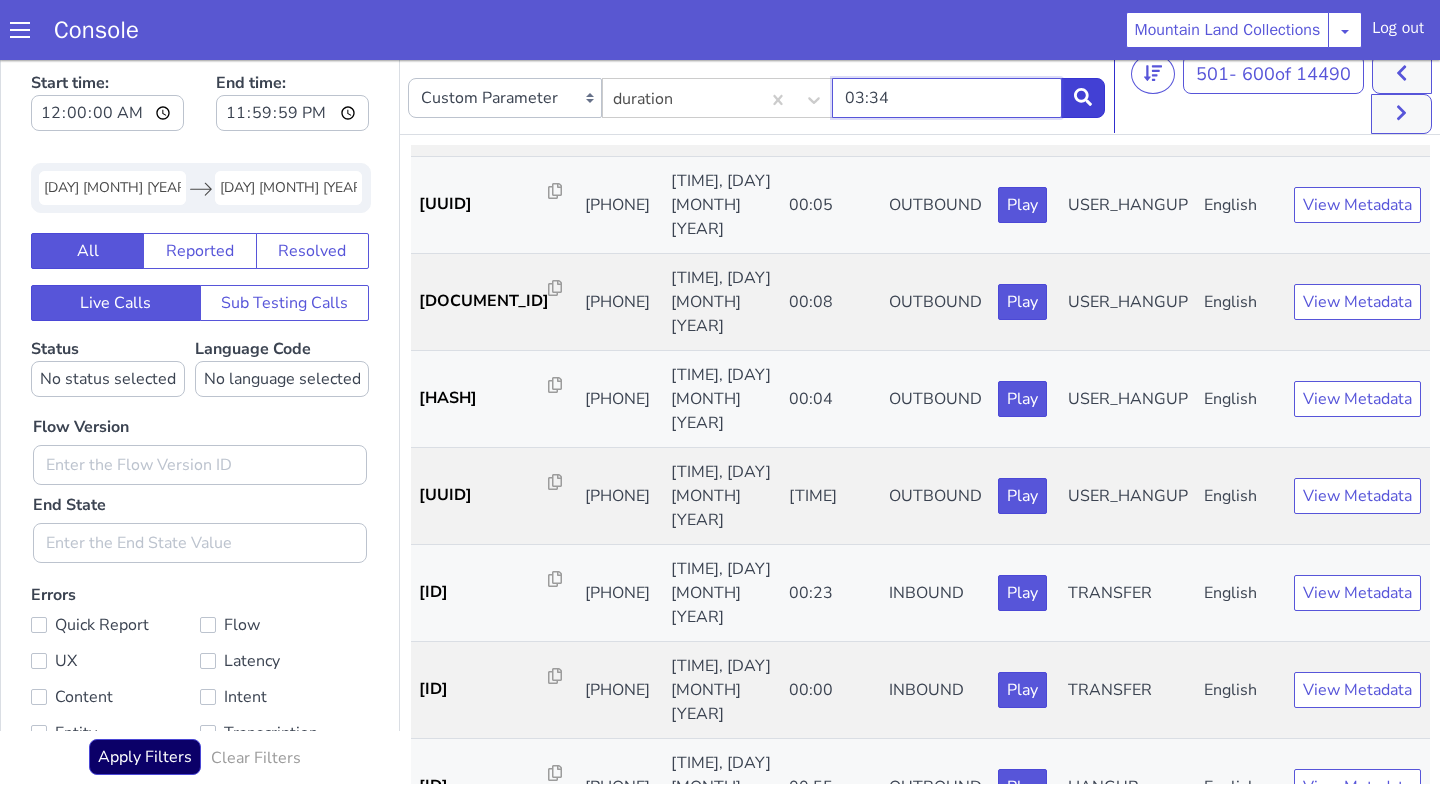 type on "03:34" 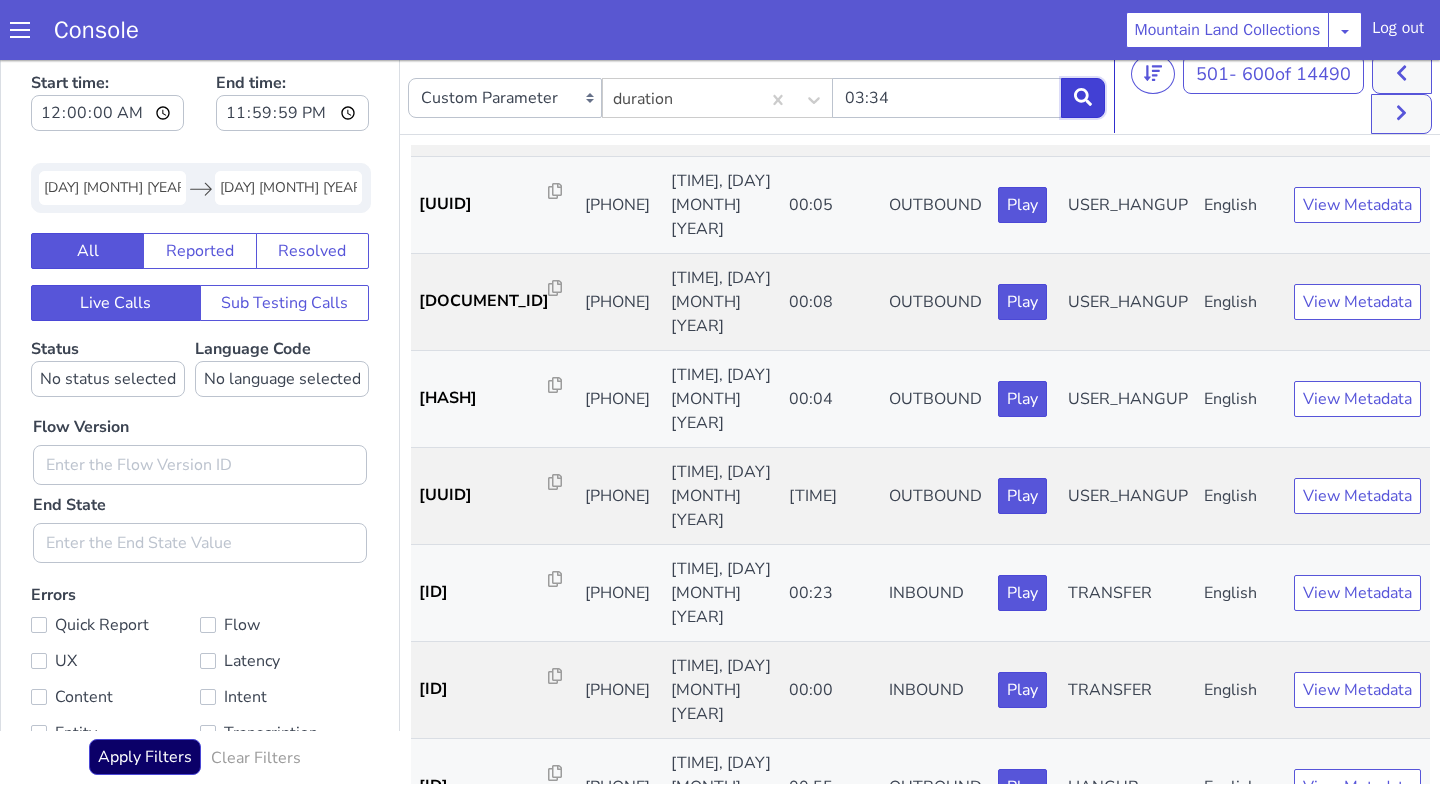 click 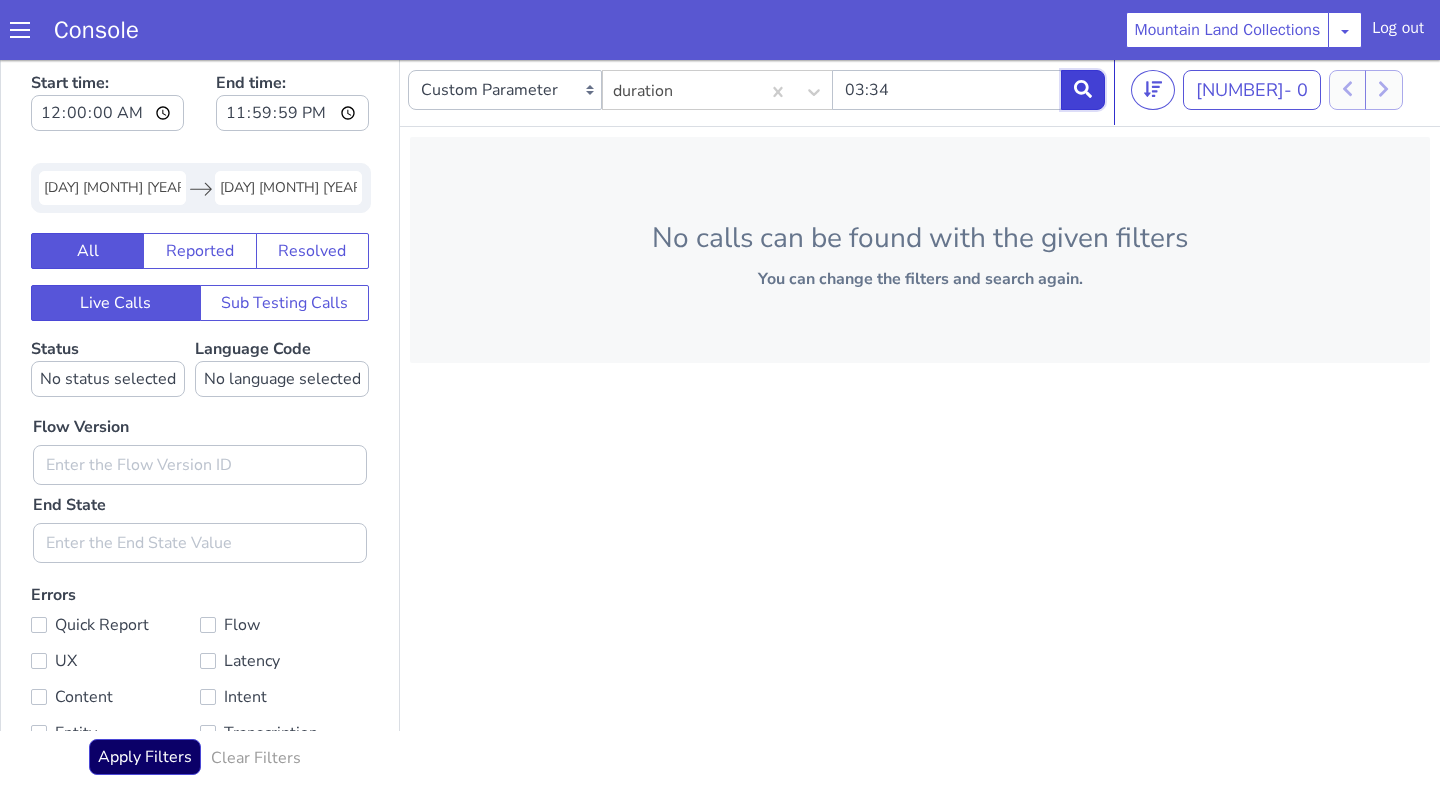 type 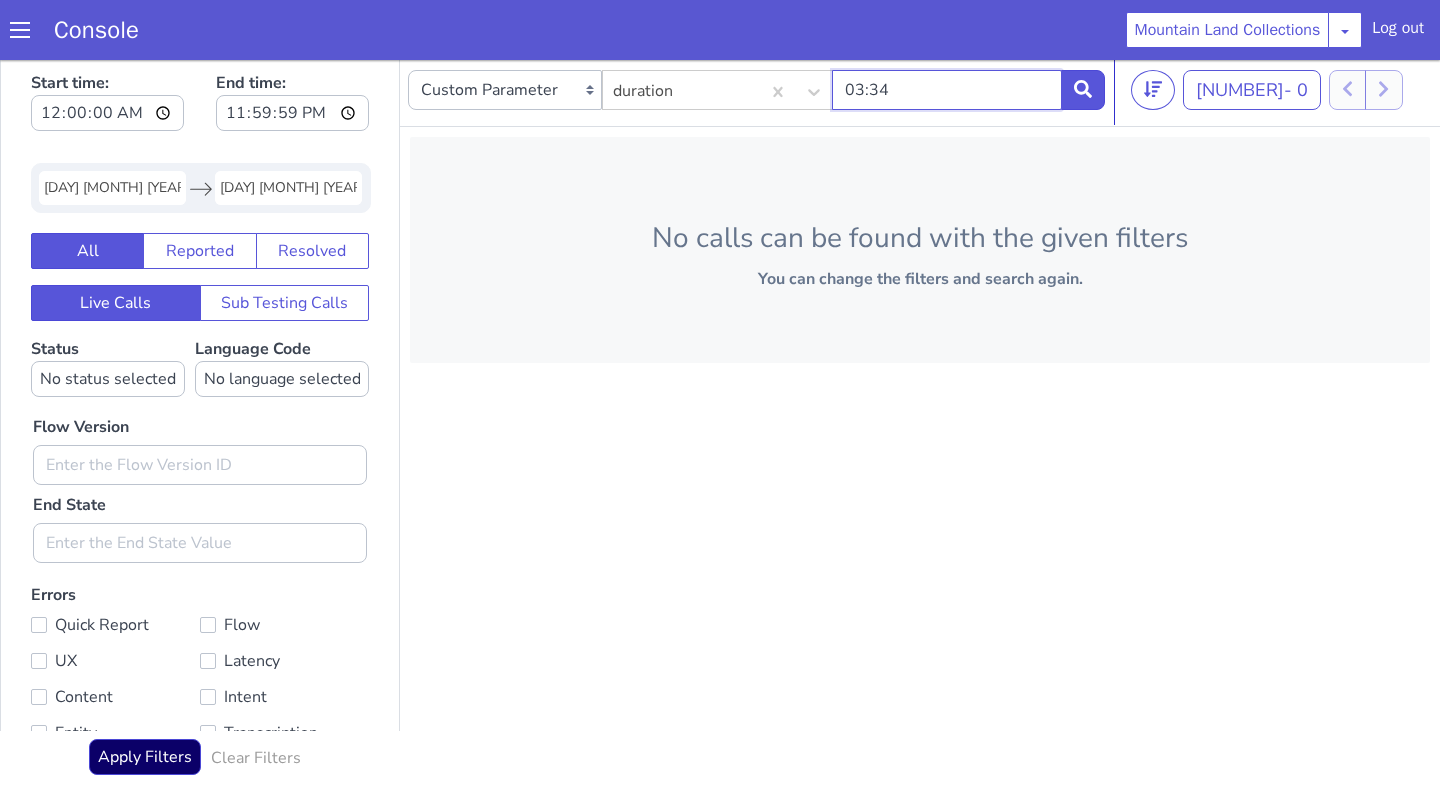 click on "03:34" at bounding box center (947, 90) 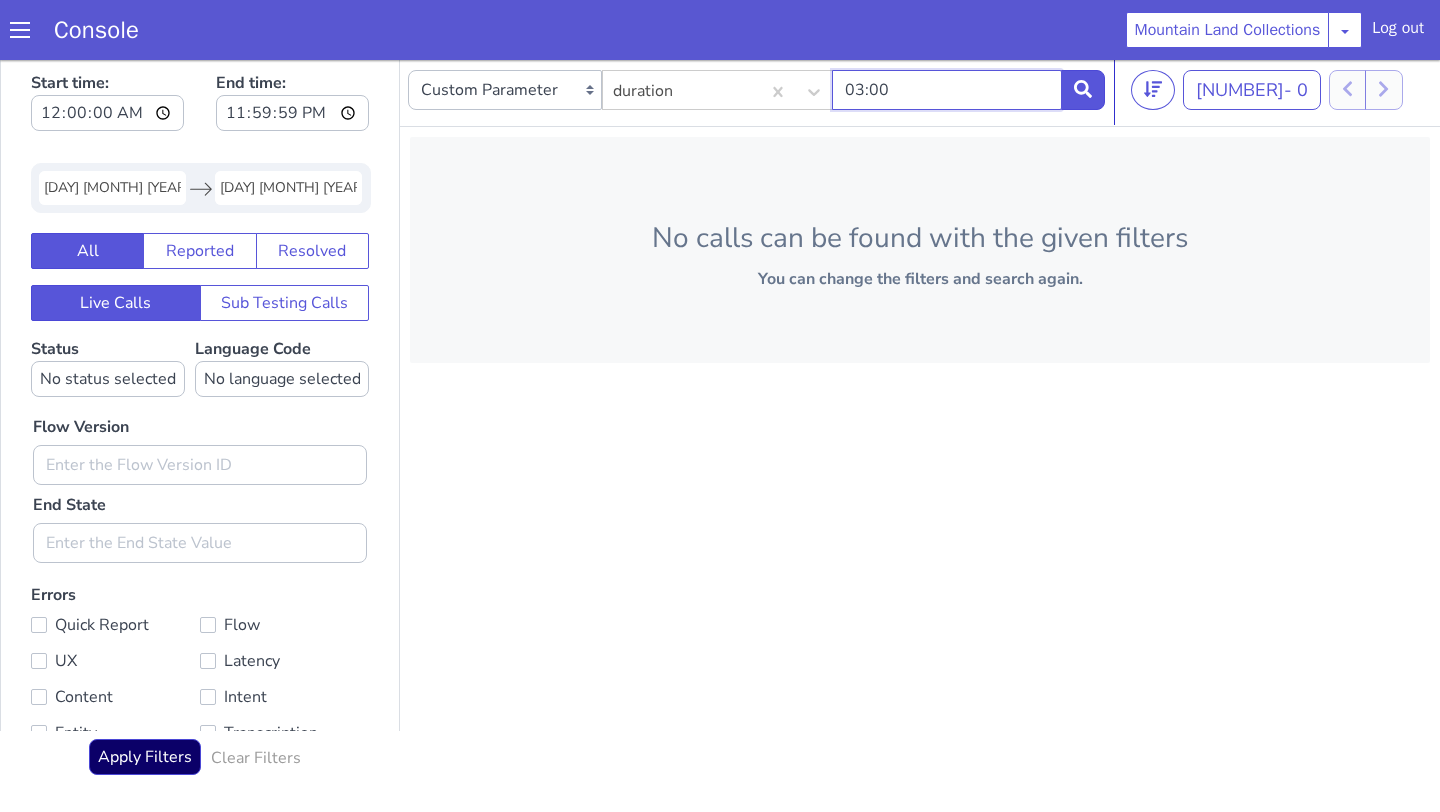type on "03:00" 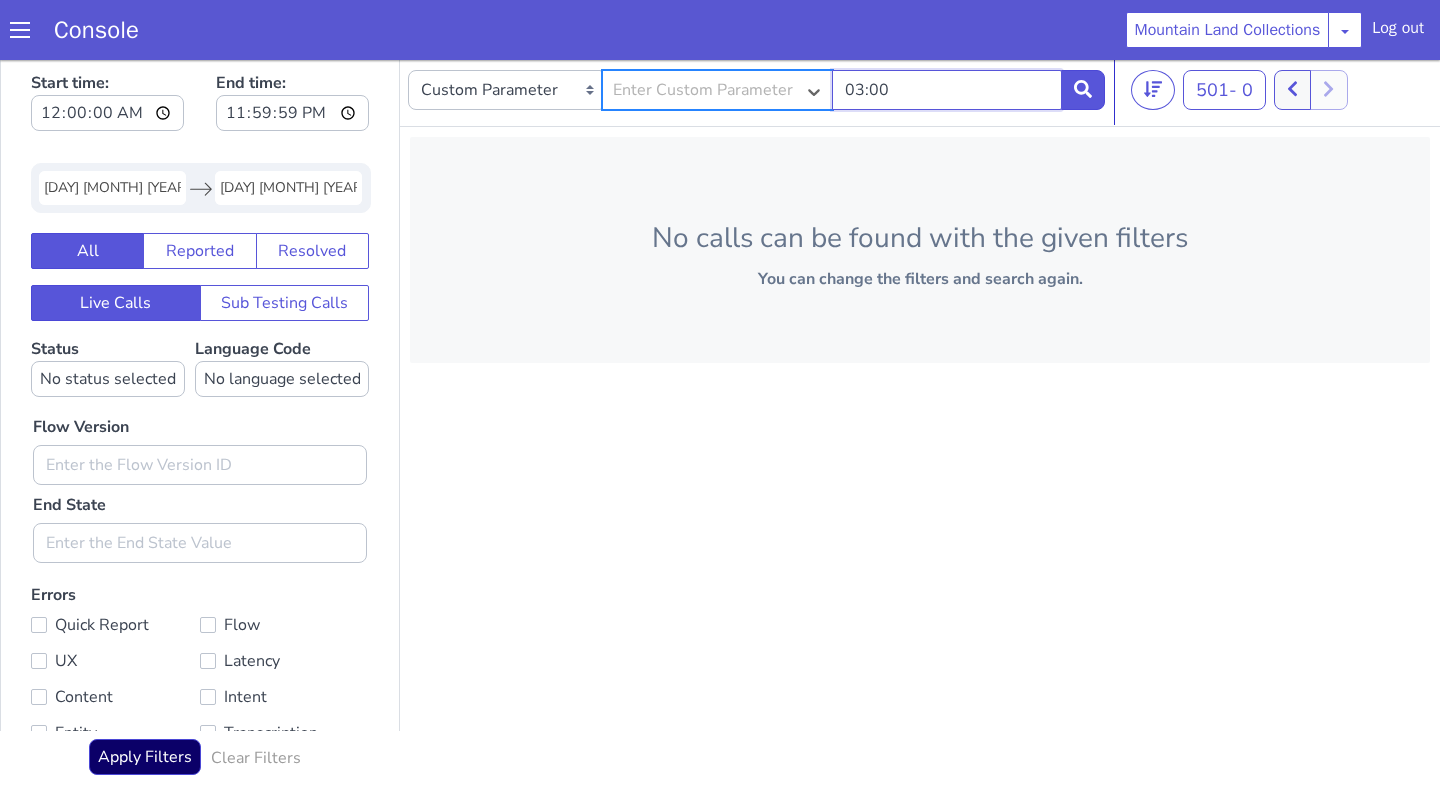 click on "03:00" at bounding box center [947, 90] 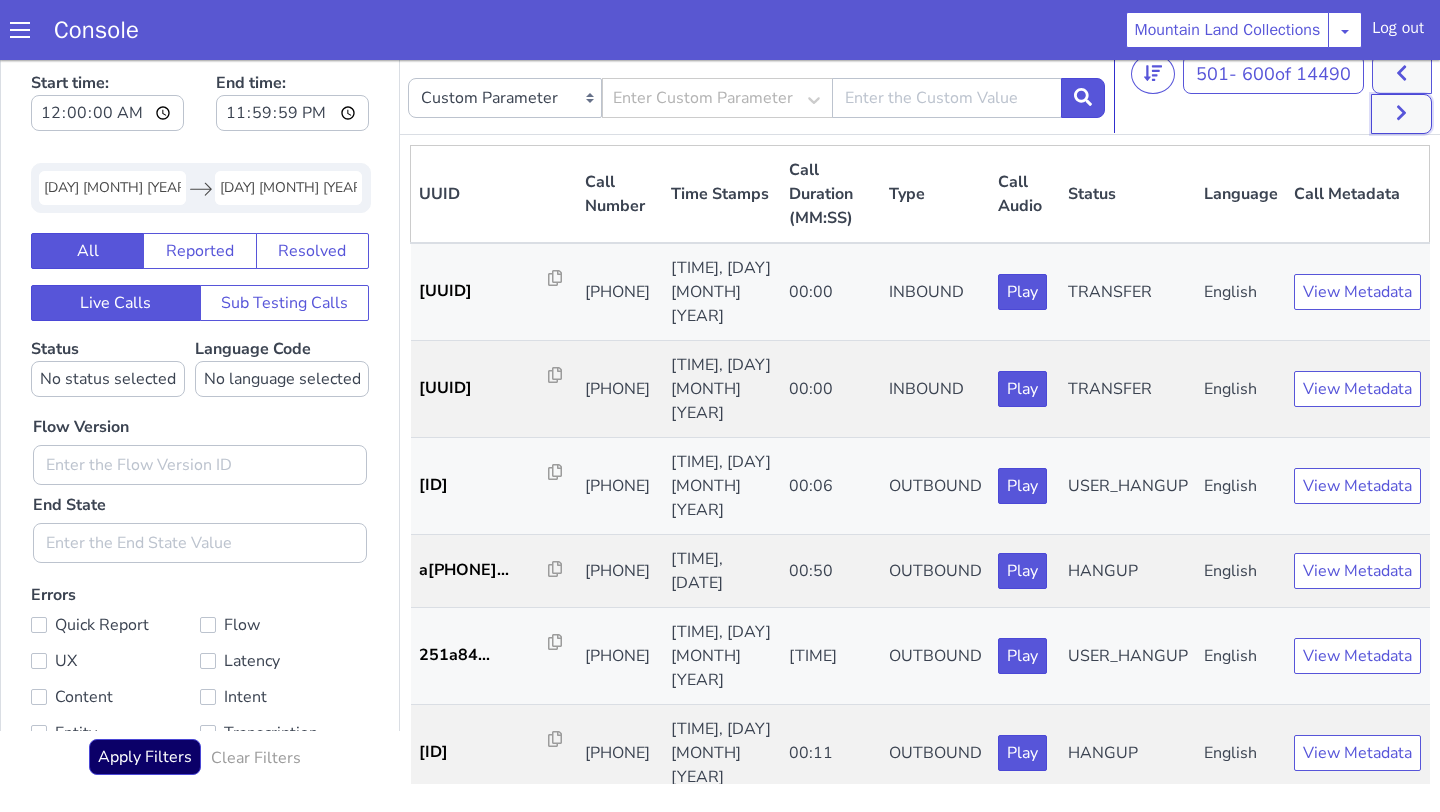 click 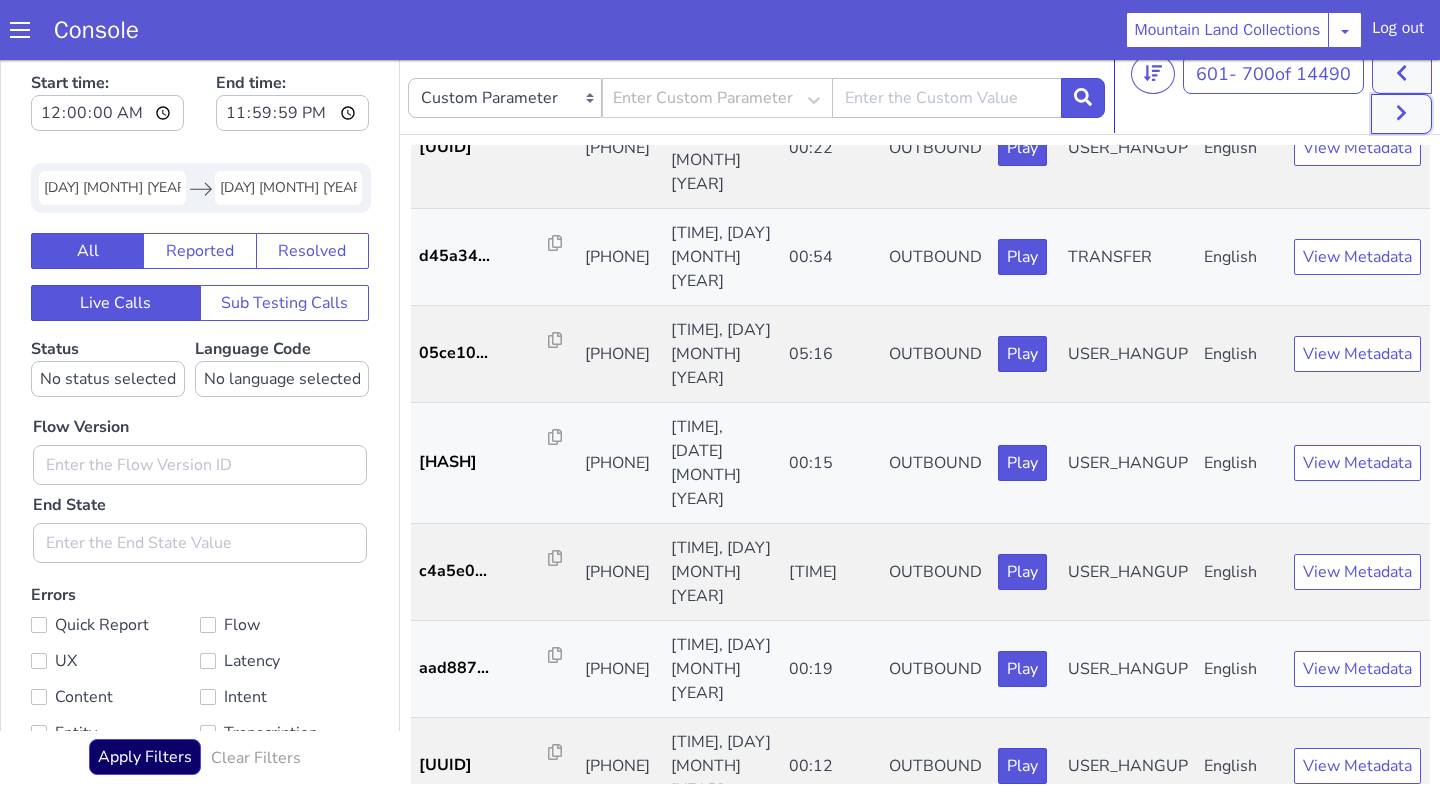 scroll, scrollTop: 6736, scrollLeft: 0, axis: vertical 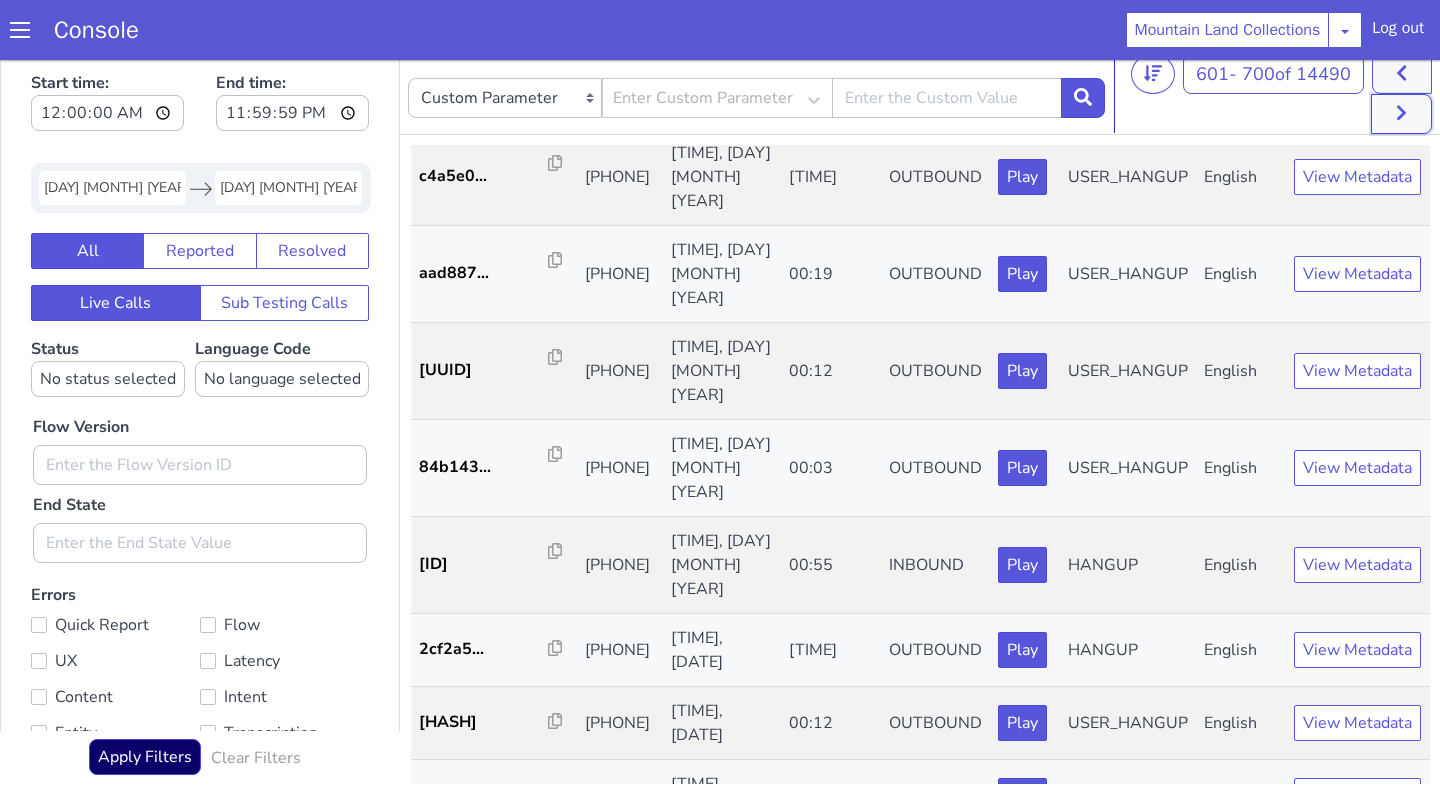 click at bounding box center [1401, 114] 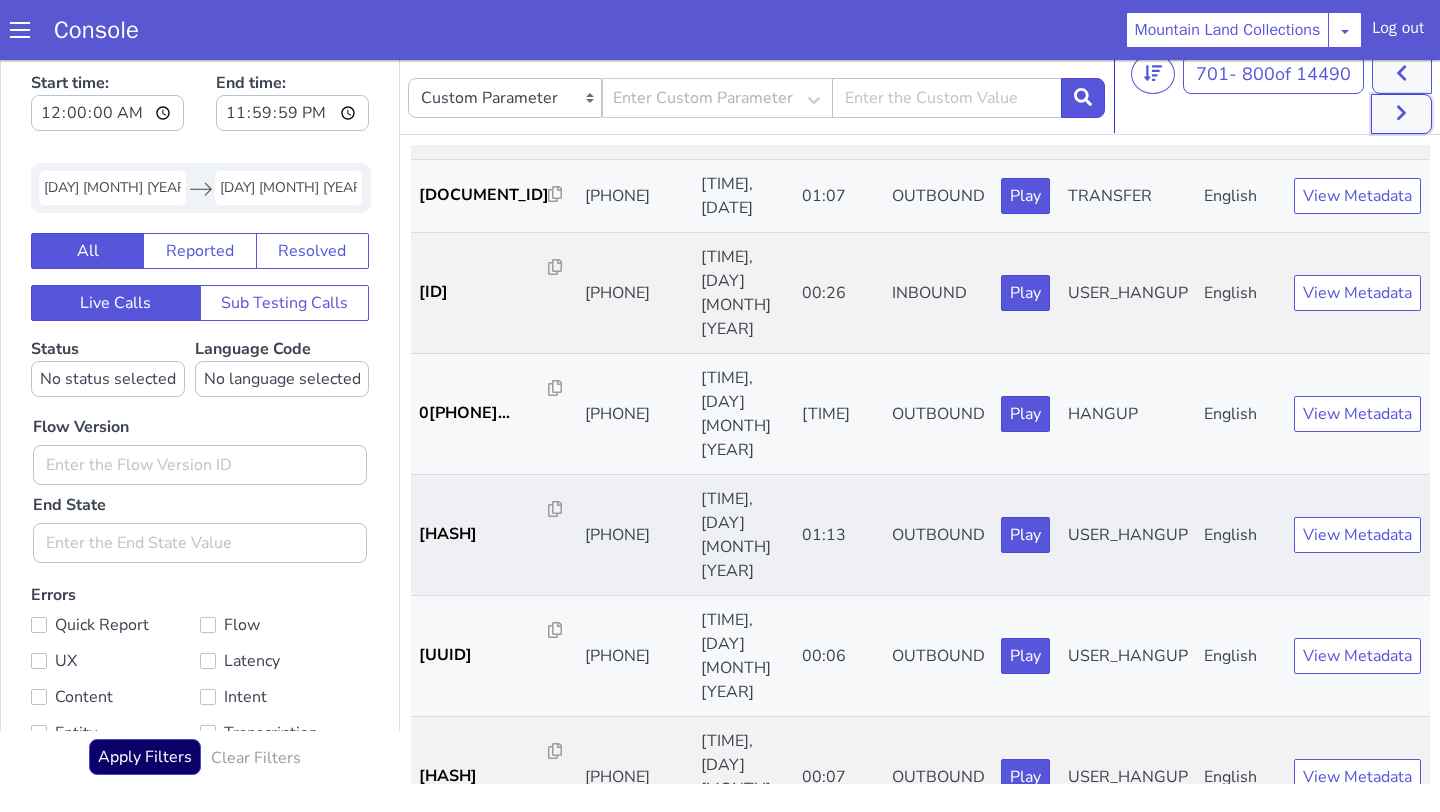 scroll, scrollTop: 347, scrollLeft: 0, axis: vertical 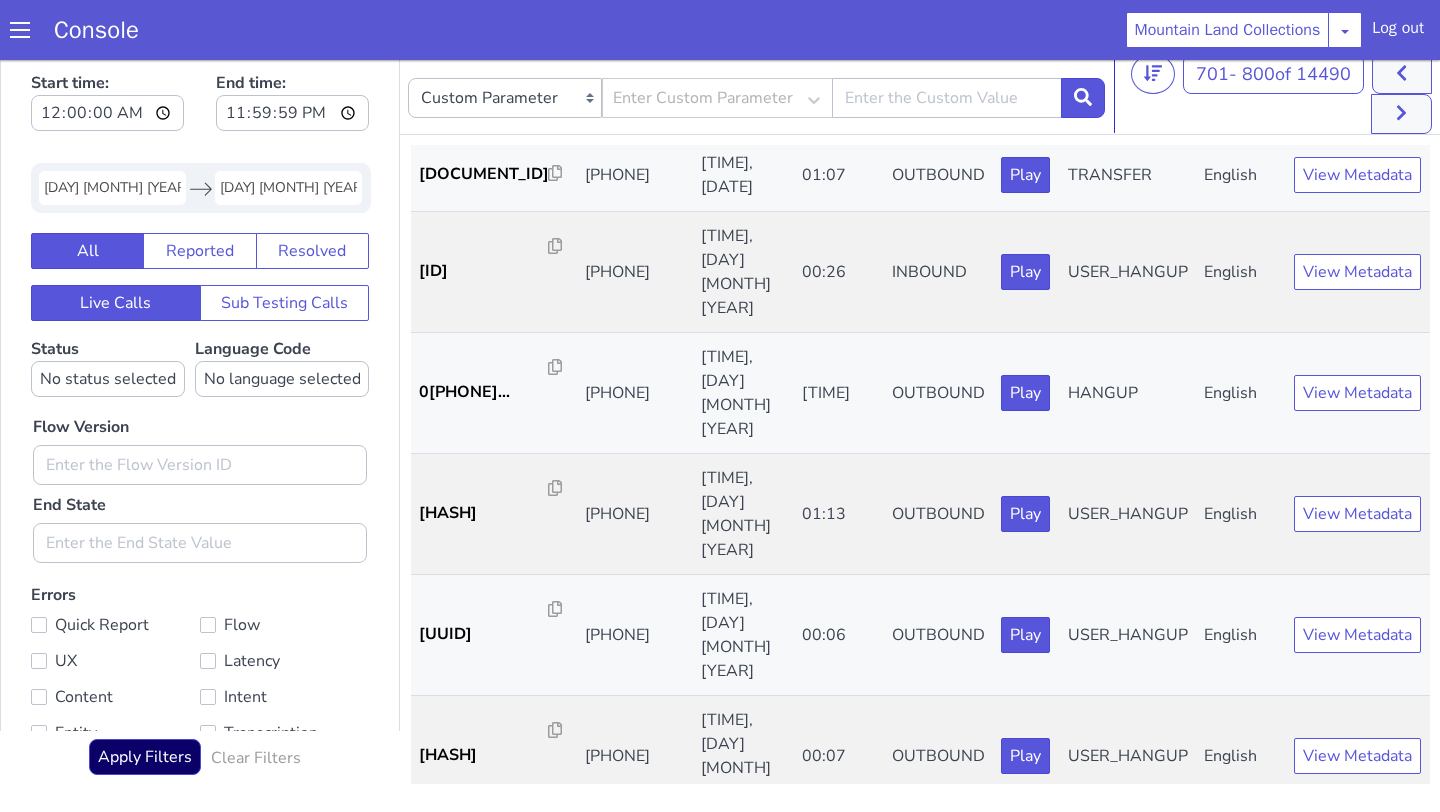 click on "dd8229..." at bounding box center [484, 876] 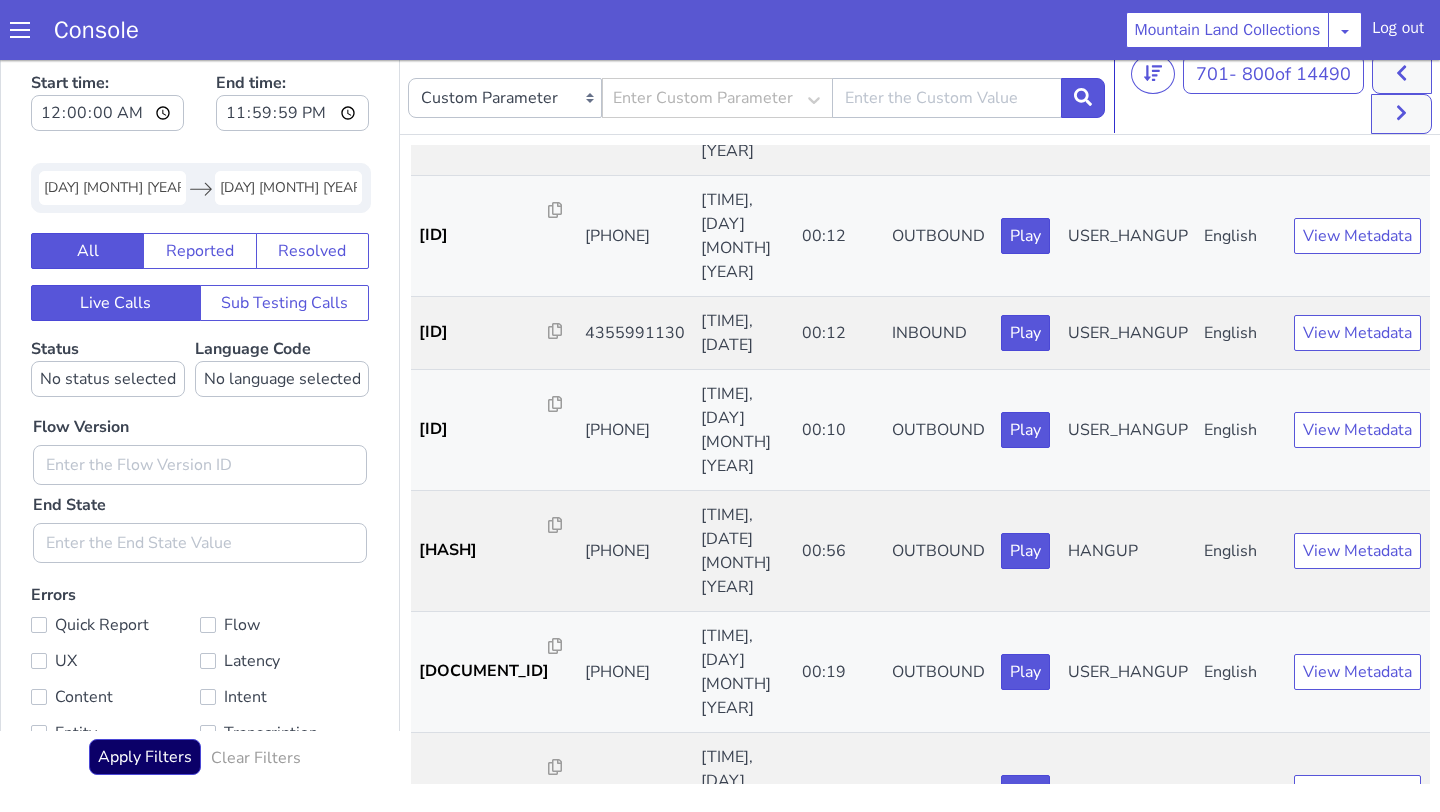 scroll, scrollTop: 2955, scrollLeft: 0, axis: vertical 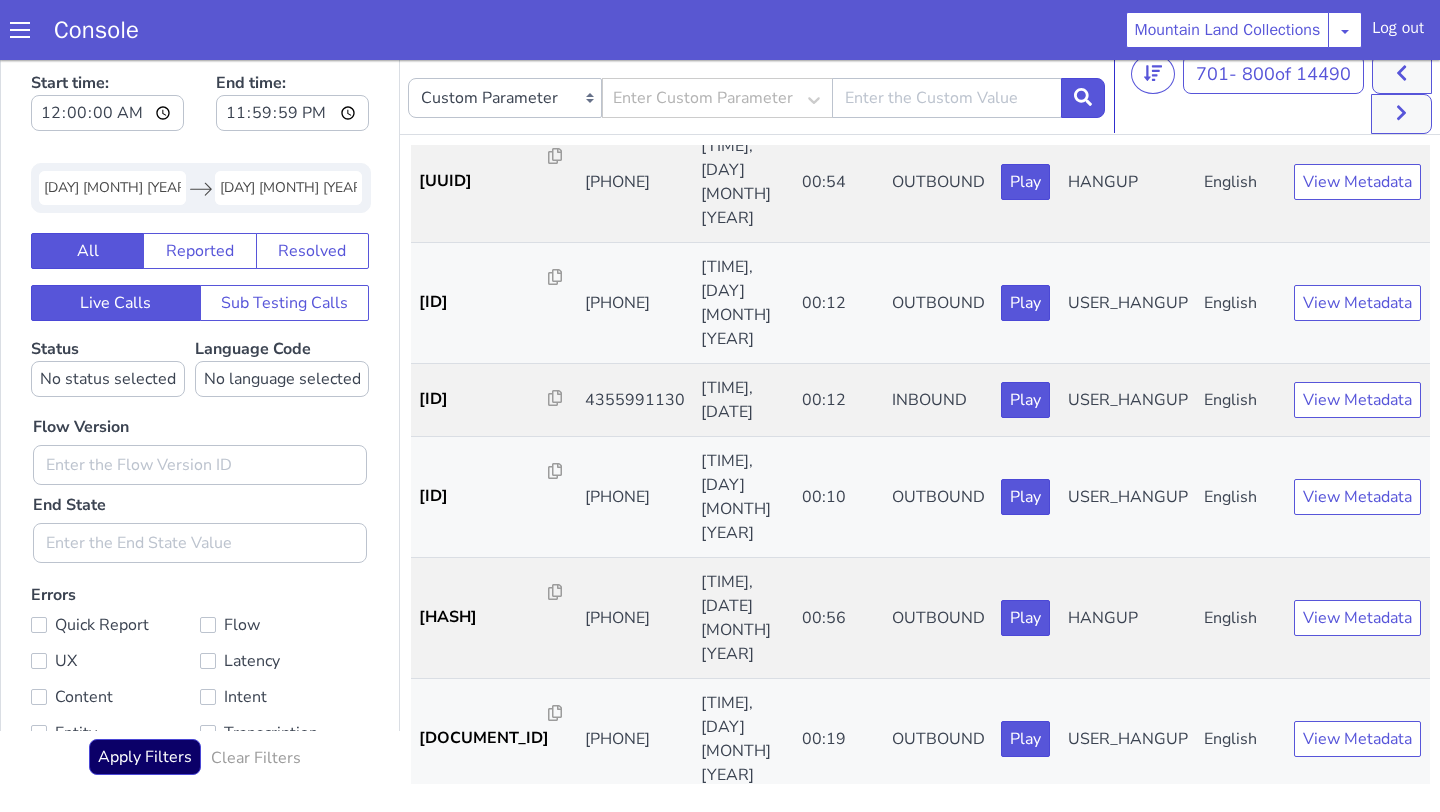 click on "I41524..." at bounding box center (484, 2119) 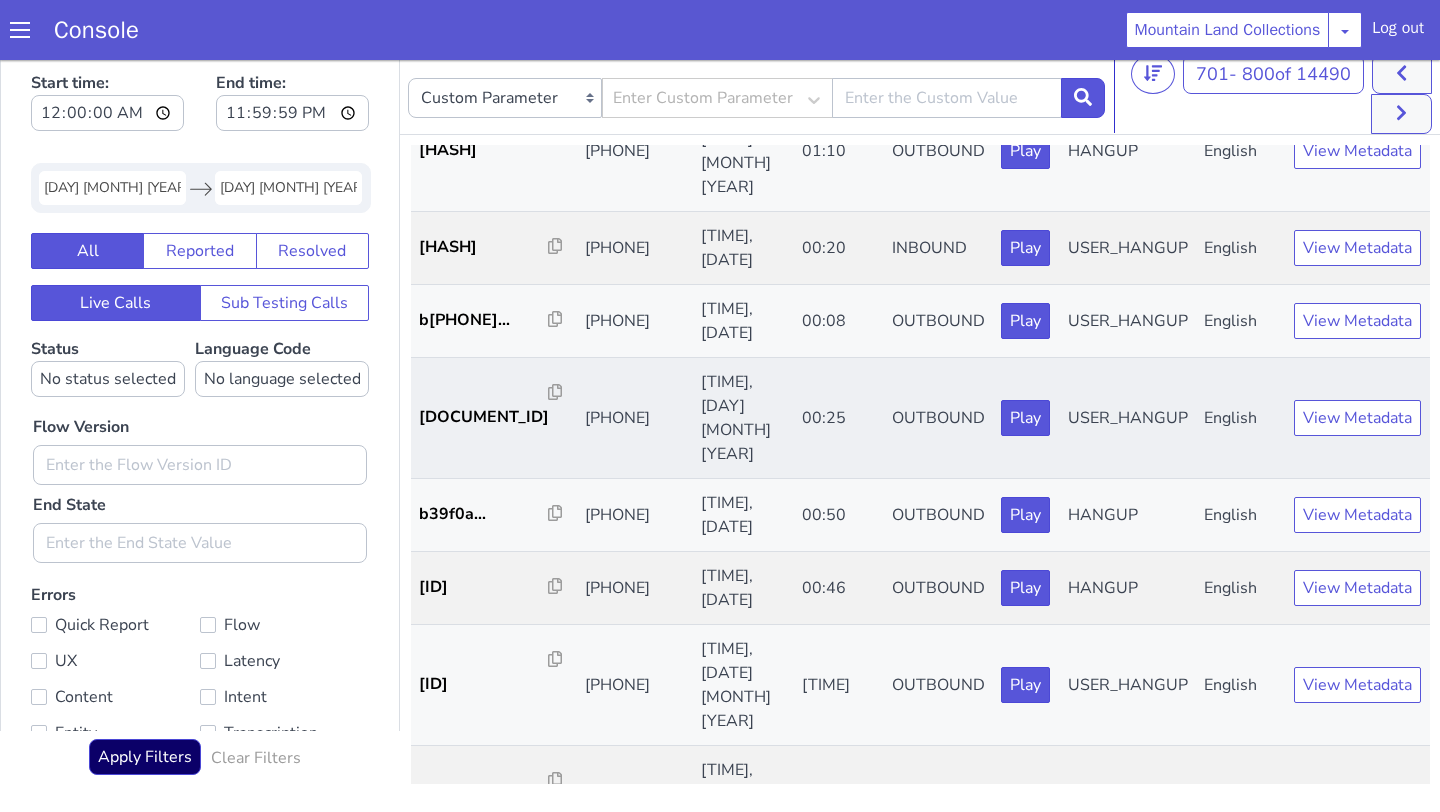 scroll, scrollTop: 5499, scrollLeft: 0, axis: vertical 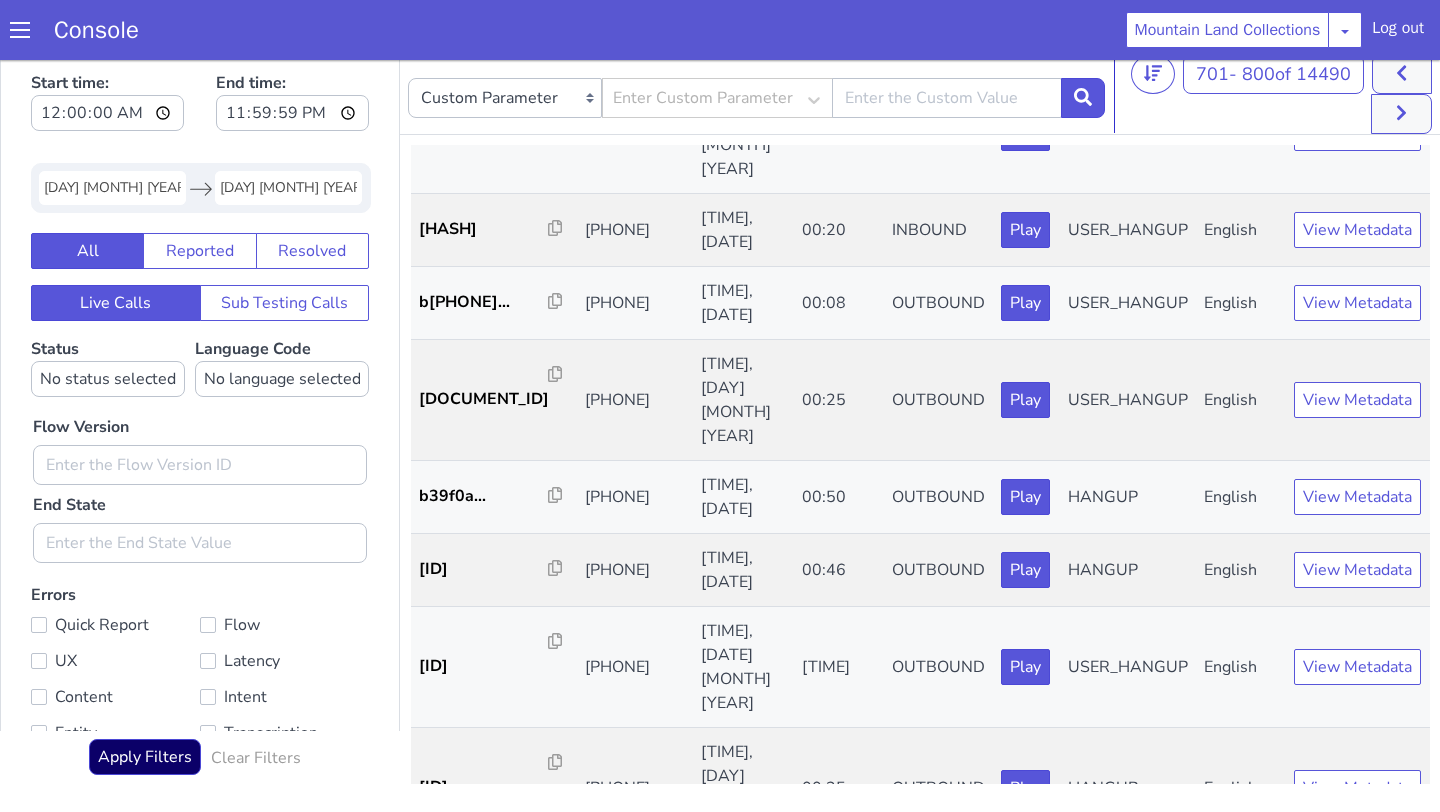 click on "de0180..." at bounding box center (484, 3524) 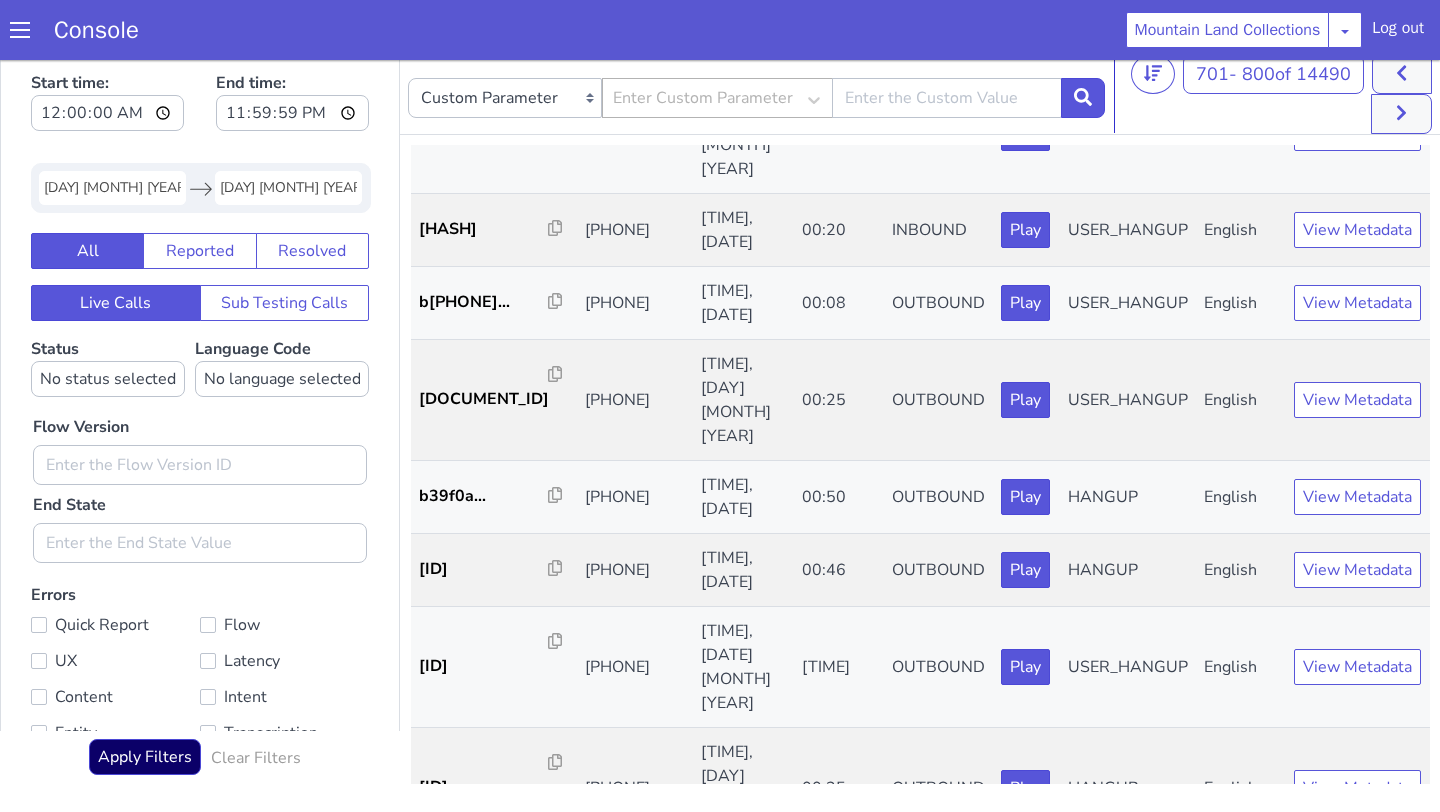 click on "Enter Custom Parameter" at bounding box center (699, 100) 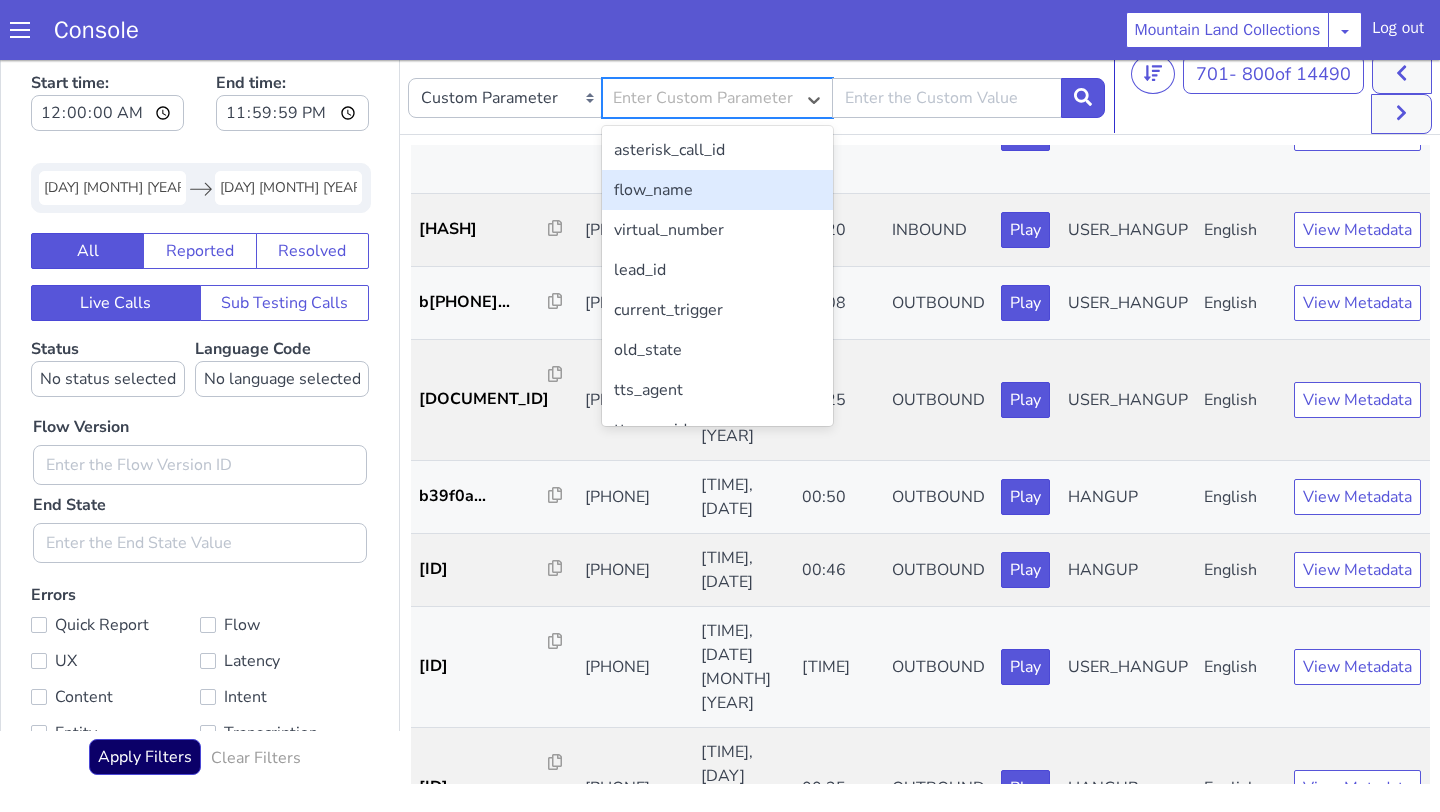 click on "flow_name" at bounding box center [717, 190] 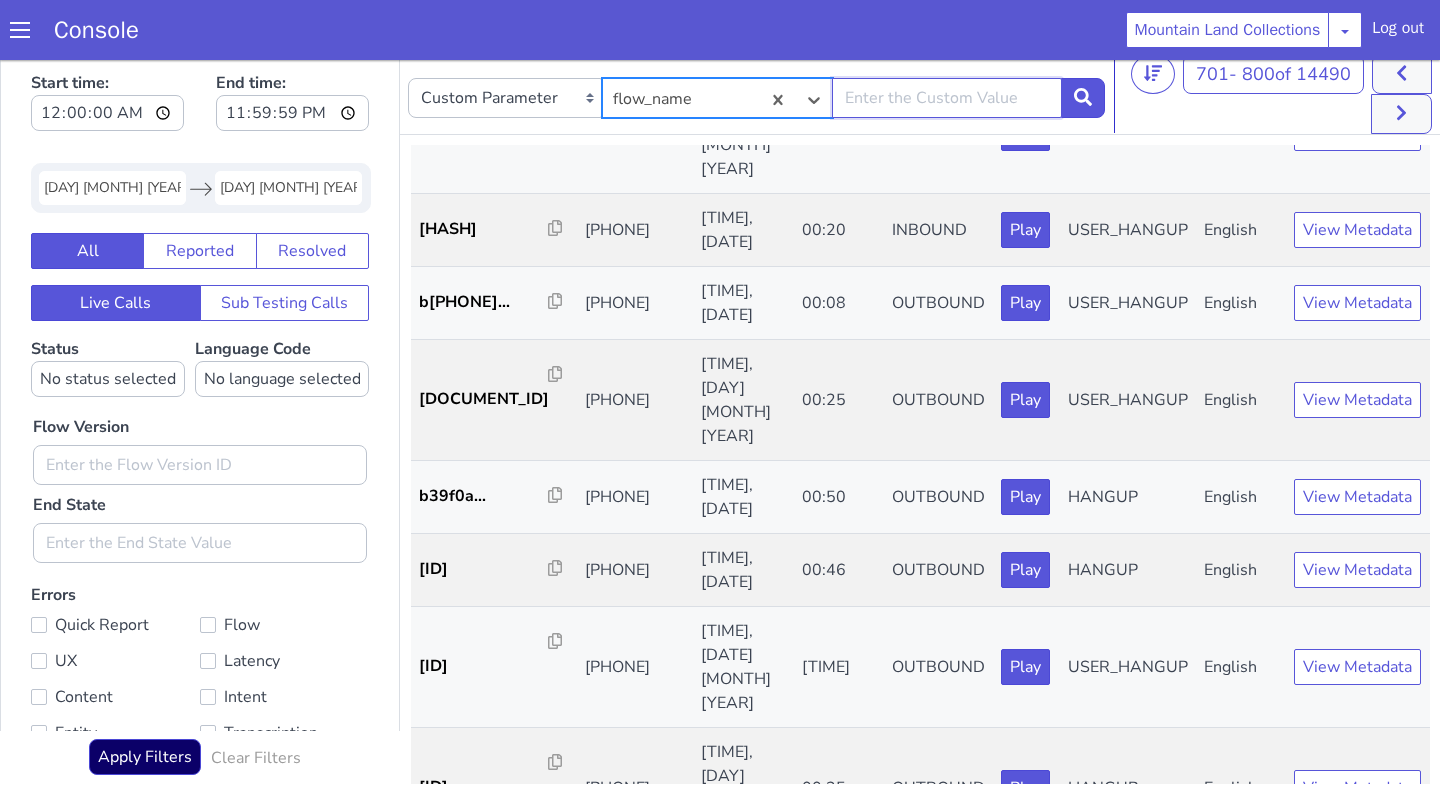 click at bounding box center [947, 98] 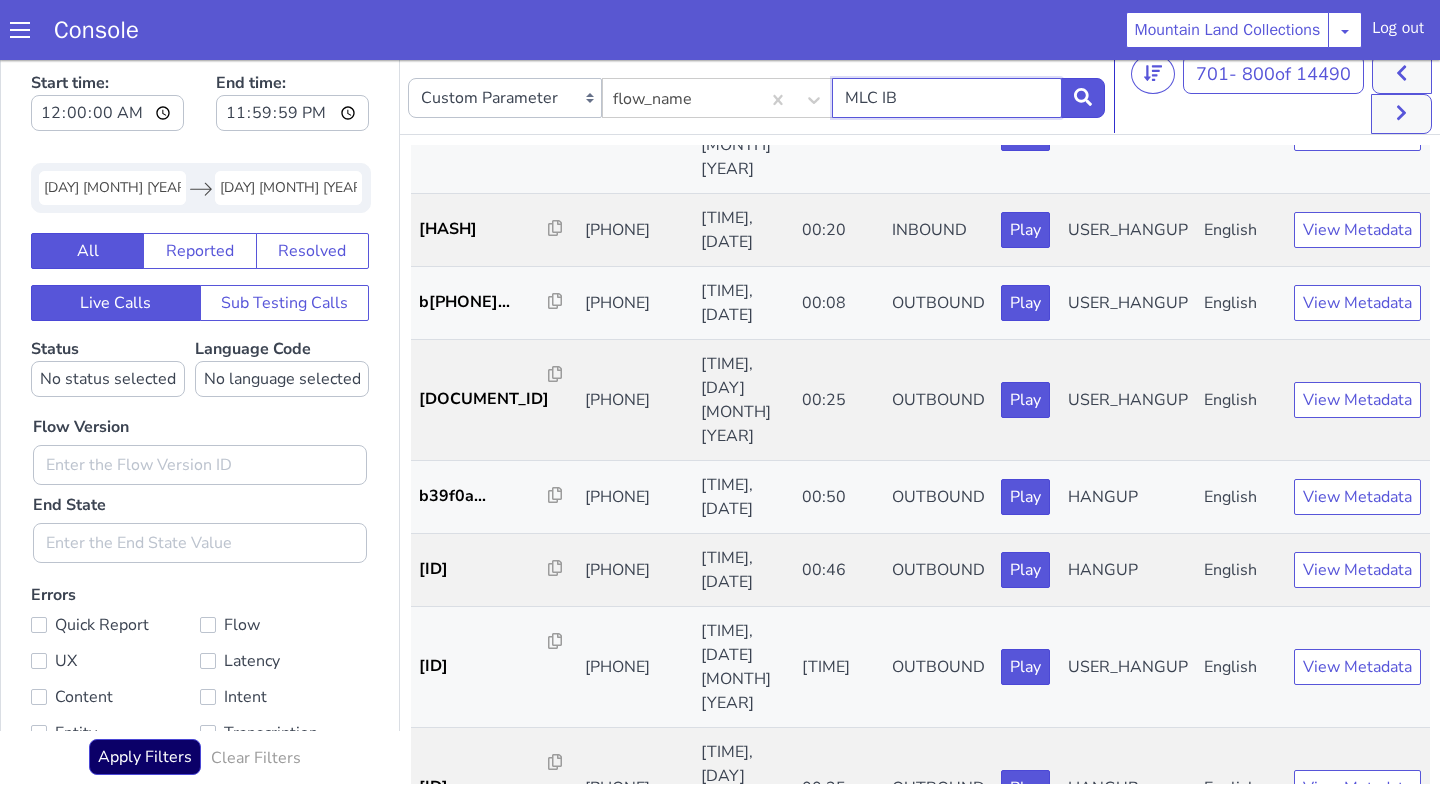 type on "MLC IB" 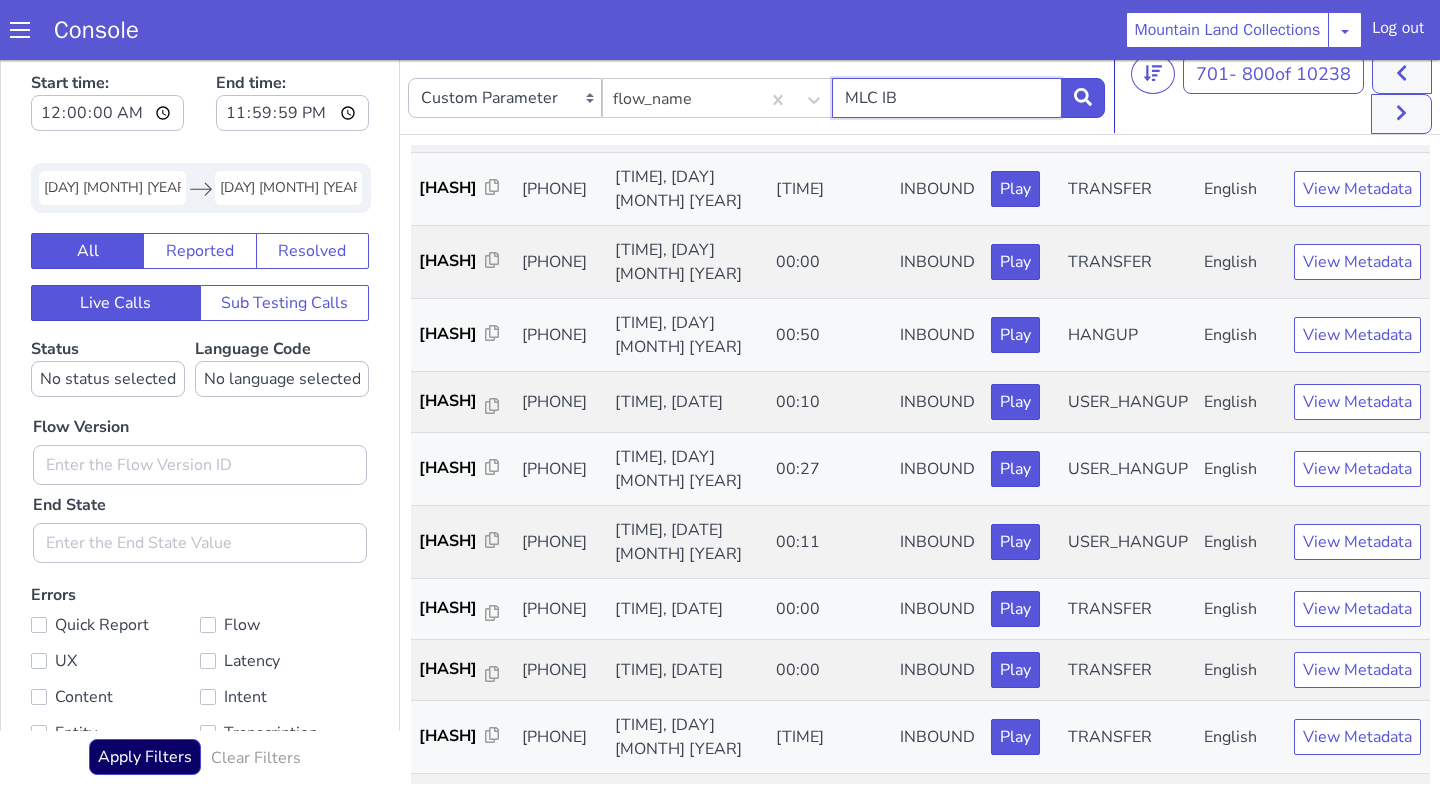 scroll, scrollTop: 1400, scrollLeft: 0, axis: vertical 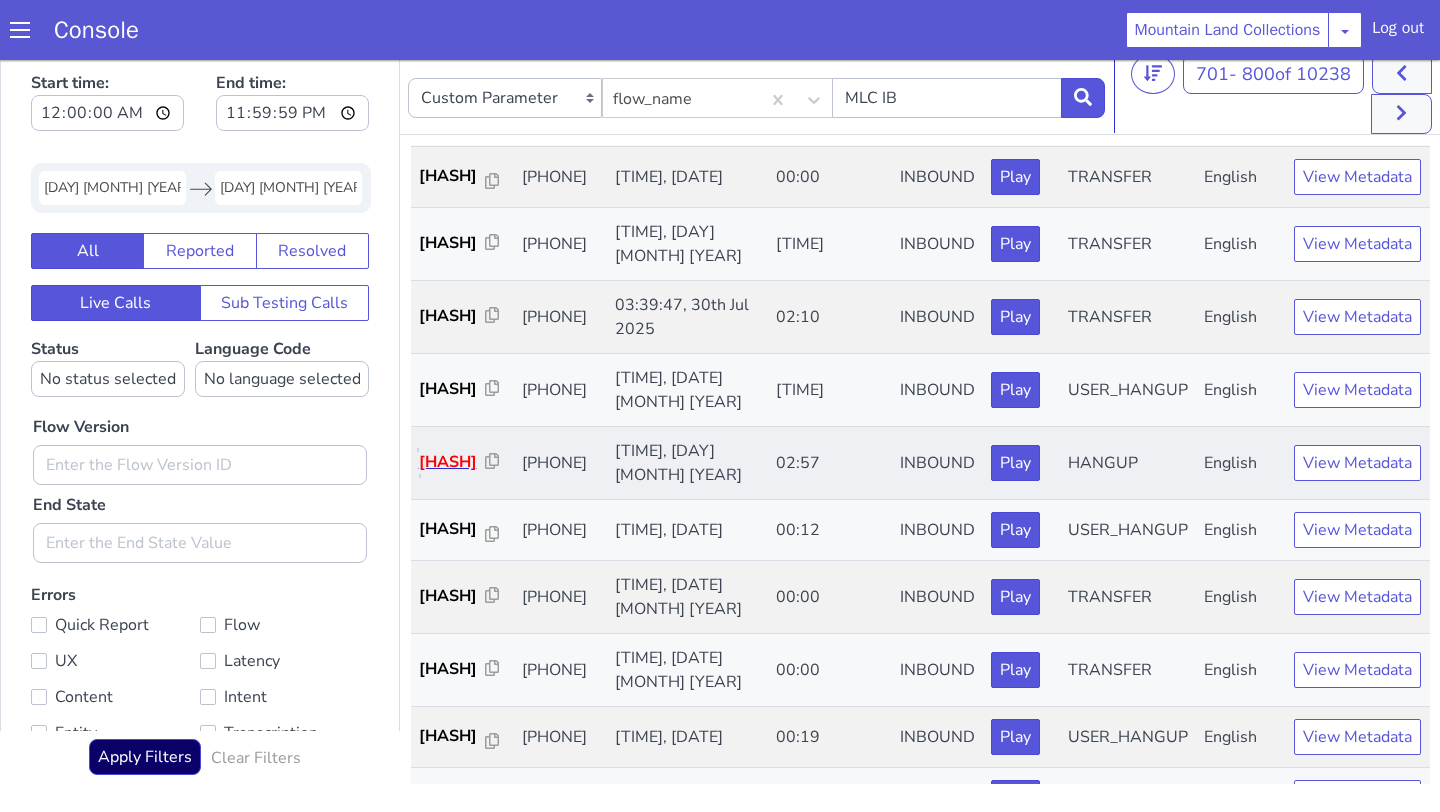 click on "I41504..." at bounding box center [452, 462] 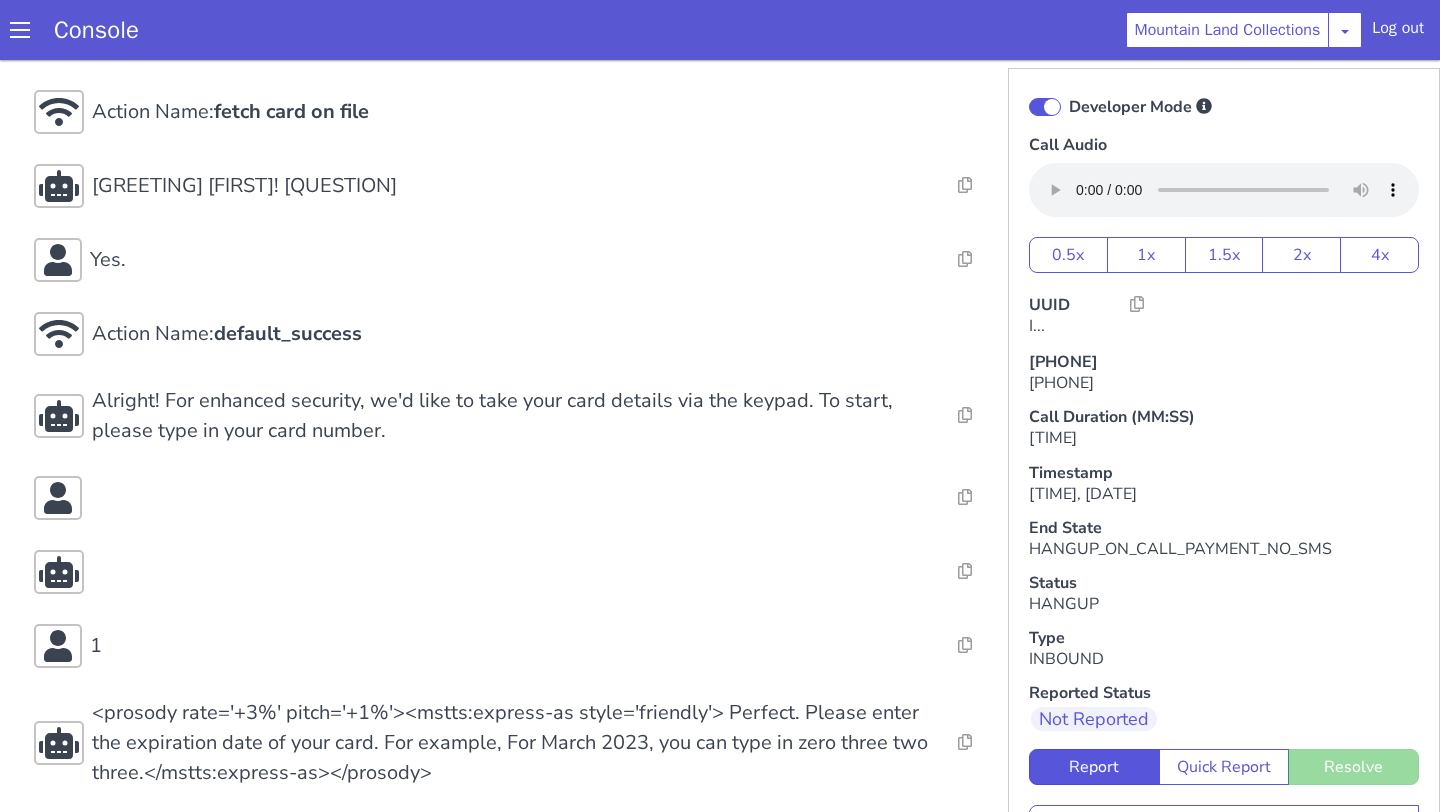 scroll, scrollTop: 1724, scrollLeft: 0, axis: vertical 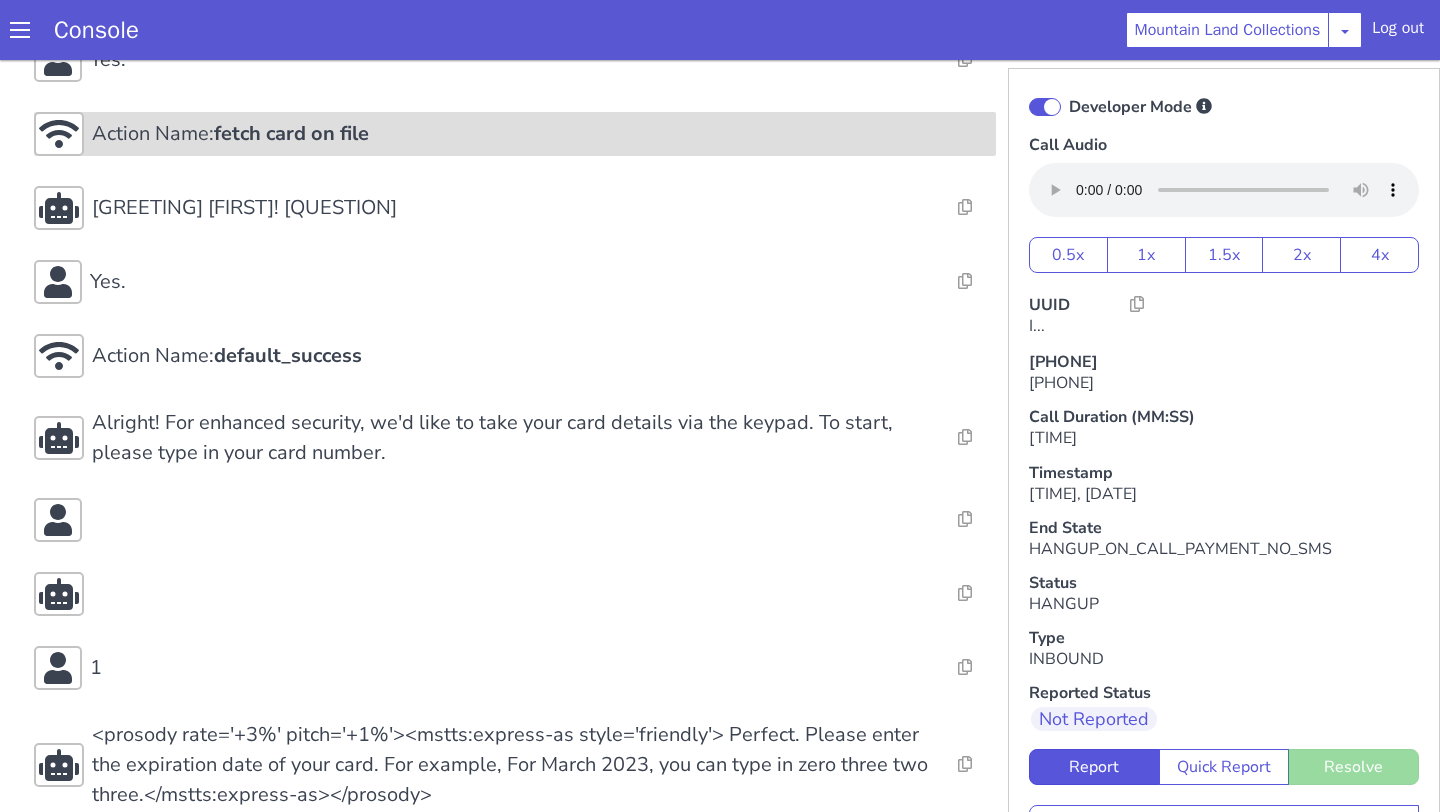 click on "Action Name: fetch card on file" at bounding box center (540, 134) 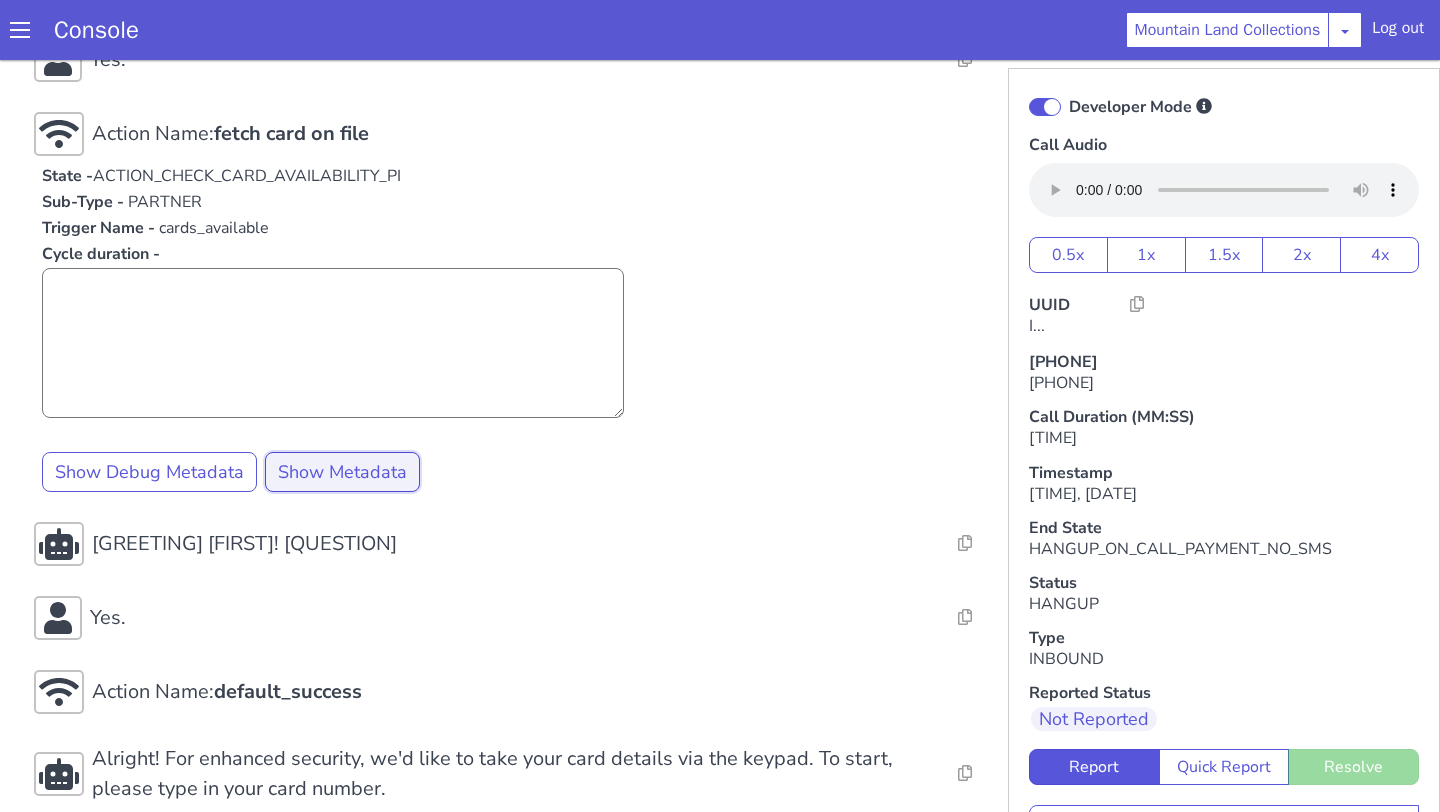 click on "Show Metadata" at bounding box center (342, 472) 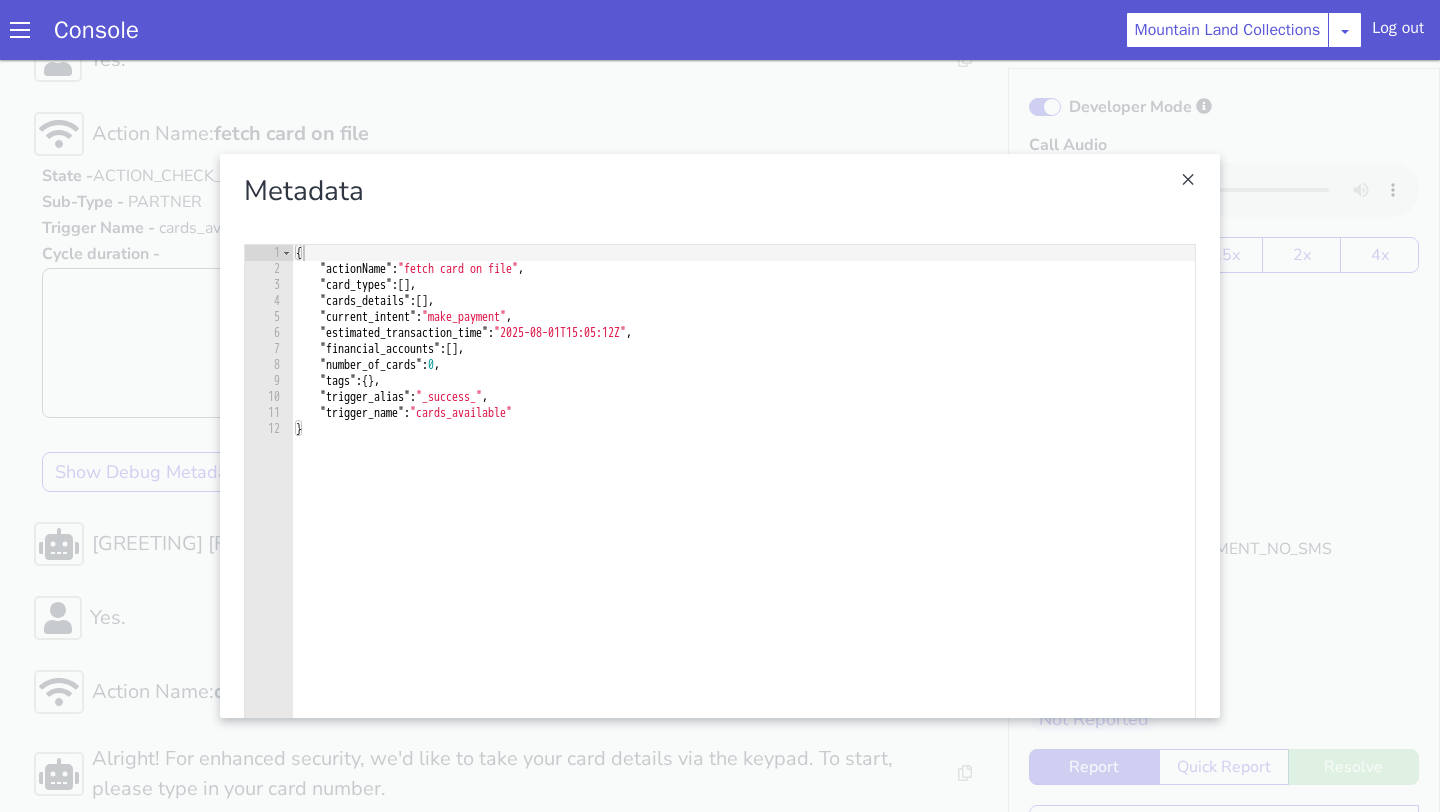 click at bounding box center (720, 436) 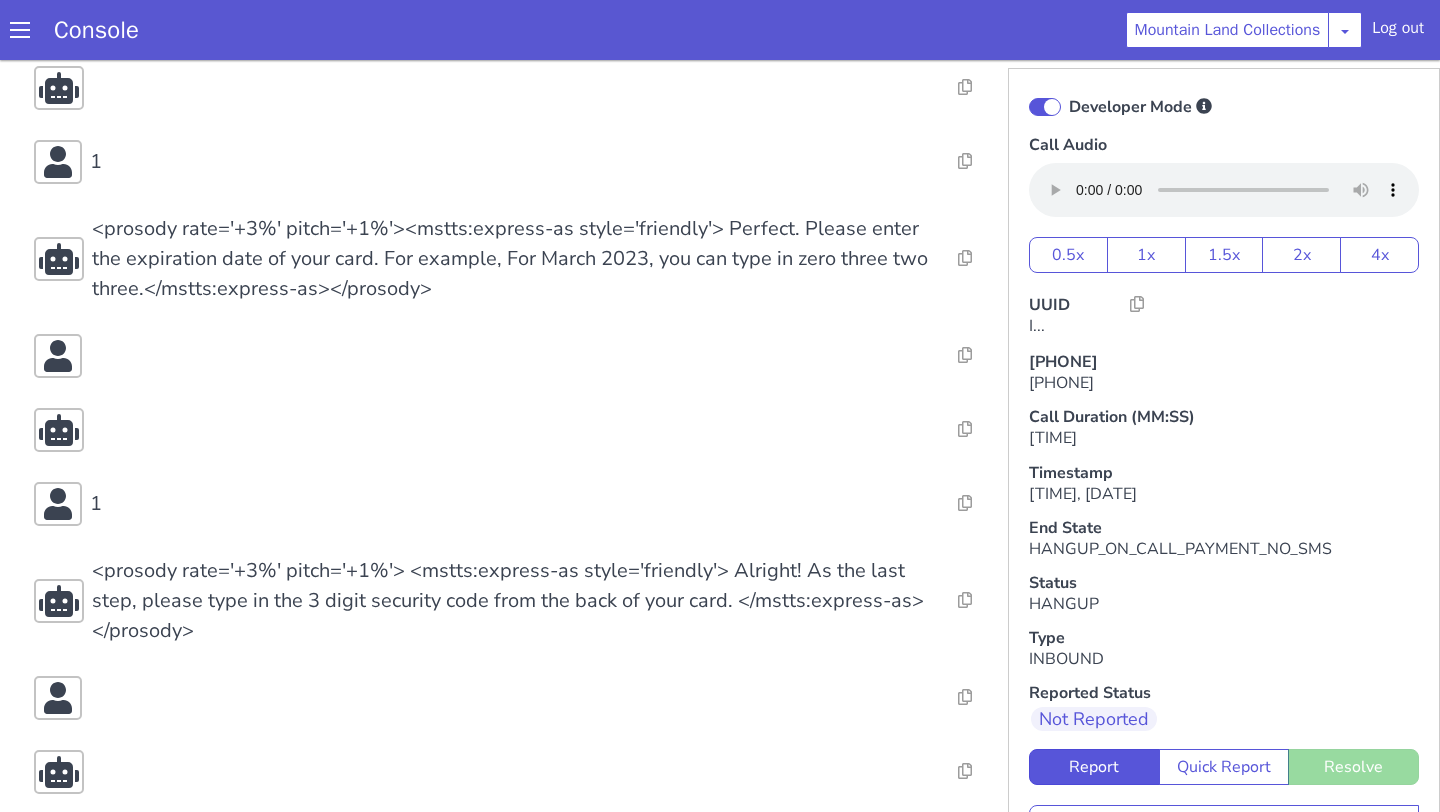 scroll, scrollTop: 2588, scrollLeft: 0, axis: vertical 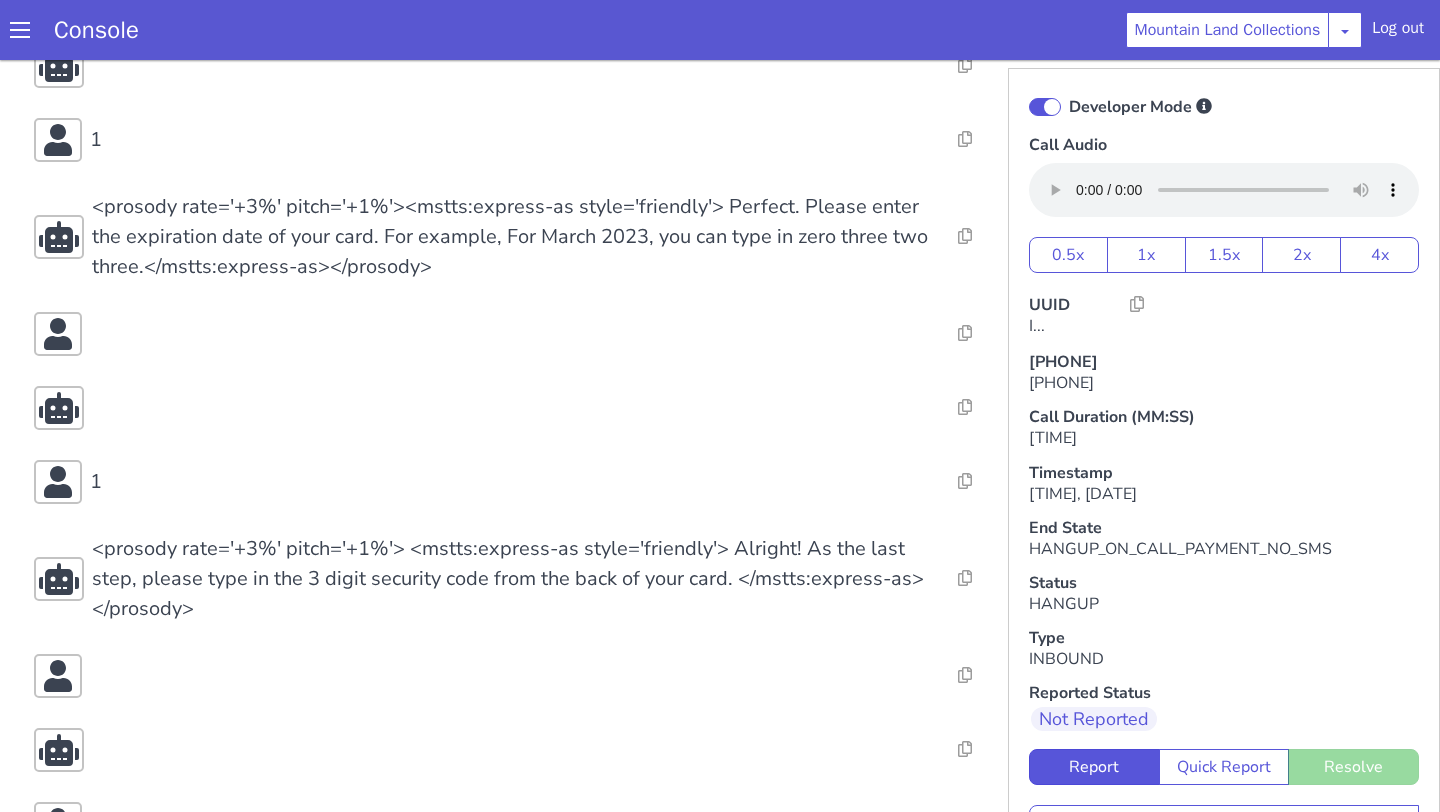 click on "Action Name:  Generic agent transfer - studio template - US debt collection App Resolve  Intent Error  Entity Error  Transcription Error  Miscellaneous Submit Action Name:  virtual_number_mapping Resolve  Intent Error  Entity Error  Transcription Error  Miscellaneous Submit Action Name:  IB RMN BRE Resolve  Intent Error  Entity Error  Transcription Error  Miscellaneous Submit Action Name:  default_success Resolve  Intent Error  Entity Error  Transcription Error  Miscellaneous Submit Action Name:  SSN Generic Eval (2VEIE) Resolve  Intent Error  Entity Error  Transcription Error  Miscellaneous Submit <prosody rate='+3%' pitch='+1%'><mstts:express-as style='friendly'>Hello! I'm an Artificial Intelligence Assistant. Am I speaking with ALEXANDER LEGGE?</mstts:express-as></prosody> Resolve  Intent Error  Entity Error  Transcription Error  Miscellaneous Submit Yes. Resolve  Intent Error  Entity Error  Transcription Error  Miscellaneous Submit Action Name:  default_success Resolve  Intent Error  Entity Error Submit" at bounding box center [515, 65] 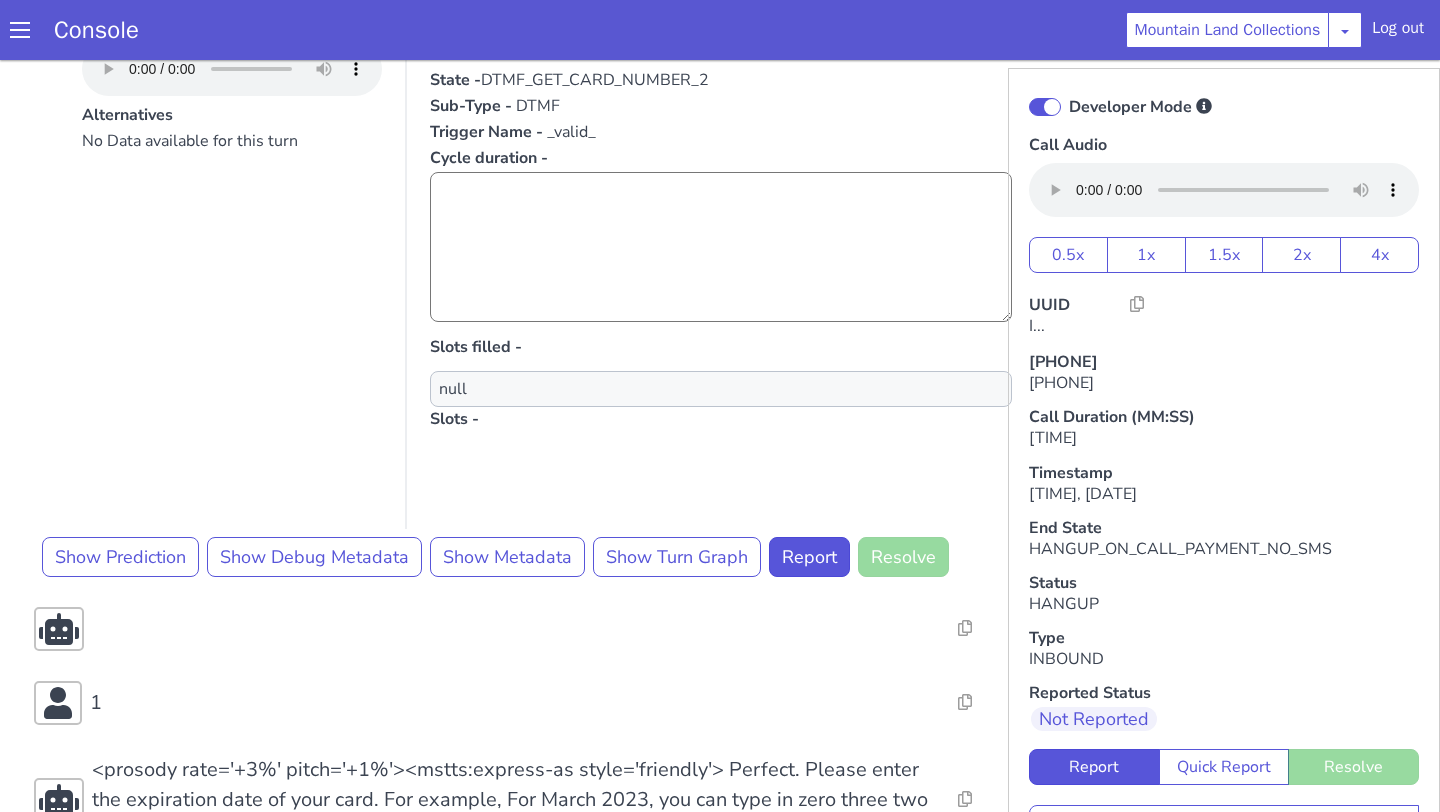 click at bounding box center (486, -8) 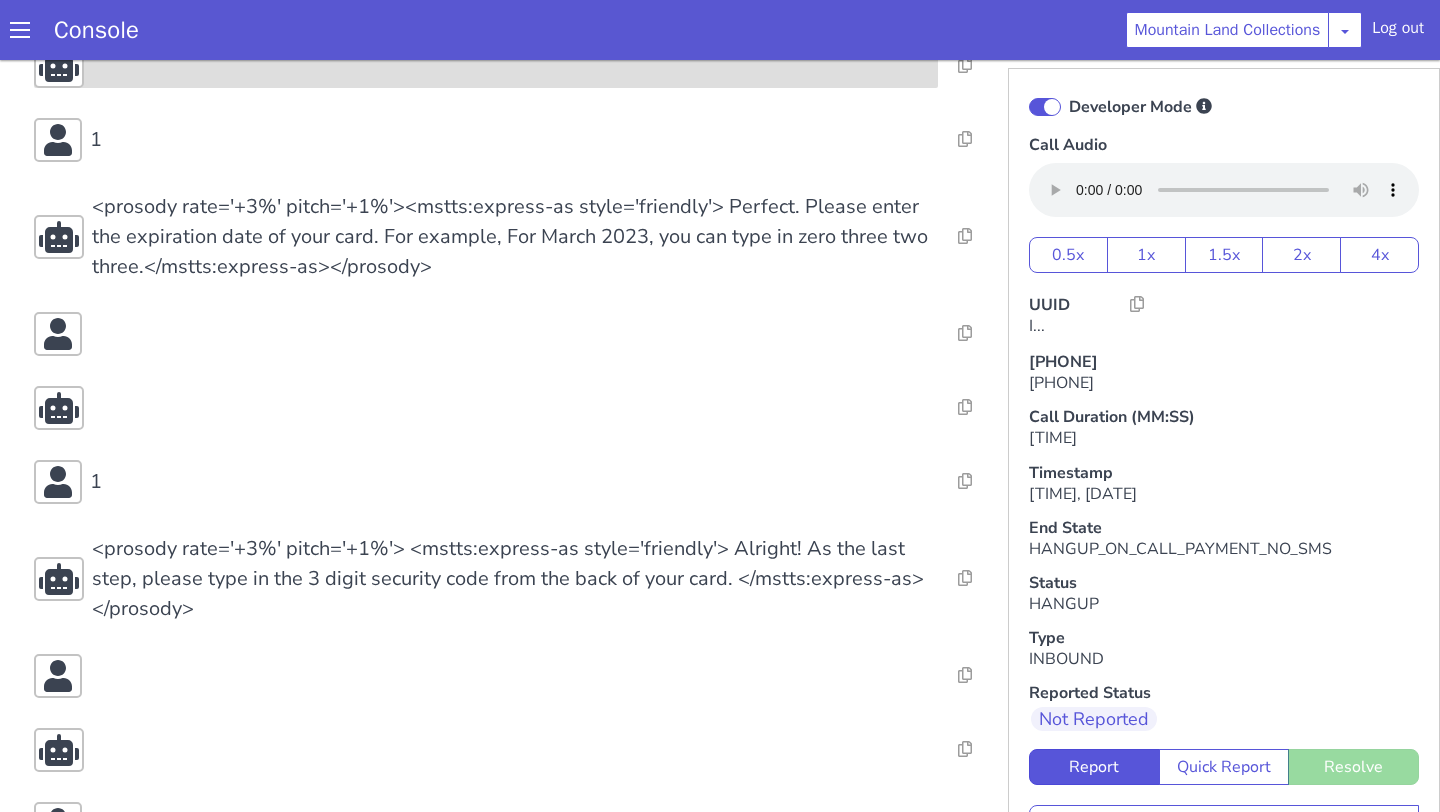 click at bounding box center [486, 66] 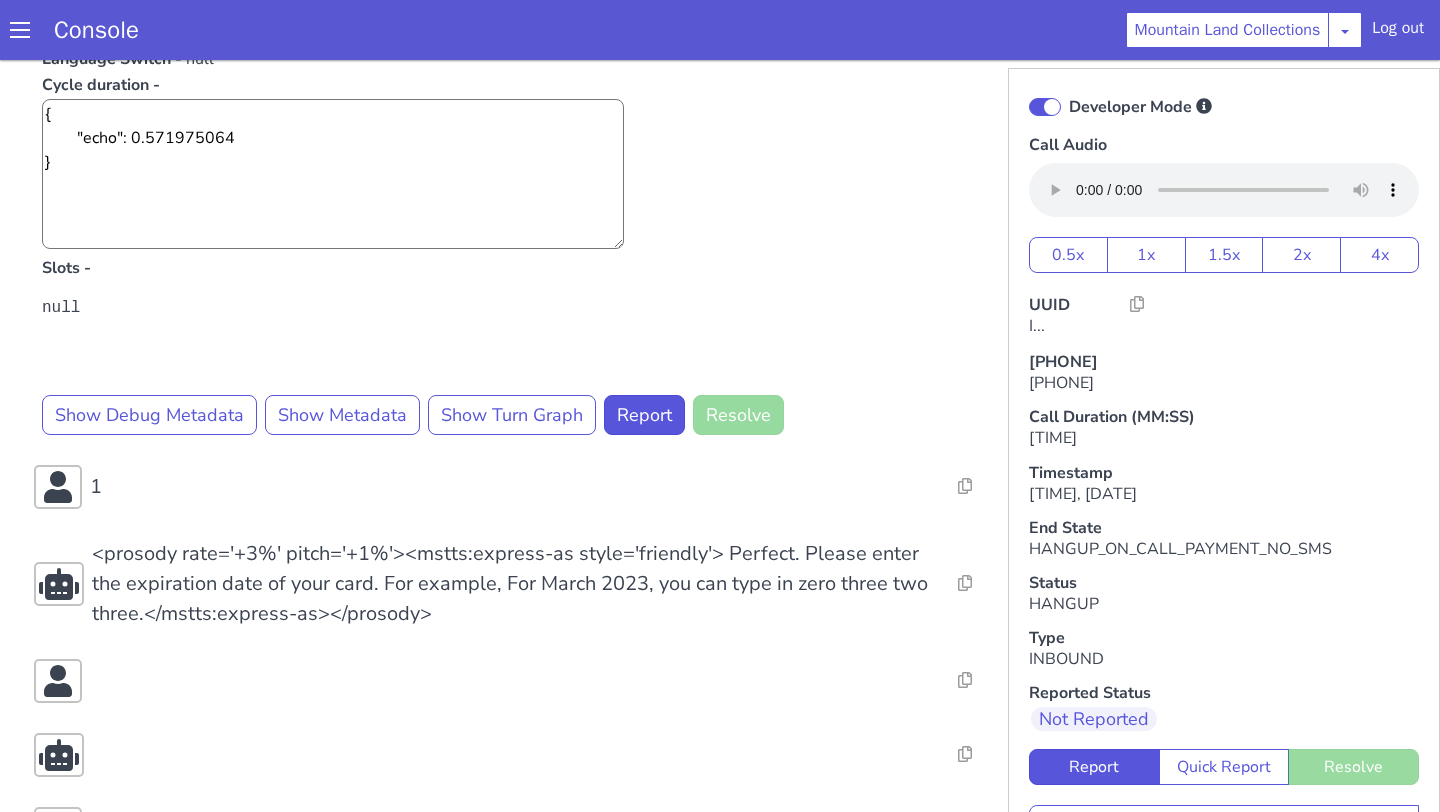 scroll, scrollTop: 2874, scrollLeft: 0, axis: vertical 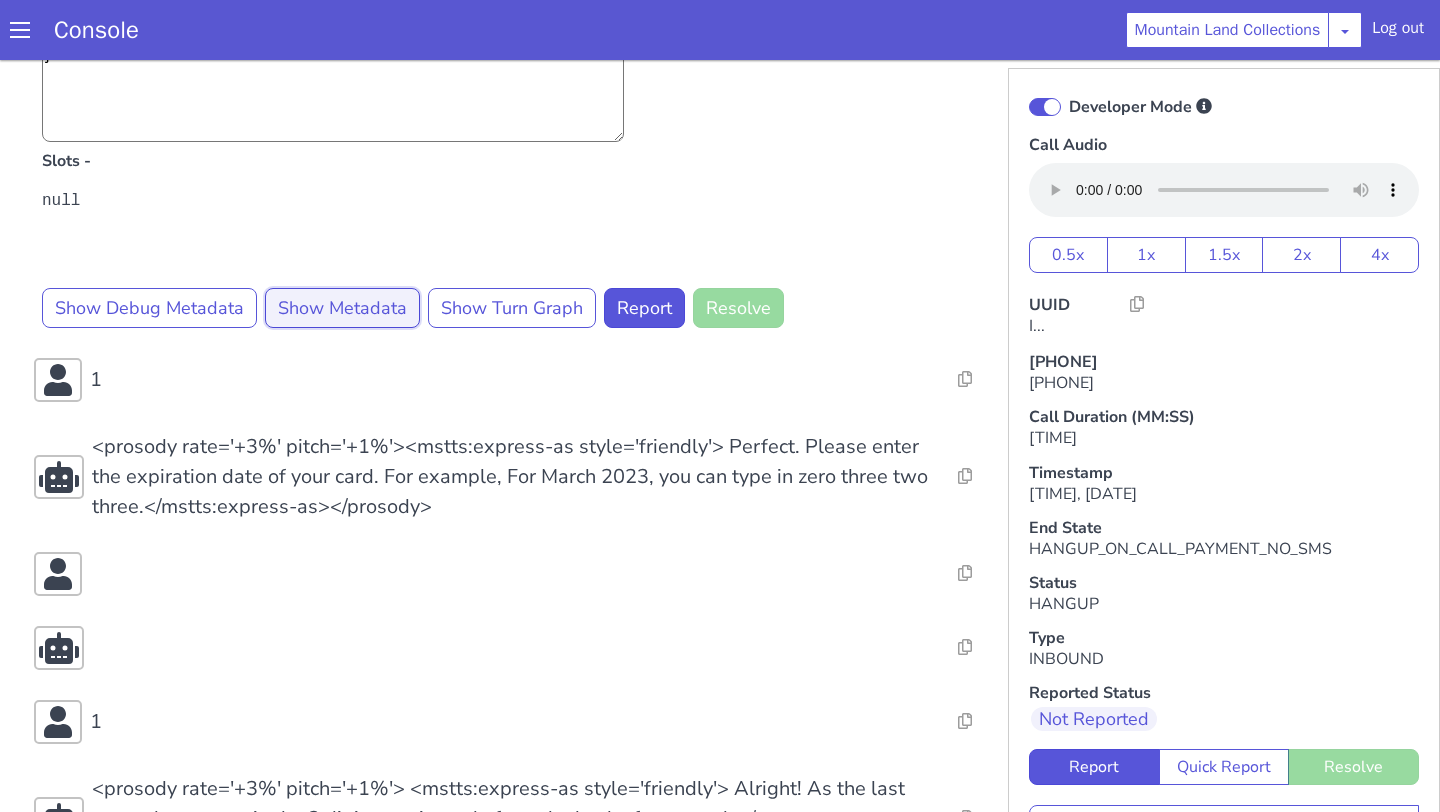 click on "Show Metadata" at bounding box center [342, 308] 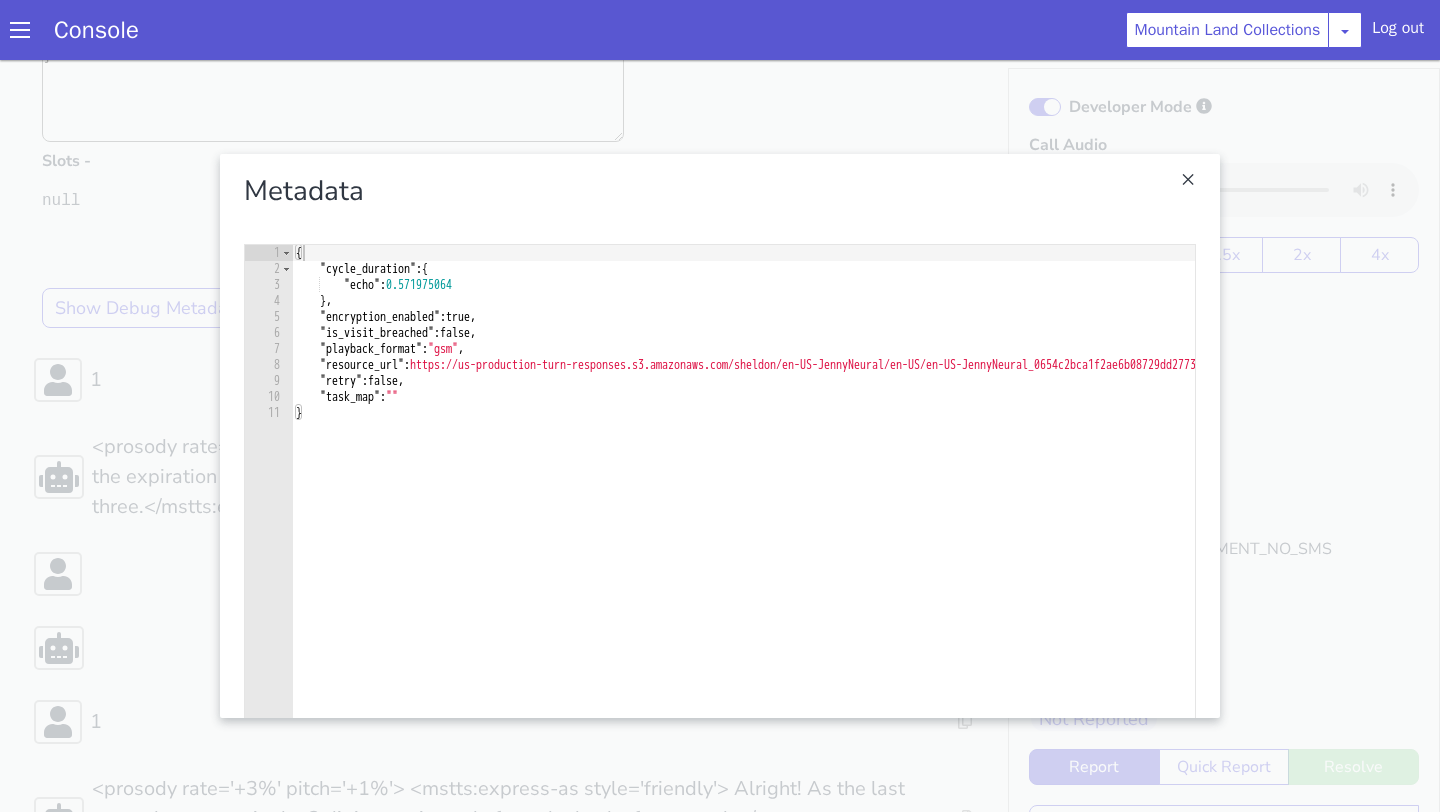 click at bounding box center (720, 436) 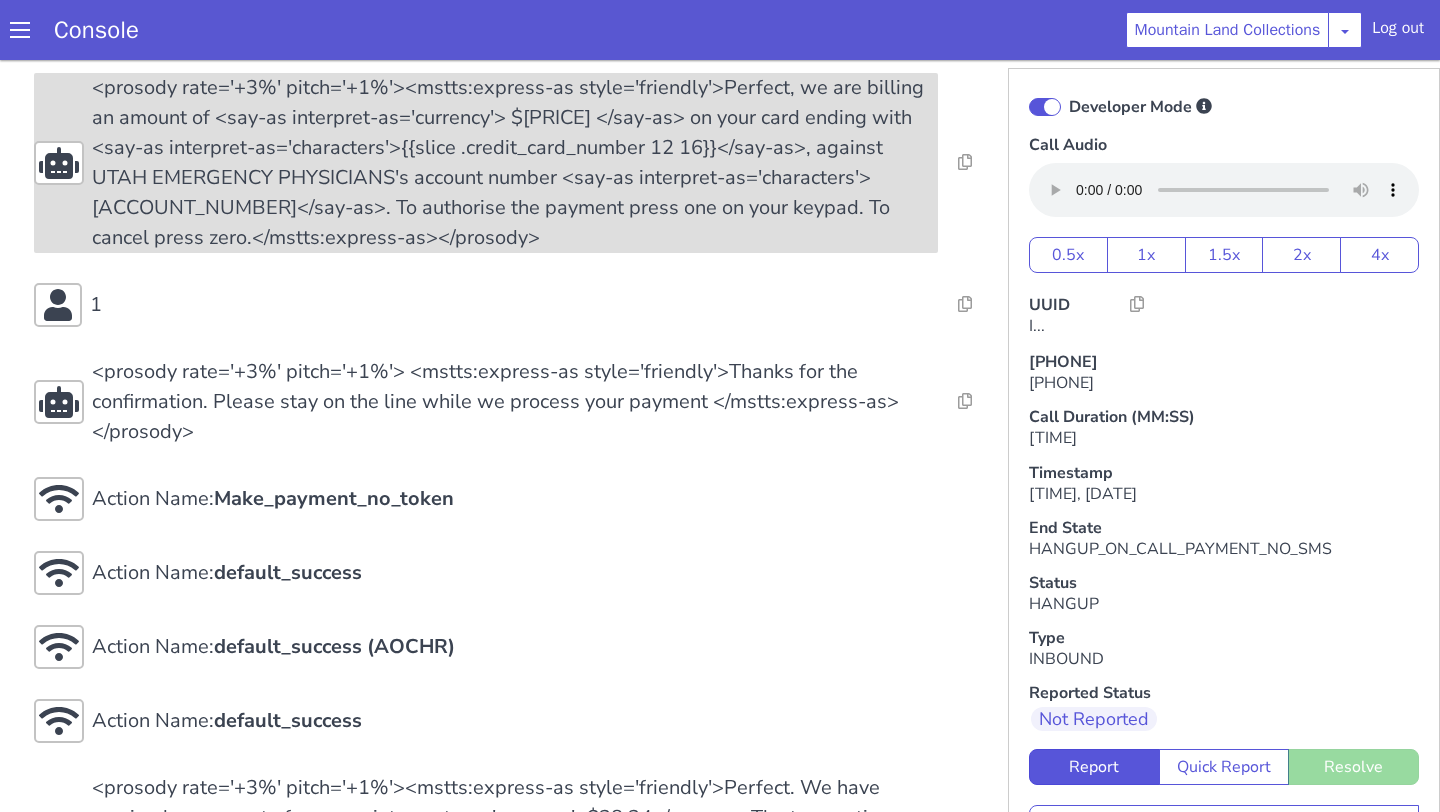 scroll, scrollTop: 4660, scrollLeft: 0, axis: vertical 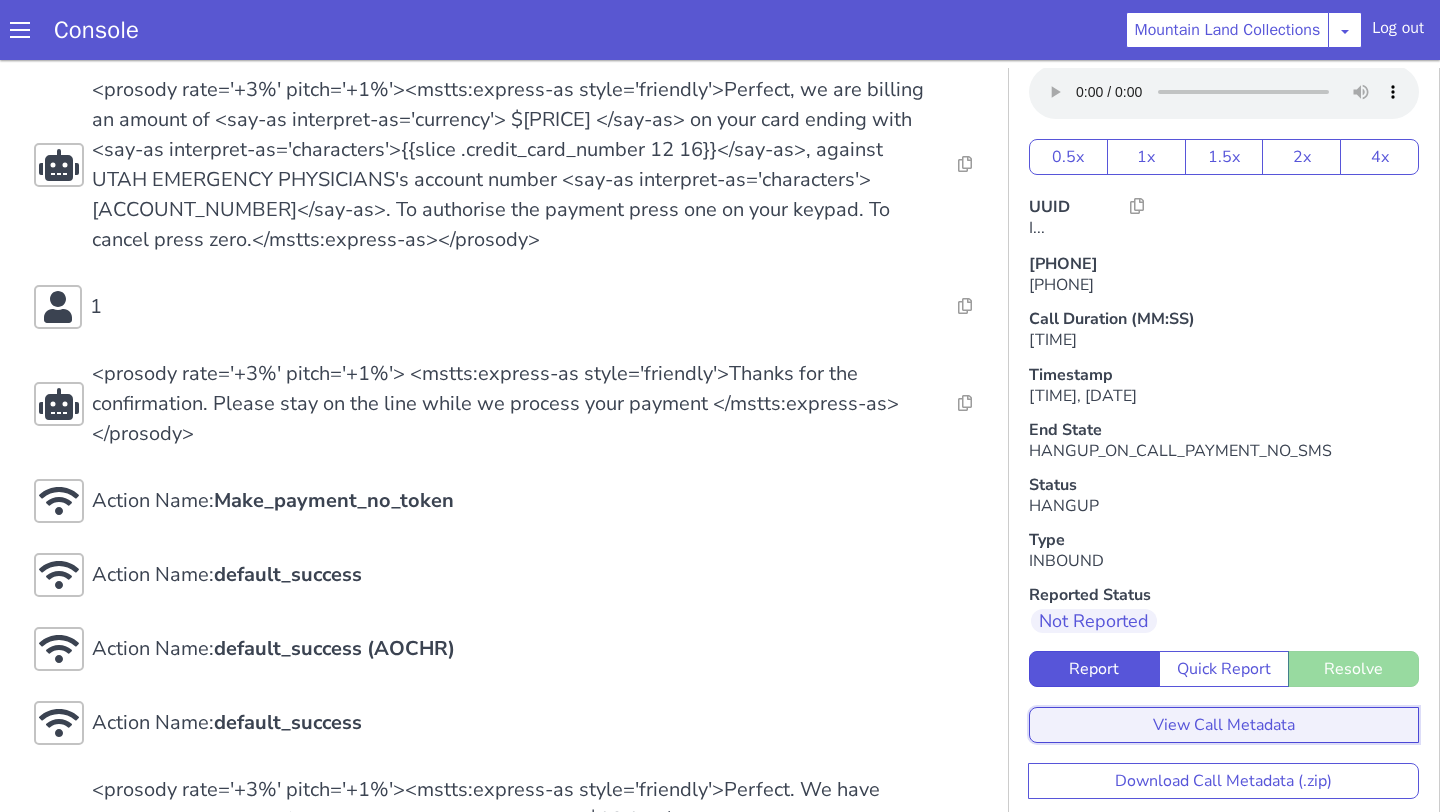 click on "View Call Metadata" at bounding box center (1224, 725) 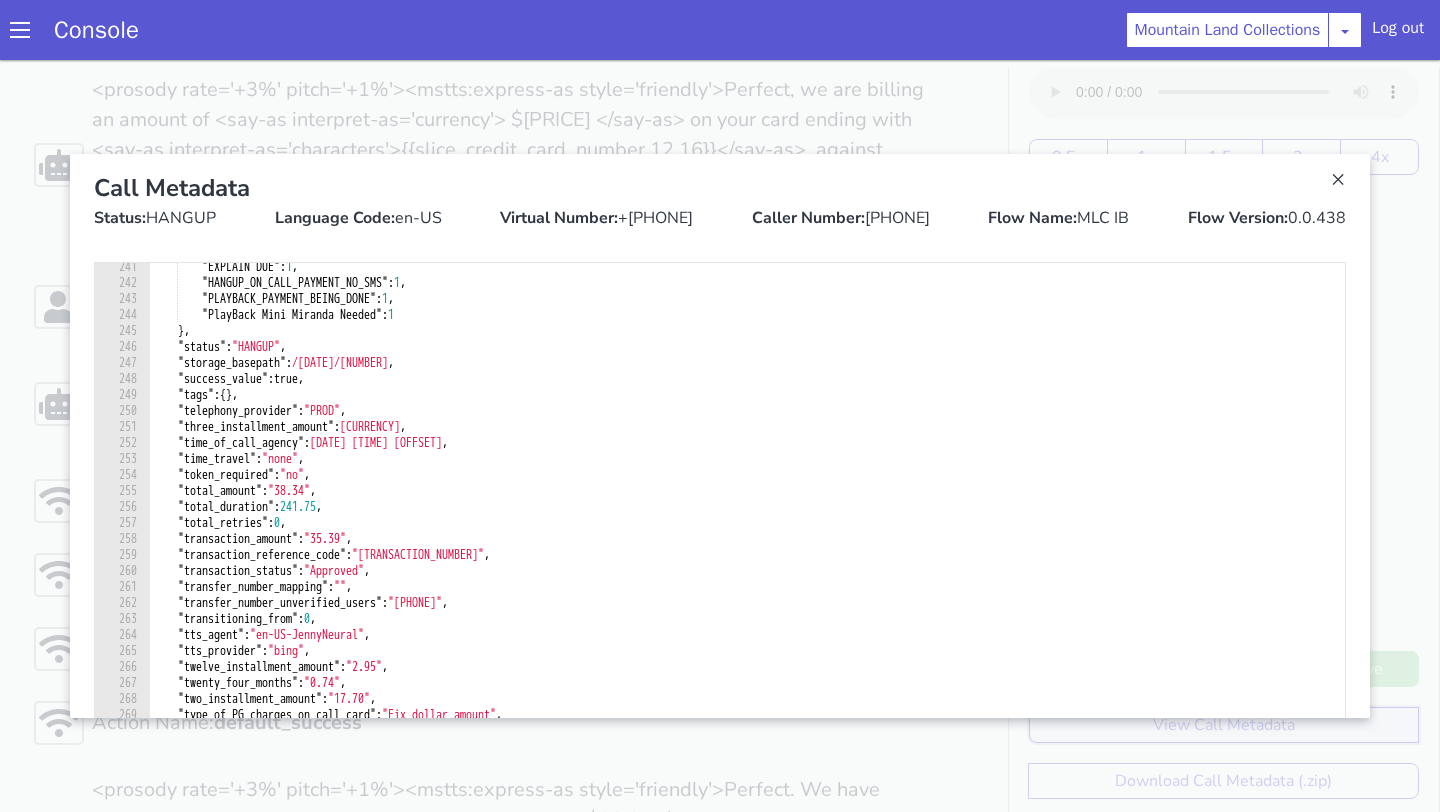 scroll, scrollTop: 4001, scrollLeft: 0, axis: vertical 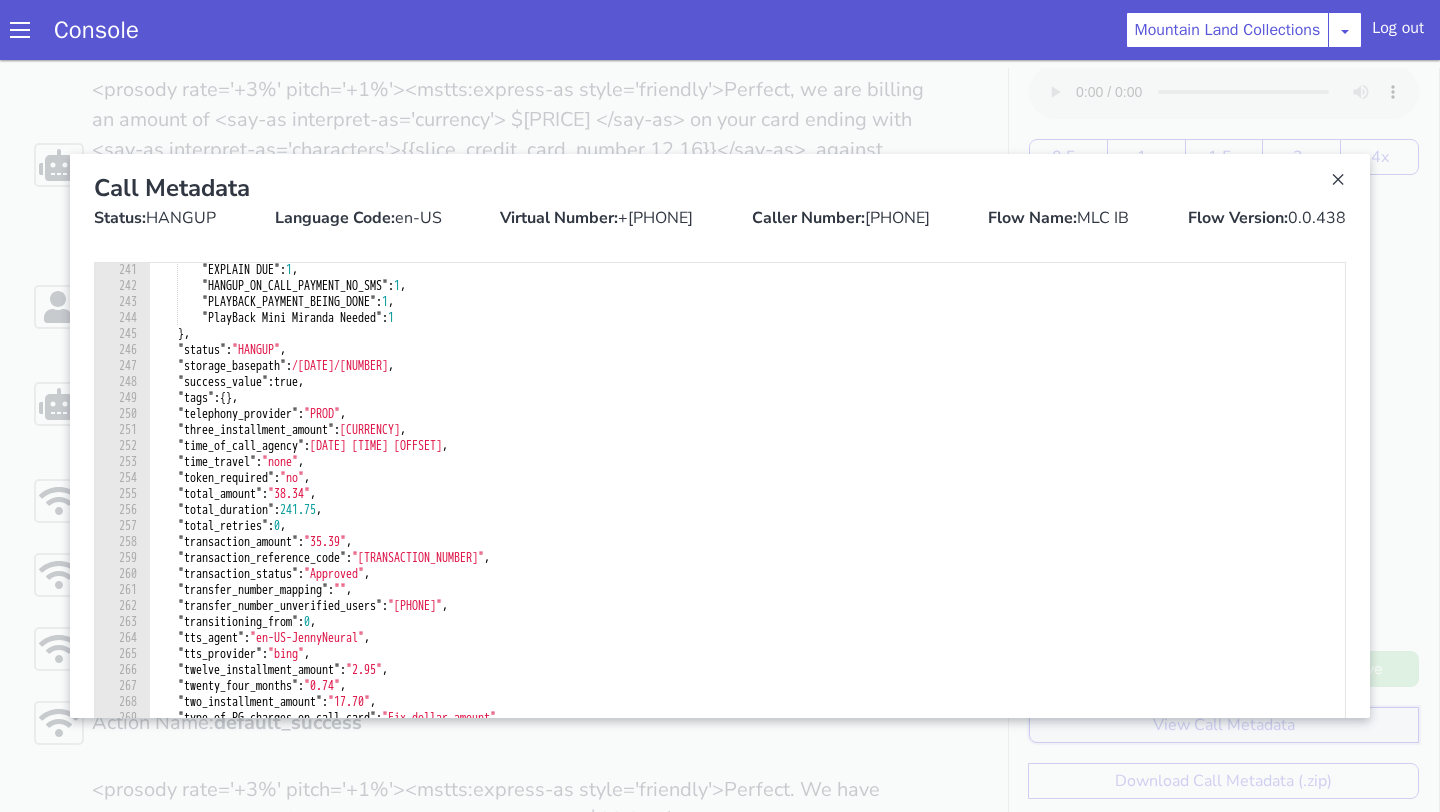 type 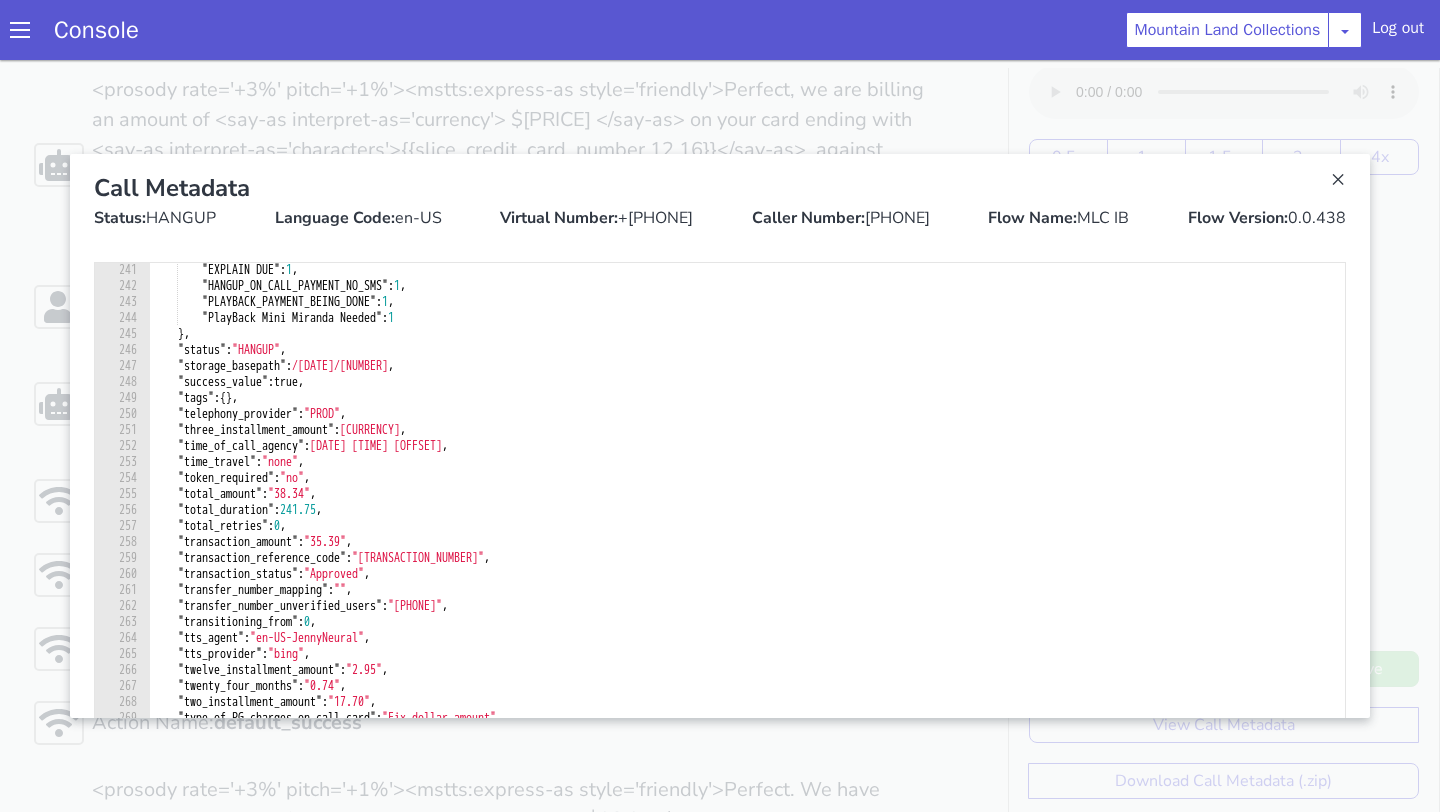 click at bounding box center (720, 436) 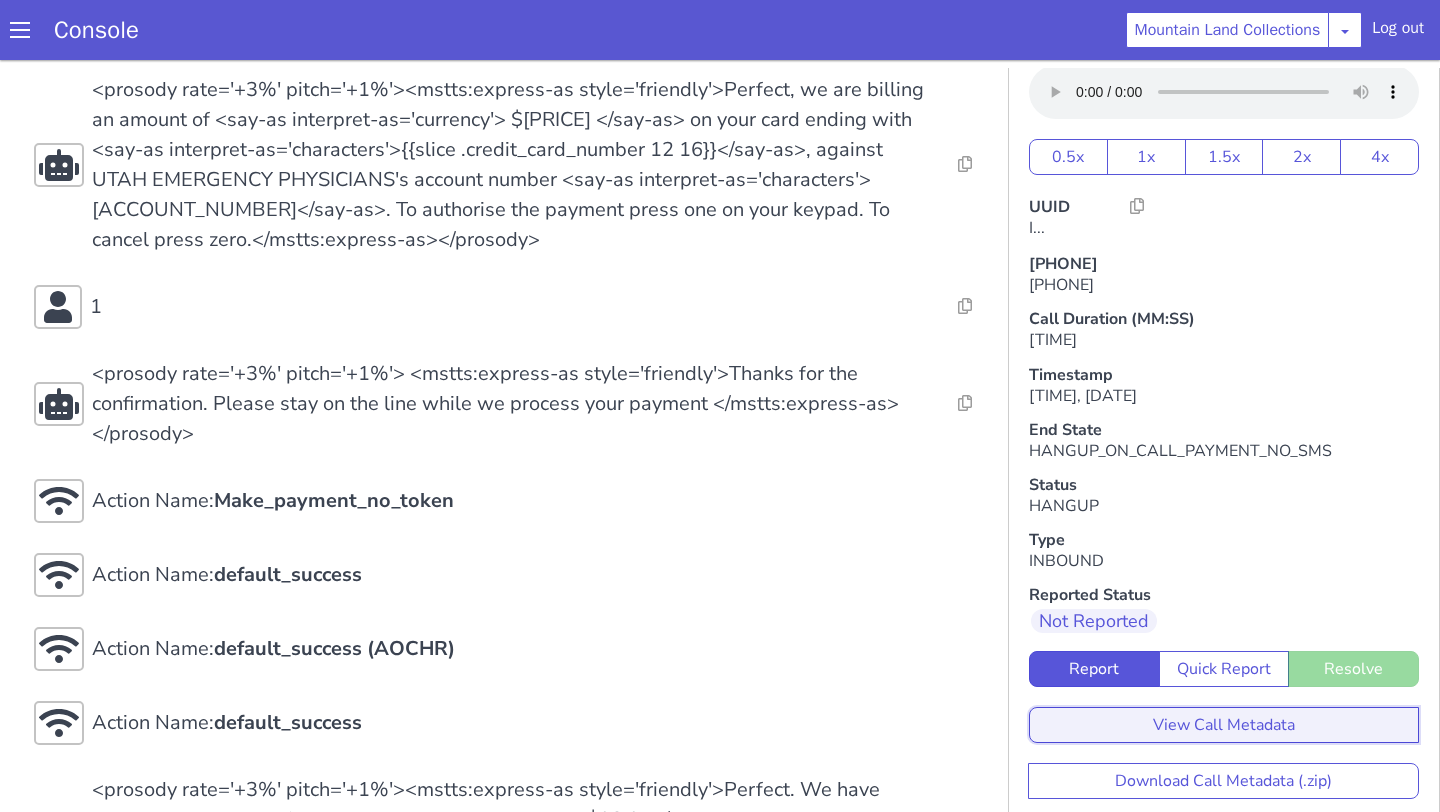 click on "View Call Metadata" at bounding box center (1224, 725) 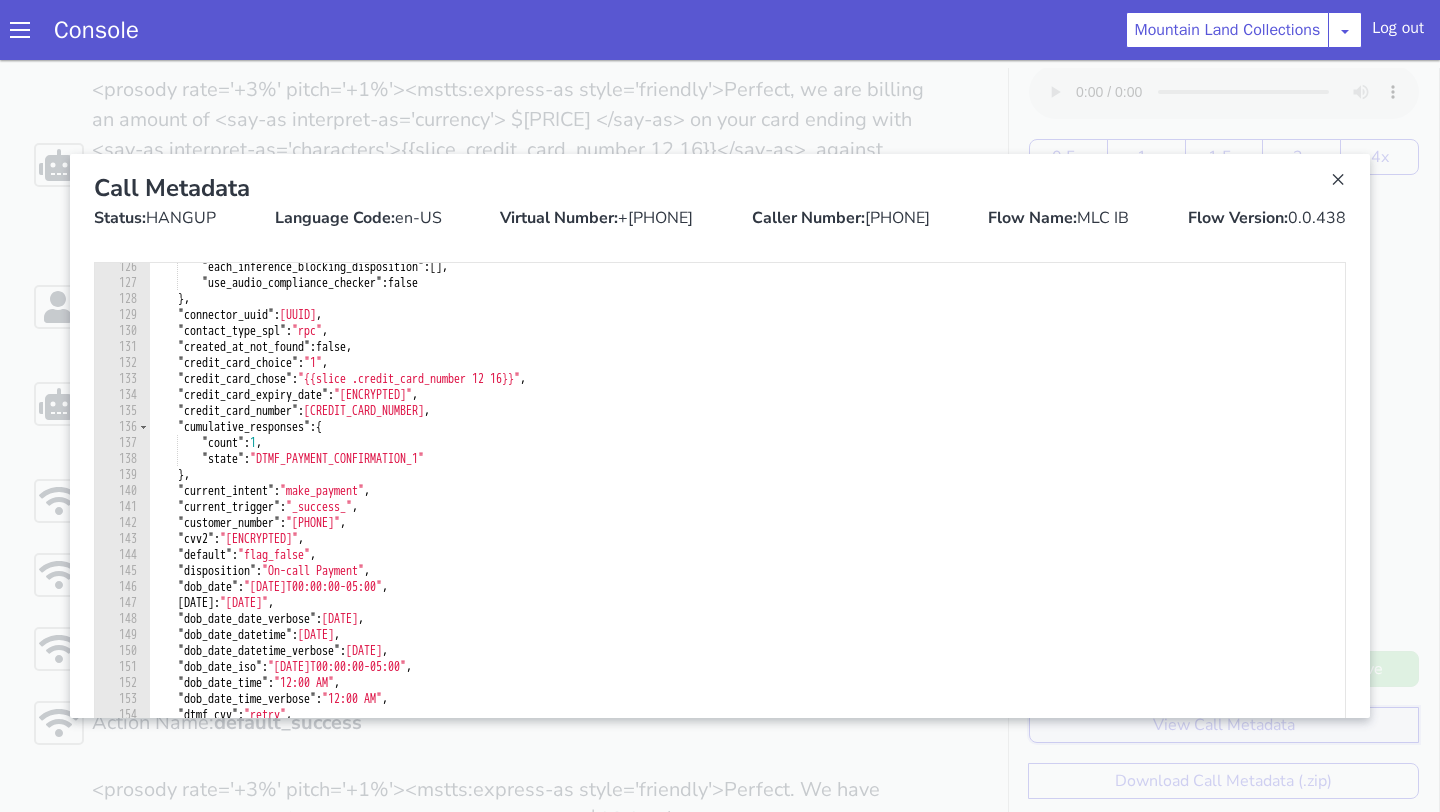 scroll, scrollTop: 2052, scrollLeft: 0, axis: vertical 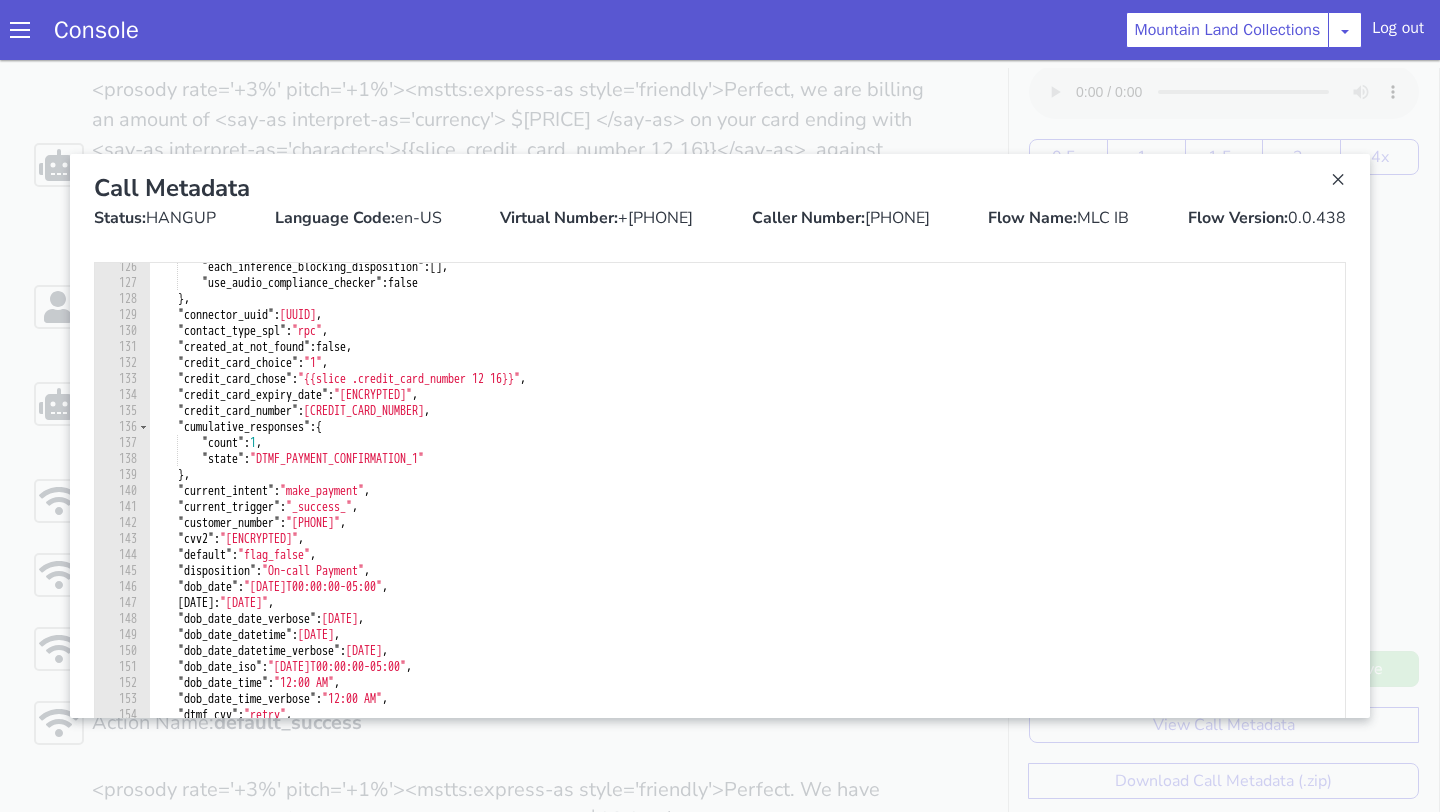 click on ""each_inference_blocking_disposition" :  [ ] ,           "use_audio_compliance_checker" :  false      } ,      "connector_uuid" :  "bc0f064b-e9aa-45a3-ae5f-8009fa7fdfe0" ,      "contact_type_spl" :  "rpc" ,      "created_at_not_found" :  false ,      "credit_card_choice" :  "1" ,      "credit_card_chose" :  "{{slice .credit_card_number 12 16}}" ,      "credit_card_expiry_date" :  "WTswTFkZSc1E2T9ChcddCb8c6gSV52Rmt8hfLf4HICc=" ,      "credit_card_number" :  "ccpXWCqjvAUb5AB5J8ZJ2VDnfjGZOozffQHUkctbmAaswqhfOtCNk5pI1Q==" ,      "cumulative_responses" :  {           "count" :  1 ,           "state" :  "DTMF_PAYMENT_CONFIRMATION_1"      } ,      "current_intent" :  "make_payment" ,      "current_trigger" :  "_success_" ,      "customer_number" :  "8017264828" ,      "cvv2" :  "BfX2NEsGxq43vX1zNxJ+wNb4uaa8lXwLNv2TtYQVjg==" ,      "default" :  "flag_false" ,      "disposition" :  "On-call Payment" ,      "dob_date" :  "1998-02-13T00:00:00-05:00" ,      "dob_date_date" :  "Friday, 13 February" ,      :  , ," at bounding box center [747, 524] 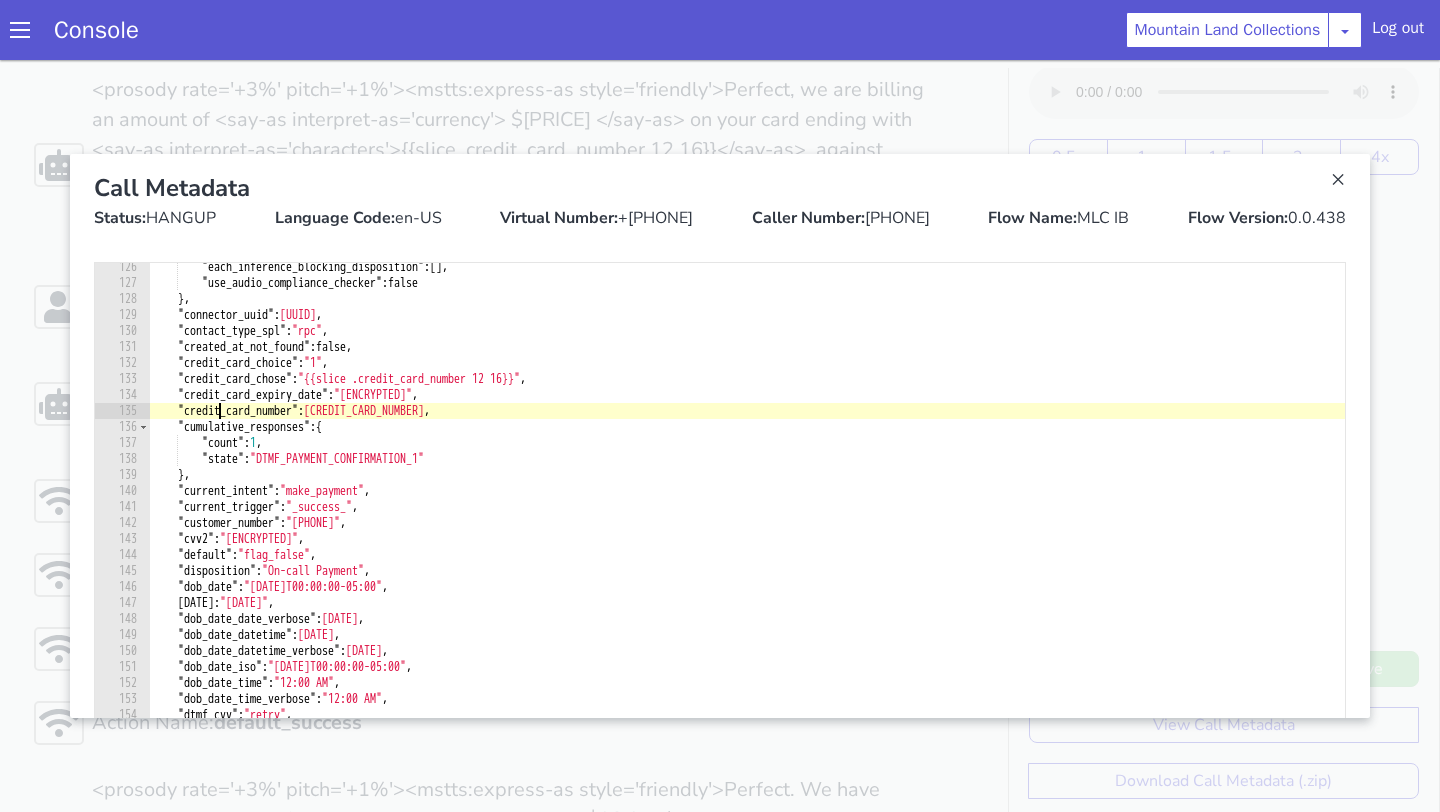 click on ""each_inference_blocking_disposition" :  [ ] ,           "use_audio_compliance_checker" :  false      } ,      "connector_uuid" :  "bc0f064b-e9aa-45a3-ae5f-8009fa7fdfe0" ,      "contact_type_spl" :  "rpc" ,      "created_at_not_found" :  false ,      "credit_card_choice" :  "1" ,      "credit_card_chose" :  "{{slice .credit_card_number 12 16}}" ,      "credit_card_expiry_date" :  "WTswTFkZSc1E2T9ChcddCb8c6gSV52Rmt8hfLf4HICc=" ,      "credit_card_number" :  "ccpXWCqjvAUb5AB5J8ZJ2VDnfjGZOozffQHUkctbmAaswqhfOtCNk5pI1Q==" ,      "cumulative_responses" :  {           "count" :  1 ,           "state" :  "DTMF_PAYMENT_CONFIRMATION_1"      } ,      "current_intent" :  "make_payment" ,      "current_trigger" :  "_success_" ,      "customer_number" :  "8017264828" ,      "cvv2" :  "BfX2NEsGxq43vX1zNxJ+wNb4uaa8lXwLNv2TtYQVjg==" ,      "default" :  "flag_false" ,      "disposition" :  "On-call Payment" ,      "dob_date" :  "1998-02-13T00:00:00-05:00" ,      "dob_date_date" :  "Friday, 13 February" ,      :  , ," at bounding box center (747, 524) 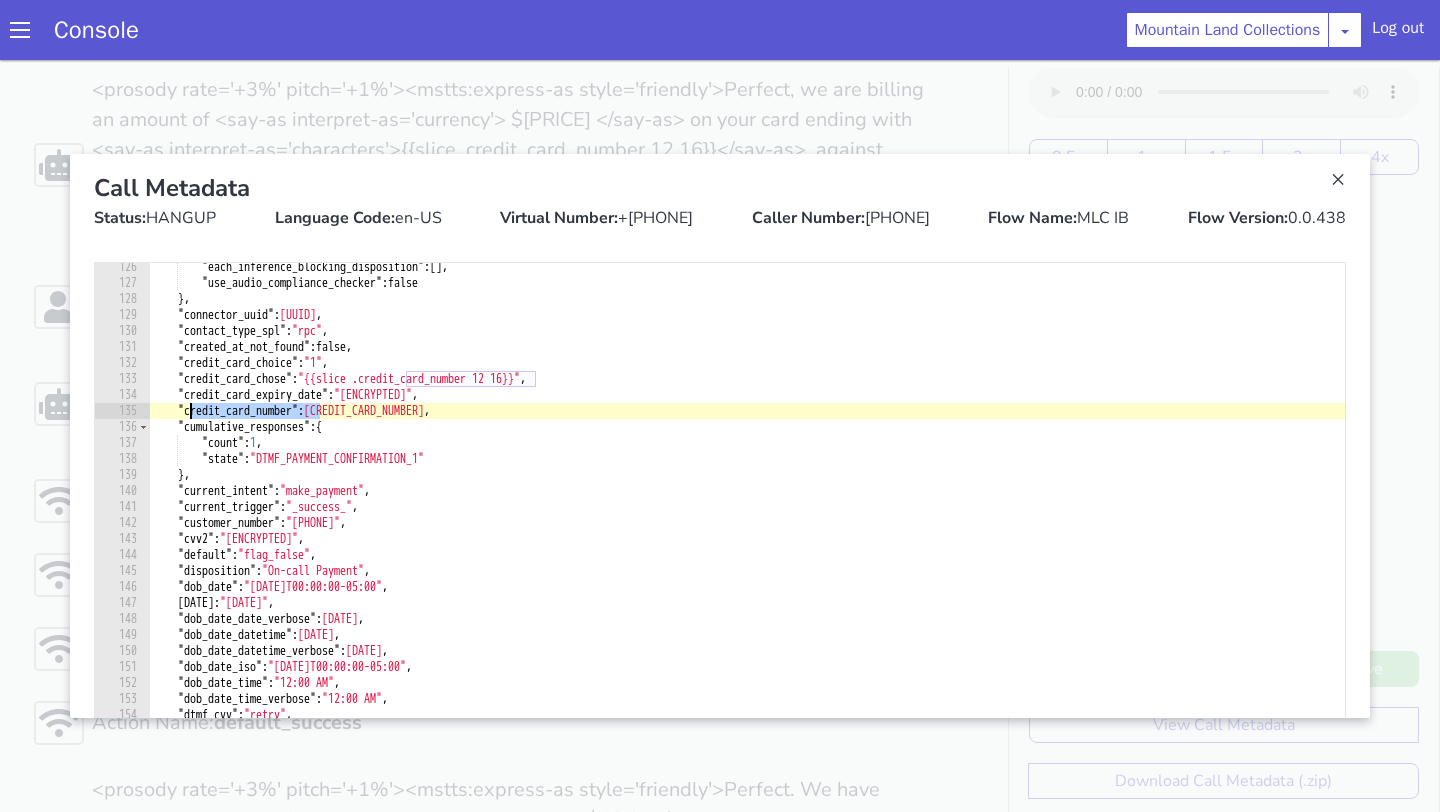 click on ""each_inference_blocking_disposition" :  [ ] ,           "use_audio_compliance_checker" :  false      } ,      "connector_uuid" :  "bc0f064b-e9aa-45a3-ae5f-8009fa7fdfe0" ,      "contact_type_spl" :  "rpc" ,      "created_at_not_found" :  false ,      "credit_card_choice" :  "1" ,      "credit_card_chose" :  "{{slice .credit_card_number 12 16}}" ,      "credit_card_expiry_date" :  "WTswTFkZSc1E2T9ChcddCb8c6gSV52Rmt8hfLf4HICc=" ,      "credit_card_number" :  "ccpXWCqjvAUb5AB5J8ZJ2VDnfjGZOozffQHUkctbmAaswqhfOtCNk5pI1Q==" ,      "cumulative_responses" :  {           "count" :  1 ,           "state" :  "DTMF_PAYMENT_CONFIRMATION_1"      } ,      "current_intent" :  "make_payment" ,      "current_trigger" :  "_success_" ,      "customer_number" :  "8017264828" ,      "cvv2" :  "BfX2NEsGxq43vX1zNxJ+wNb4uaa8lXwLNv2TtYQVjg==" ,      "default" :  "flag_false" ,      "disposition" :  "On-call Payment" ,      "dob_date" :  "1998-02-13T00:00:00-05:00" ,      "dob_date_date" :  "Friday, 13 February" ,      :  , ," at bounding box center [747, 524] 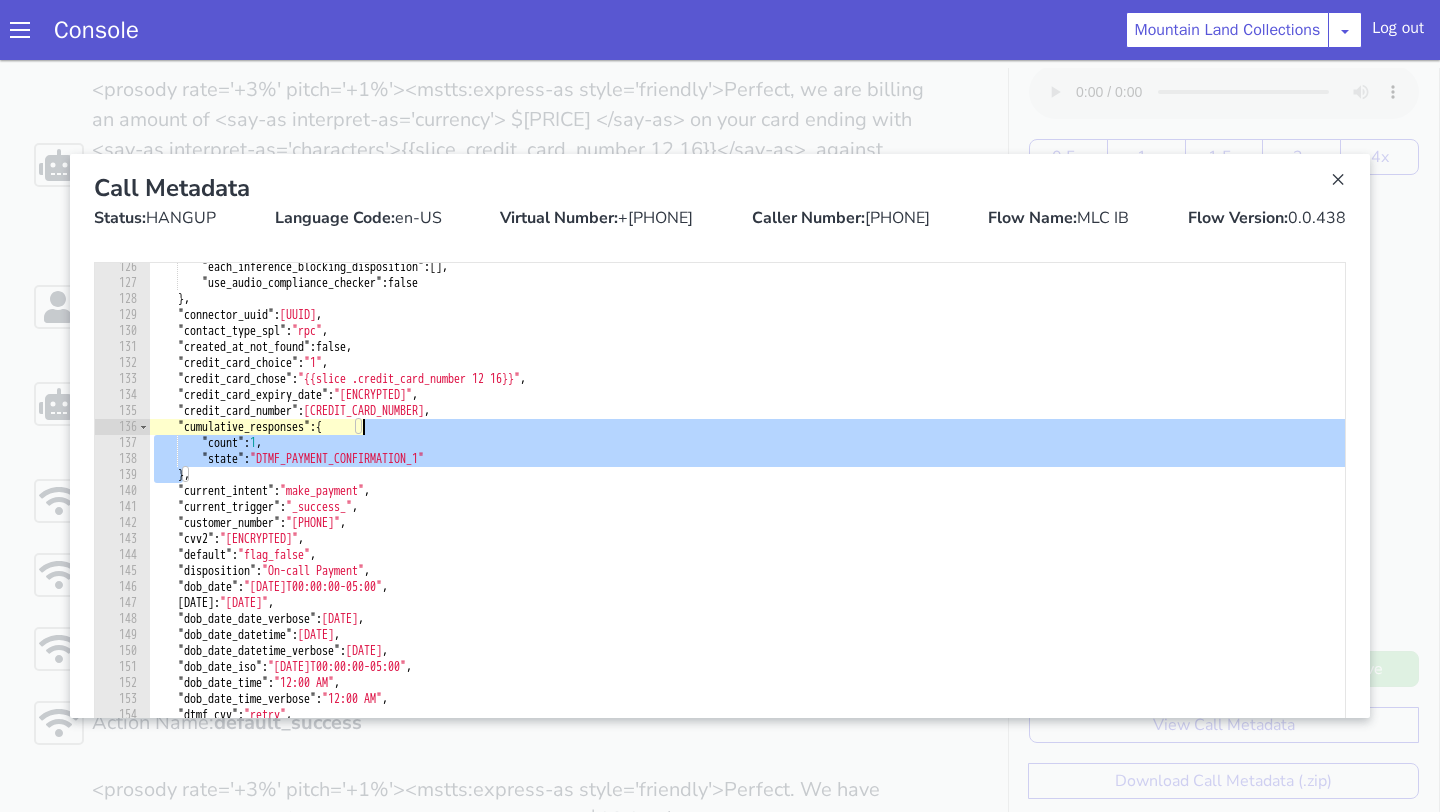 click on ""each_inference_blocking_disposition" :  [ ] ,           "use_audio_compliance_checker" :  false      } ,      "connector_uuid" :  "bc0f064b-e9aa-45a3-ae5f-8009fa7fdfe0" ,      "contact_type_spl" :  "rpc" ,      "created_at_not_found" :  false ,      "credit_card_choice" :  "1" ,      "credit_card_chose" :  "{{slice .credit_card_number 12 16}}" ,      "credit_card_expiry_date" :  "WTswTFkZSc1E2T9ChcddCb8c6gSV52Rmt8hfLf4HICc=" ,      "credit_card_number" :  "ccpXWCqjvAUb5AB5J8ZJ2VDnfjGZOozffQHUkctbmAaswqhfOtCNk5pI1Q==" ,      "cumulative_responses" :  {           "count" :  1 ,           "state" :  "DTMF_PAYMENT_CONFIRMATION_1"      } ,      "current_intent" :  "make_payment" ,      "current_trigger" :  "_success_" ,      "customer_number" :  "8017264828" ,      "cvv2" :  "BfX2NEsGxq43vX1zNxJ+wNb4uaa8lXwLNv2TtYQVjg==" ,      "default" :  "flag_false" ,      "disposition" :  "On-call Payment" ,      "dob_date" :  "1998-02-13T00:00:00-05:00" ,      "dob_date_date" :  "Friday, 13 February" ,      :  , ," at bounding box center [747, 524] 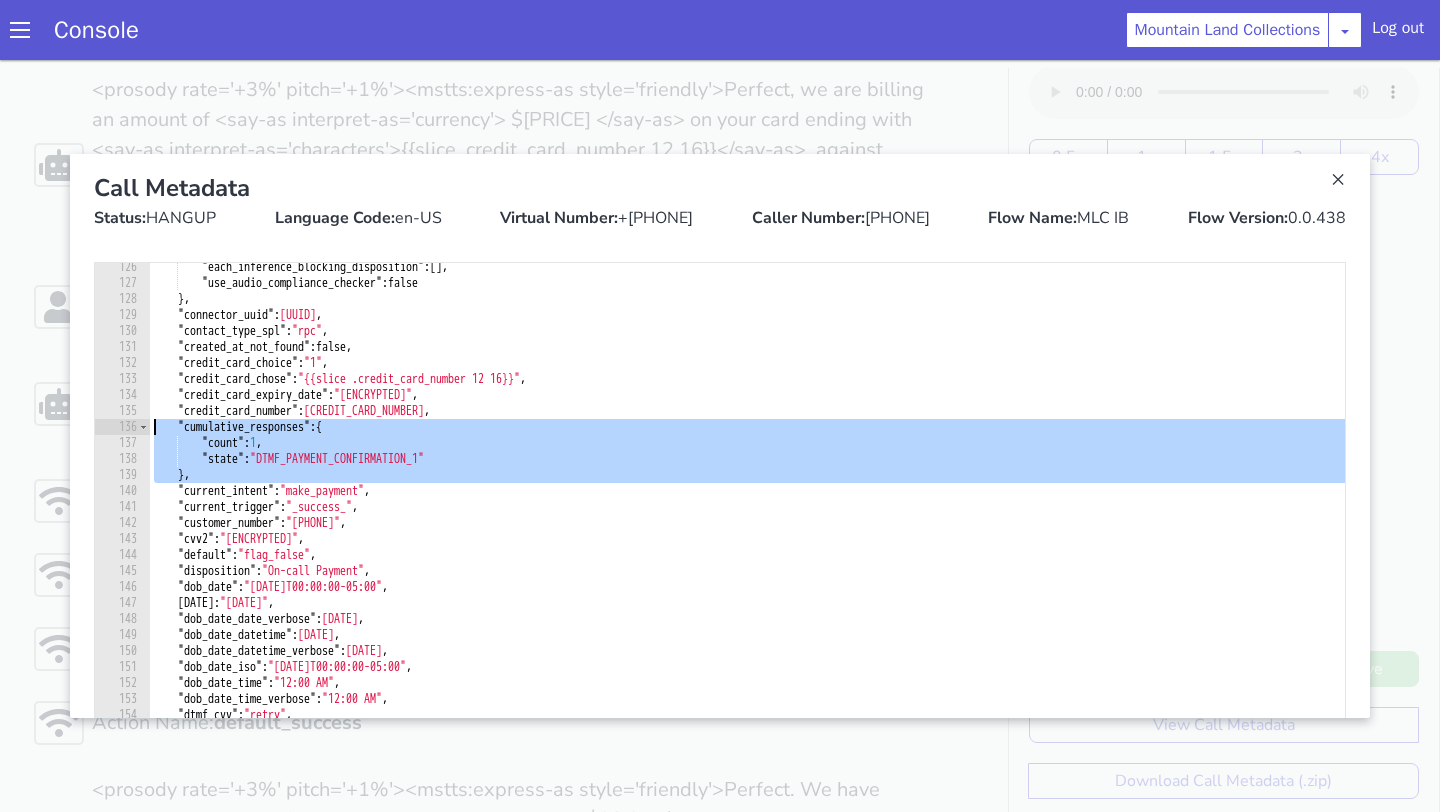 click on ""each_inference_blocking_disposition" :  [ ] ,           "use_audio_compliance_checker" :  false      } ,      "connector_uuid" :  "bc0f064b-e9aa-45a3-ae5f-8009fa7fdfe0" ,      "contact_type_spl" :  "rpc" ,      "created_at_not_found" :  false ,      "credit_card_choice" :  "1" ,      "credit_card_chose" :  "{{slice .credit_card_number 12 16}}" ,      "credit_card_expiry_date" :  "WTswTFkZSc1E2T9ChcddCb8c6gSV52Rmt8hfLf4HICc=" ,      "credit_card_number" :  "ccpXWCqjvAUb5AB5J8ZJ2VDnfjGZOozffQHUkctbmAaswqhfOtCNk5pI1Q==" ,      "cumulative_responses" :  {           "count" :  1 ,           "state" :  "DTMF_PAYMENT_CONFIRMATION_1"      } ,      "current_intent" :  "make_payment" ,      "current_trigger" :  "_success_" ,      "customer_number" :  "8017264828" ,      "cvv2" :  "BfX2NEsGxq43vX1zNxJ+wNb4uaa8lXwLNv2TtYQVjg==" ,      "default" :  "flag_false" ,      "disposition" :  "On-call Payment" ,      "dob_date" :  "1998-02-13T00:00:00-05:00" ,      "dob_date_date" :  "Friday, 13 February" ,      :  , ," at bounding box center [747, 524] 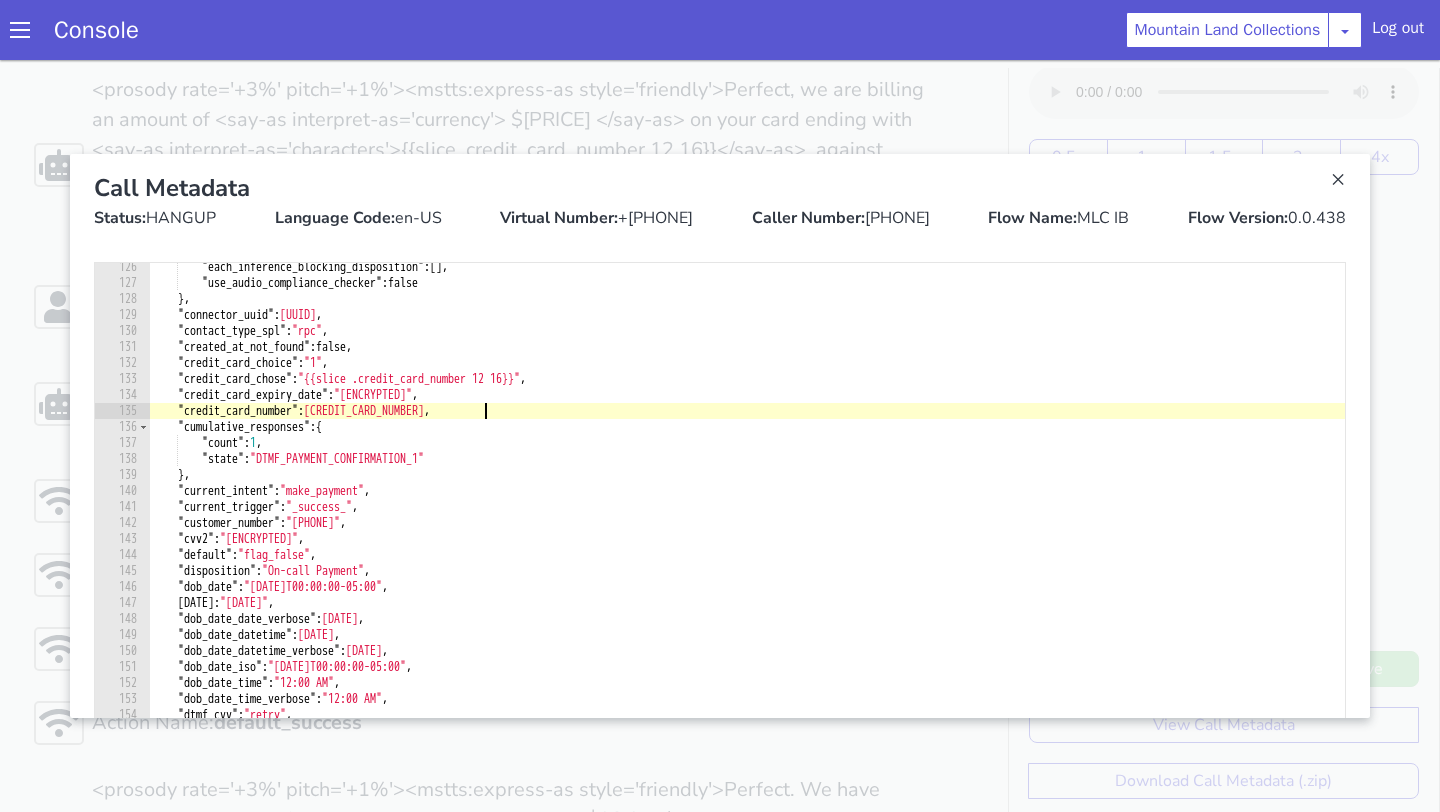 click on ""each_inference_blocking_disposition" :  [ ] ,           "use_audio_compliance_checker" :  false      } ,      "connector_uuid" :  "bc0f064b-e9aa-45a3-ae5f-8009fa7fdfe0" ,      "contact_type_spl" :  "rpc" ,      "created_at_not_found" :  false ,      "credit_card_choice" :  "1" ,      "credit_card_chose" :  "{{slice .credit_card_number 12 16}}" ,      "credit_card_expiry_date" :  "WTswTFkZSc1E2T9ChcddCb8c6gSV52Rmt8hfLf4HICc=" ,      "credit_card_number" :  "ccpXWCqjvAUb5AB5J8ZJ2VDnfjGZOozffQHUkctbmAaswqhfOtCNk5pI1Q==" ,      "cumulative_responses" :  {           "count" :  1 ,           "state" :  "DTMF_PAYMENT_CONFIRMATION_1"      } ,      "current_intent" :  "make_payment" ,      "current_trigger" :  "_success_" ,      "customer_number" :  "8017264828" ,      "cvv2" :  "BfX2NEsGxq43vX1zNxJ+wNb4uaa8lXwLNv2TtYQVjg==" ,      "default" :  "flag_false" ,      "disposition" :  "On-call Payment" ,      "dob_date" :  "1998-02-13T00:00:00-05:00" ,      "dob_date_date" :  "Friday, 13 February" ,      :  , ," at bounding box center [747, 524] 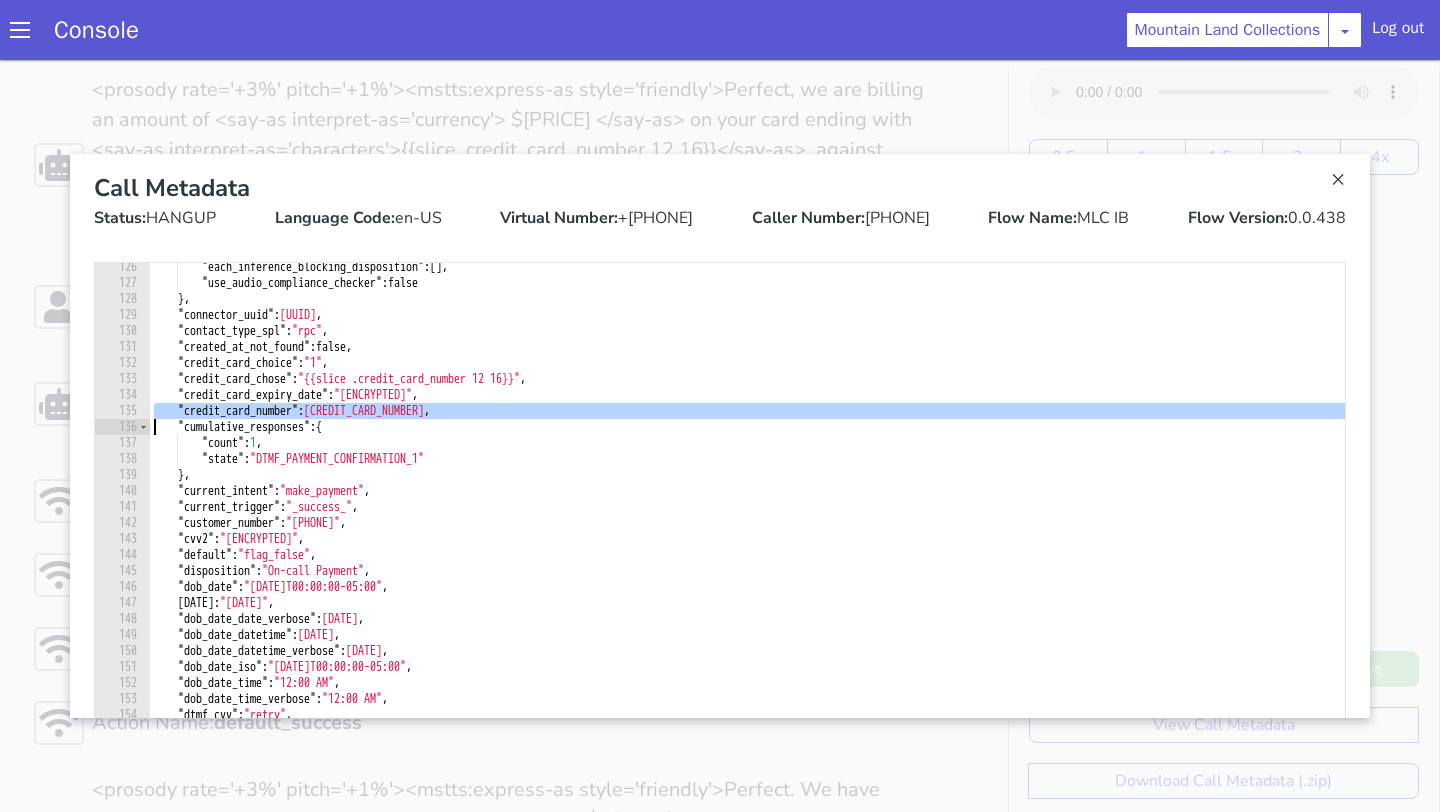 click on ""each_inference_blocking_disposition" :  [ ] ,           "use_audio_compliance_checker" :  false      } ,      "connector_uuid" :  "bc0f064b-e9aa-45a3-ae5f-8009fa7fdfe0" ,      "contact_type_spl" :  "rpc" ,      "created_at_not_found" :  false ,      "credit_card_choice" :  "1" ,      "credit_card_chose" :  "{{slice .credit_card_number 12 16}}" ,      "credit_card_expiry_date" :  "WTswTFkZSc1E2T9ChcddCb8c6gSV52Rmt8hfLf4HICc=" ,      "credit_card_number" :  "ccpXWCqjvAUb5AB5J8ZJ2VDnfjGZOozffQHUkctbmAaswqhfOtCNk5pI1Q==" ,      "cumulative_responses" :  {           "count" :  1 ,           "state" :  "DTMF_PAYMENT_CONFIRMATION_1"      } ,      "current_intent" :  "make_payment" ,      "current_trigger" :  "_success_" ,      "customer_number" :  "8017264828" ,      "cvv2" :  "BfX2NEsGxq43vX1zNxJ+wNb4uaa8lXwLNv2TtYQVjg==" ,      "default" :  "flag_false" ,      "disposition" :  "On-call Payment" ,      "dob_date" :  "1998-02-13T00:00:00-05:00" ,      "dob_date_date" :  "Friday, 13 February" ,      :  , ," at bounding box center [747, 524] 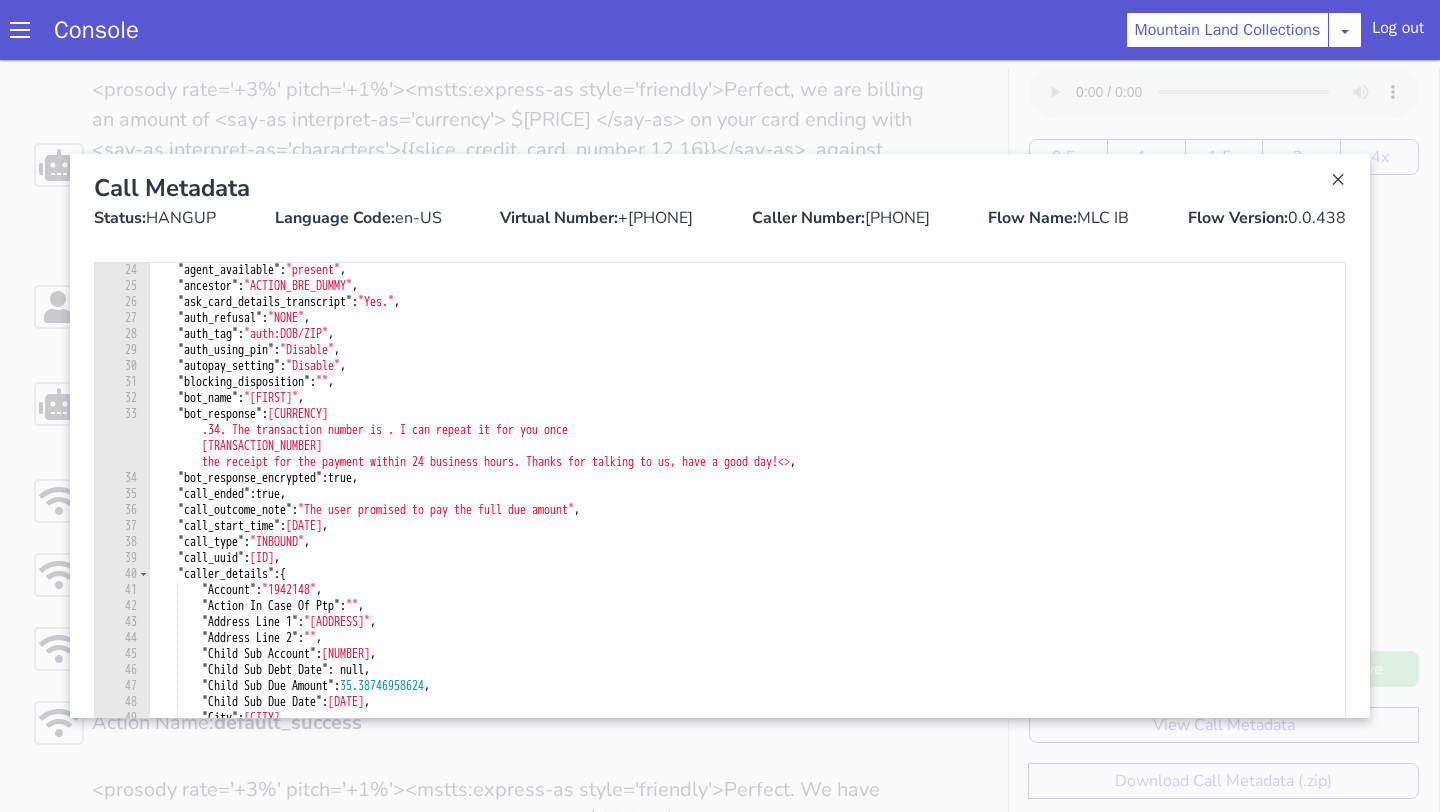 scroll, scrollTop: 0, scrollLeft: 0, axis: both 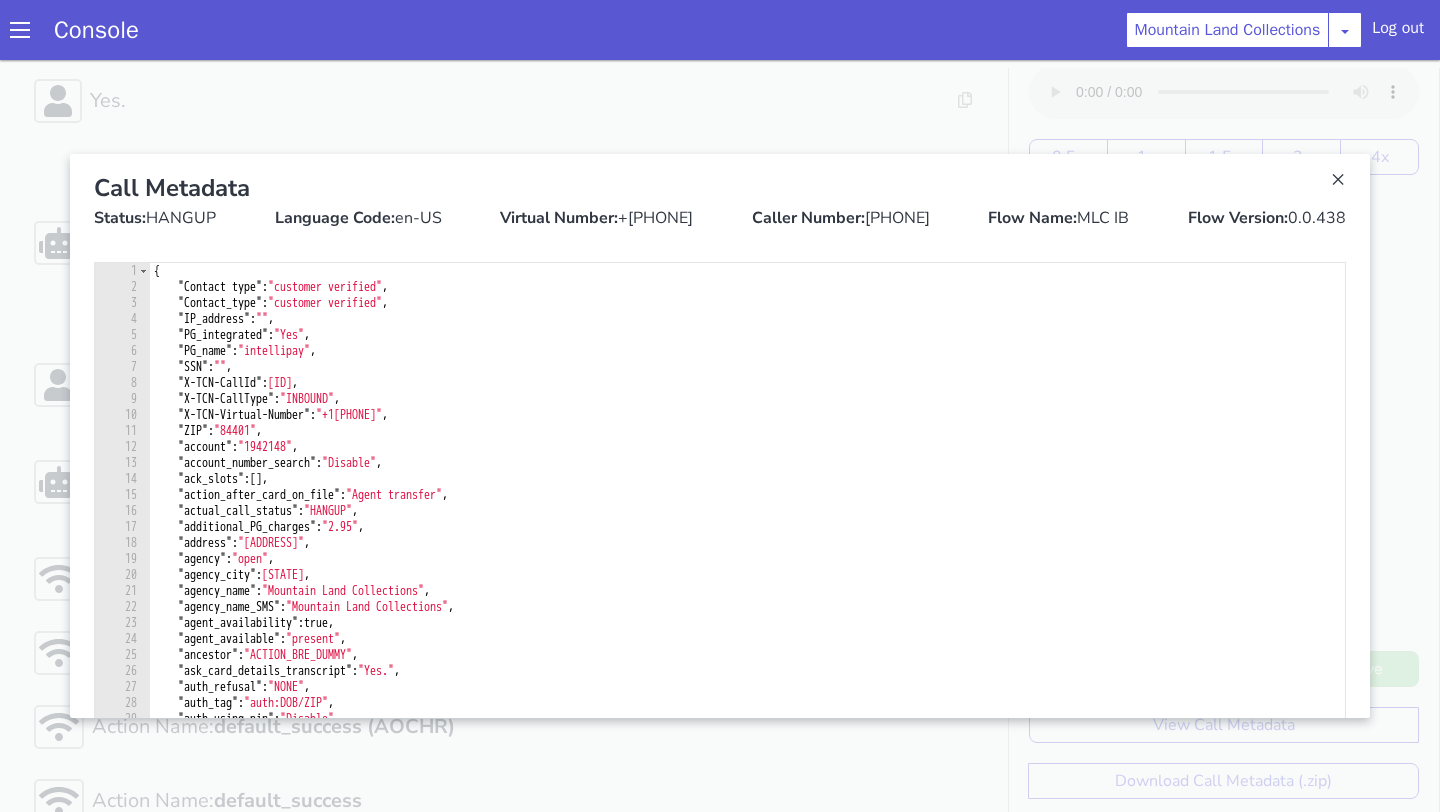 click at bounding box center (720, 436) 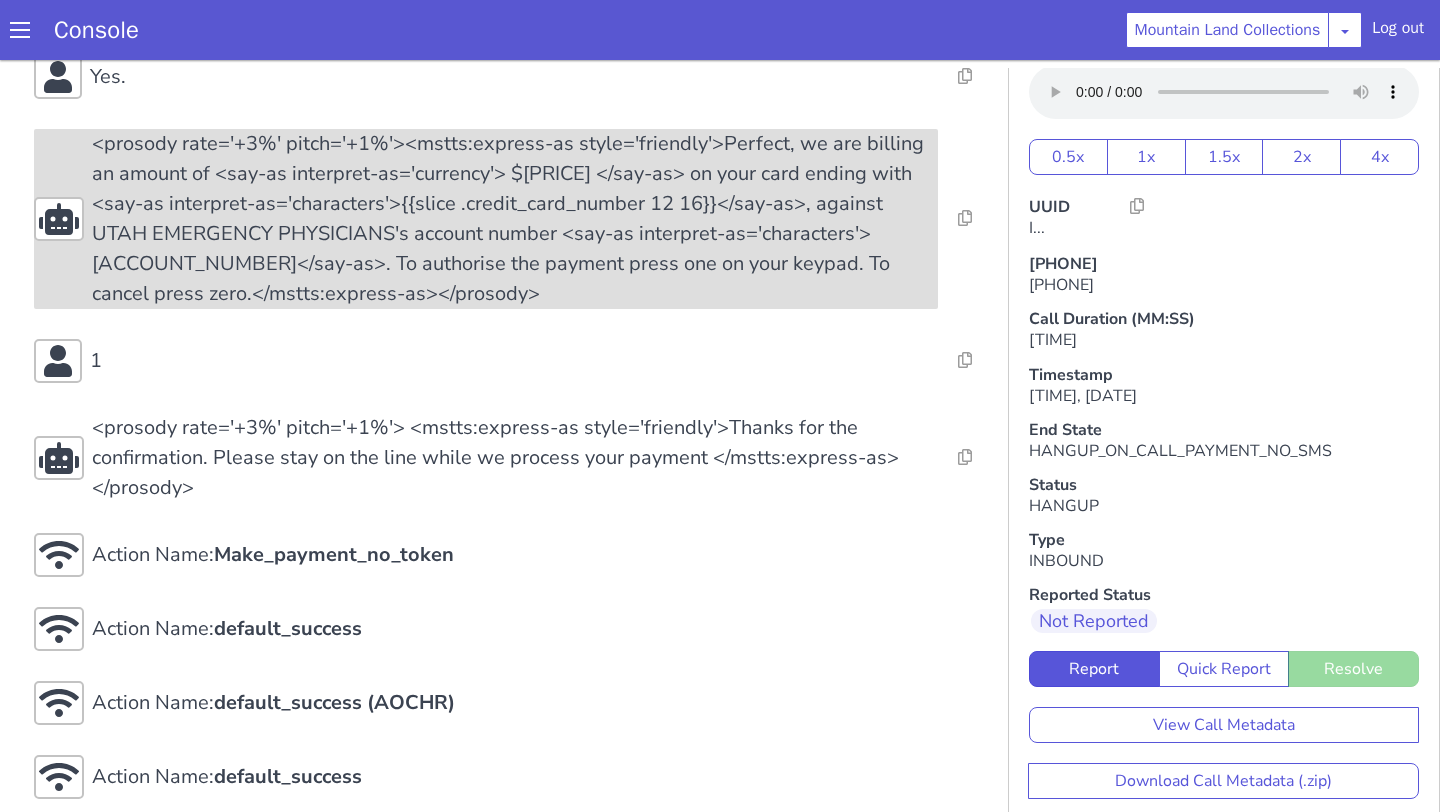scroll, scrollTop: 4611, scrollLeft: 0, axis: vertical 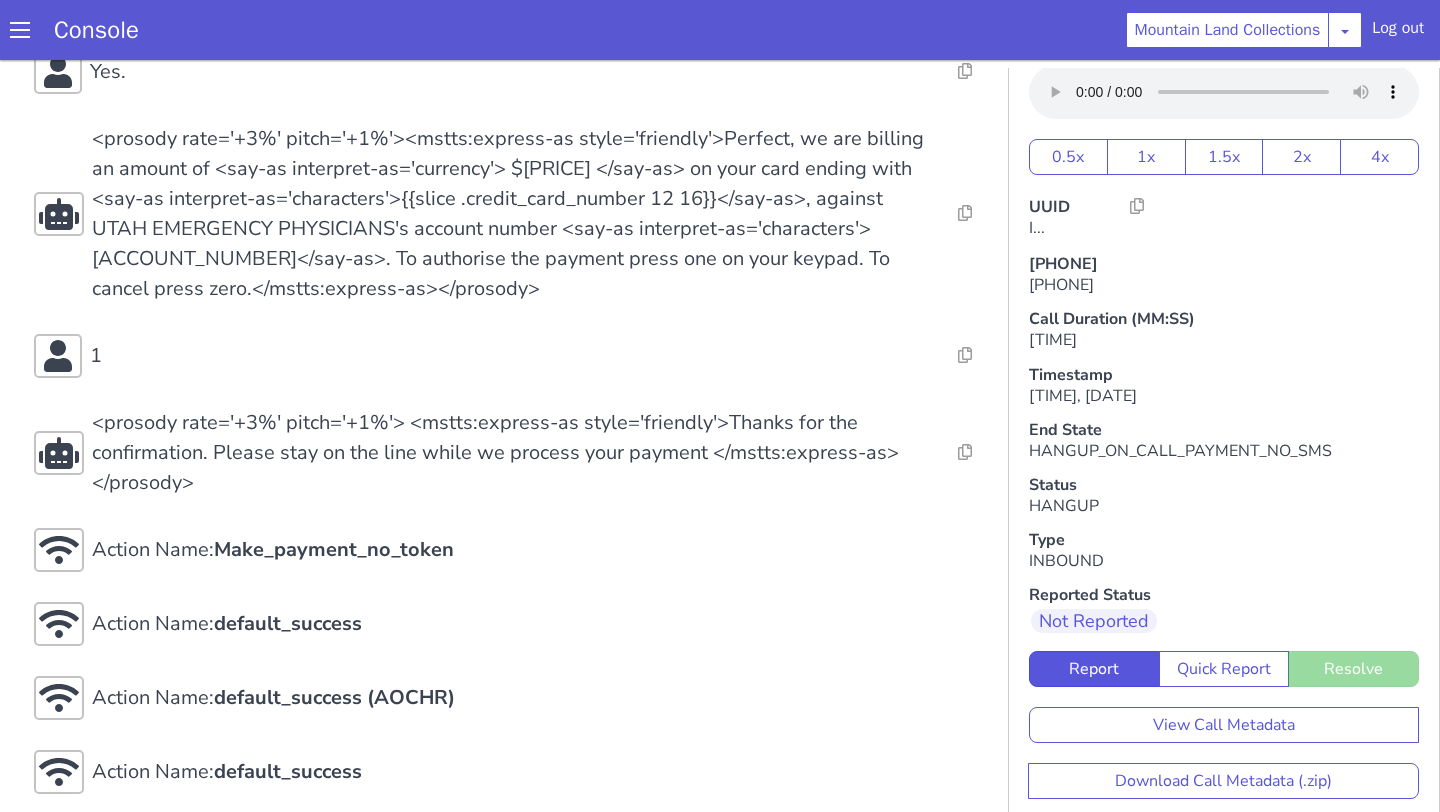 click on "03:34" at bounding box center (1224, 340) 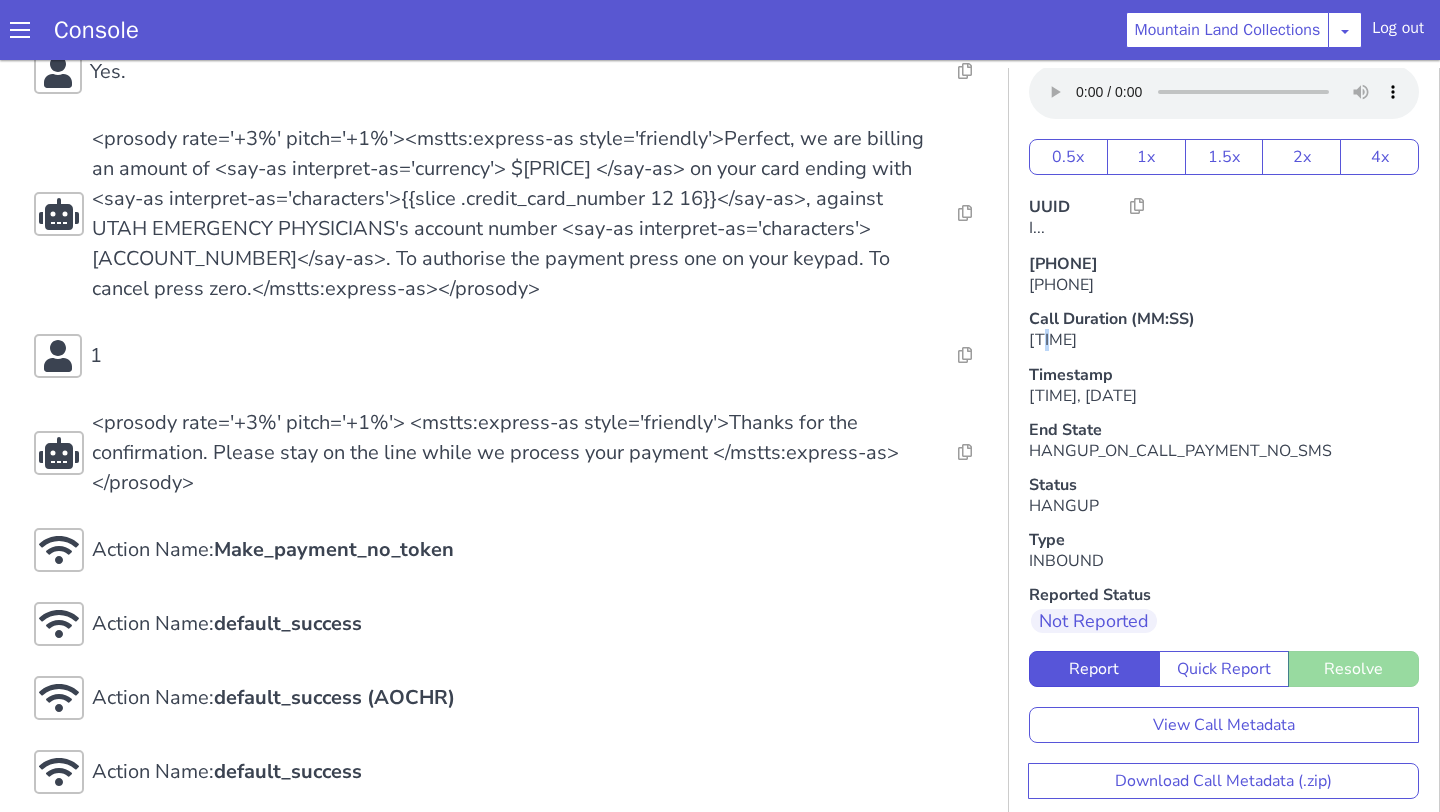 click on "03:34" at bounding box center [1224, 340] 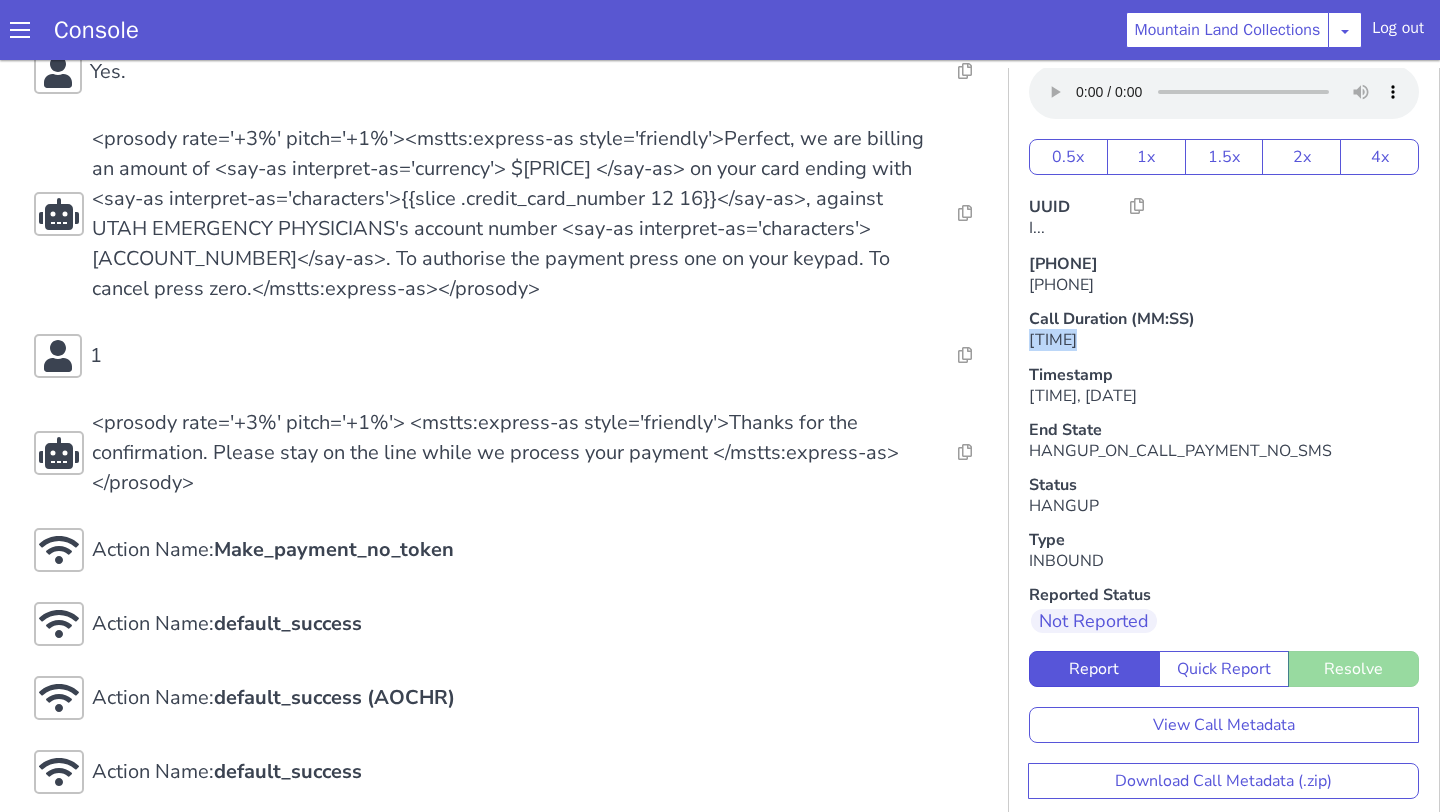 copy on "03:34" 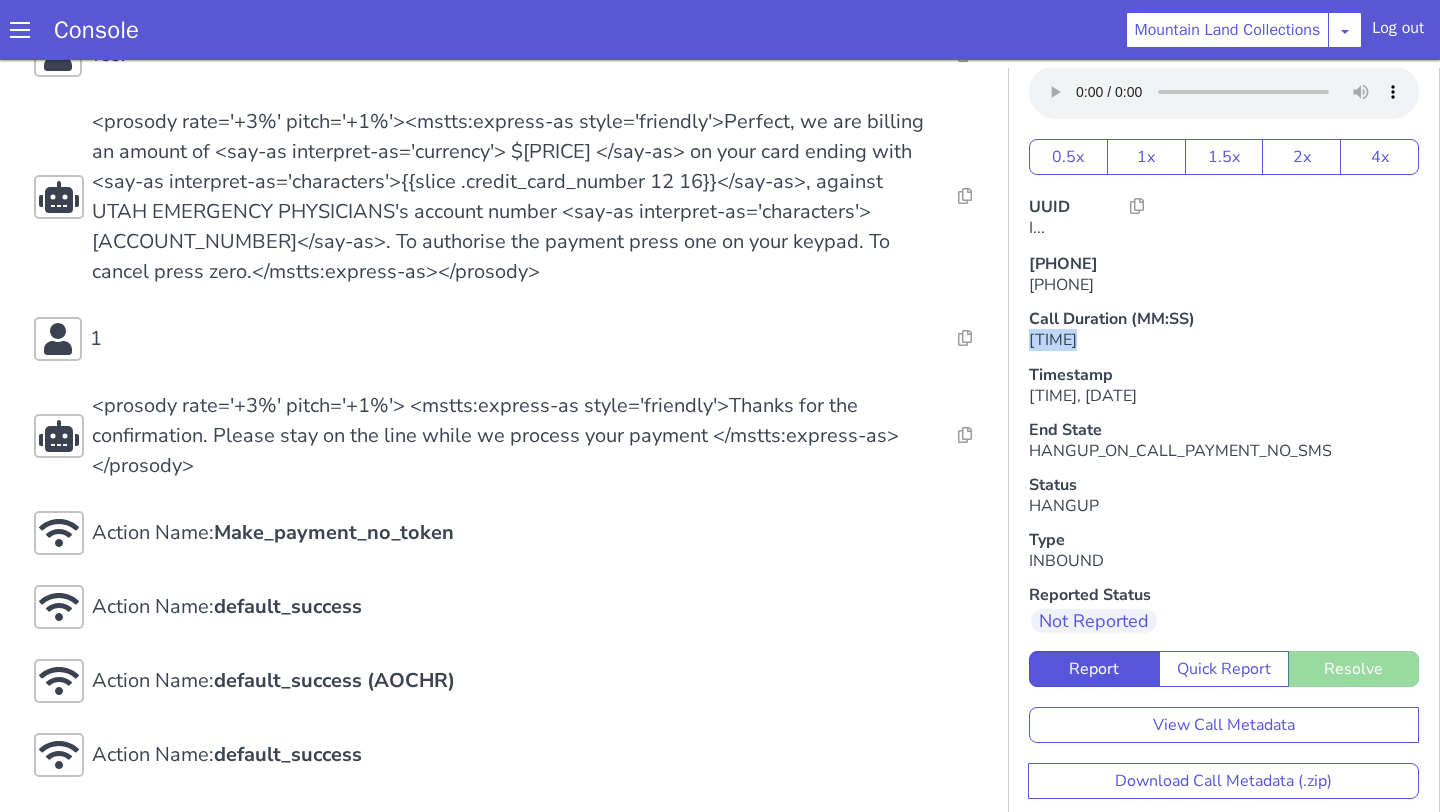 scroll, scrollTop: 4626, scrollLeft: 0, axis: vertical 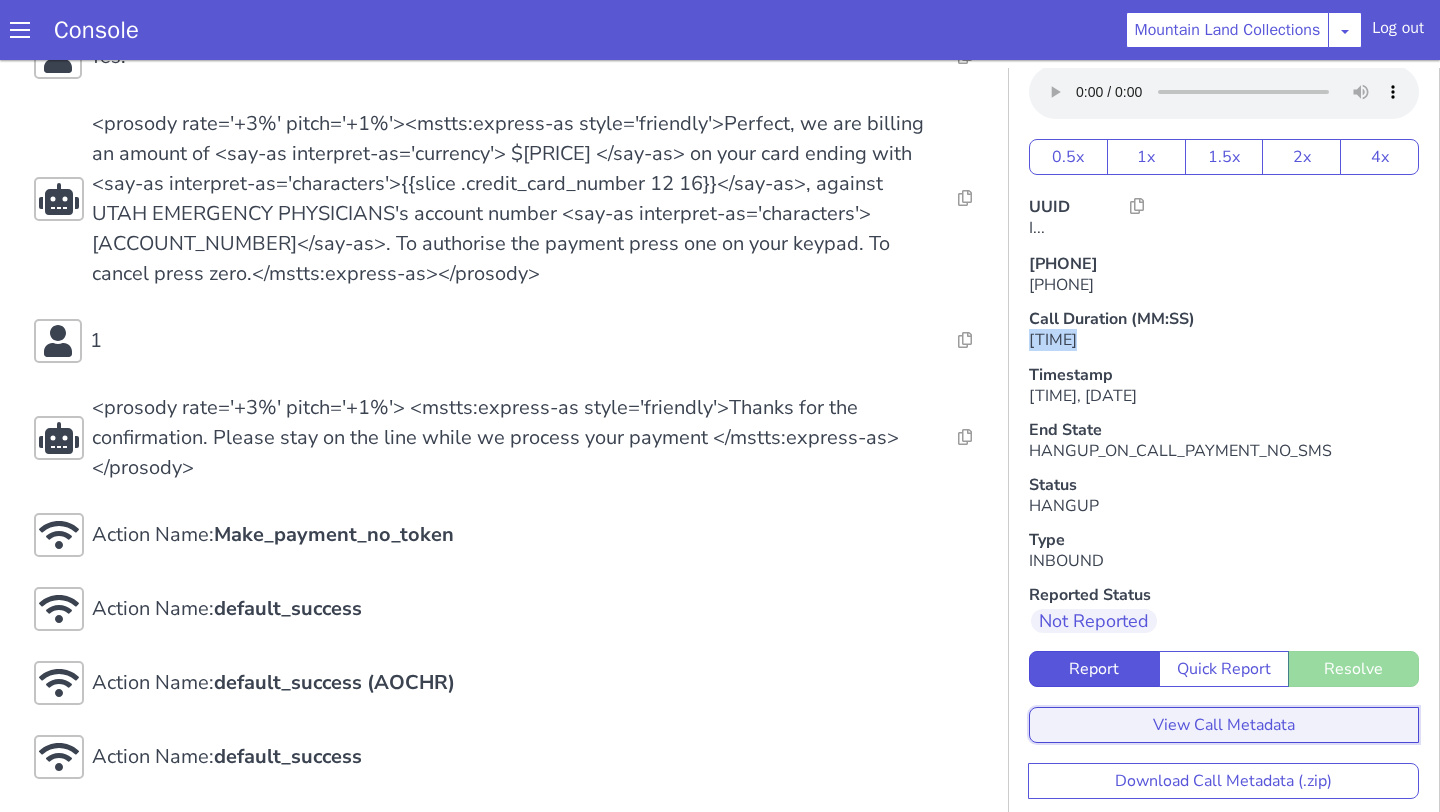 click on "View Call Metadata" at bounding box center [1224, 725] 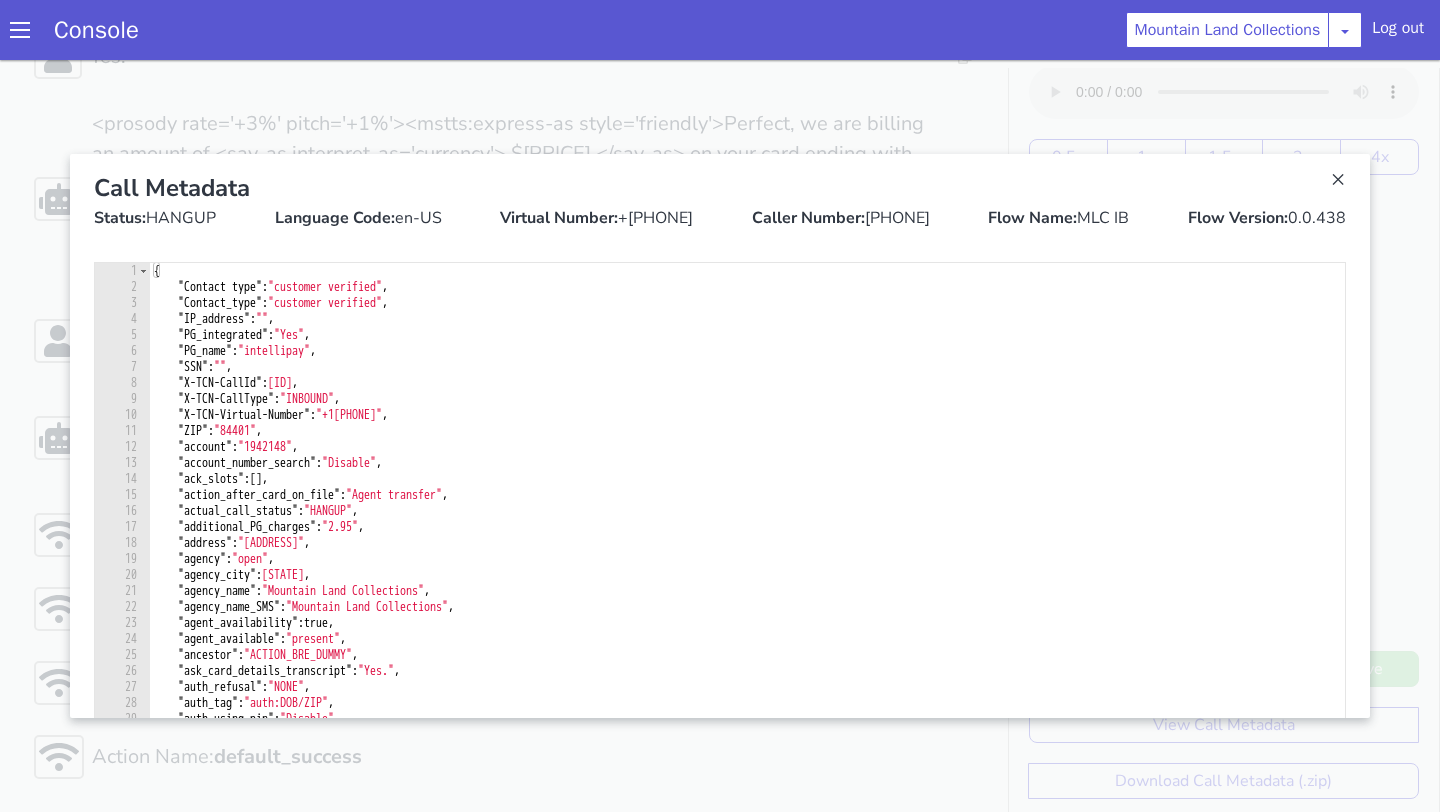 click at bounding box center [720, 436] 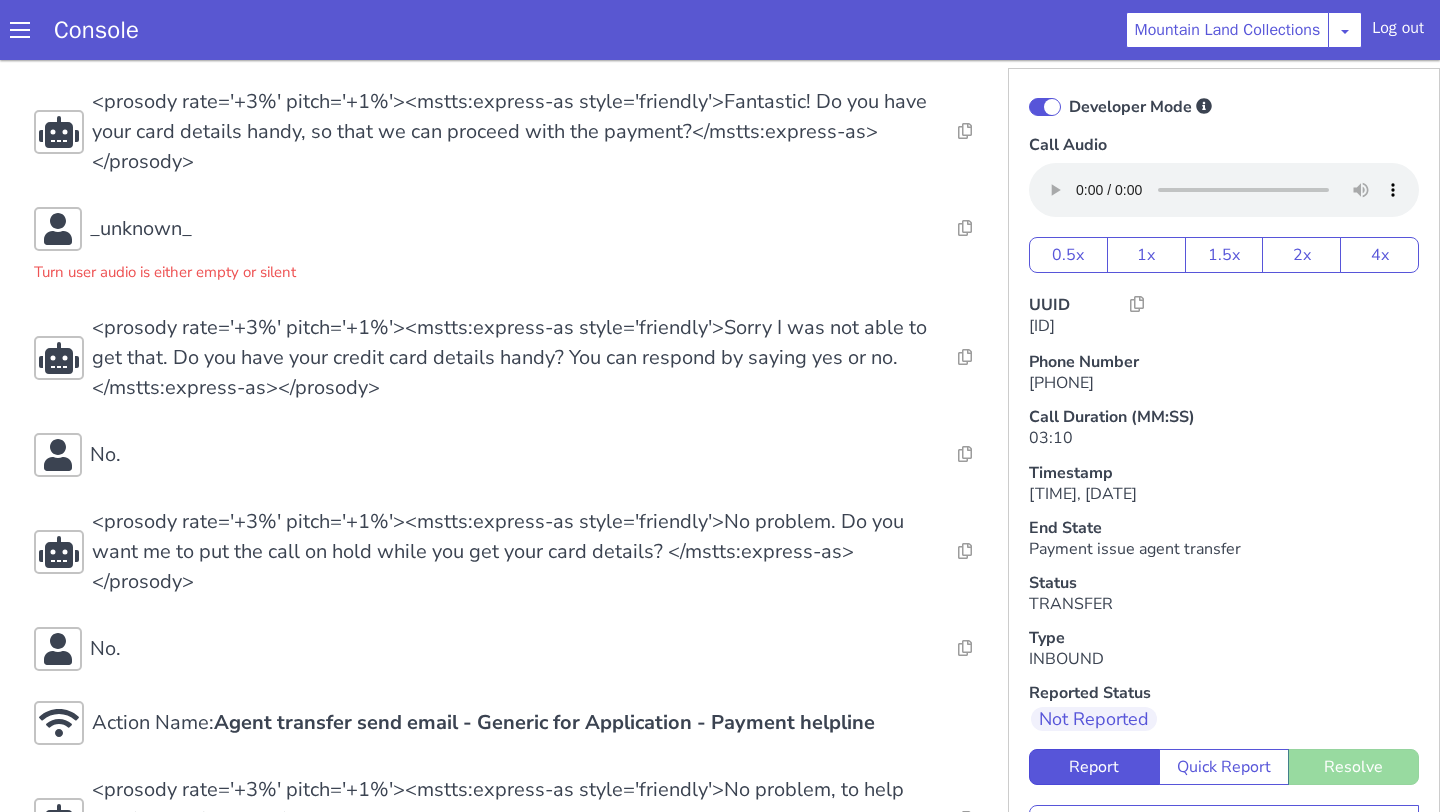 scroll, scrollTop: 3573, scrollLeft: 0, axis: vertical 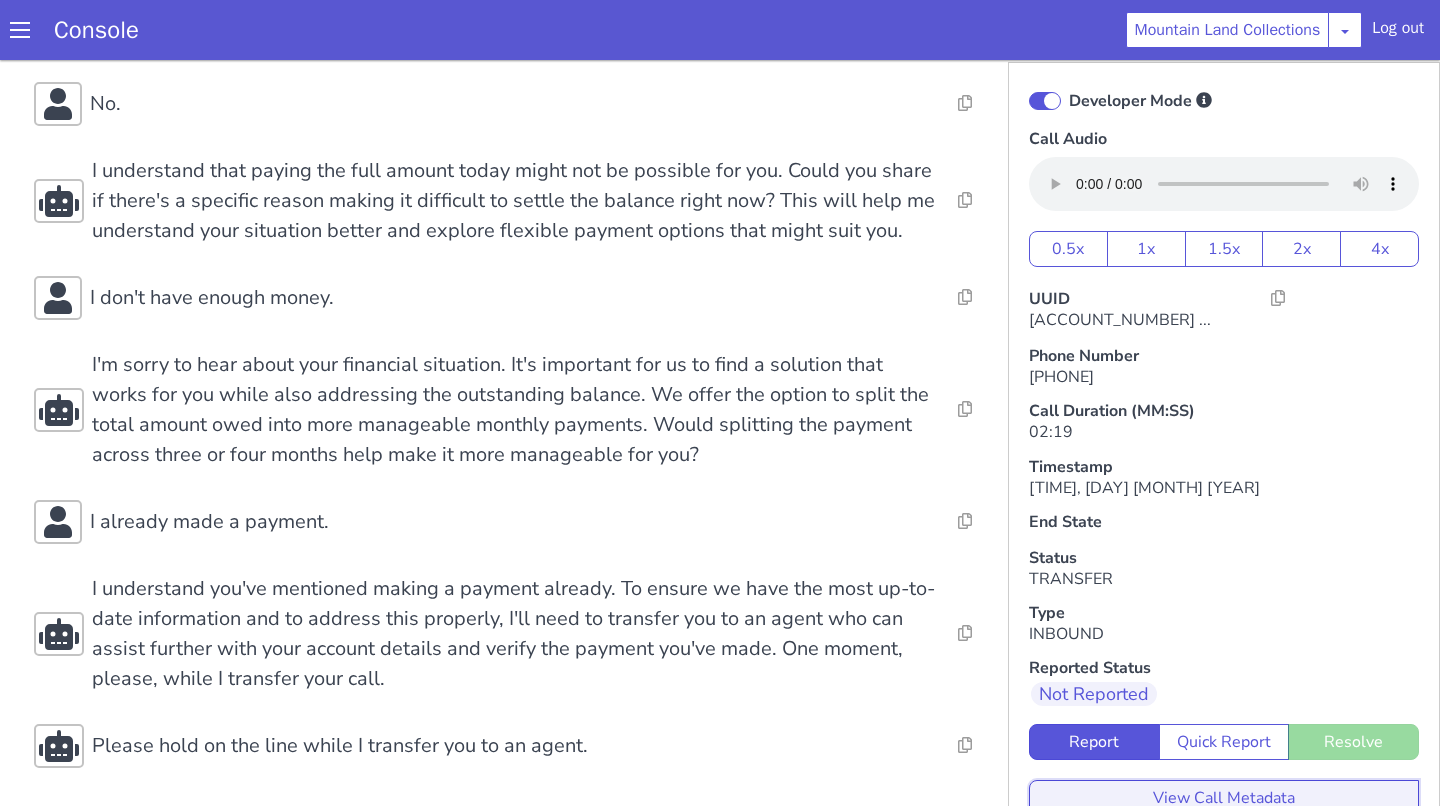 click on "View Call Metadata" at bounding box center [1597, 425] 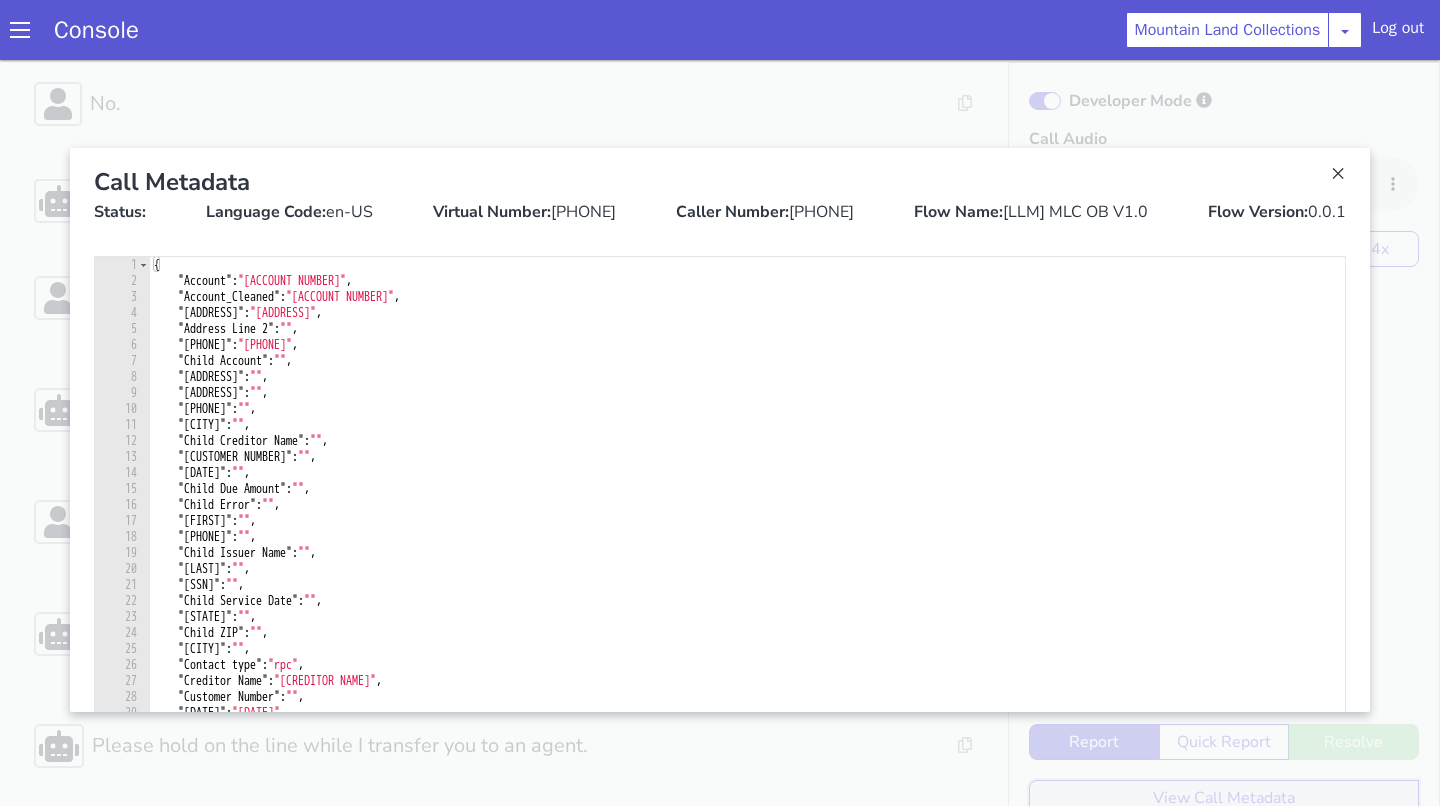 type 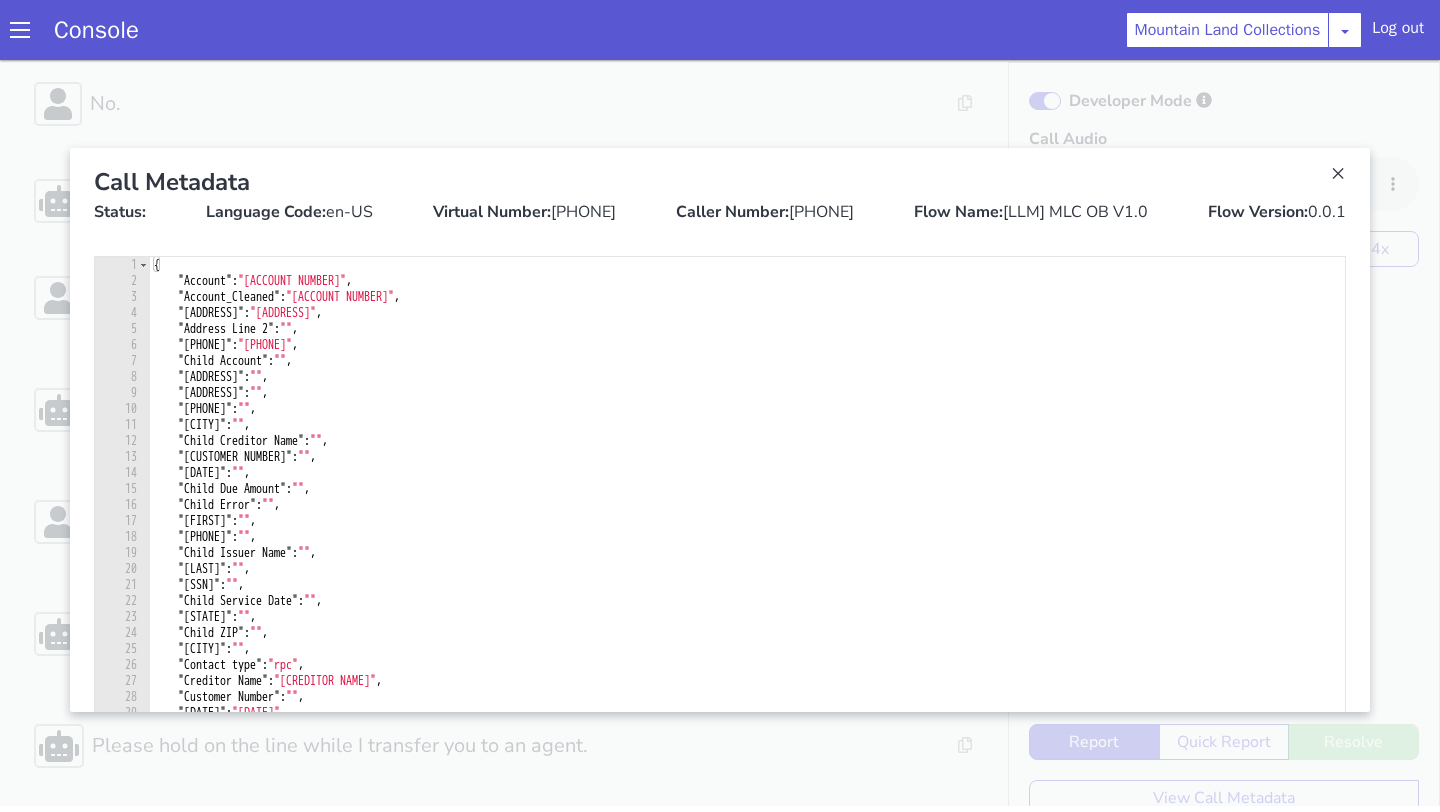 click at bounding box center [1545, -15] 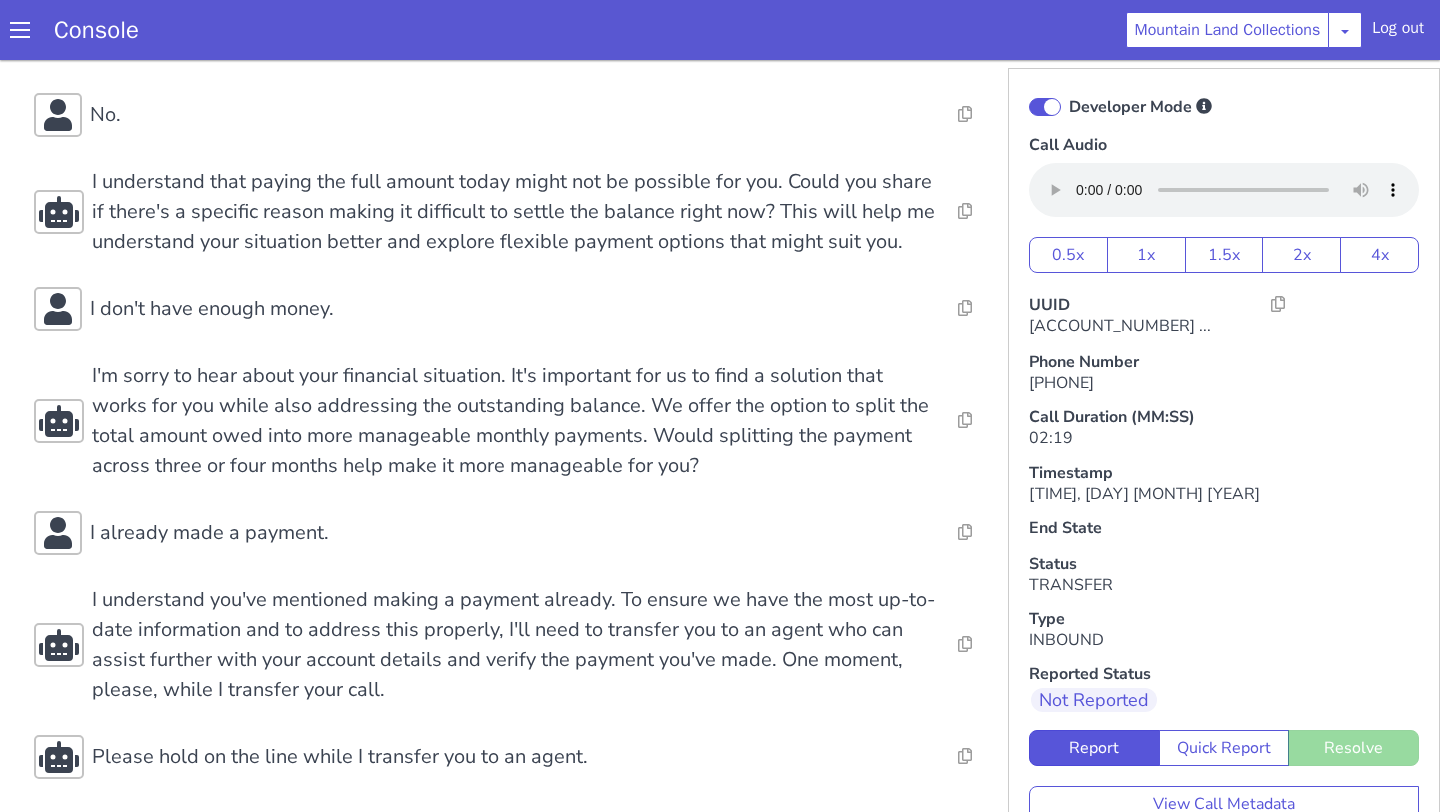 scroll, scrollTop: 6, scrollLeft: 0, axis: vertical 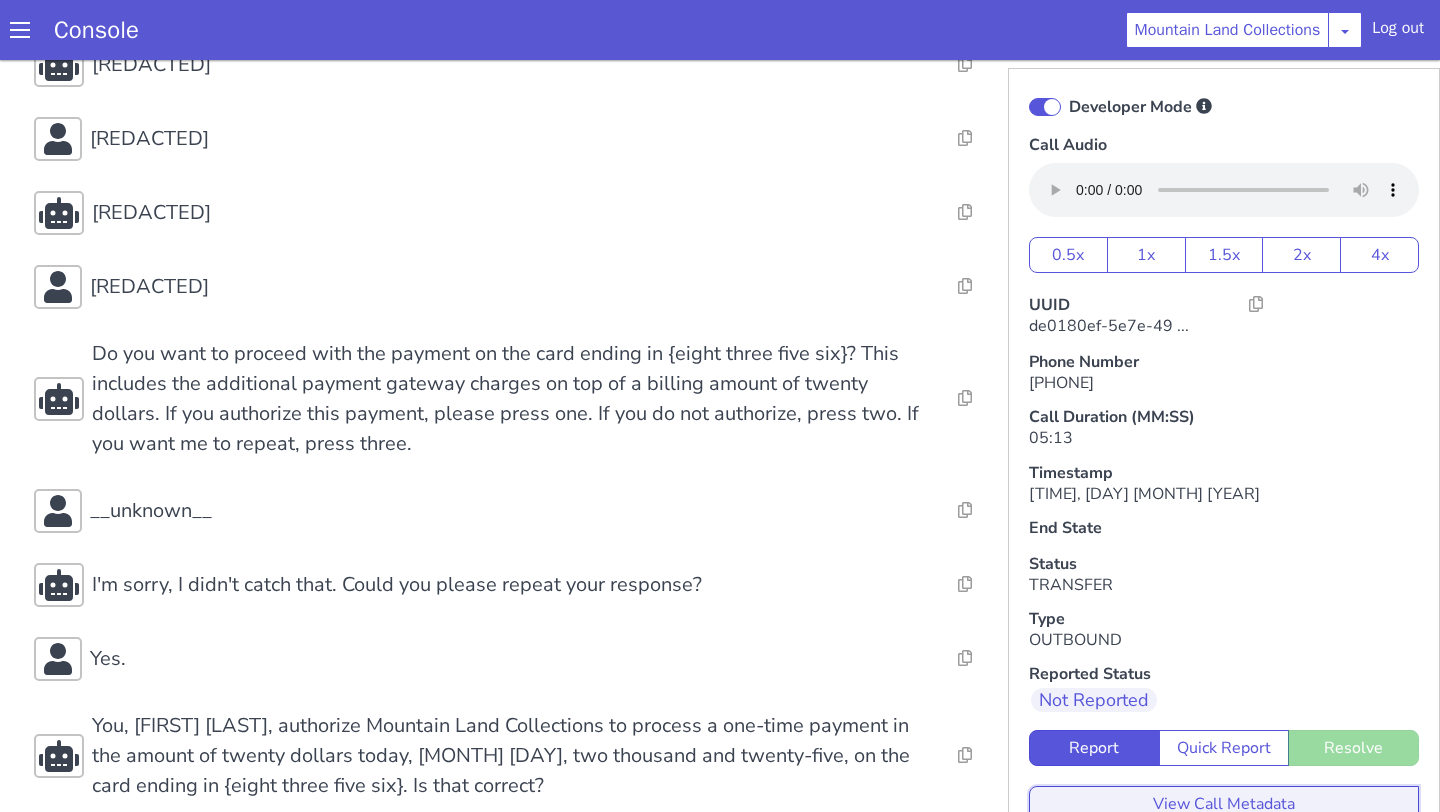 click on "View Call Metadata" at bounding box center (2741, 1102) 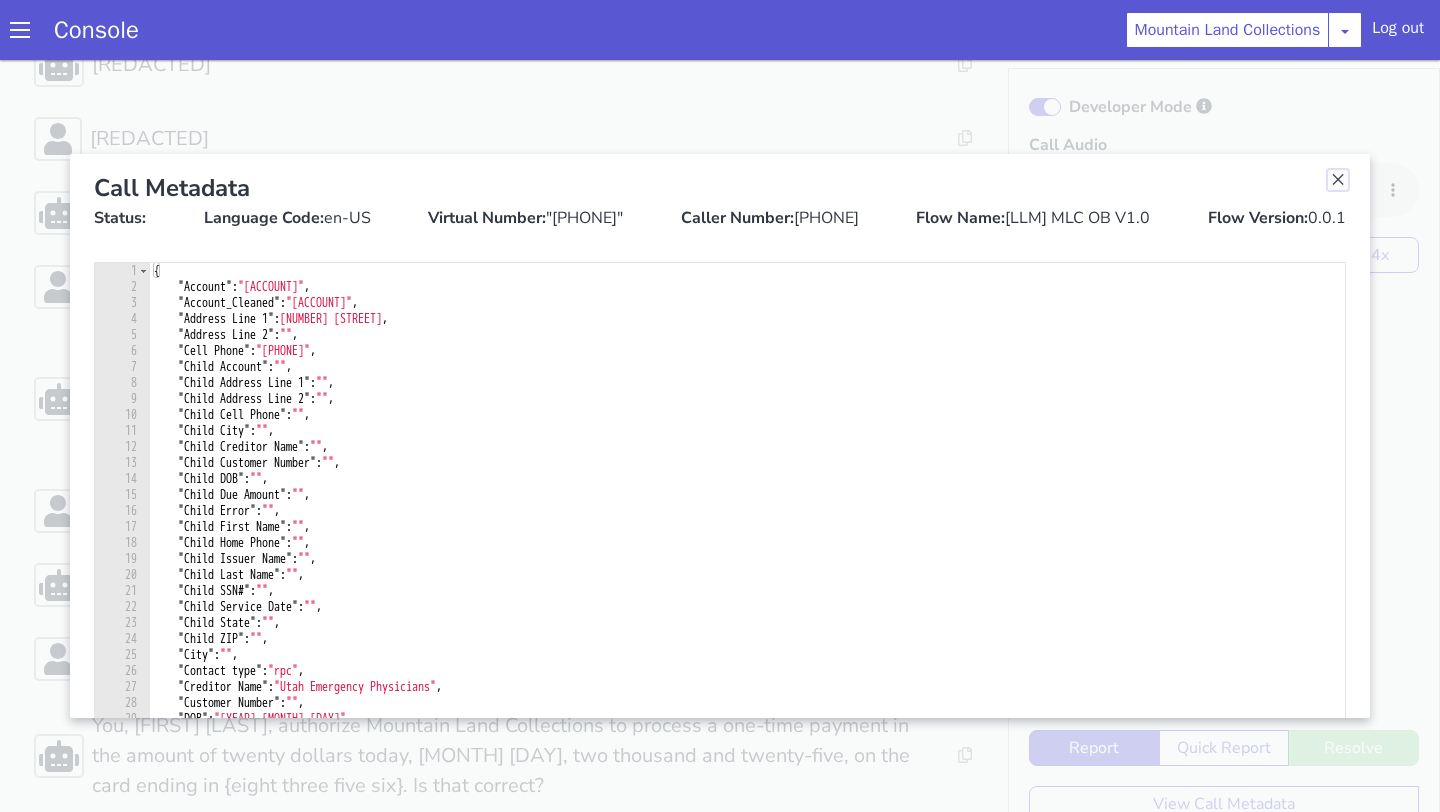 click at bounding box center [2670, 1039] 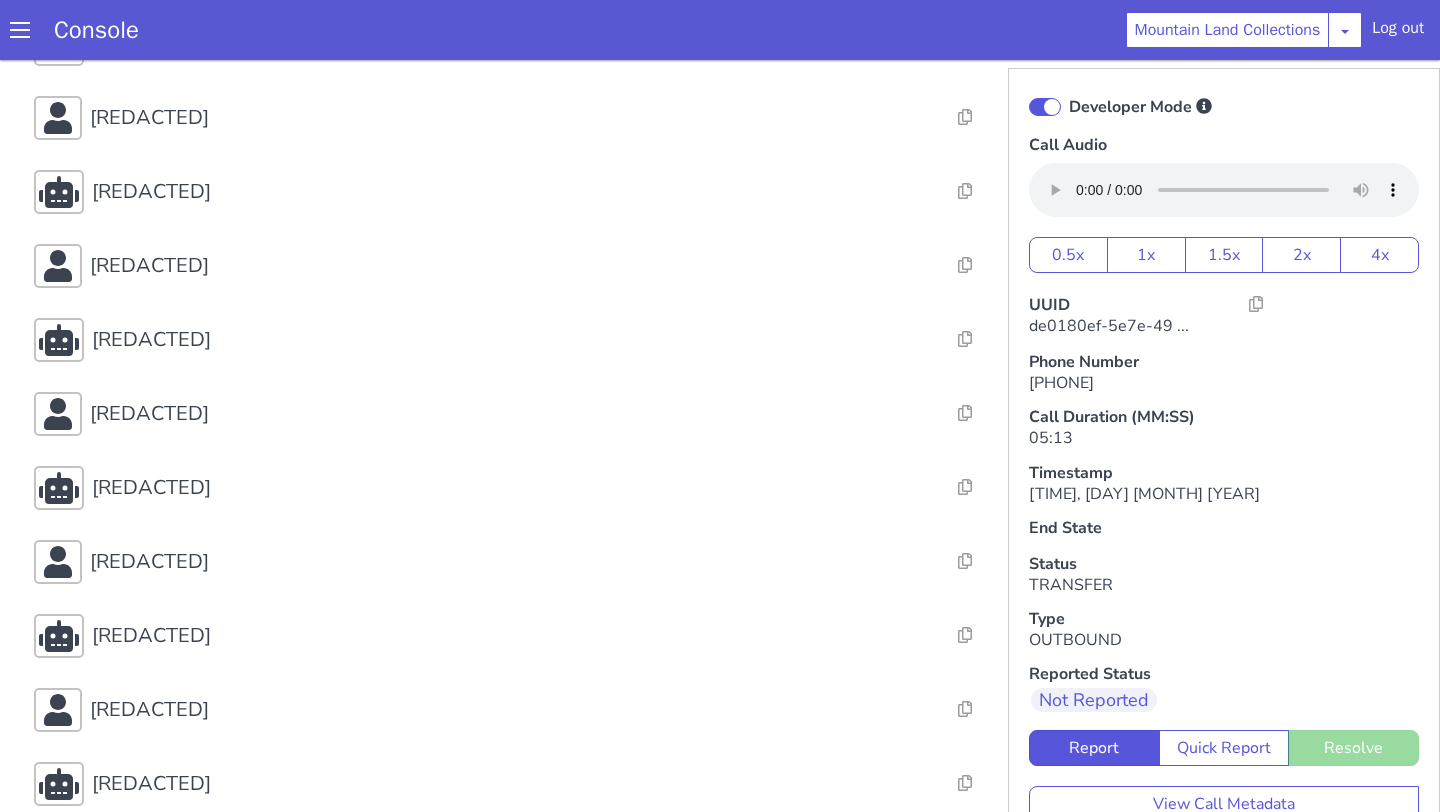 scroll, scrollTop: 1836, scrollLeft: 0, axis: vertical 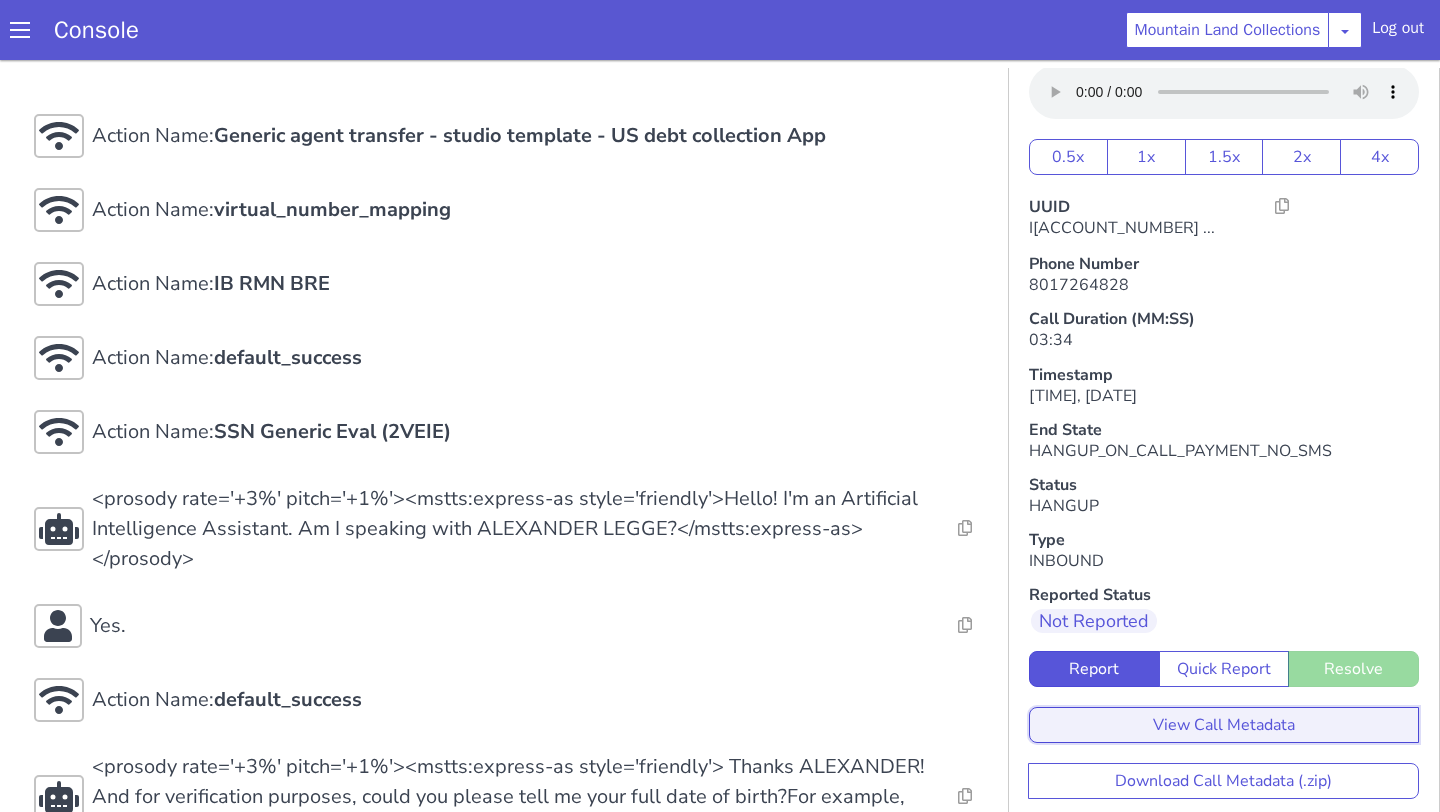 click on "View Call Metadata" at bounding box center (1224, 725) 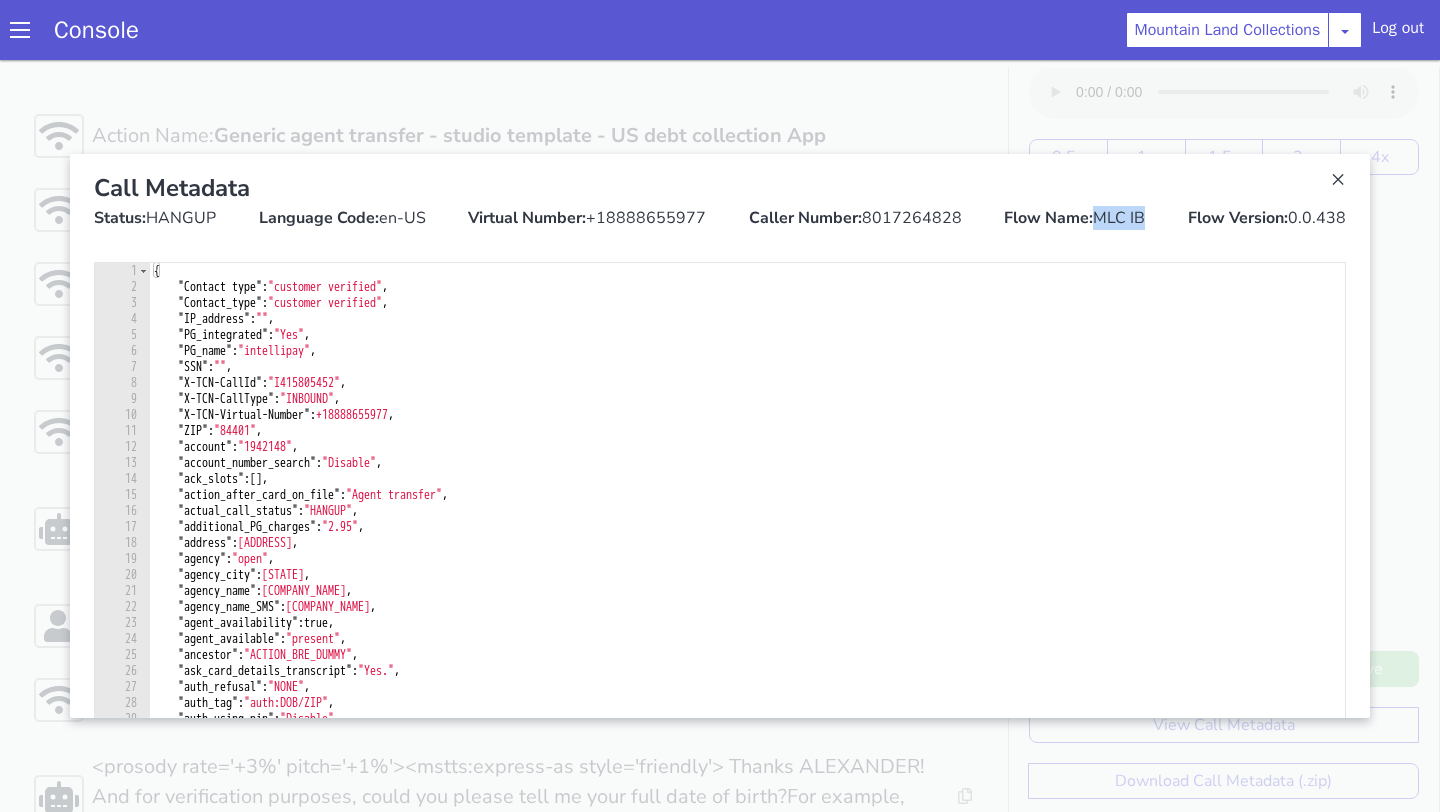 drag, startPoint x: 1095, startPoint y: 216, endPoint x: 1142, endPoint y: 217, distance: 47.010635 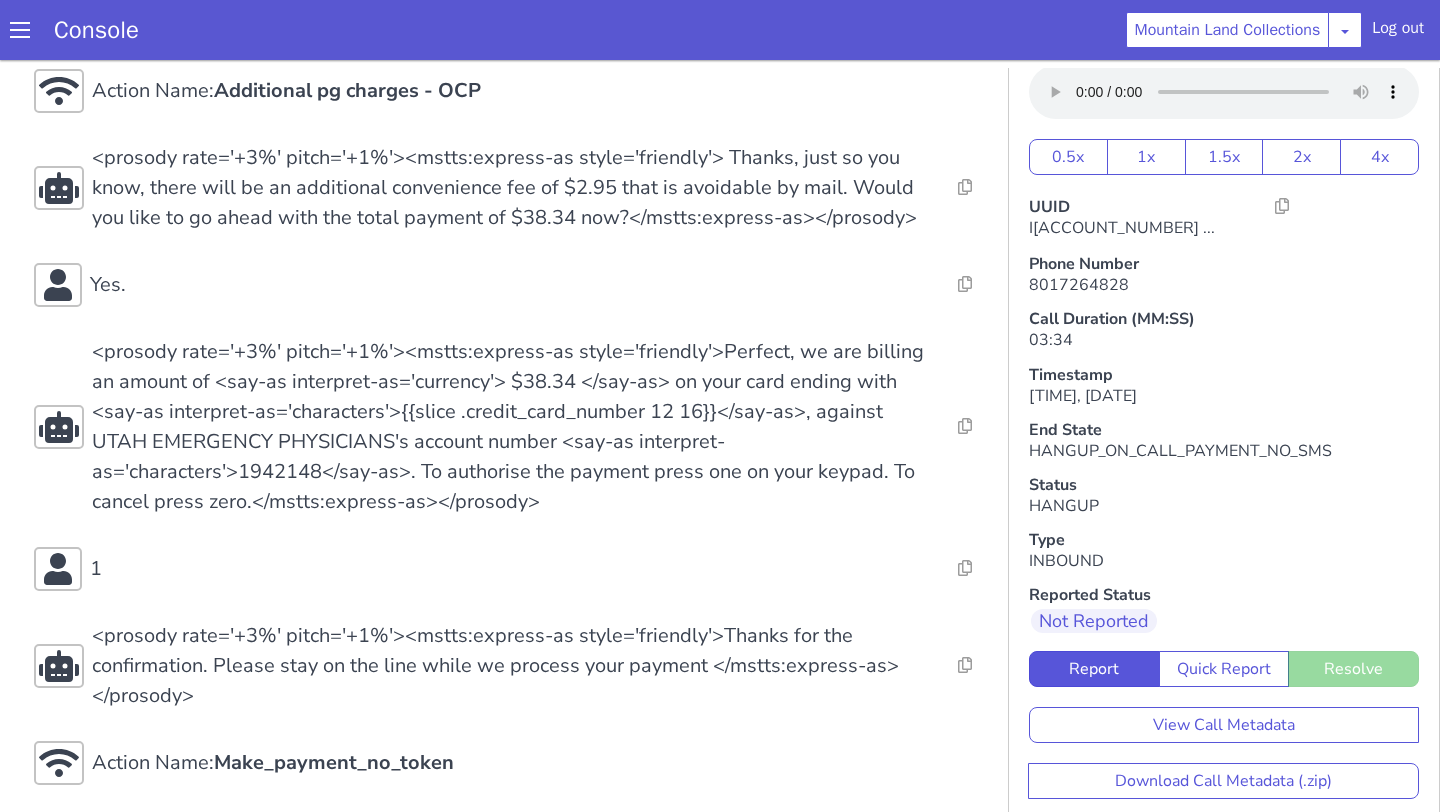 scroll, scrollTop: 3797, scrollLeft: 0, axis: vertical 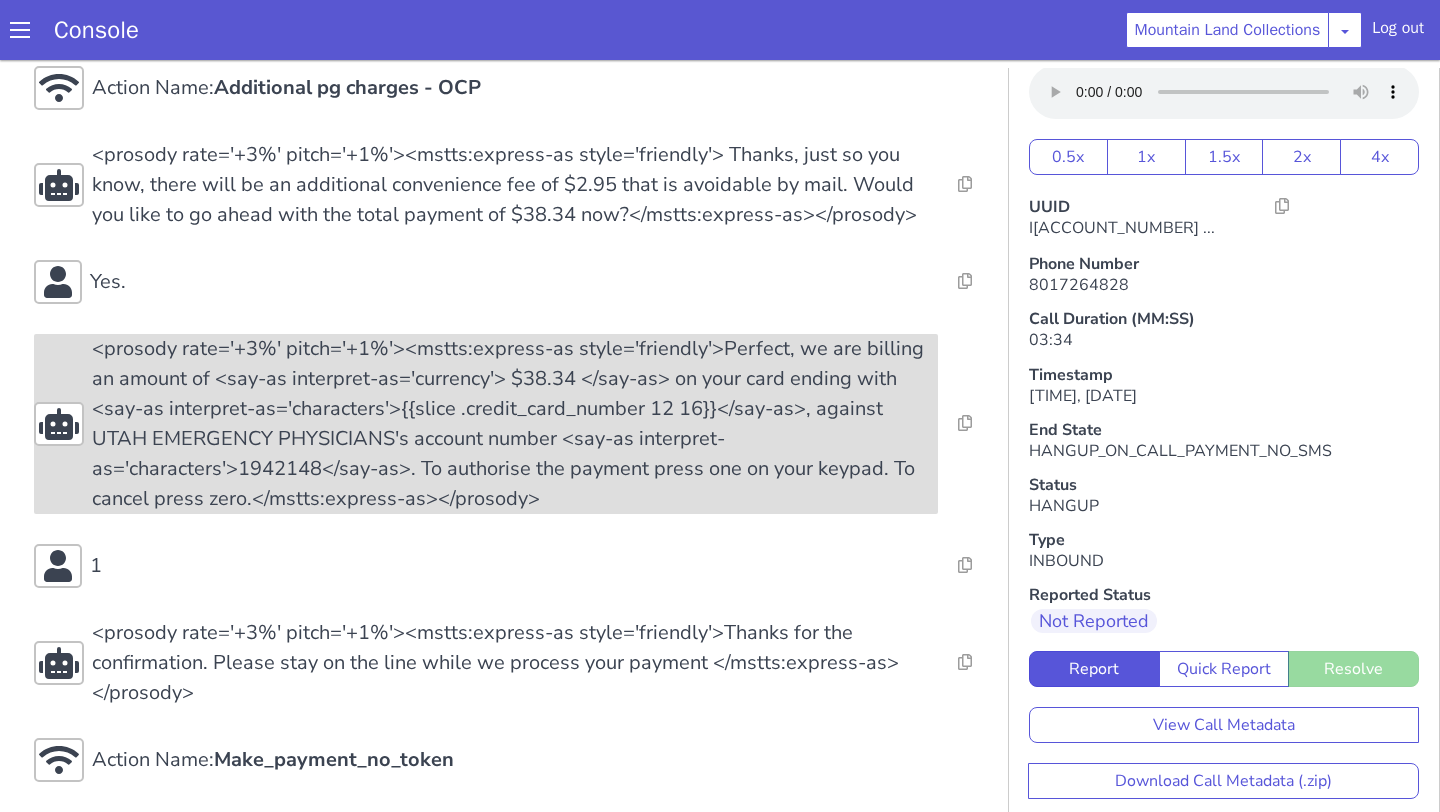click on "<prosody rate='+3%' pitch='+1%'><mstts:express-as style='friendly'>Perfect, we are billing an amount of <say-as interpret-as='currency'> $38.34 </say-as> on your card ending with <say-as interpret-as='characters'>{{slice .credit_card_number 12 16}}</say-as>, against UTAH EMERGENCY PHYSICIANS's account number <say-as interpret-as='characters'>1942148</say-as>. To authorise the payment press one on your keypad. To cancel press zero.</mstts:express-as></prosody>" at bounding box center [515, 424] 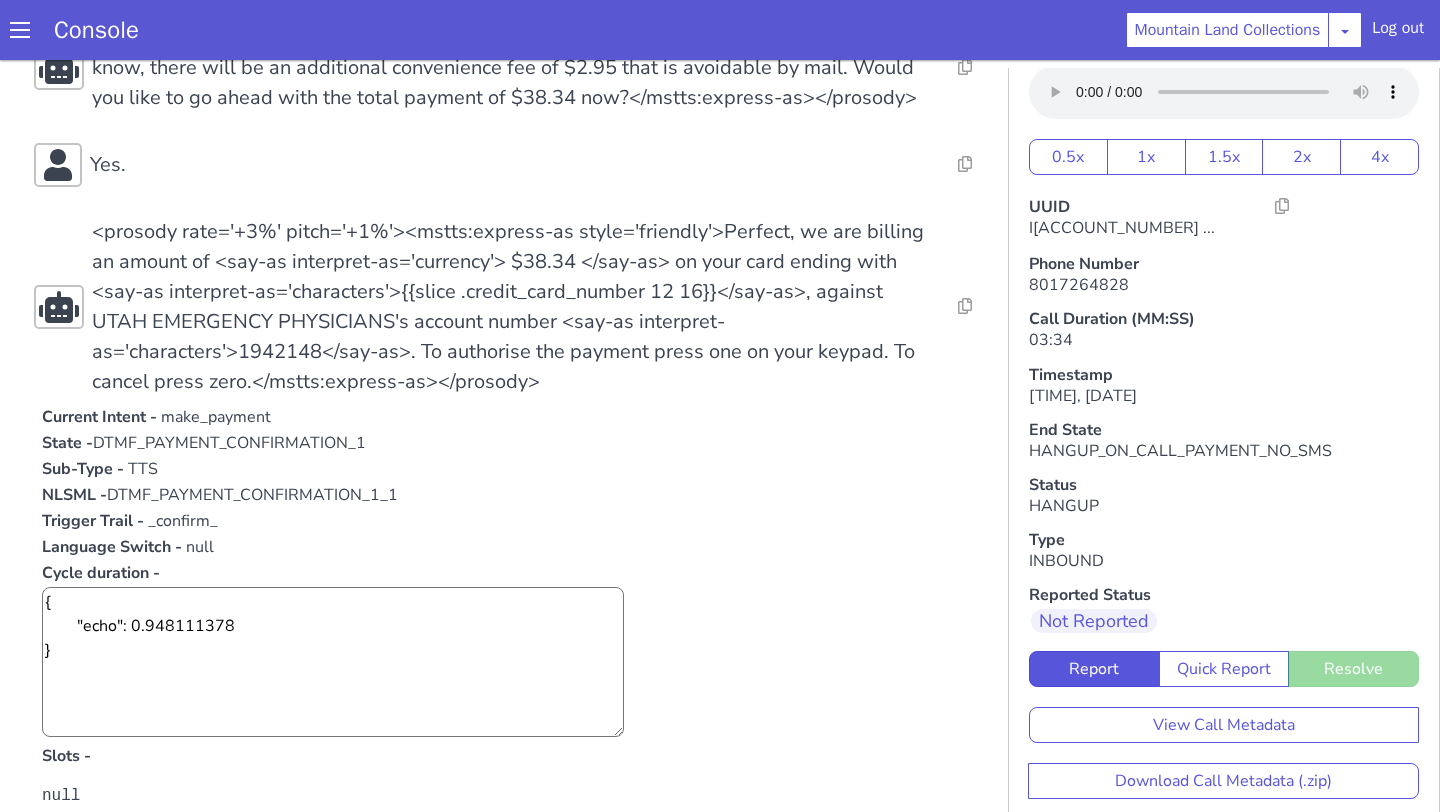 scroll, scrollTop: 4111, scrollLeft: 0, axis: vertical 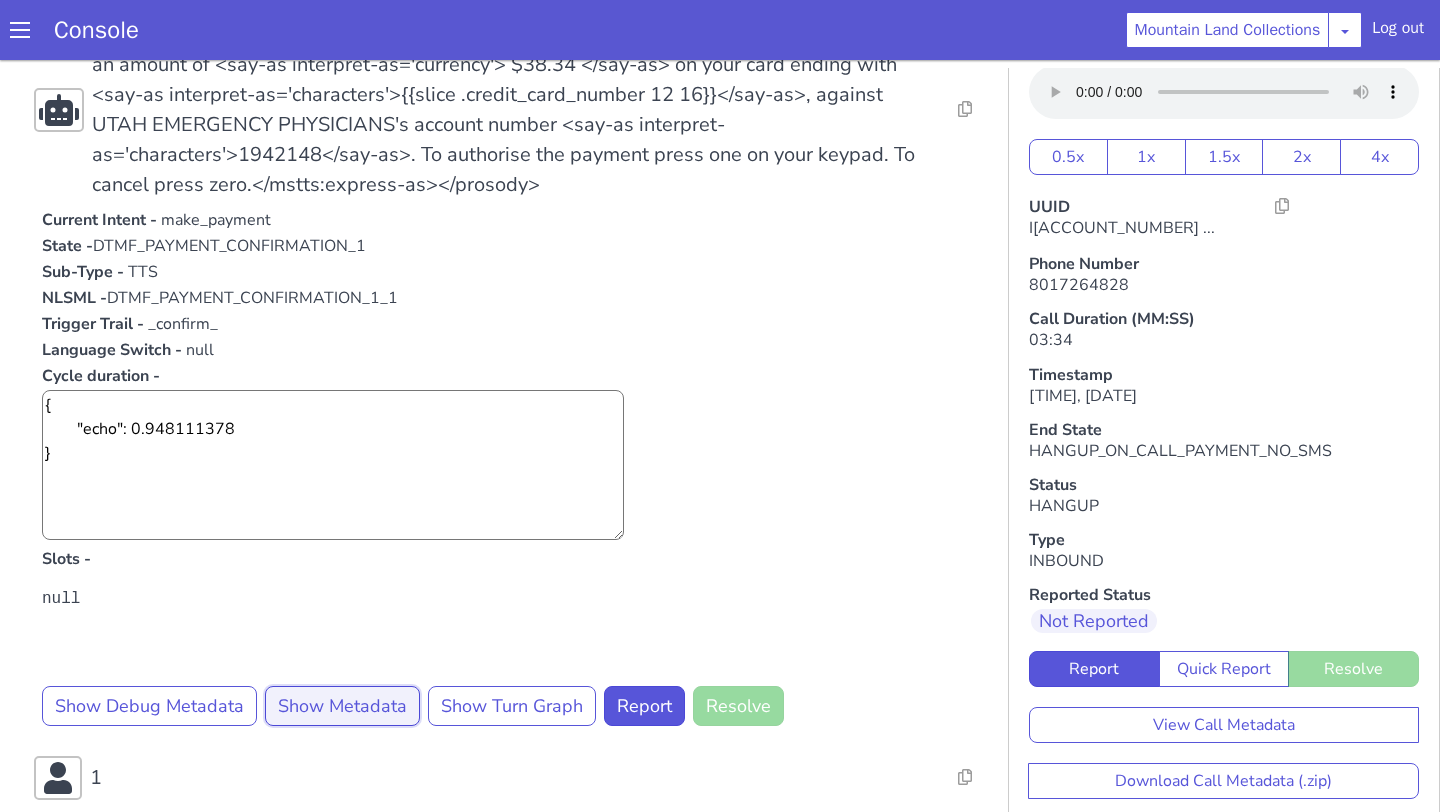click on "Show Metadata" at bounding box center [342, 706] 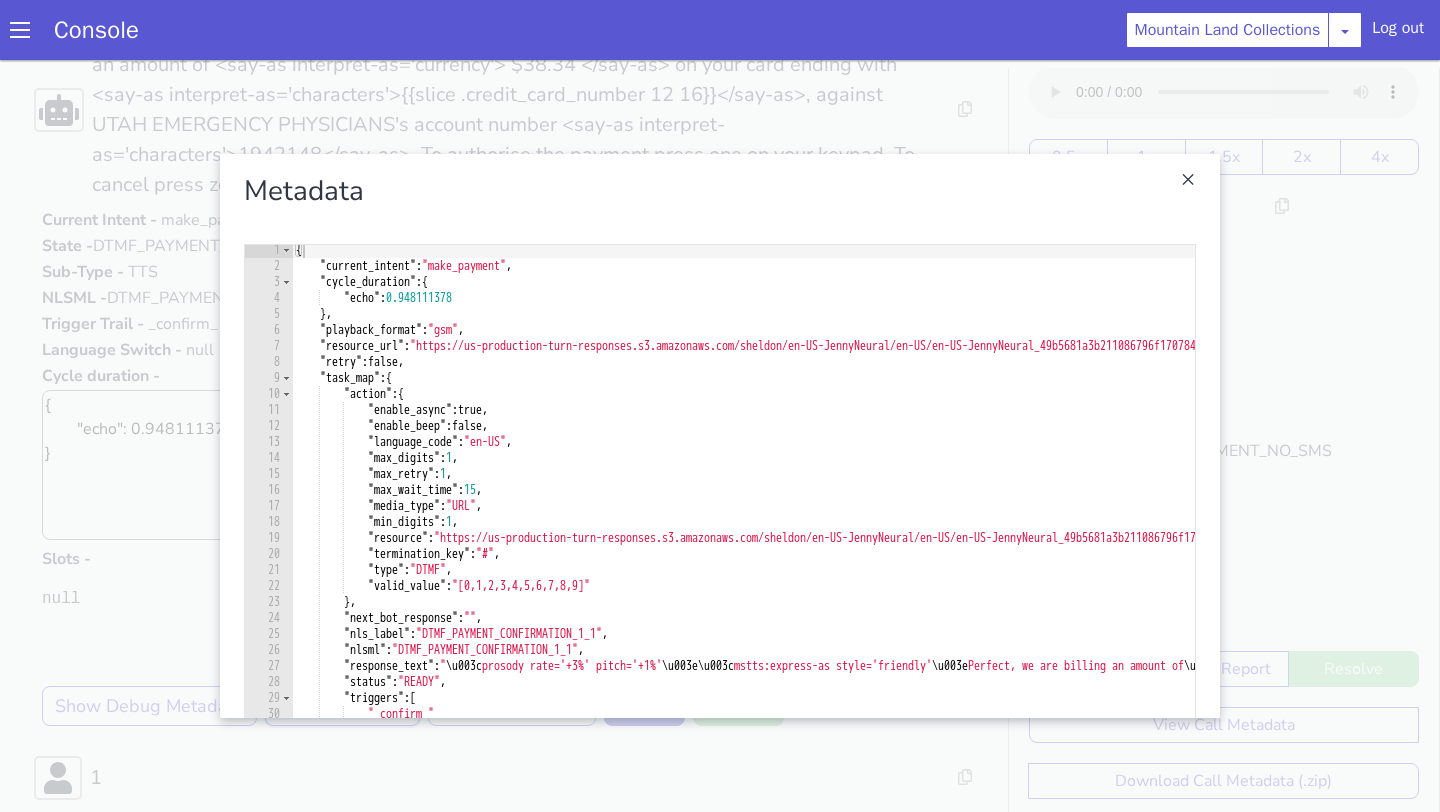 scroll, scrollTop: 30, scrollLeft: 0, axis: vertical 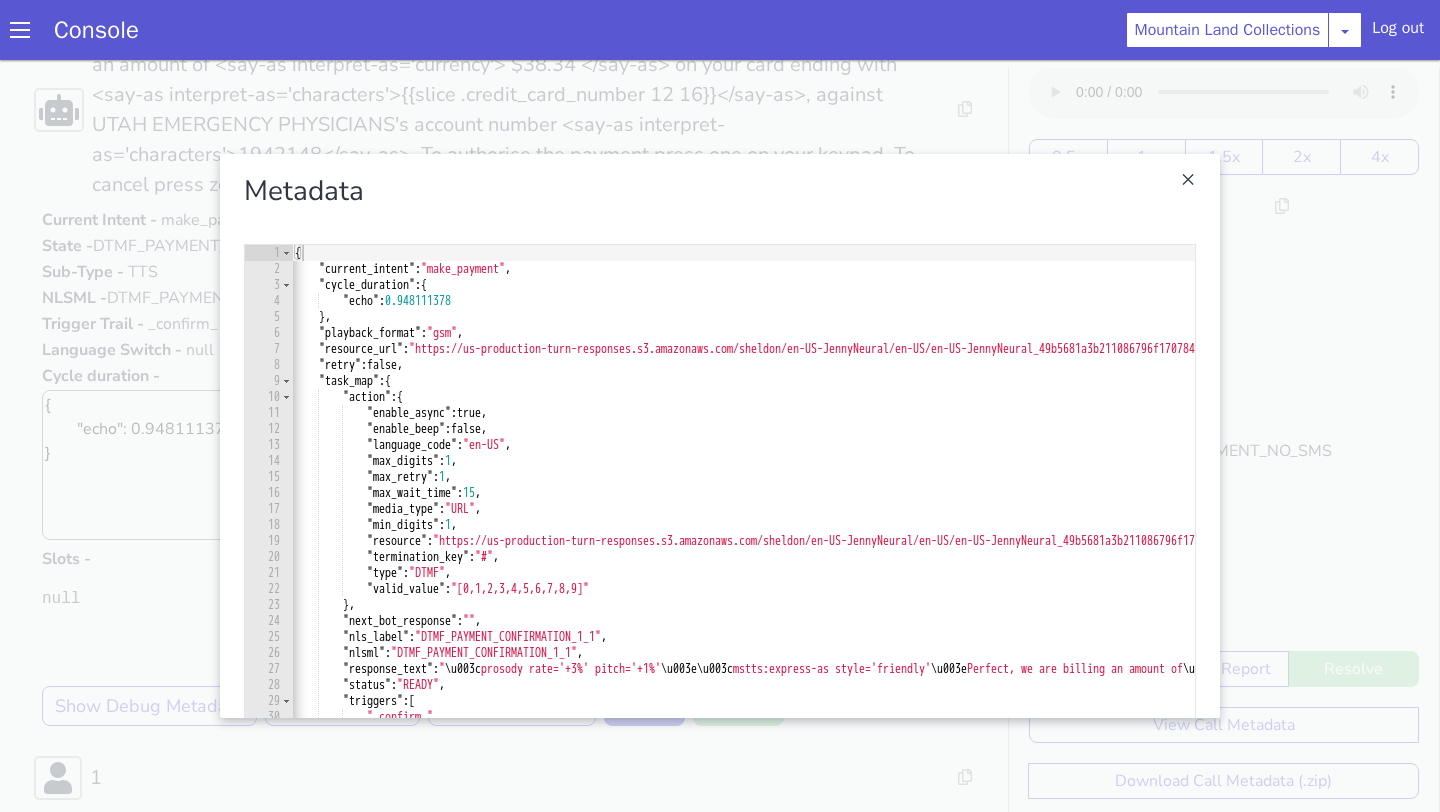 click at bounding box center (720, 436) 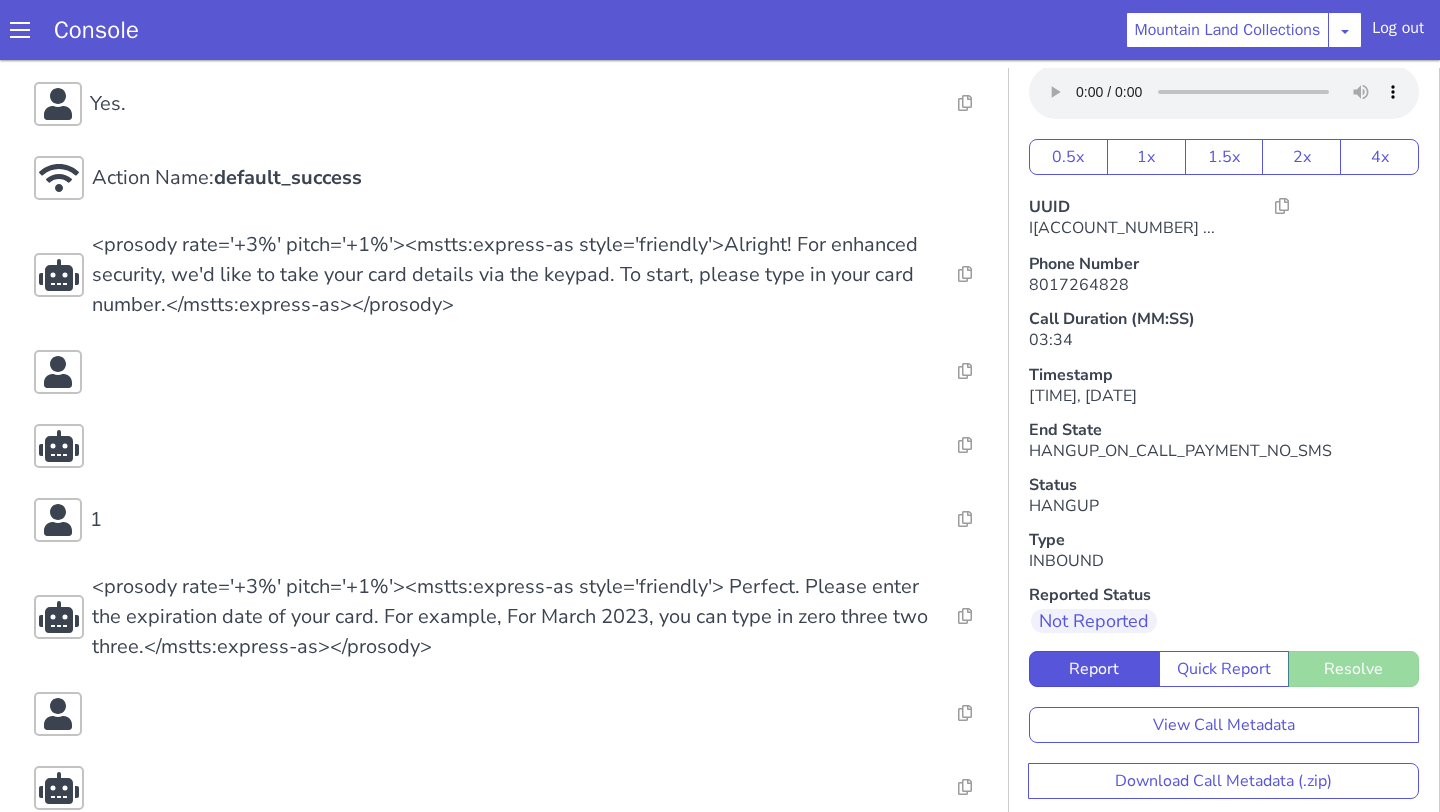 scroll, scrollTop: 2148, scrollLeft: 0, axis: vertical 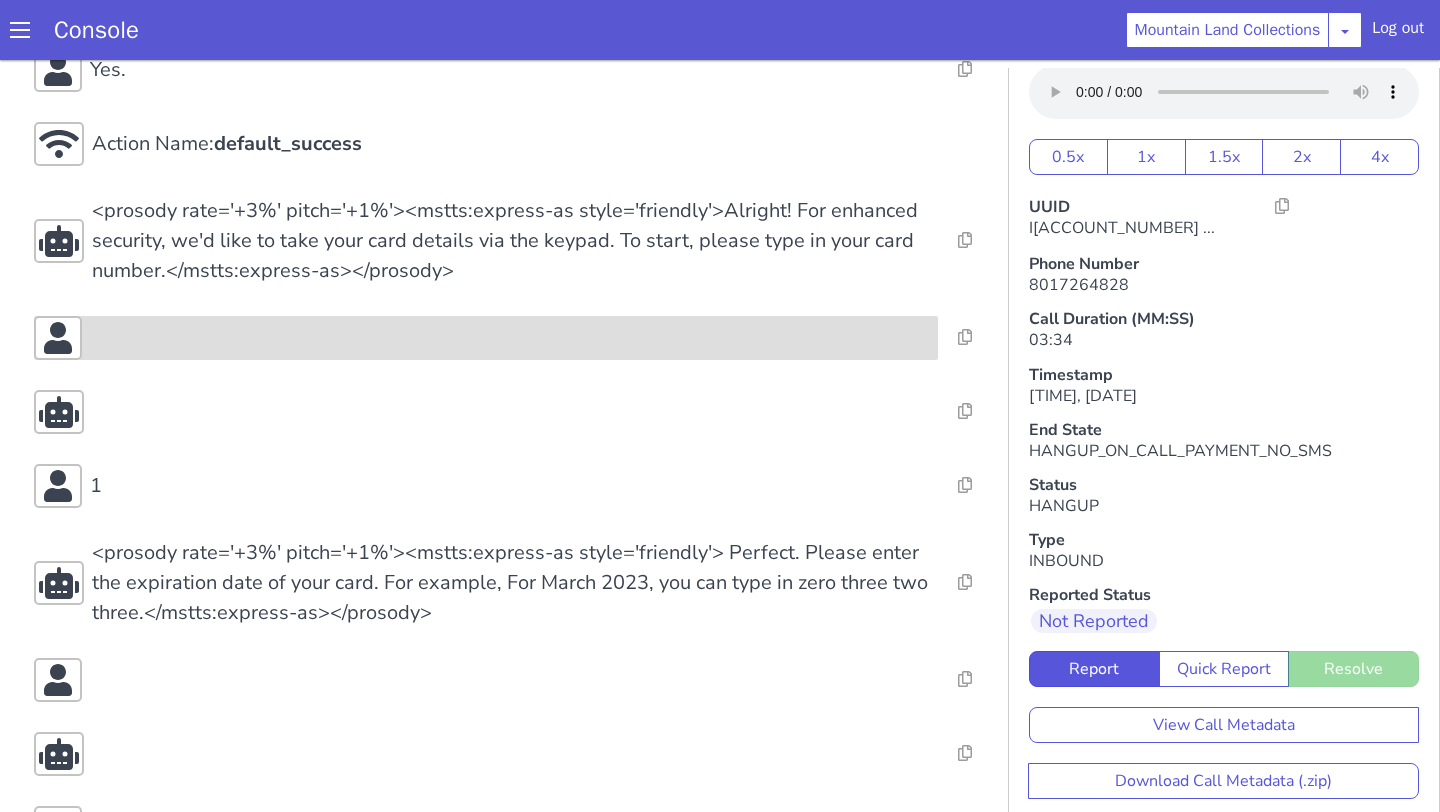 click at bounding box center [486, 338] 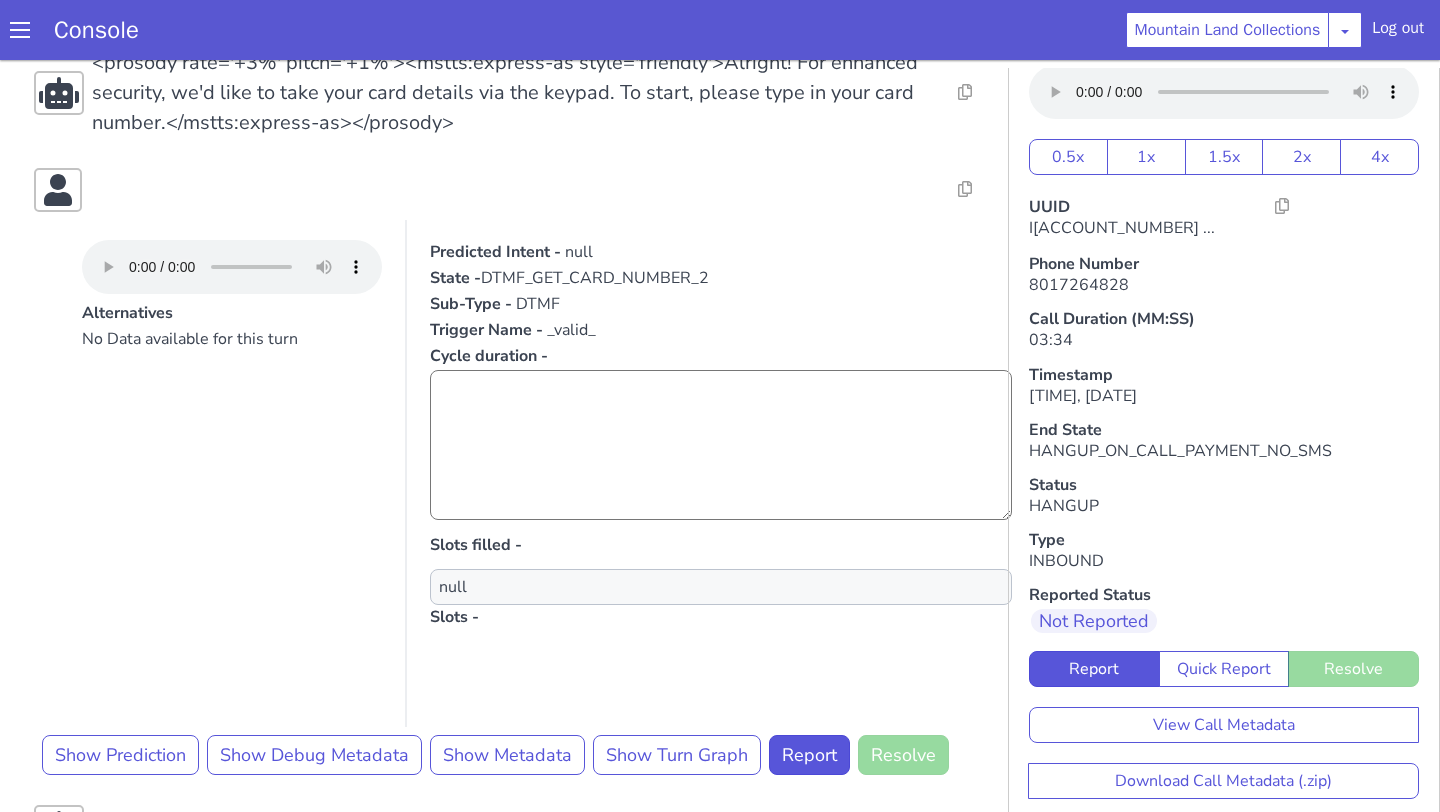 scroll, scrollTop: 2483, scrollLeft: 0, axis: vertical 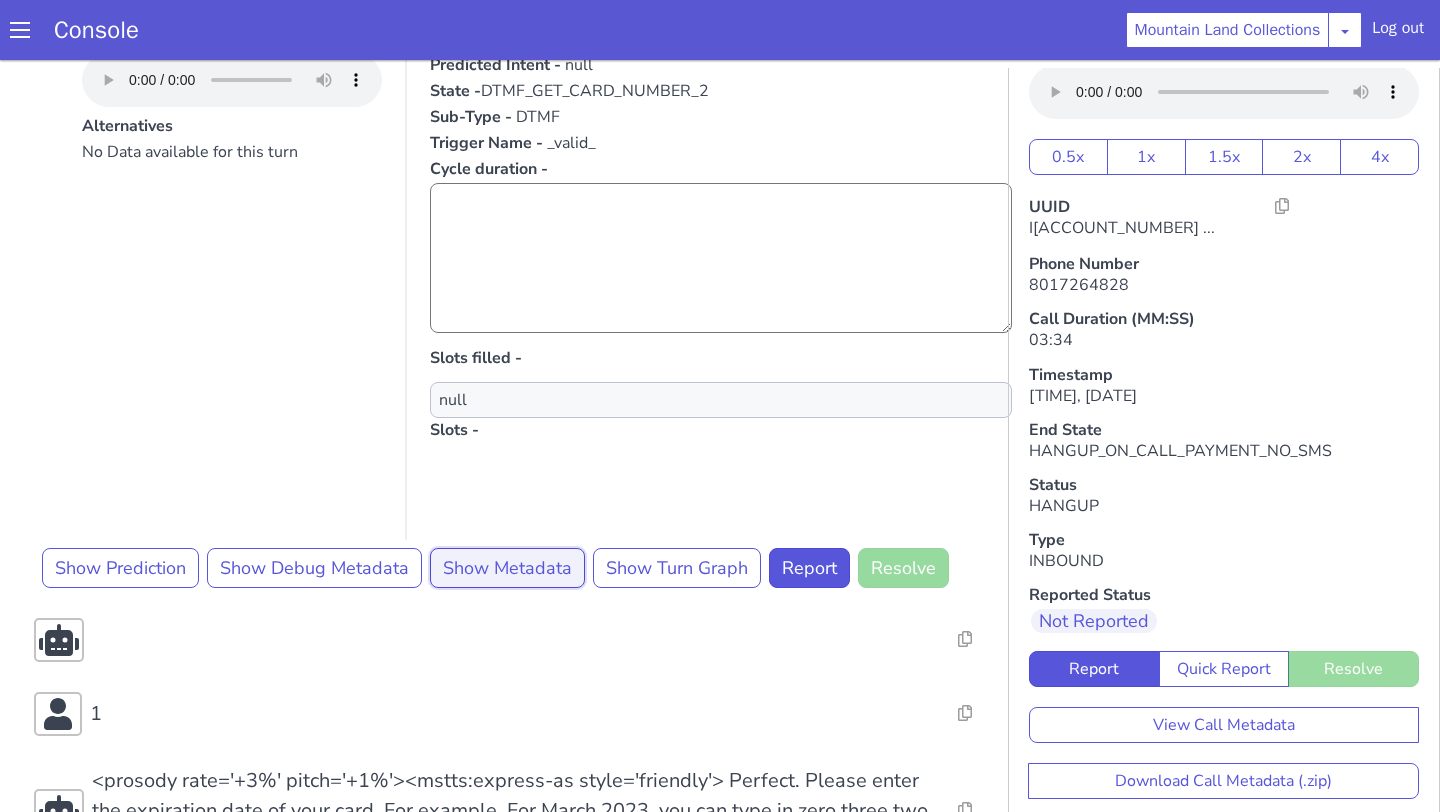 click on "Show Metadata" at bounding box center (507, 568) 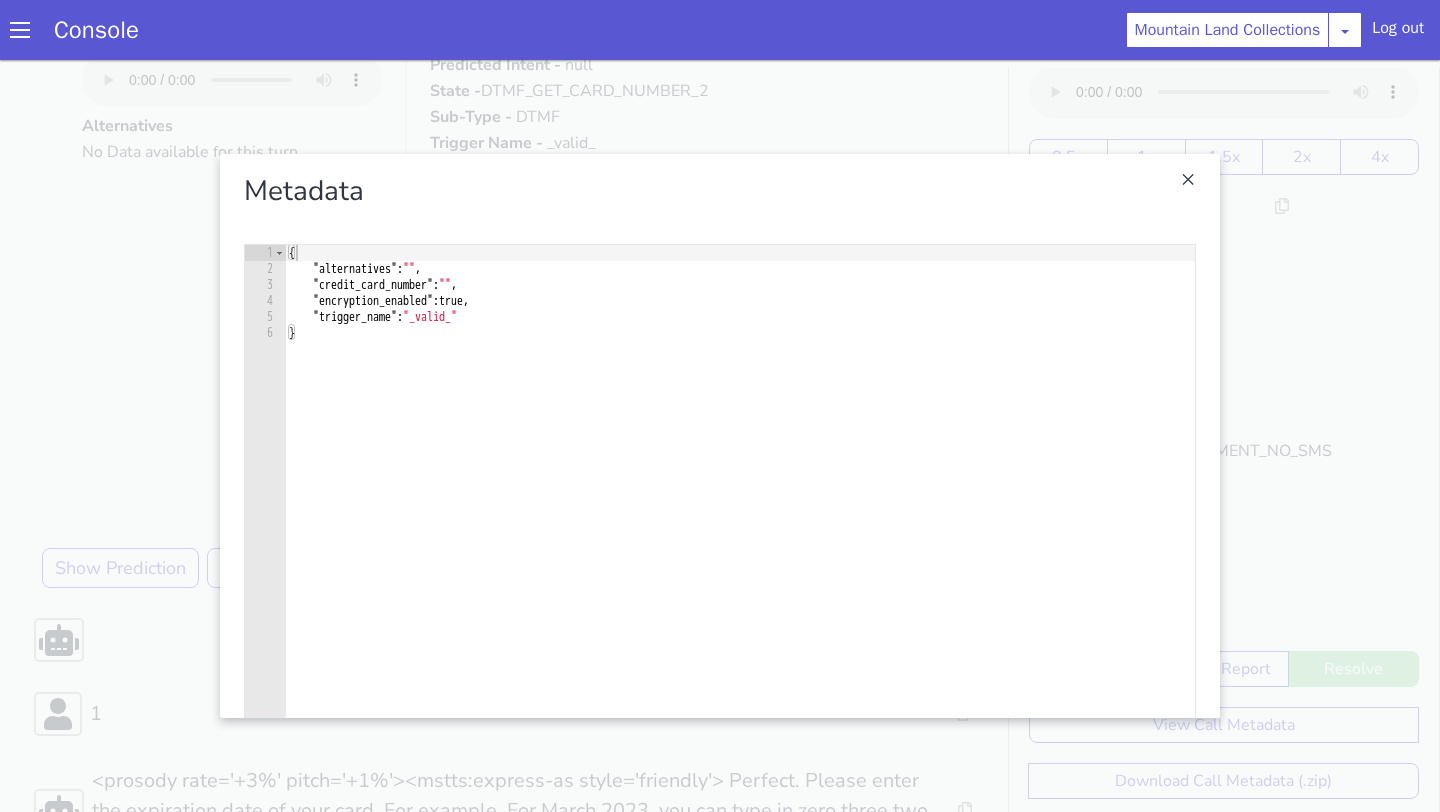 click at bounding box center (720, 436) 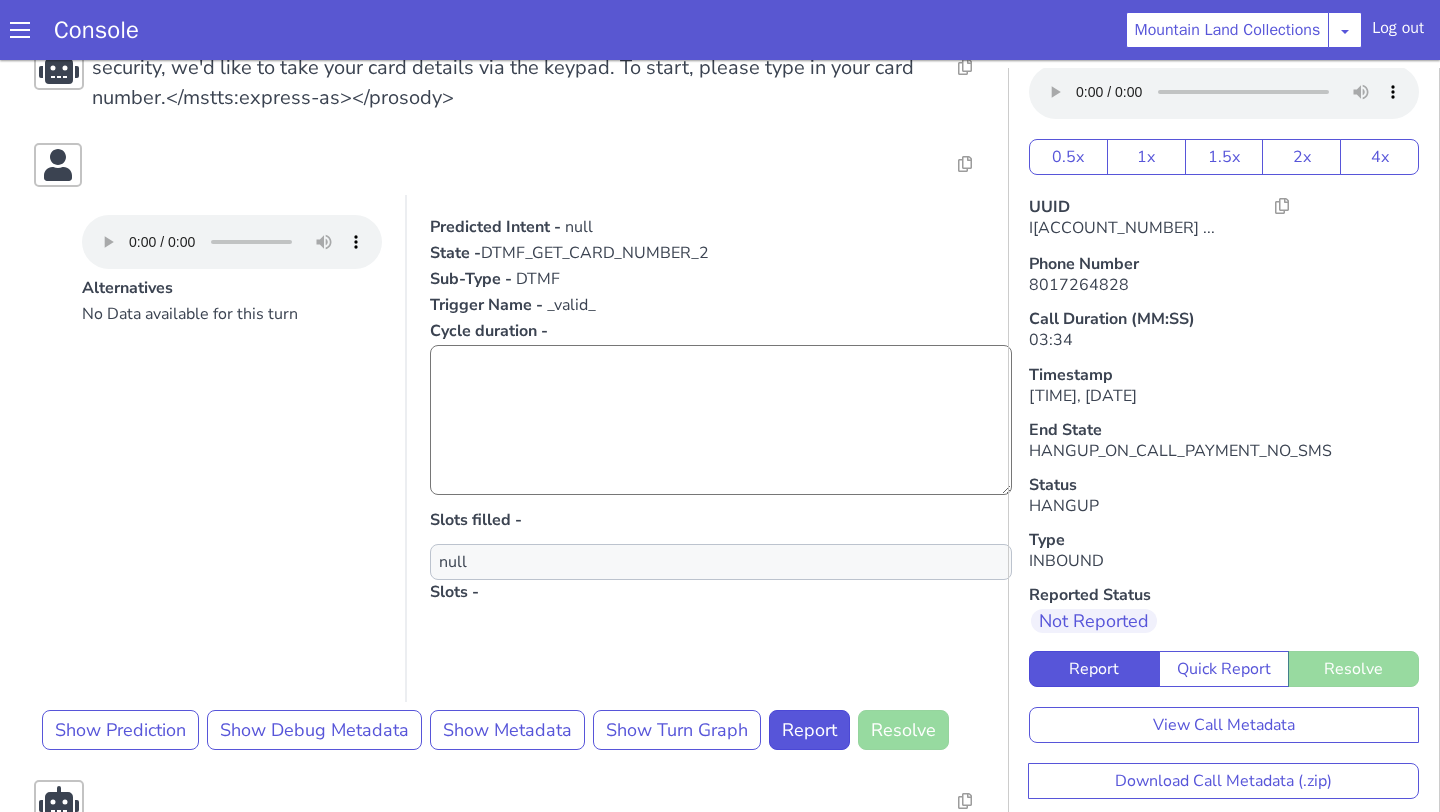 scroll, scrollTop: 2144, scrollLeft: 0, axis: vertical 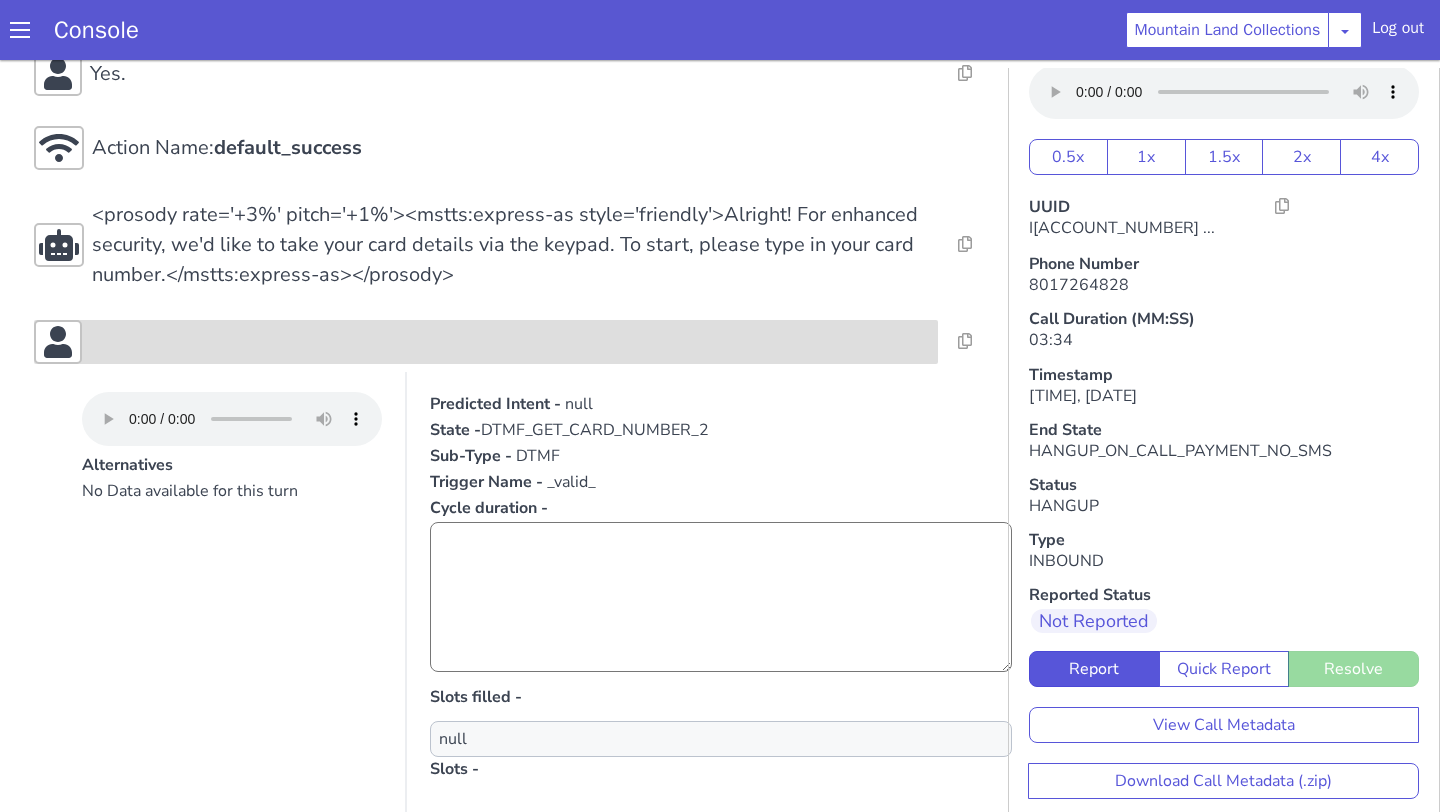 click at bounding box center [486, 342] 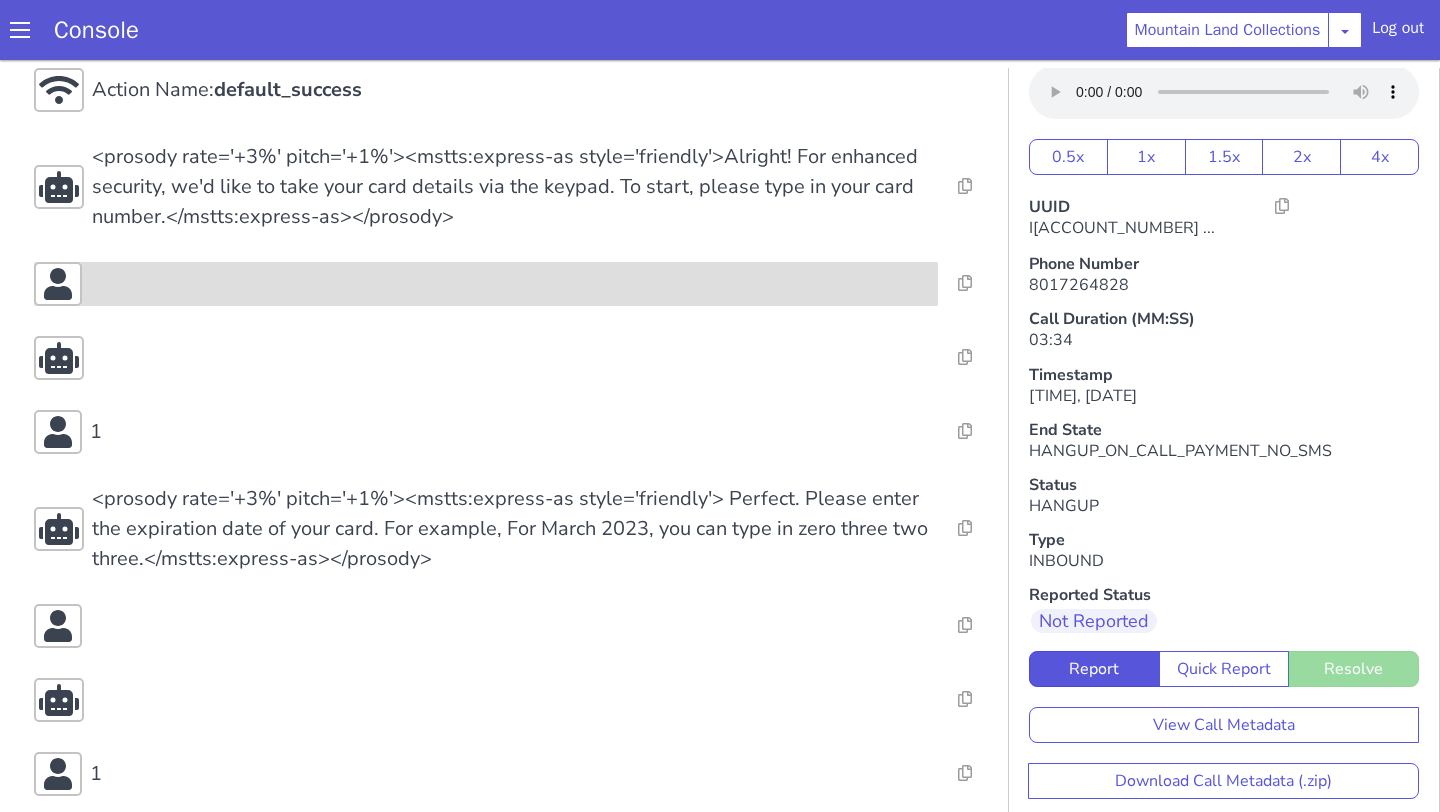 scroll, scrollTop: 2307, scrollLeft: 0, axis: vertical 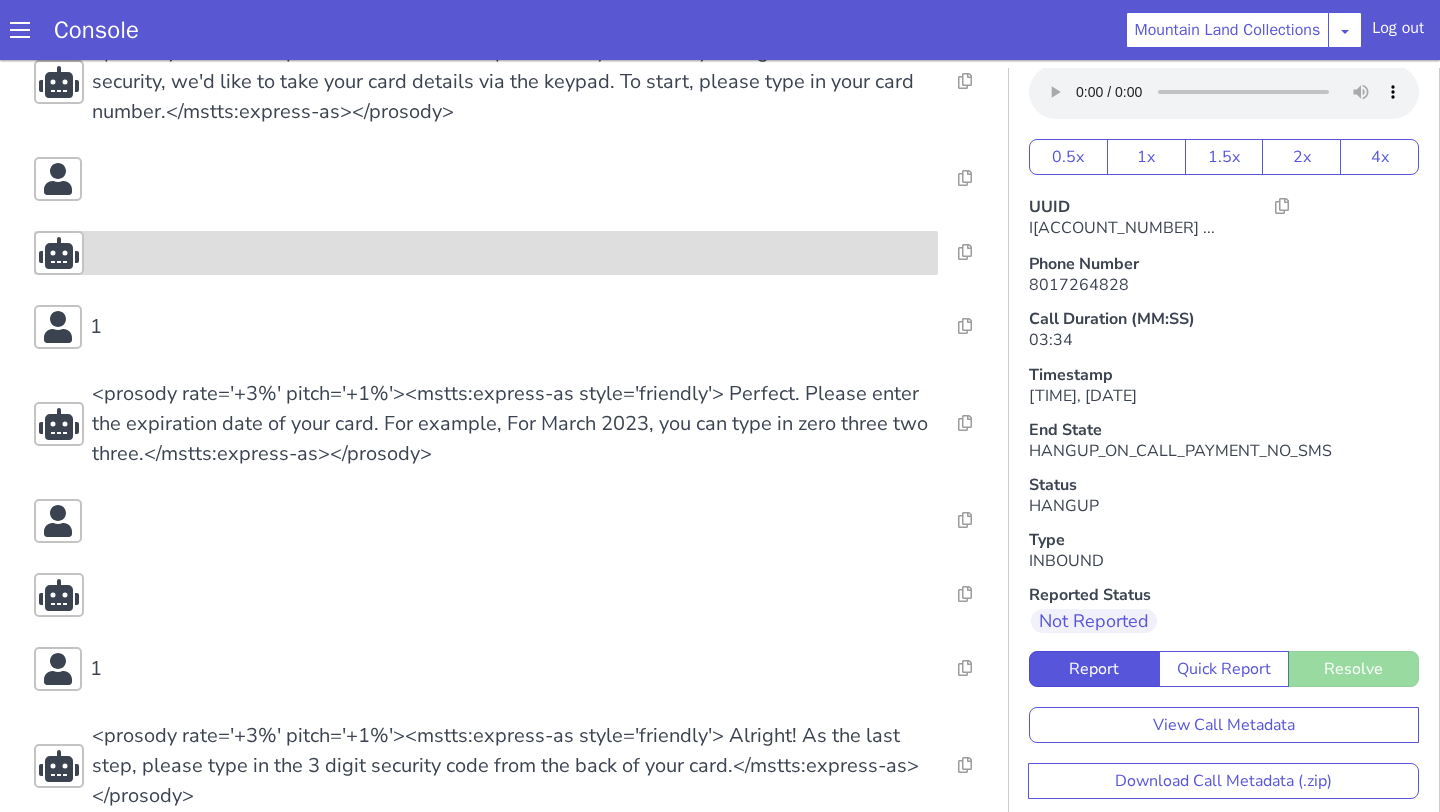 click at bounding box center [486, 253] 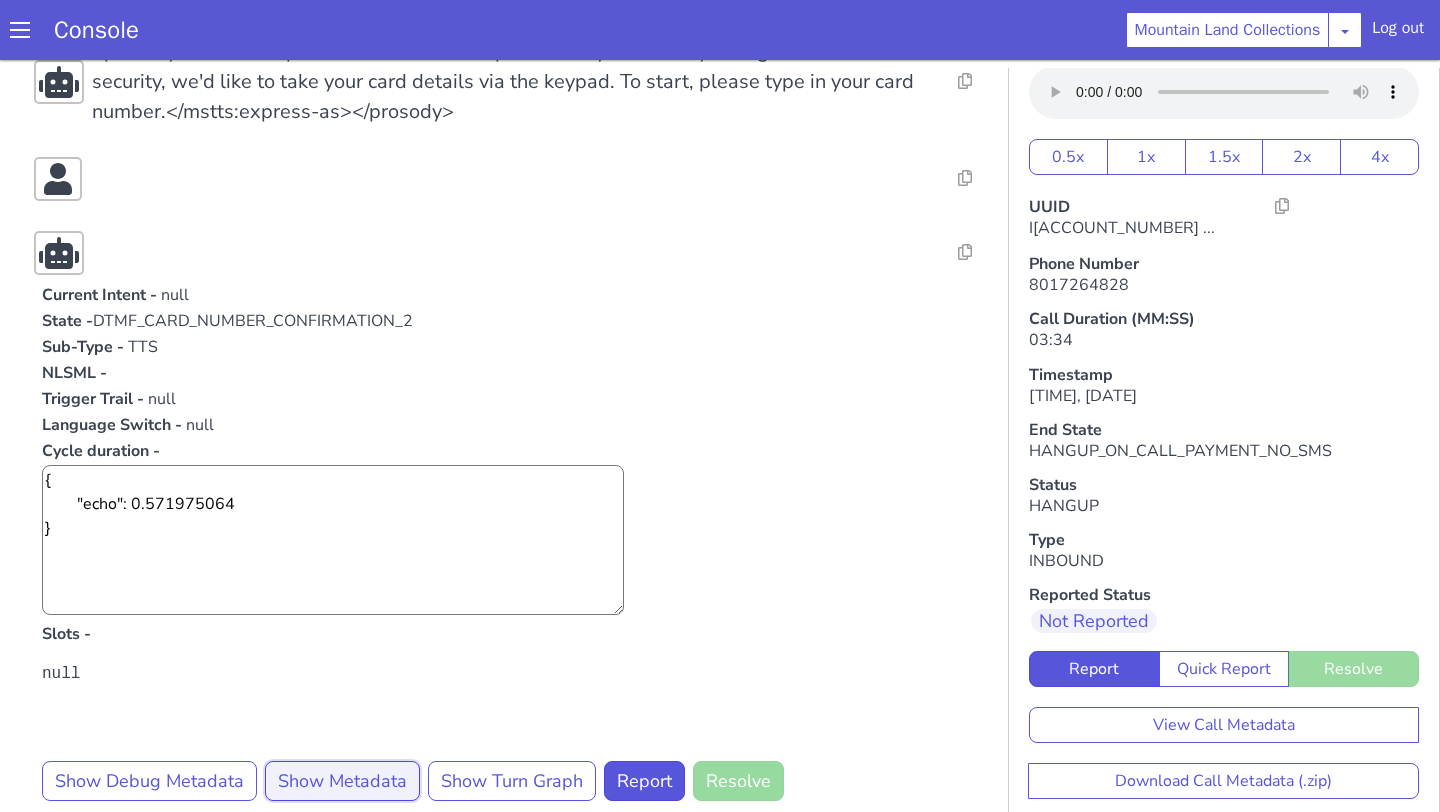 click on "Show Metadata" at bounding box center (342, 781) 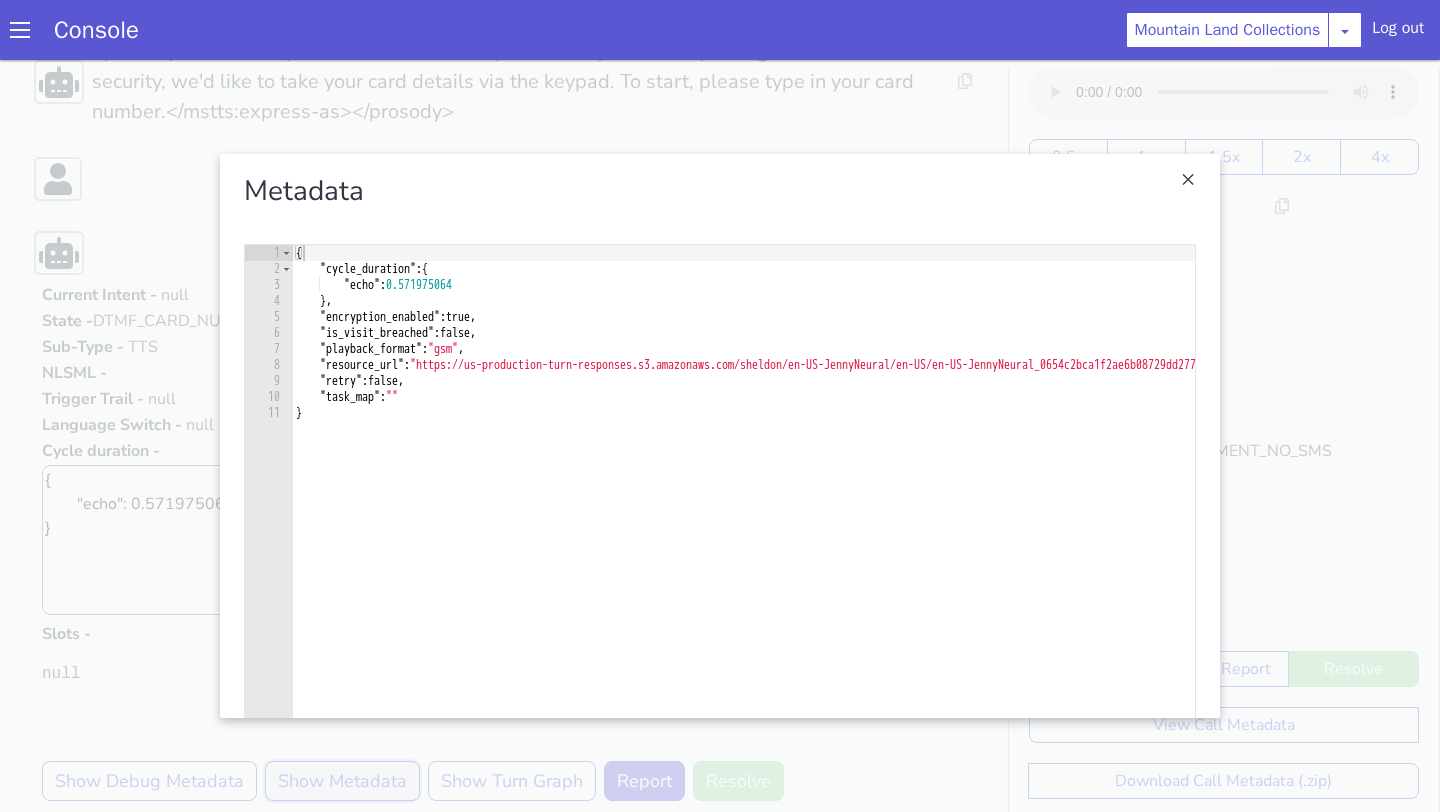 scroll, scrollTop: 0, scrollLeft: 0, axis: both 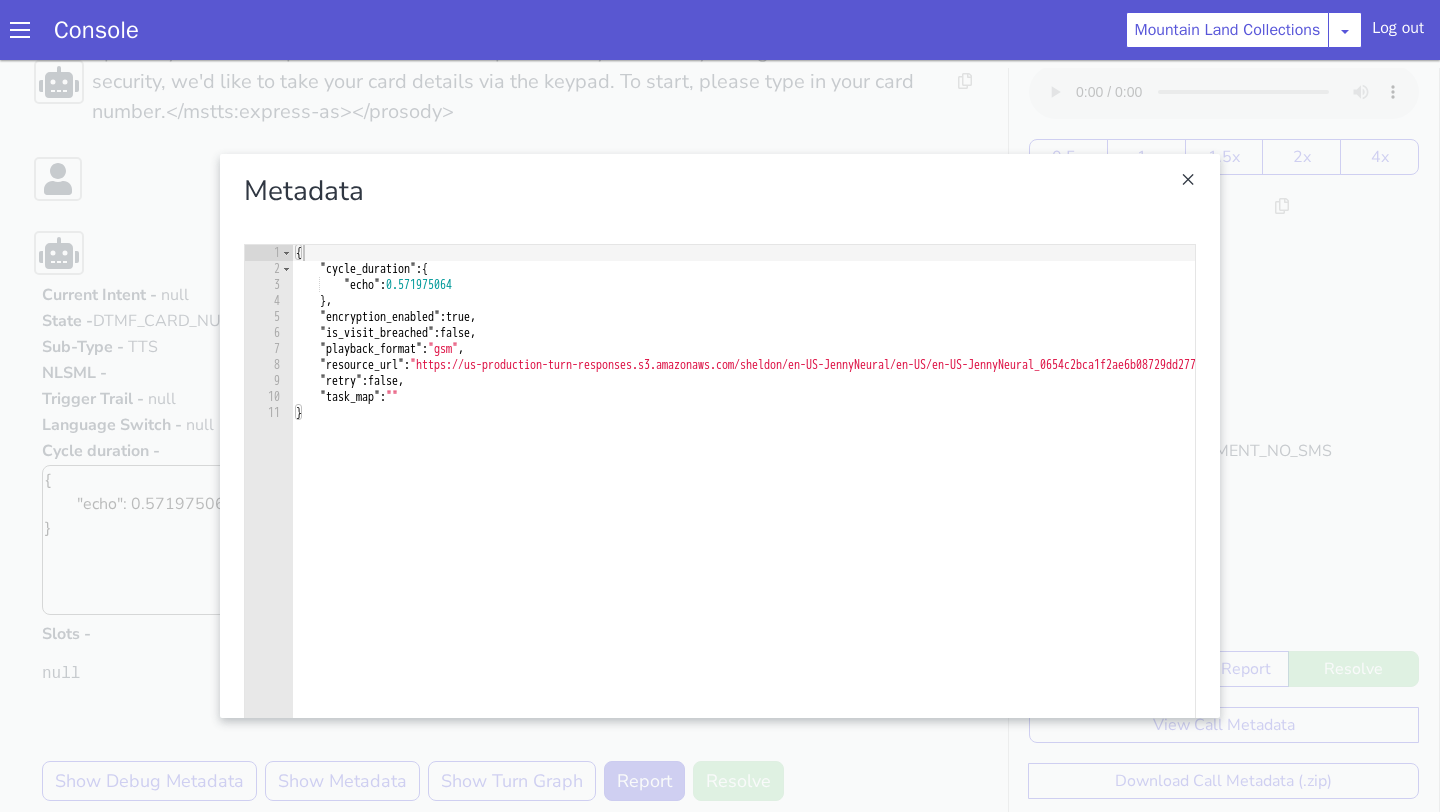 click at bounding box center [720, 436] 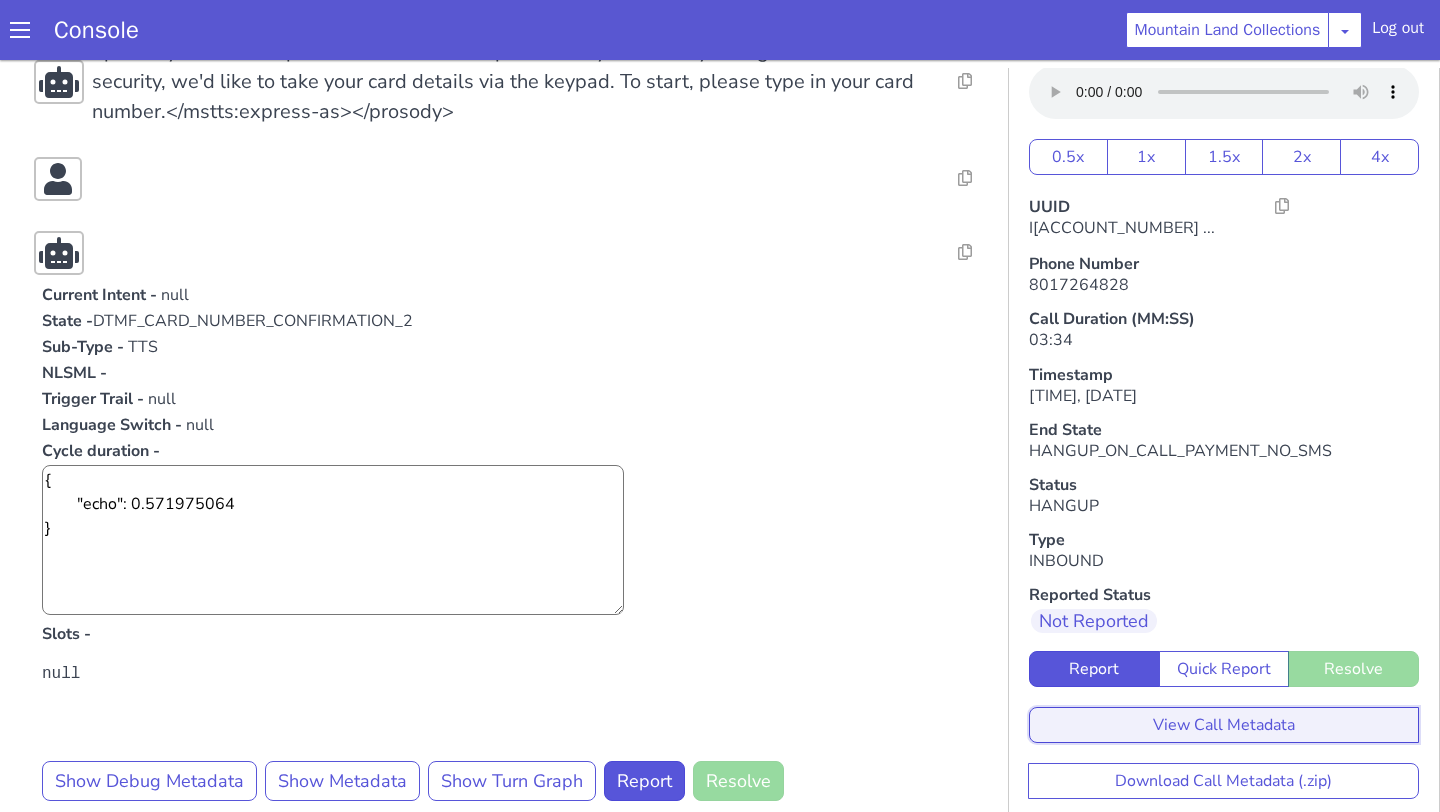 click on "View Call Metadata" at bounding box center [1224, 725] 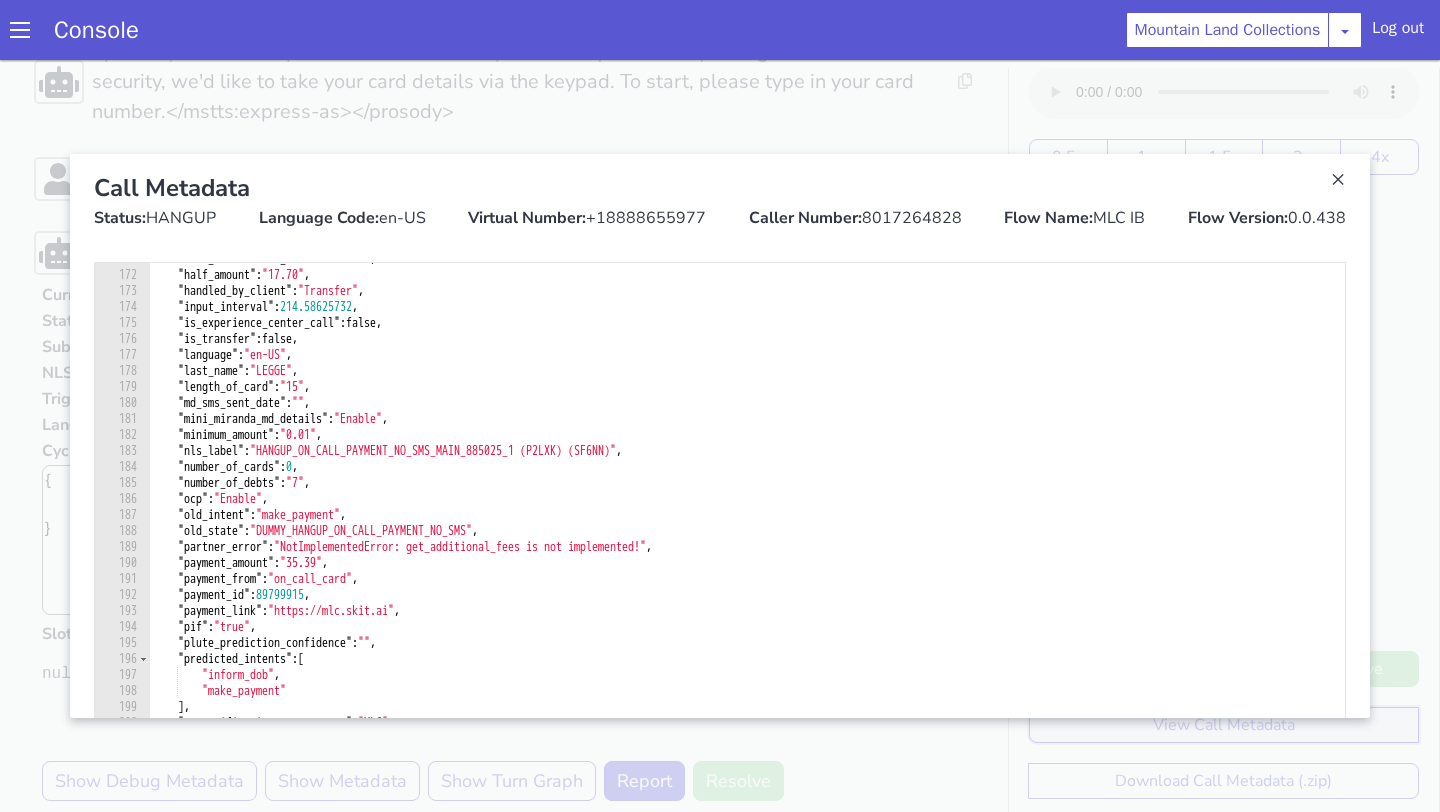 scroll, scrollTop: 2532, scrollLeft: 0, axis: vertical 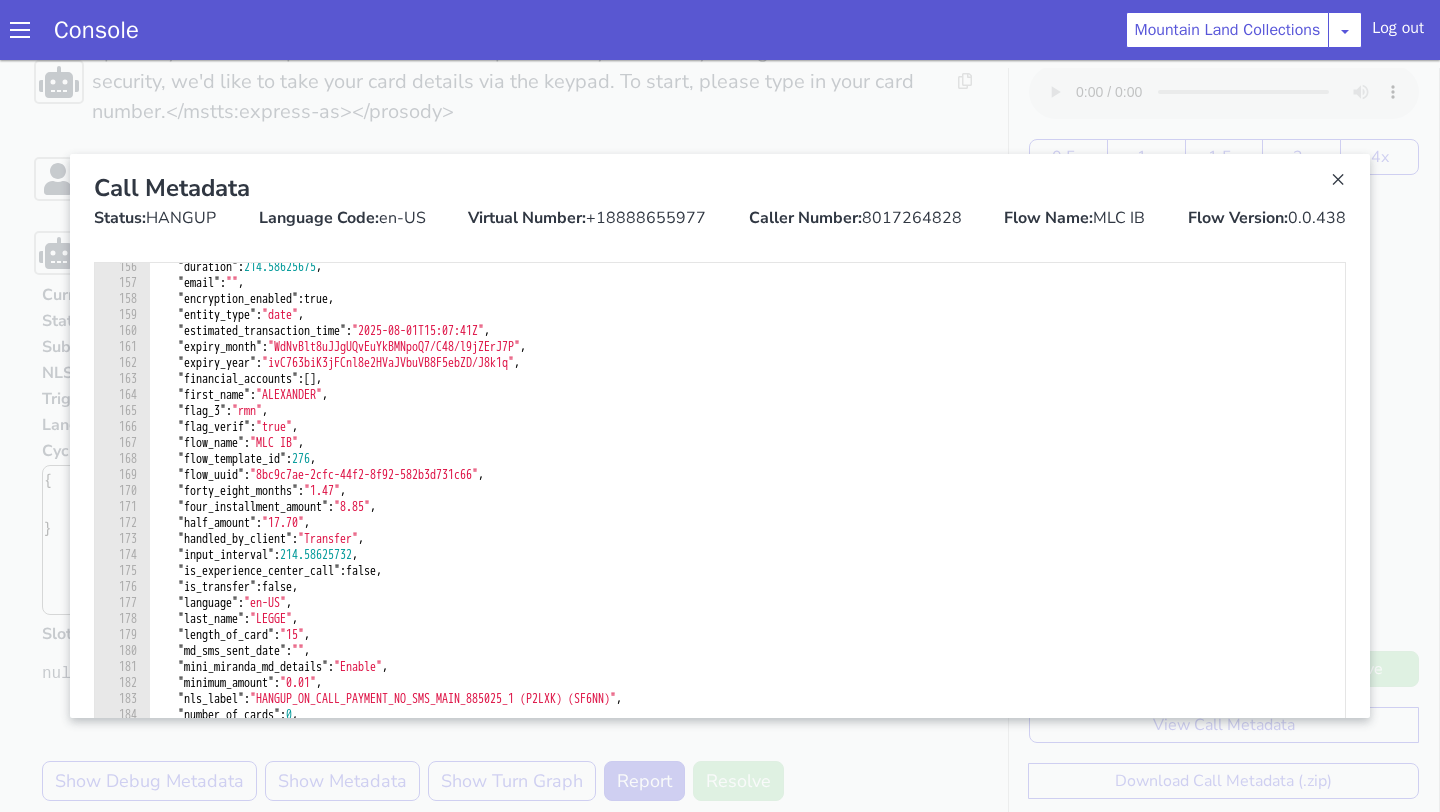 click on ""duration" :  214.58625675 ,      "email" :  "" ,      "encryption_enabled" :  true ,      "entity_type" :  "date" ,      "estimated_transaction_time" :  "2025-08-01T15:07:41Z" ,      "expiry_month" :  "WdNvBlt8uJJgUQvEuYkBMNpoQ7/C48/l9jZErJ7P" ,      "expiry_year" :  "ivC763biK3jFCnl8e2HVaJVbuVB8F5ebZD/J8k1q" ,      "financial_accounts" :  [ ] ,      "first_name" :  "ALEXANDER" ,      "flag_3" :  "rmn" ,      "flag_verif" :  "true" ,      "flow_name" :  "MLC IB" ,      "flow_template_id" :  276 ,      "flow_uuid" :  "8bc9c7ae-2cfc-44f2-8f92-582b3d731c66" ,      "forty_eight_months" :  "1.47" ,      "four_installment_amount" :  "8.85" ,      "half_amount" :  "17.70" ,      "handled_by_client" :  "Transfer" ,      "input_interval" :  214.58625732 ,      "is_experience_center_call" :  false ,      "is_transfer" :  false ,      "language" :  "en-US" ,      "last_name" :  "LEGGE" ,      "length_of_card" :  "15" ,      "md_sms_sent_date" :  "" ,      "mini_miranda_md_details" :  "Enable" ,      :  "0.01" , :" at bounding box center (747, 524) 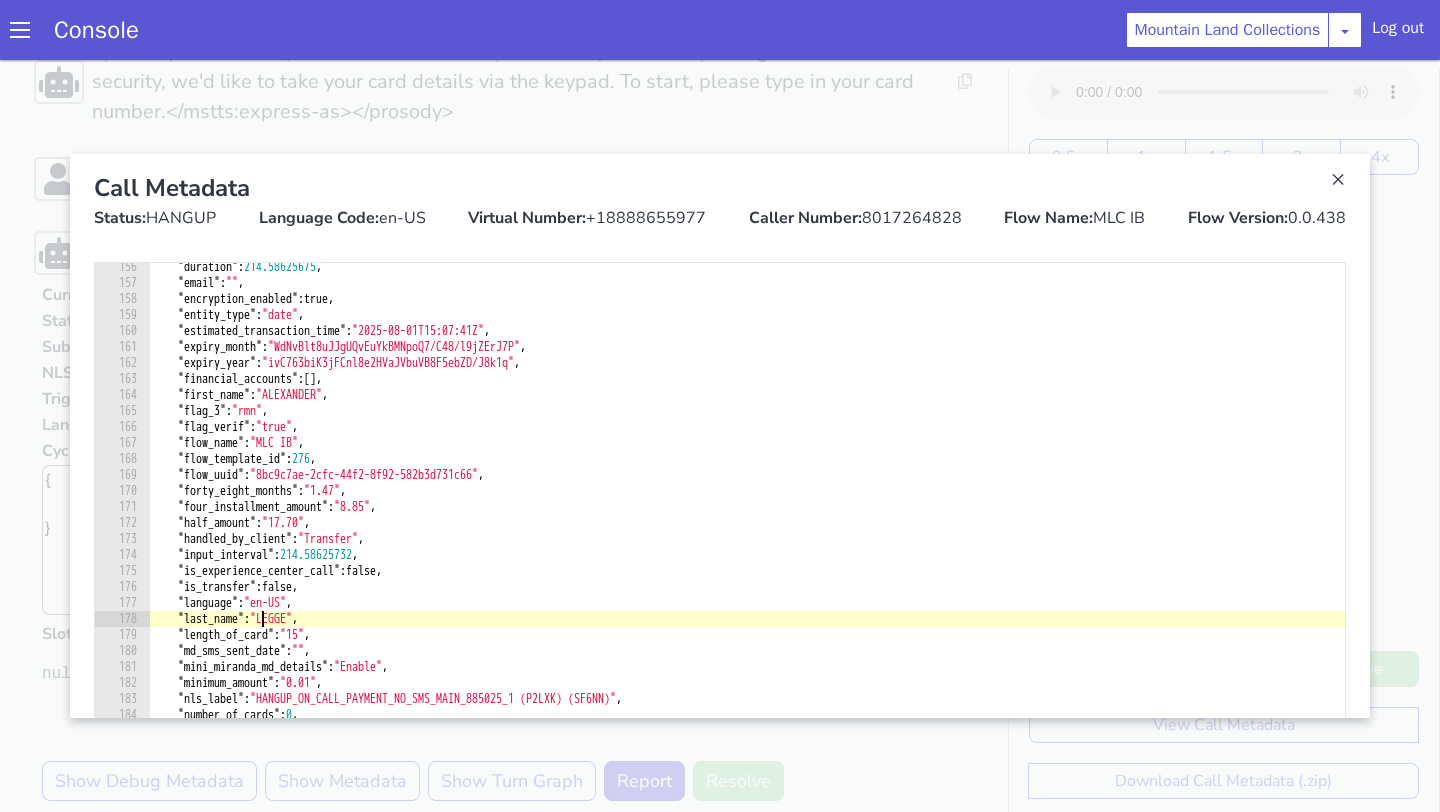 click on ""duration" :  214.58625675 ,      "email" :  "" ,      "encryption_enabled" :  true ,      "entity_type" :  "date" ,      "estimated_transaction_time" :  "2025-08-01T15:07:41Z" ,      "expiry_month" :  "WdNvBlt8uJJgUQvEuYkBMNpoQ7/C48/l9jZErJ7P" ,      "expiry_year" :  "ivC763biK3jFCnl8e2HVaJVbuVB8F5ebZD/J8k1q" ,      "financial_accounts" :  [ ] ,      "first_name" :  "ALEXANDER" ,      "flag_3" :  "rmn" ,      "flag_verif" :  "true" ,      "flow_name" :  "MLC IB" ,      "flow_template_id" :  276 ,      "flow_uuid" :  "8bc9c7ae-2cfc-44f2-8f92-582b3d731c66" ,      "forty_eight_months" :  "1.47" ,      "four_installment_amount" :  "8.85" ,      "half_amount" :  "17.70" ,      "handled_by_client" :  "Transfer" ,      "input_interval" :  214.58625732 ,      "is_experience_center_call" :  false ,      "is_transfer" :  false ,      "language" :  "en-US" ,      "last_name" :  "LEGGE" ,      "length_of_card" :  "15" ,      "md_sms_sent_date" :  "" ,      "mini_miranda_md_details" :  "Enable" ,      :  "0.01" , :" at bounding box center [747, 524] 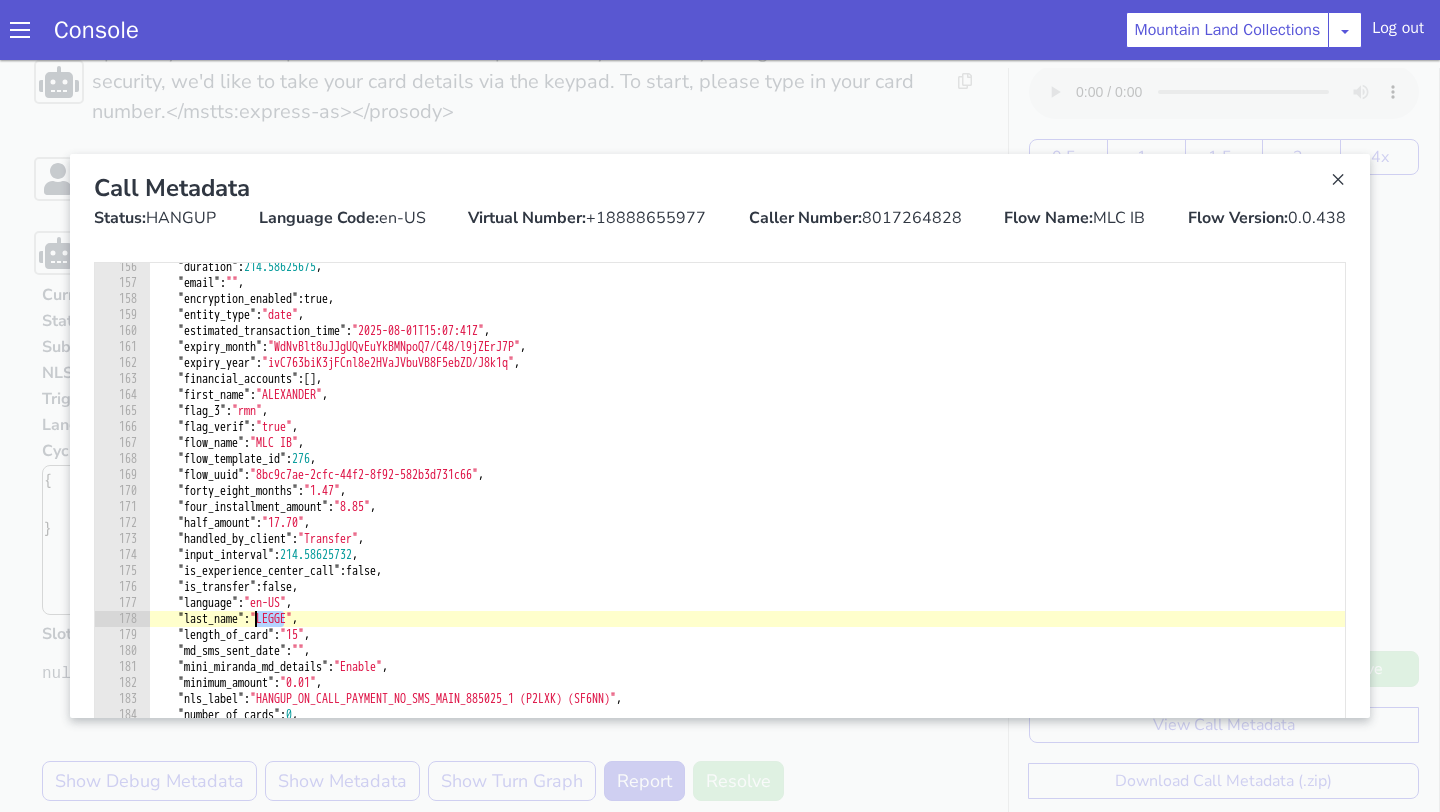click on ""duration" :  214.58625675 ,      "email" :  "" ,      "encryption_enabled" :  true ,      "entity_type" :  "date" ,      "estimated_transaction_time" :  "2025-08-01T15:07:41Z" ,      "expiry_month" :  "WdNvBlt8uJJgUQvEuYkBMNpoQ7/C48/l9jZErJ7P" ,      "expiry_year" :  "ivC763biK3jFCnl8e2HVaJVbuVB8F5ebZD/J8k1q" ,      "financial_accounts" :  [ ] ,      "first_name" :  "ALEXANDER" ,      "flag_3" :  "rmn" ,      "flag_verif" :  "true" ,      "flow_name" :  "MLC IB" ,      "flow_template_id" :  276 ,      "flow_uuid" :  "8bc9c7ae-2cfc-44f2-8f92-582b3d731c66" ,      "forty_eight_months" :  "1.47" ,      "four_installment_amount" :  "8.85" ,      "half_amount" :  "17.70" ,      "handled_by_client" :  "Transfer" ,      "input_interval" :  214.58625732 ,      "is_experience_center_call" :  false ,      "is_transfer" :  false ,      "language" :  "en-US" ,      "last_name" :  "LEGGE" ,      "length_of_card" :  "15" ,      "md_sms_sent_date" :  "" ,      "mini_miranda_md_details" :  "Enable" ,      :  "0.01" , :" at bounding box center [747, 524] 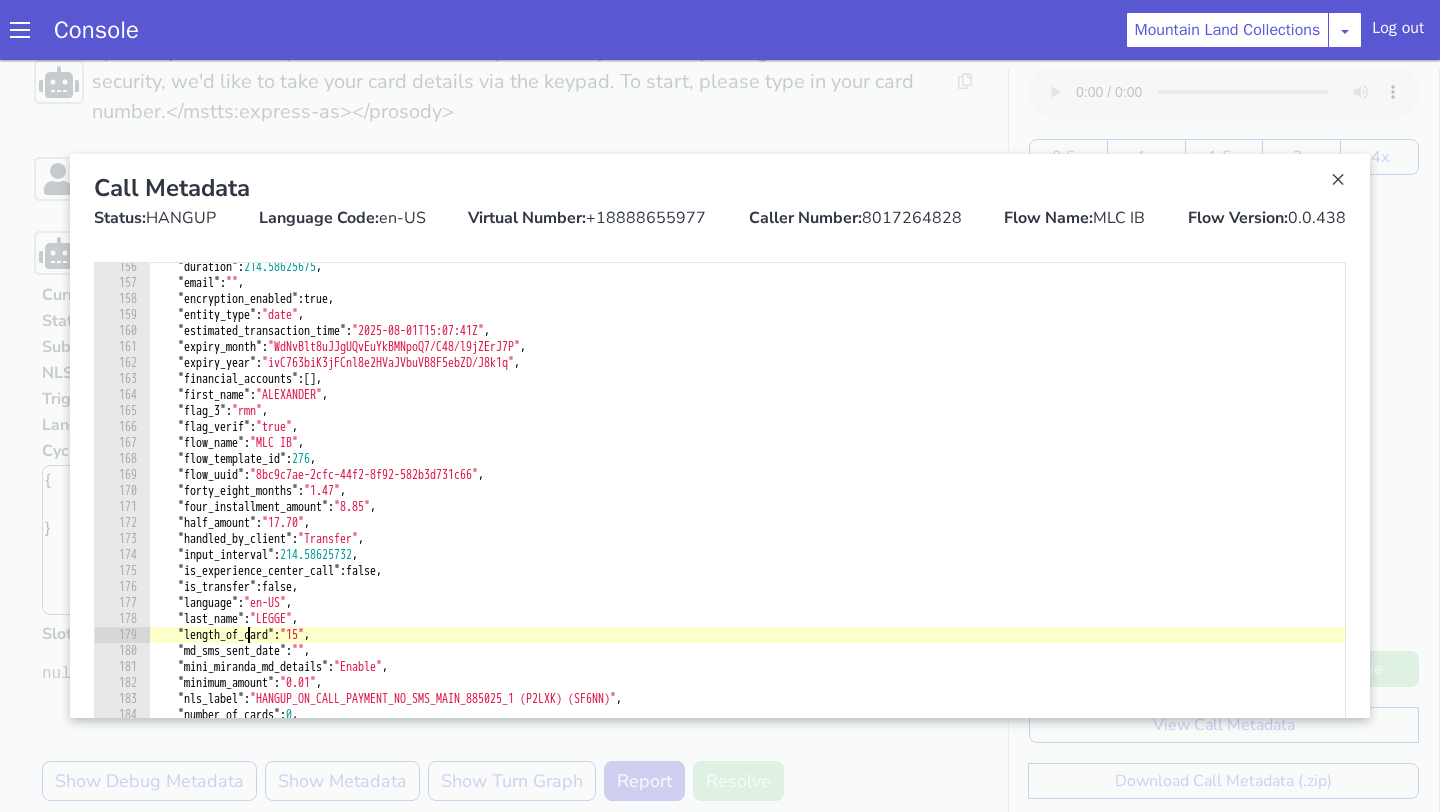 click on ""duration" :  214.58625675 ,      "email" :  "" ,      "encryption_enabled" :  true ,      "entity_type" :  "date" ,      "estimated_transaction_time" :  "2025-08-01T15:07:41Z" ,      "expiry_month" :  "WdNvBlt8uJJgUQvEuYkBMNpoQ7/C48/l9jZErJ7P" ,      "expiry_year" :  "ivC763biK3jFCnl8e2HVaJVbuVB8F5ebZD/J8k1q" ,      "financial_accounts" :  [ ] ,      "first_name" :  "ALEXANDER" ,      "flag_3" :  "rmn" ,      "flag_verif" :  "true" ,      "flow_name" :  "MLC IB" ,      "flow_template_id" :  276 ,      "flow_uuid" :  "8bc9c7ae-2cfc-44f2-8f92-582b3d731c66" ,      "forty_eight_months" :  "1.47" ,      "four_installment_amount" :  "8.85" ,      "half_amount" :  "17.70" ,      "handled_by_client" :  "Transfer" ,      "input_interval" :  214.58625732 ,      "is_experience_center_call" :  false ,      "is_transfer" :  false ,      "language" :  "en-US" ,      "last_name" :  "LEGGE" ,      "length_of_card" :  "15" ,      "md_sms_sent_date" :  "" ,      "mini_miranda_md_details" :  "Enable" ,      :  "0.01" , :" at bounding box center [747, 524] 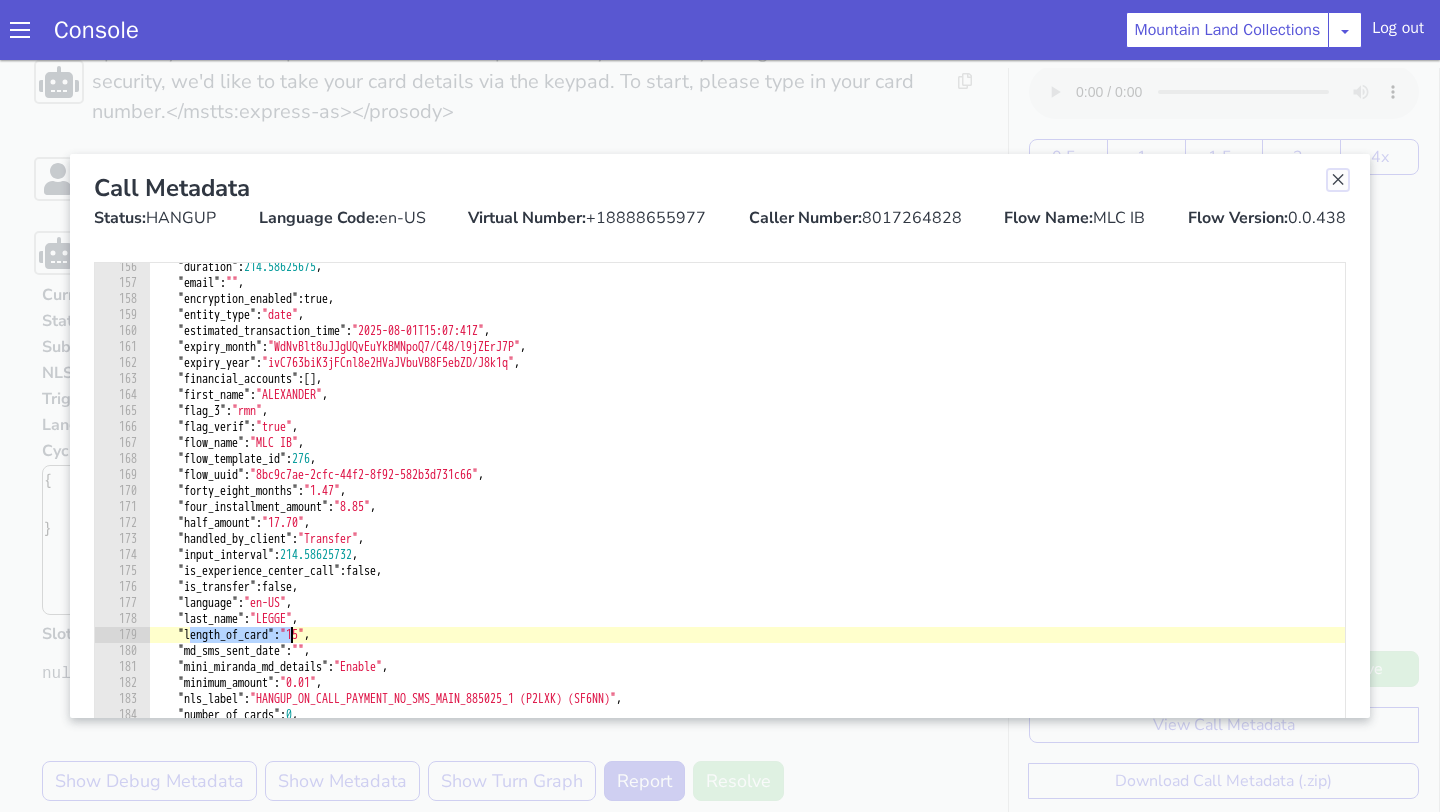 click at bounding box center (1338, 180) 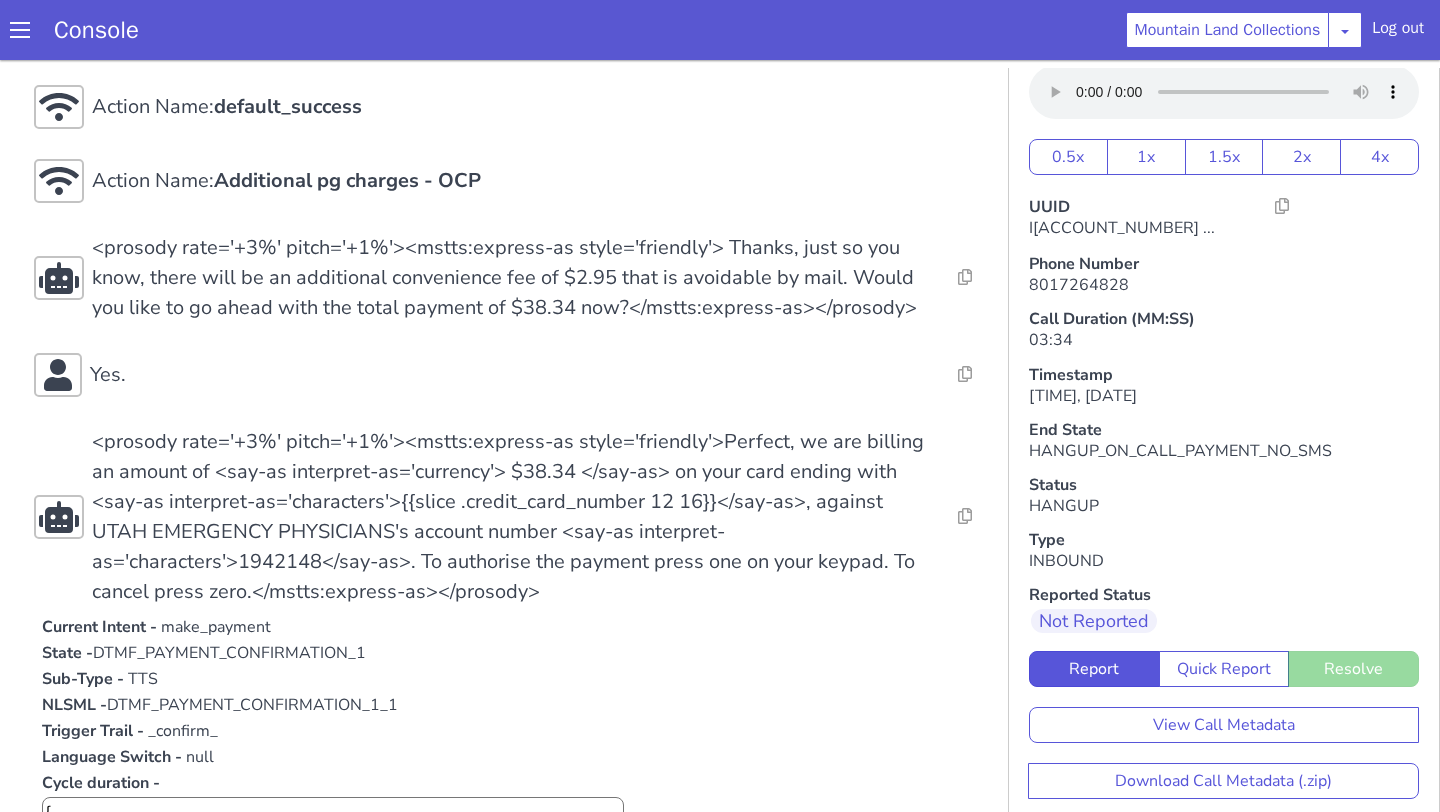 scroll, scrollTop: 4227, scrollLeft: 0, axis: vertical 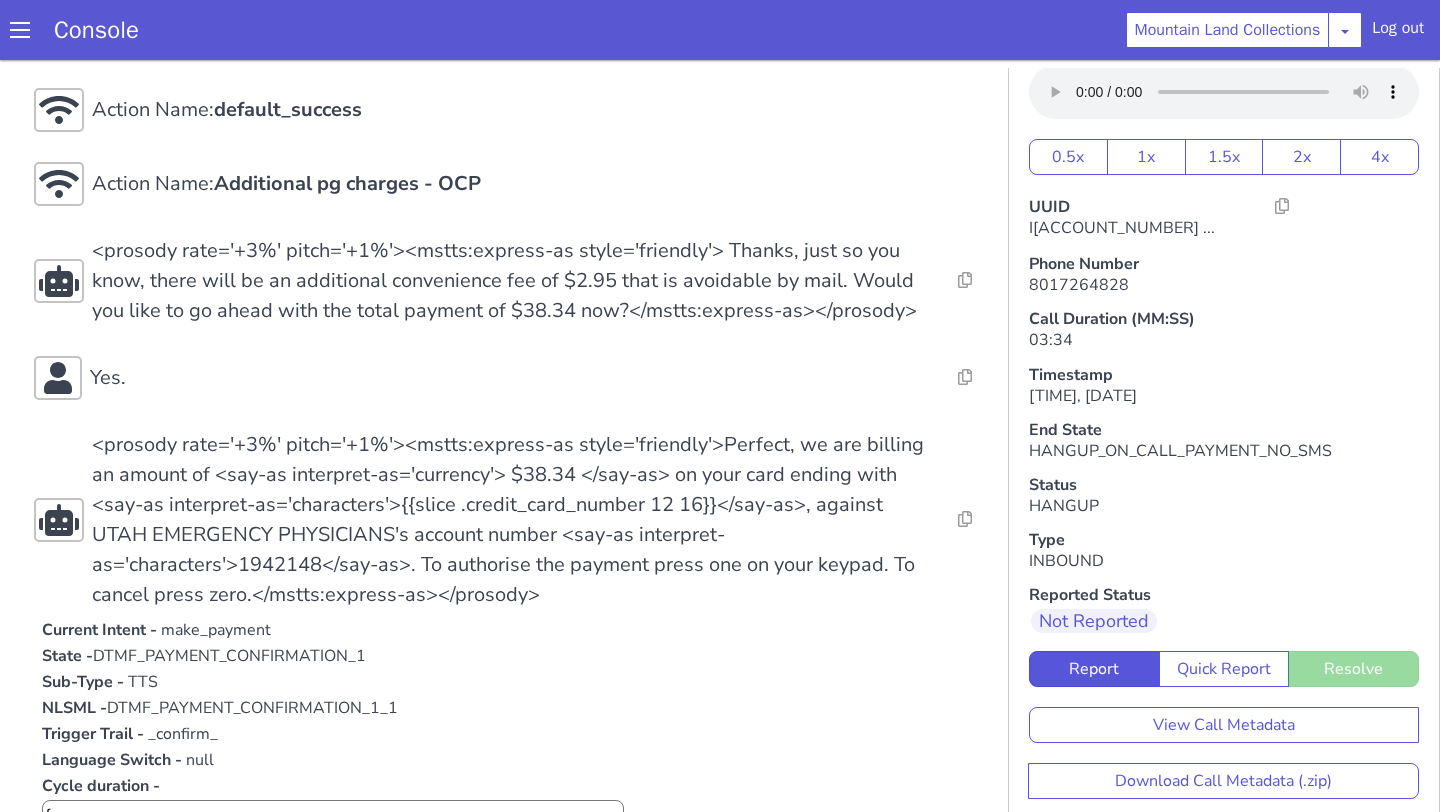 click on "DTMF_PAYMENT_CONFIRMATION_1" at bounding box center [229, 656] 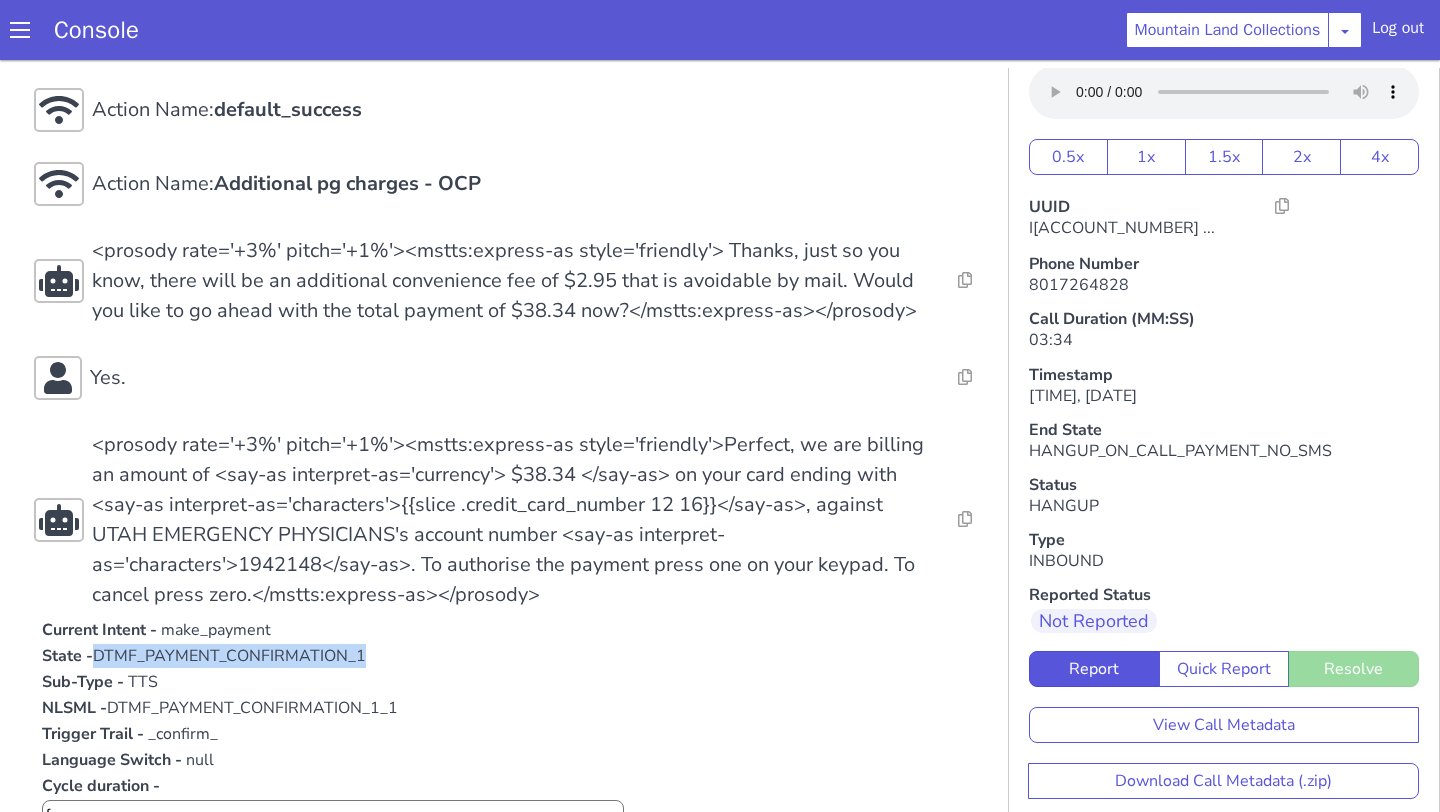 copy on "DTMF_PAYMENT_CONFIRMATION_1" 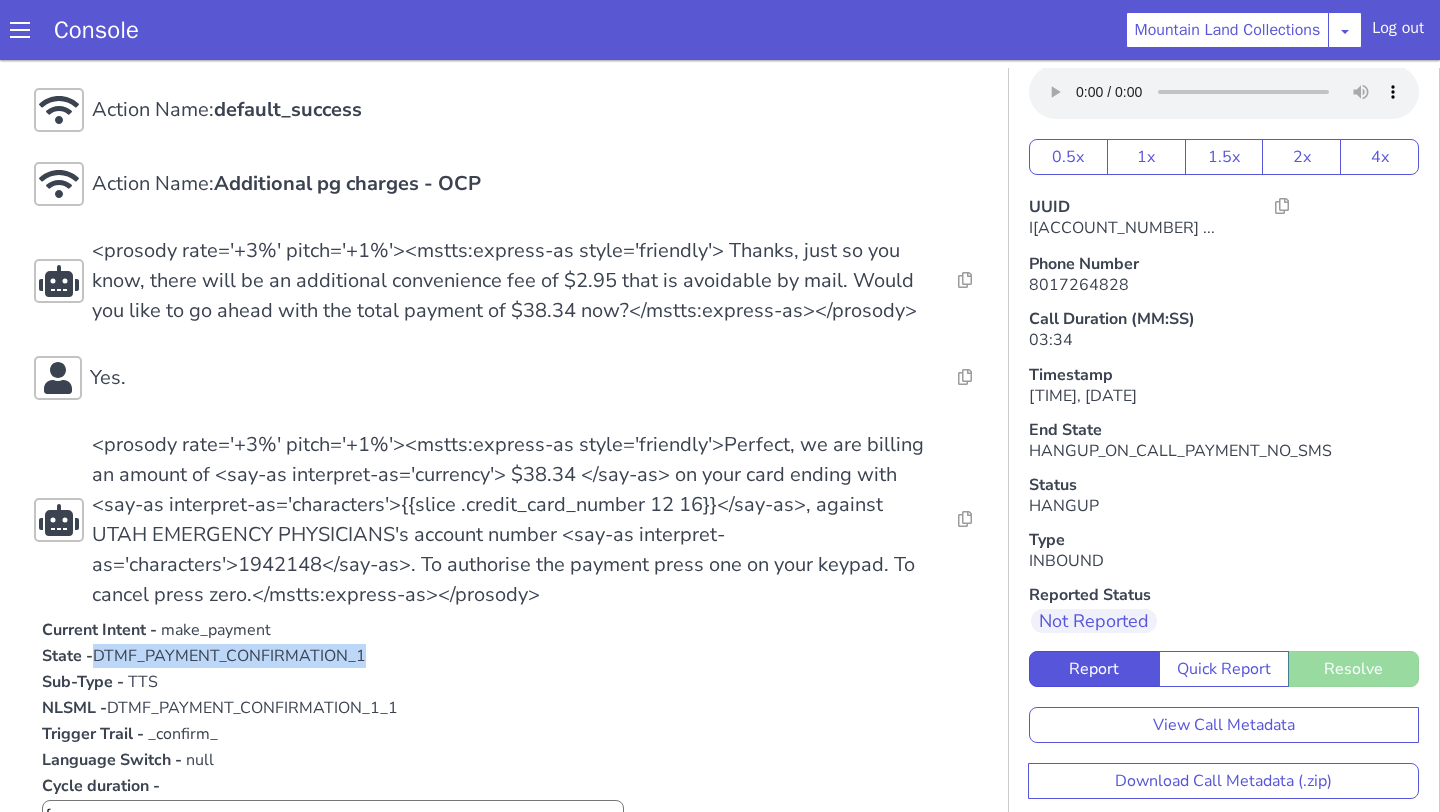 click on "DTMF_PAYMENT_CONFIRMATION_1_1" at bounding box center (252, 708) 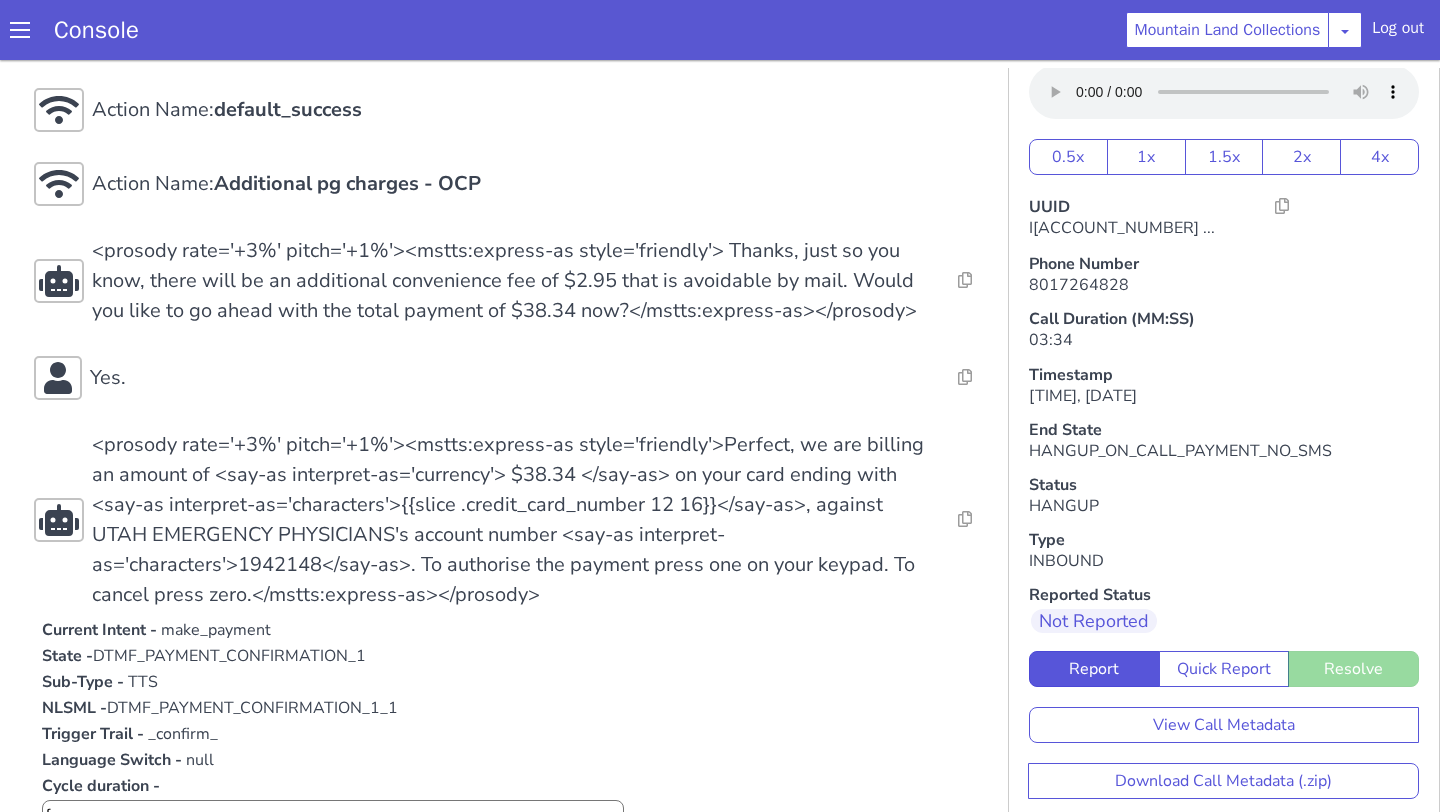 click on "DTMF_PAYMENT_CONFIRMATION_1_1" at bounding box center [252, 708] 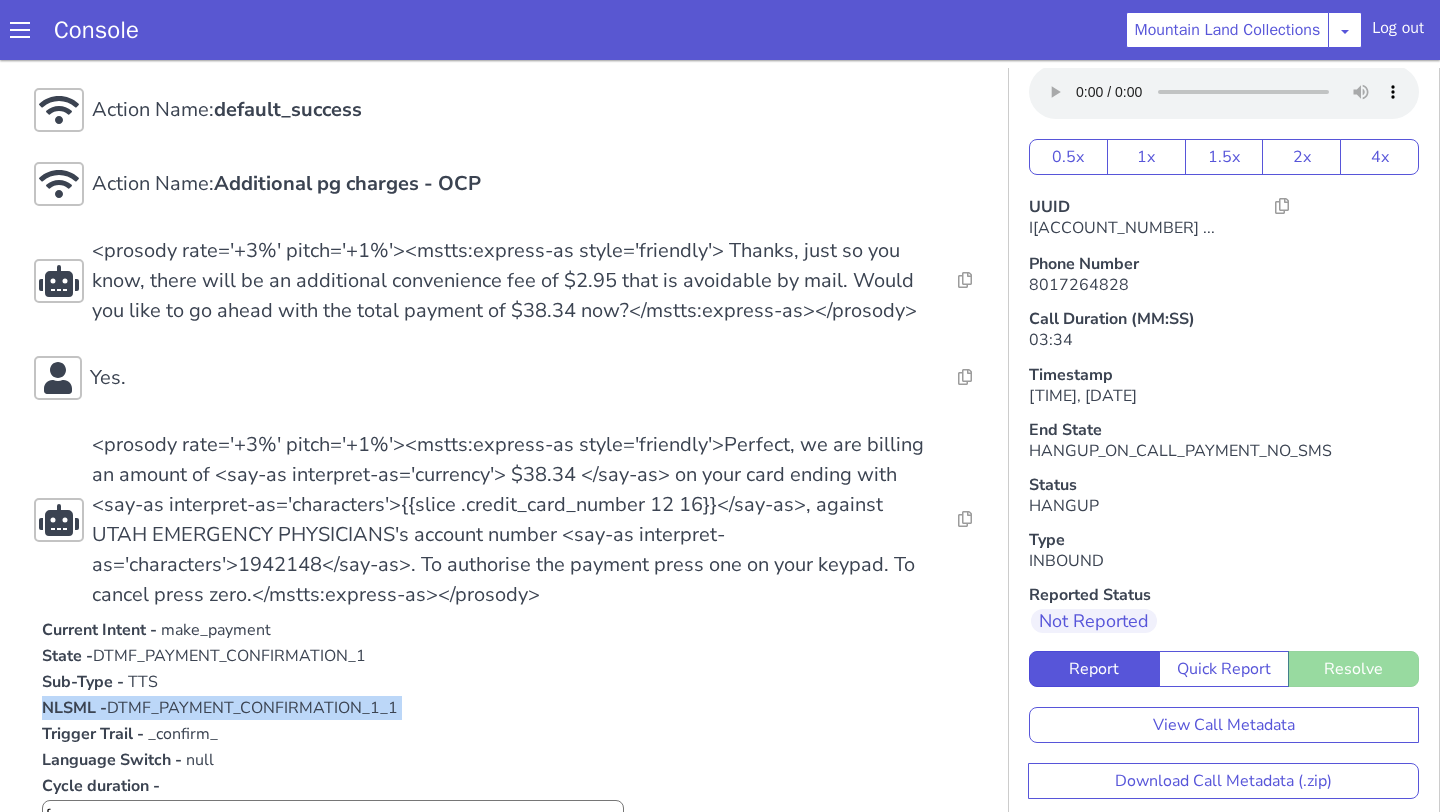 click on "DTMF_PAYMENT_CONFIRMATION_1_1" at bounding box center (252, 708) 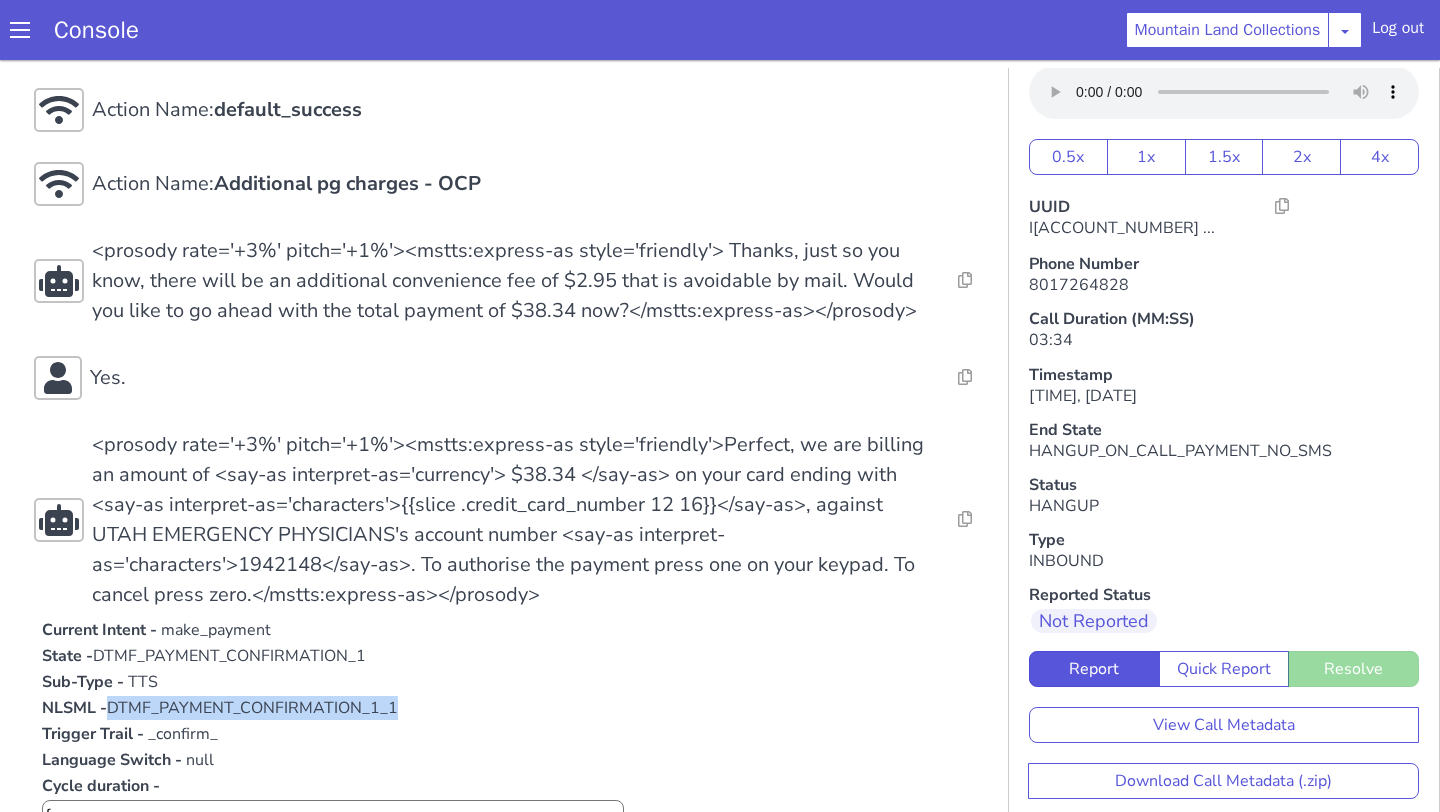 click on "DTMF_PAYMENT_CONFIRMATION_1_1" at bounding box center [252, 708] 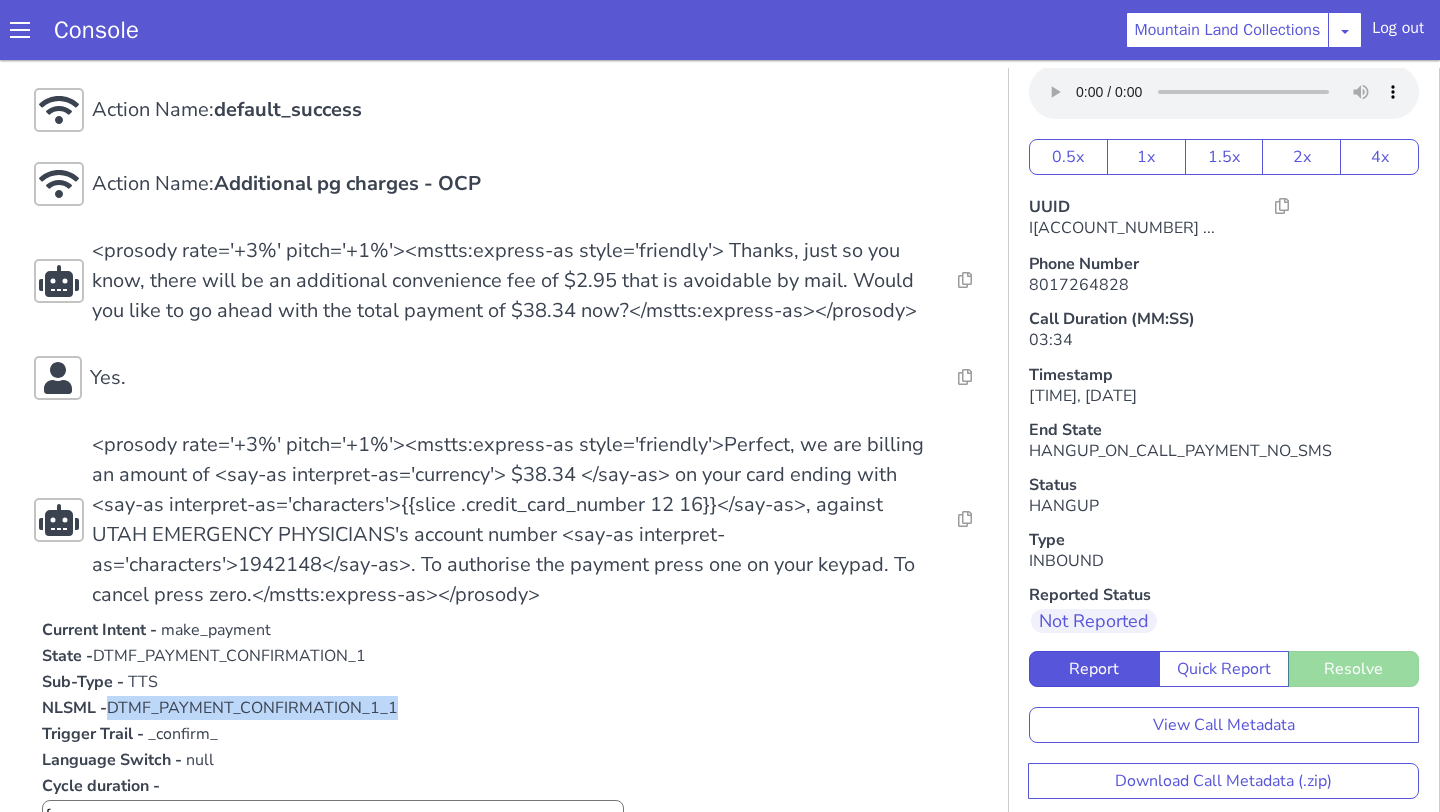 click on "Current Intent -   make_payment State -  DTMF_PAYMENT_CONFIRMATION_1 Sub-Type -   TTS NLSML -  DTMF_PAYMENT_CONFIRMATION_1_1 Trigger Trail -   _confirm_ Language Switch -   null Cycle duration -" at bounding box center (515, 708) 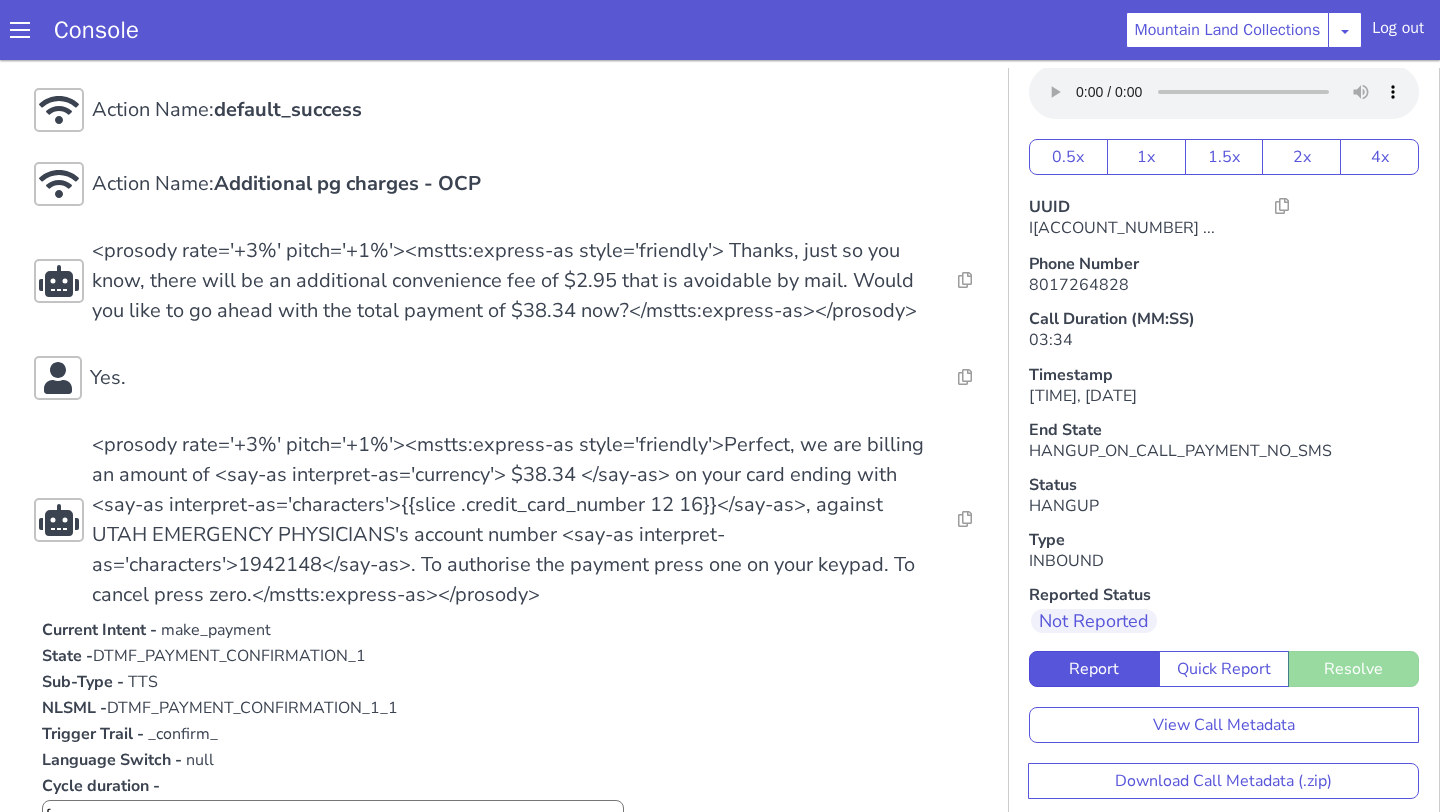 click on "DTMF_PAYMENT_CONFIRMATION_1" at bounding box center (229, 656) 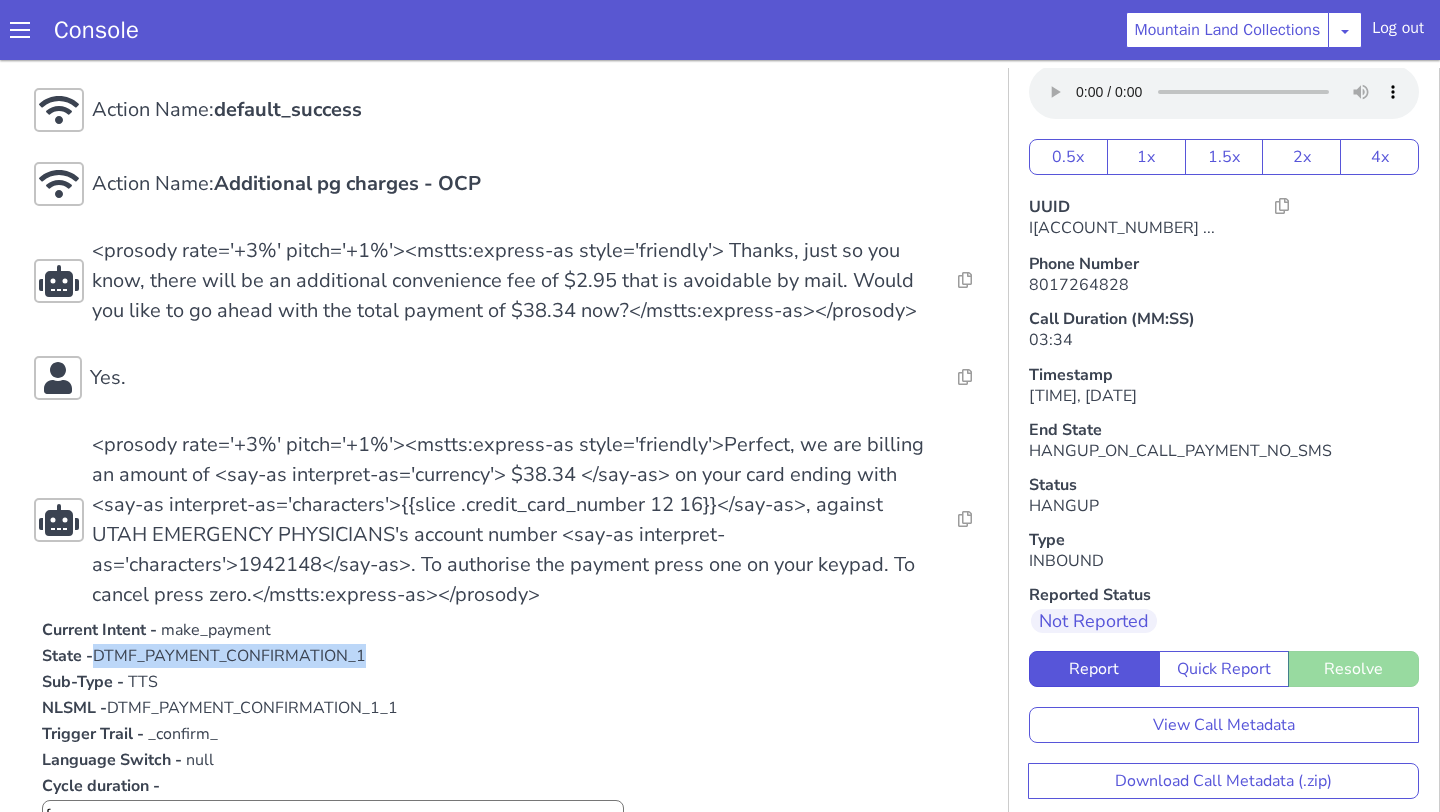 copy on "DTMF_PAYMENT_CONFIRMATION_1" 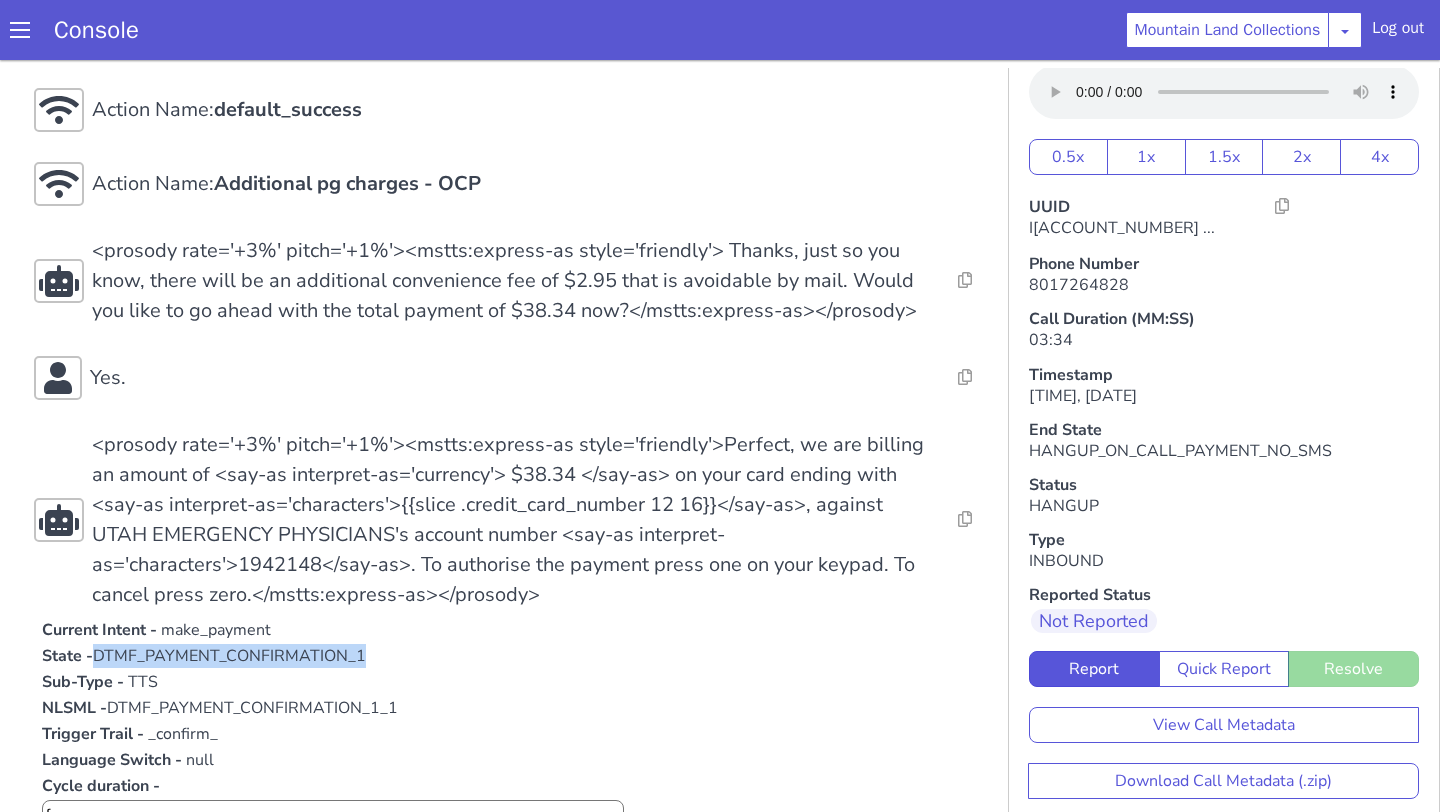 scroll, scrollTop: 4234, scrollLeft: 0, axis: vertical 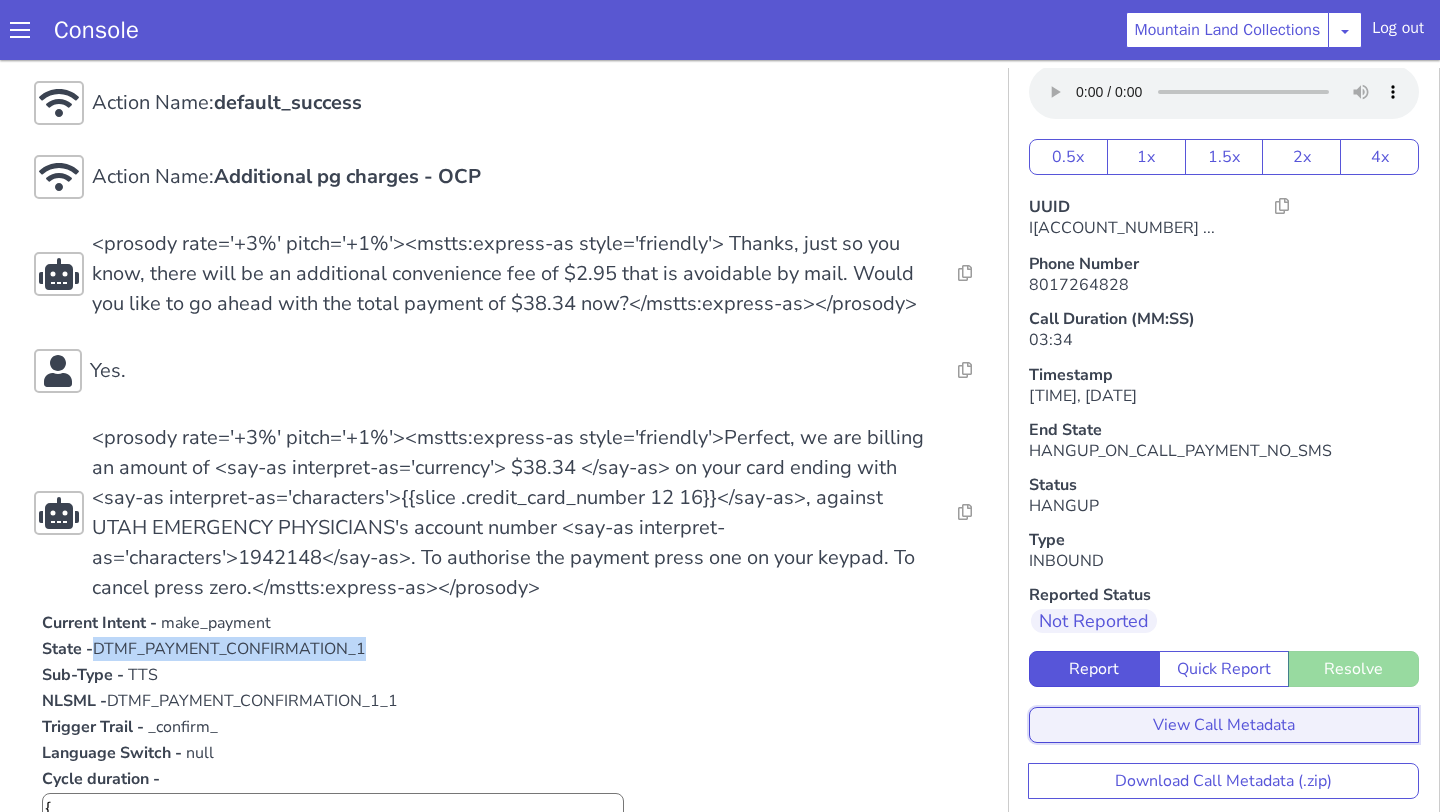 click on "View Call Metadata" at bounding box center [1224, 725] 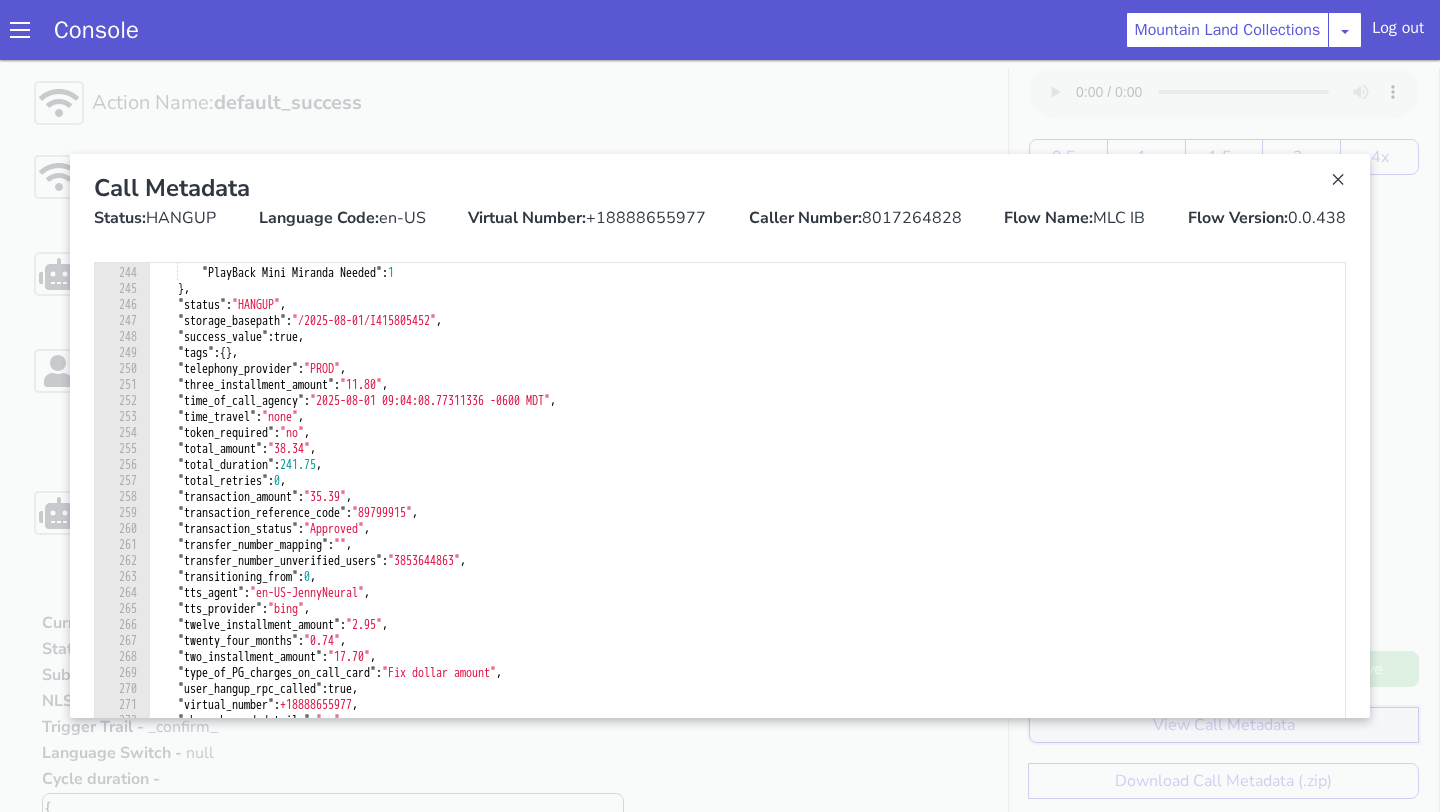 scroll, scrollTop: 3999, scrollLeft: 0, axis: vertical 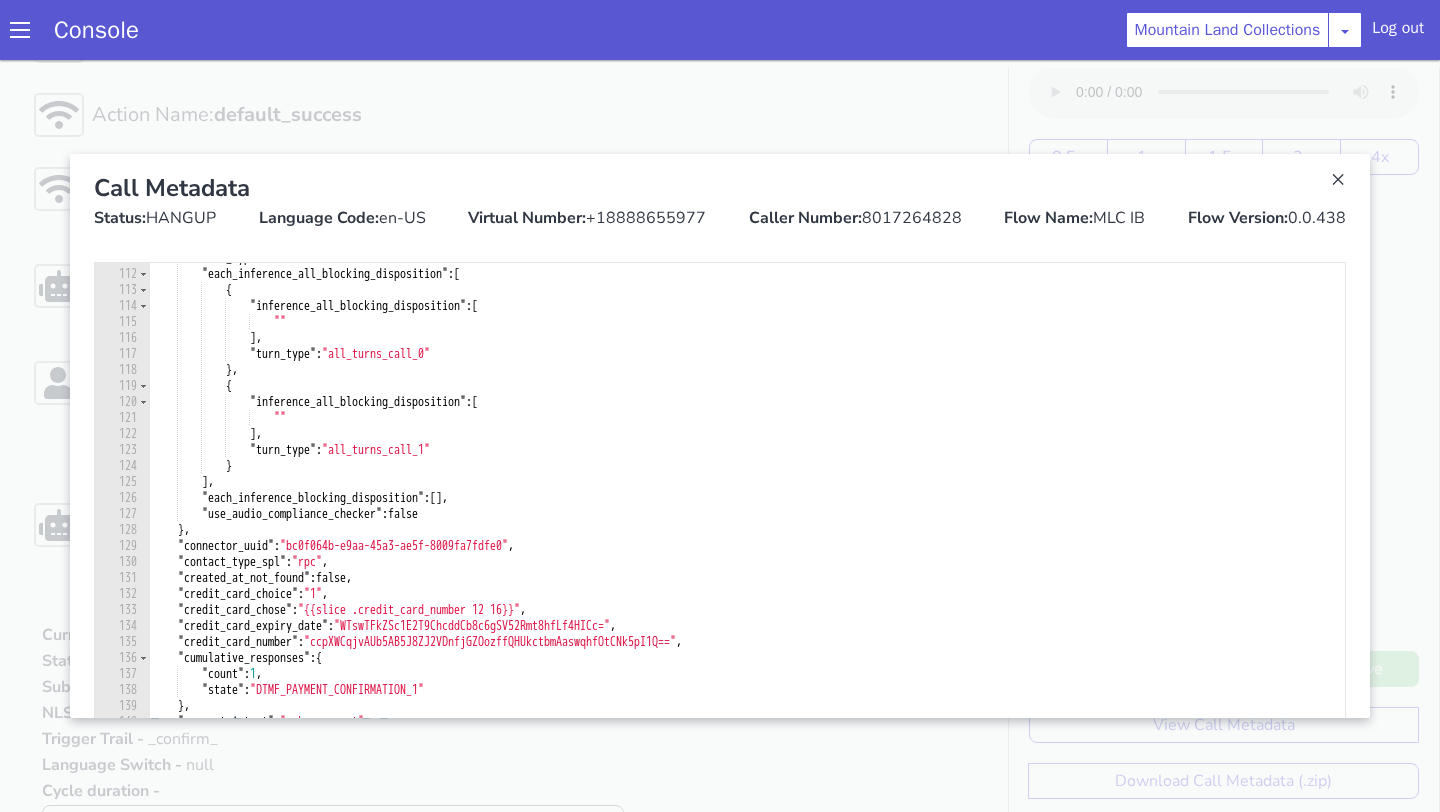 click on ""bot_type" :  "viva" ,           "each_inference_all_blocking_disposition" :  [                {                     "inference_all_blocking_disposition" :  [                          ""                     ] ,                     "turn_type" :  "all_turns_call_0"                } ,                {                     "inference_all_blocking_disposition" :  [                          ""                     ] ,                     "turn_type" :  "all_turns_call_1"                }           ] ,           "each_inference_blocking_disposition" :  [ ] ,           "use_audio_compliance_checker" :  false      } ,      "connector_uuid" :  "bc0f064b-e9aa-45a3-ae5f-8009fa7fdfe0" ,      "contact_type_spl" :  "rpc" ,      "created_at_not_found" :  false ,      "credit_card_choice" :  "1" ,      "credit_card_chose" :  "{{slice .credit_card_number 12 16}}" ,      "credit_card_expiry_date" :  "WTswTFkZSc1E2T9ChcddCb8c6gSV52Rmt8hfLf4HICc=" ,      "credit_card_number" :  ,      "cumulative_responses" :  {      :" at bounding box center [747, 515] 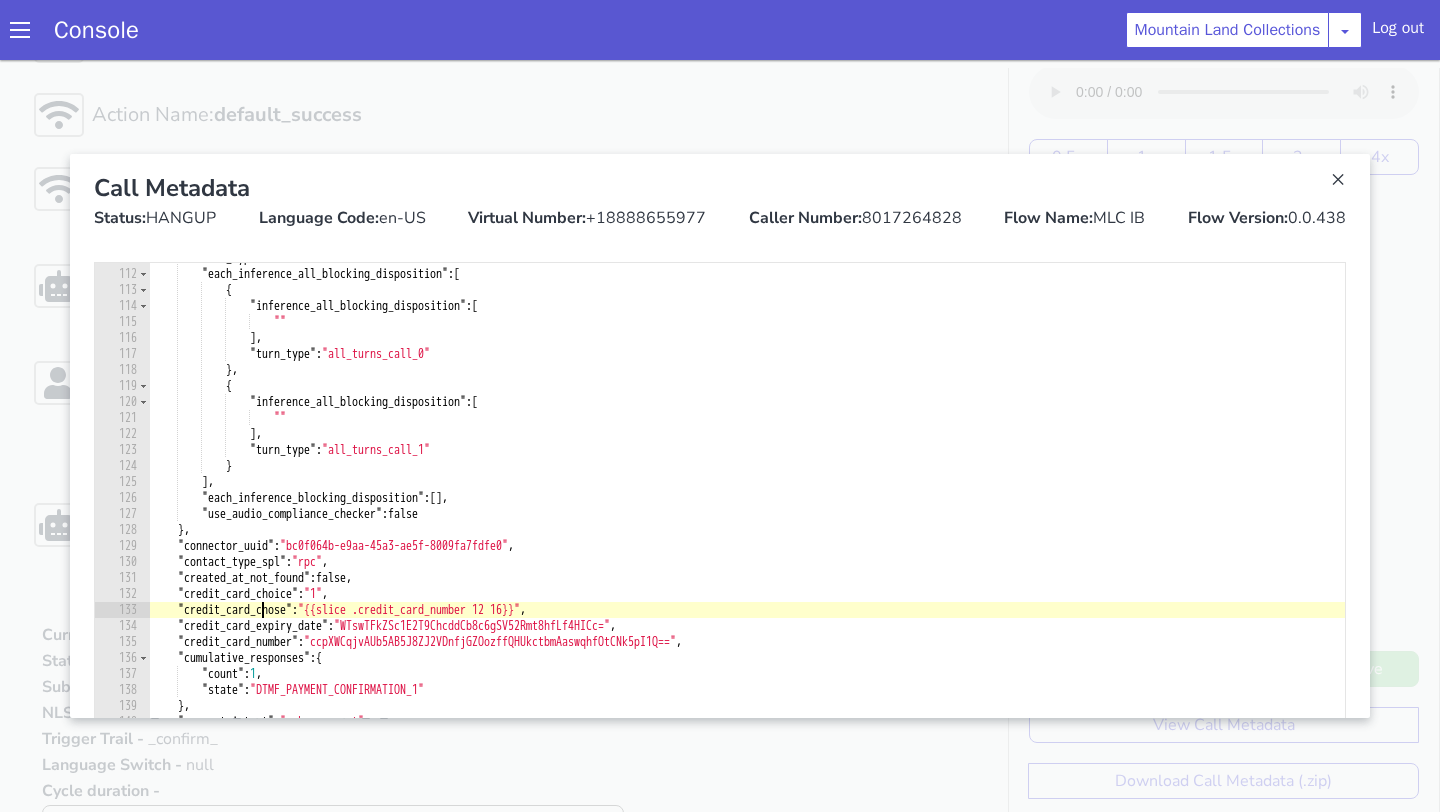 click on ""bot_type" :  "viva" ,           "each_inference_all_blocking_disposition" :  [                {                     "inference_all_blocking_disposition" :  [                          ""                     ] ,                     "turn_type" :  "all_turns_call_0"                } ,                {                     "inference_all_blocking_disposition" :  [                          ""                     ] ,                     "turn_type" :  "all_turns_call_1"                }           ] ,           "each_inference_blocking_disposition" :  [ ] ,           "use_audio_compliance_checker" :  false      } ,      "connector_uuid" :  "bc0f064b-e9aa-45a3-ae5f-8009fa7fdfe0" ,      "contact_type_spl" :  "rpc" ,      "created_at_not_found" :  false ,      "credit_card_choice" :  "1" ,      "credit_card_chose" :  "{{slice .credit_card_number 12 16}}" ,      "credit_card_expiry_date" :  "WTswTFkZSc1E2T9ChcddCb8c6gSV52Rmt8hfLf4HICc=" ,      "credit_card_number" :  ,      "cumulative_responses" :  {      :" at bounding box center (747, 515) 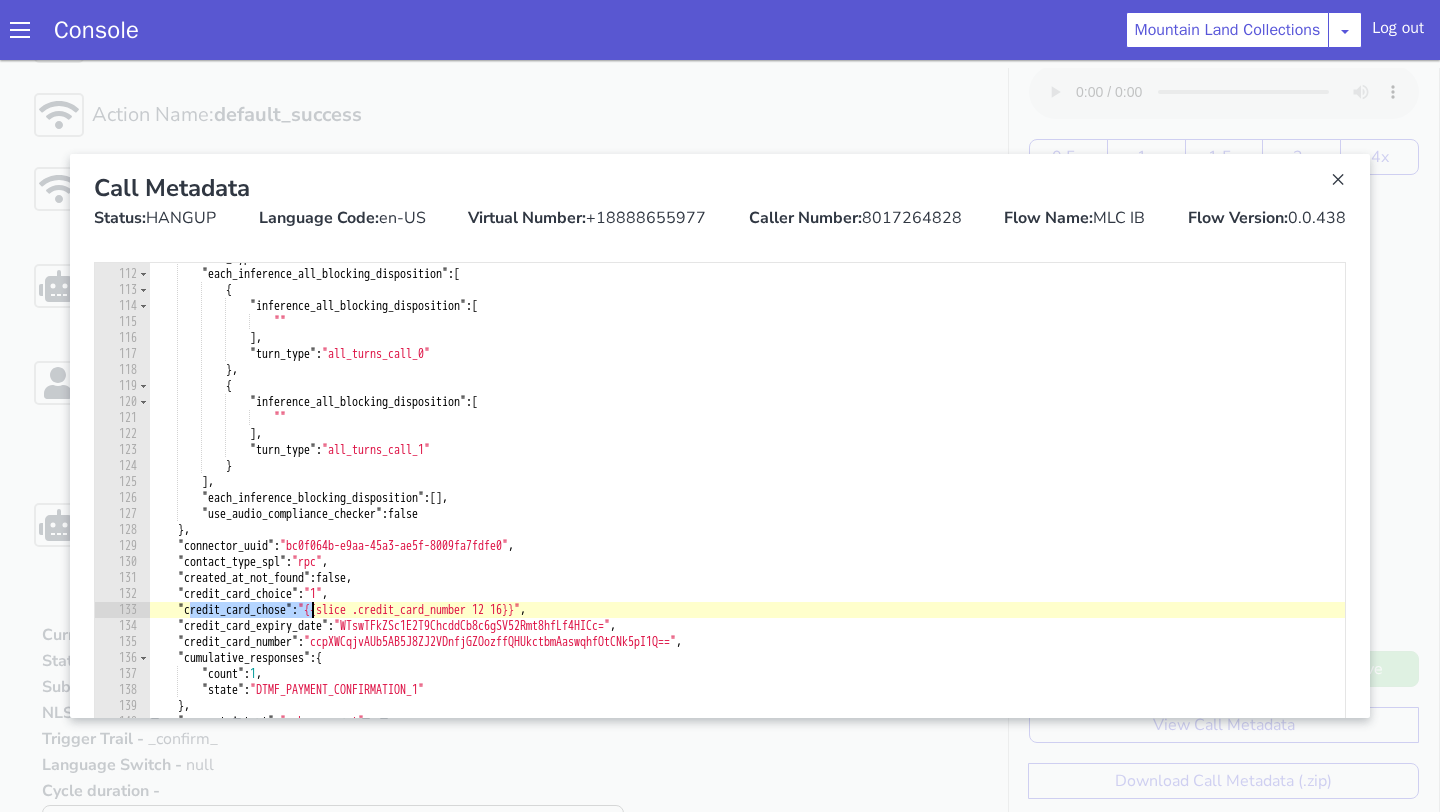 click on ""bot_type" :  "viva" ,           "each_inference_all_blocking_disposition" :  [                {                     "inference_all_blocking_disposition" :  [                          ""                     ] ,                     "turn_type" :  "all_turns_call_0"                } ,                {                     "inference_all_blocking_disposition" :  [                          ""                     ] ,                     "turn_type" :  "all_turns_call_1"                }           ] ,           "each_inference_blocking_disposition" :  [ ] ,           "use_audio_compliance_checker" :  false      } ,      "connector_uuid" :  "bc0f064b-e9aa-45a3-ae5f-8009fa7fdfe0" ,      "contact_type_spl" :  "rpc" ,      "created_at_not_found" :  false ,      "credit_card_choice" :  "1" ,      "credit_card_chose" :  "{{slice .credit_card_number 12 16}}" ,      "credit_card_expiry_date" :  "WTswTFkZSc1E2T9ChcddCb8c6gSV52Rmt8hfLf4HICc=" ,      "credit_card_number" :  ,      "cumulative_responses" :  {      :" at bounding box center (747, 515) 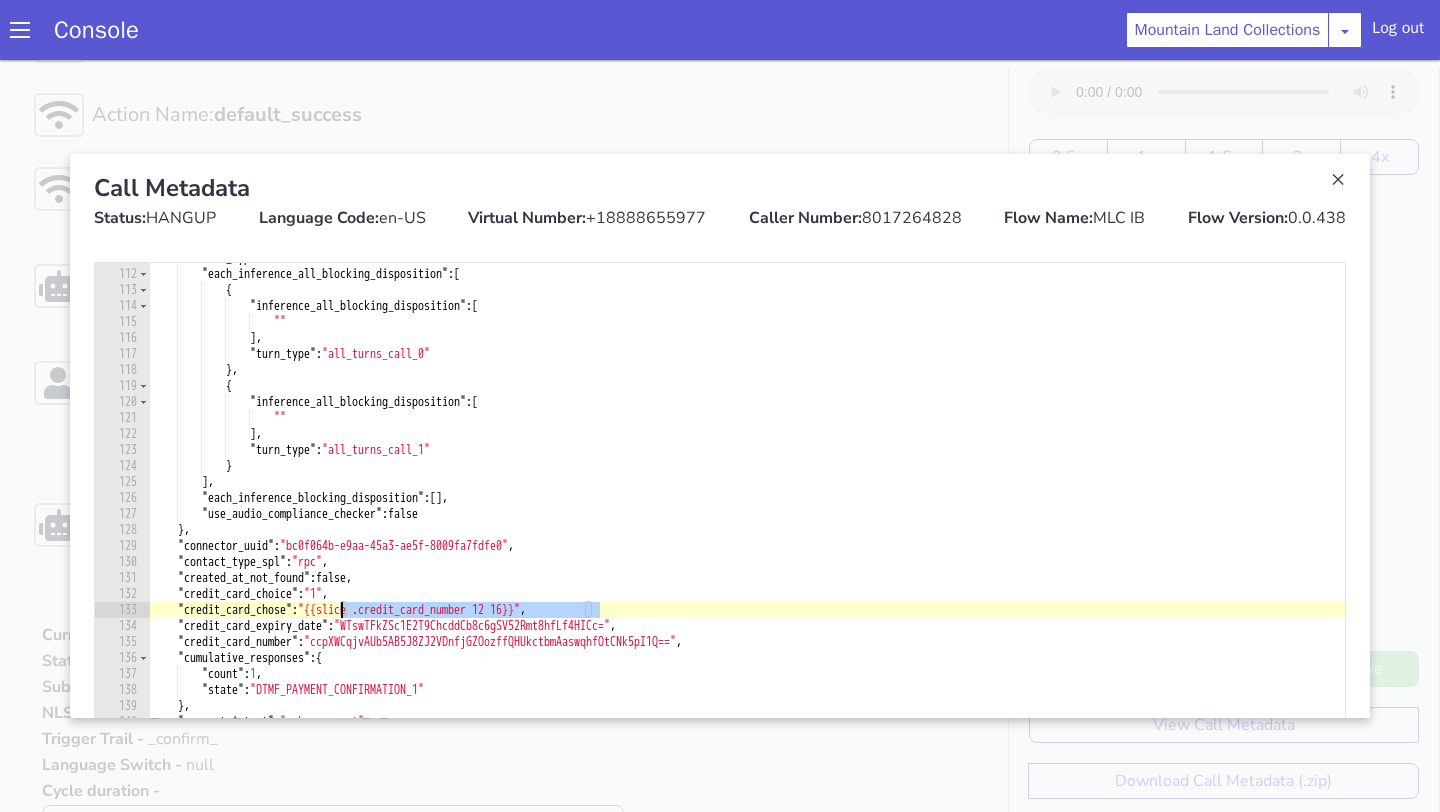 drag, startPoint x: 601, startPoint y: 611, endPoint x: 340, endPoint y: 602, distance: 261.15512 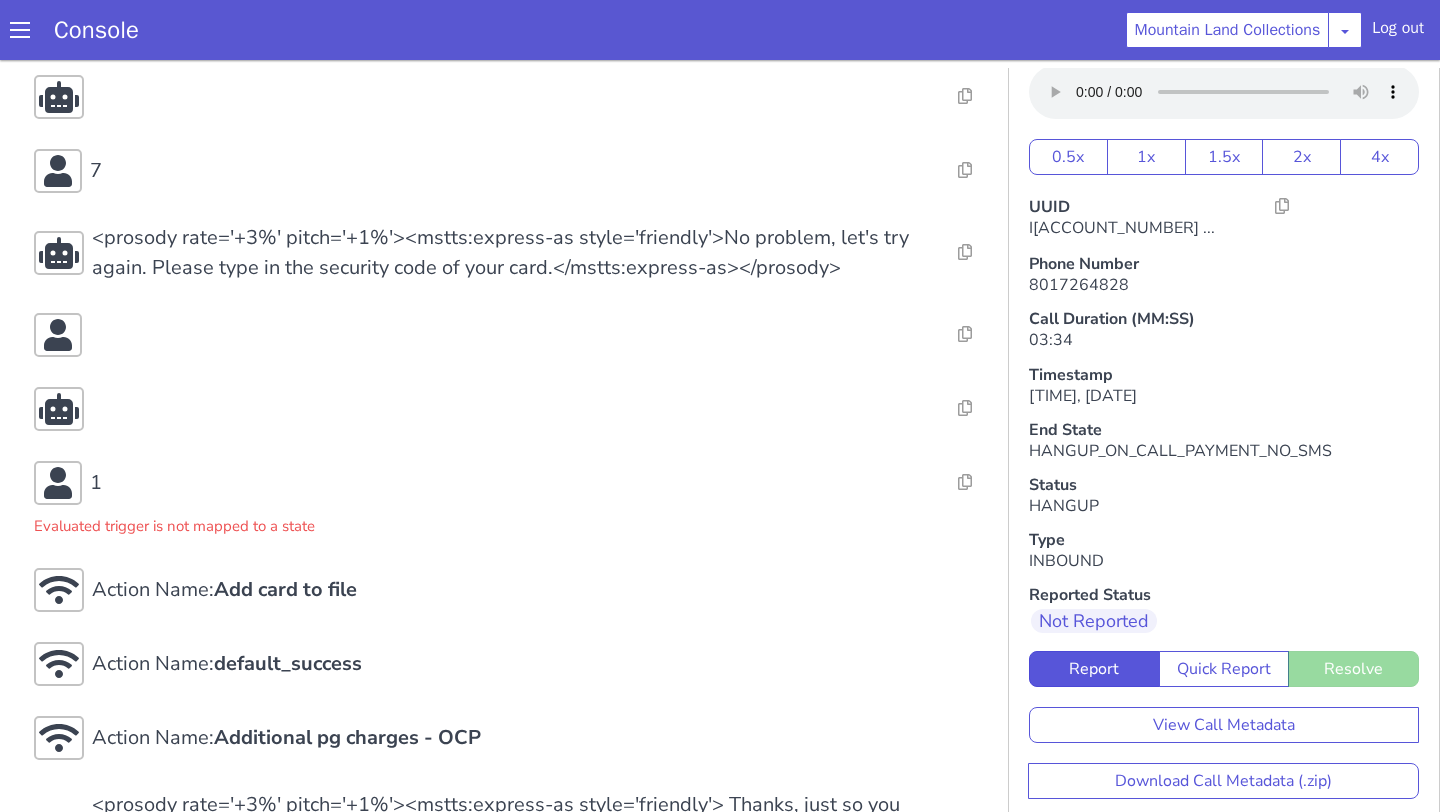 scroll, scrollTop: 3630, scrollLeft: 0, axis: vertical 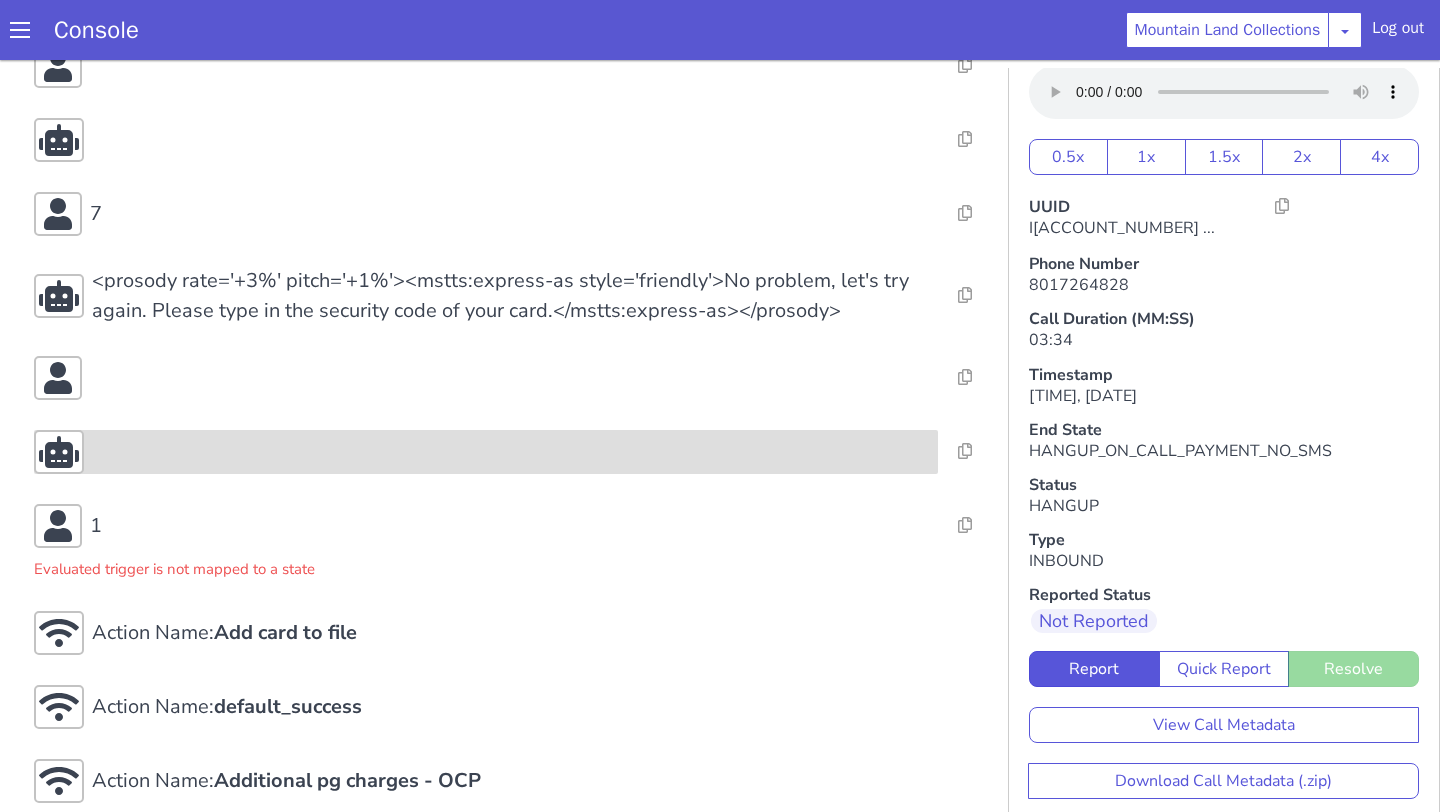 click at bounding box center [486, 452] 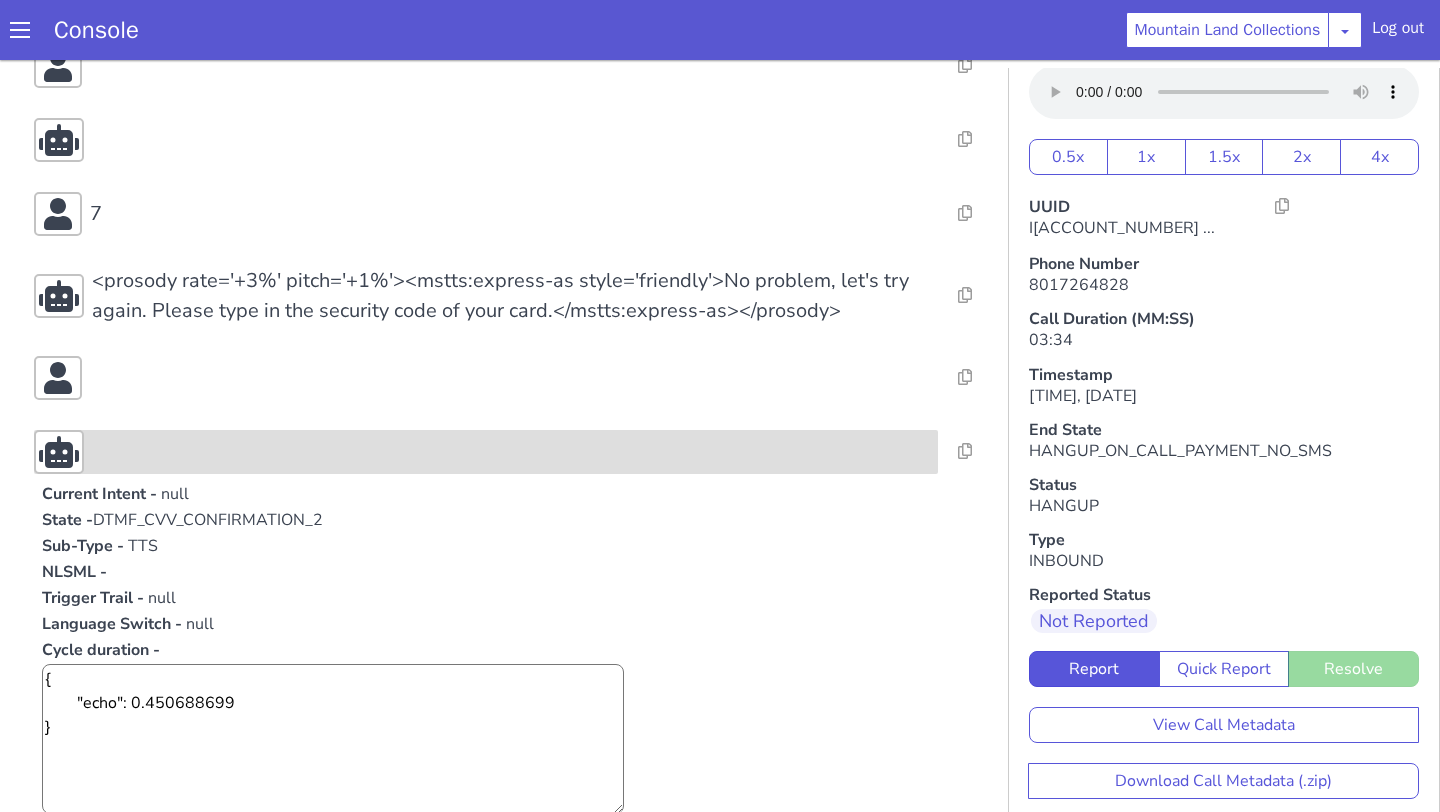 click at bounding box center (486, 452) 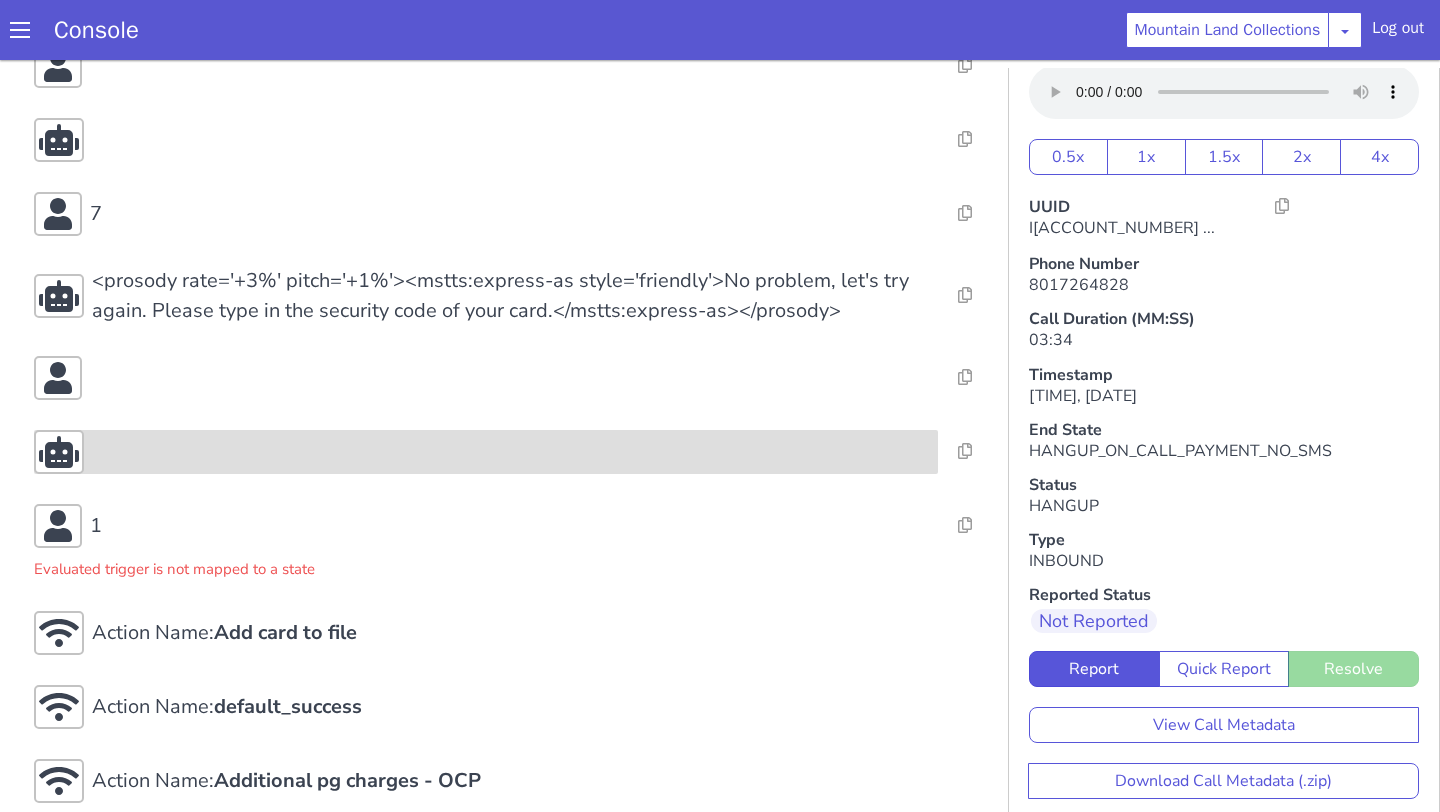 scroll, scrollTop: 3798, scrollLeft: 0, axis: vertical 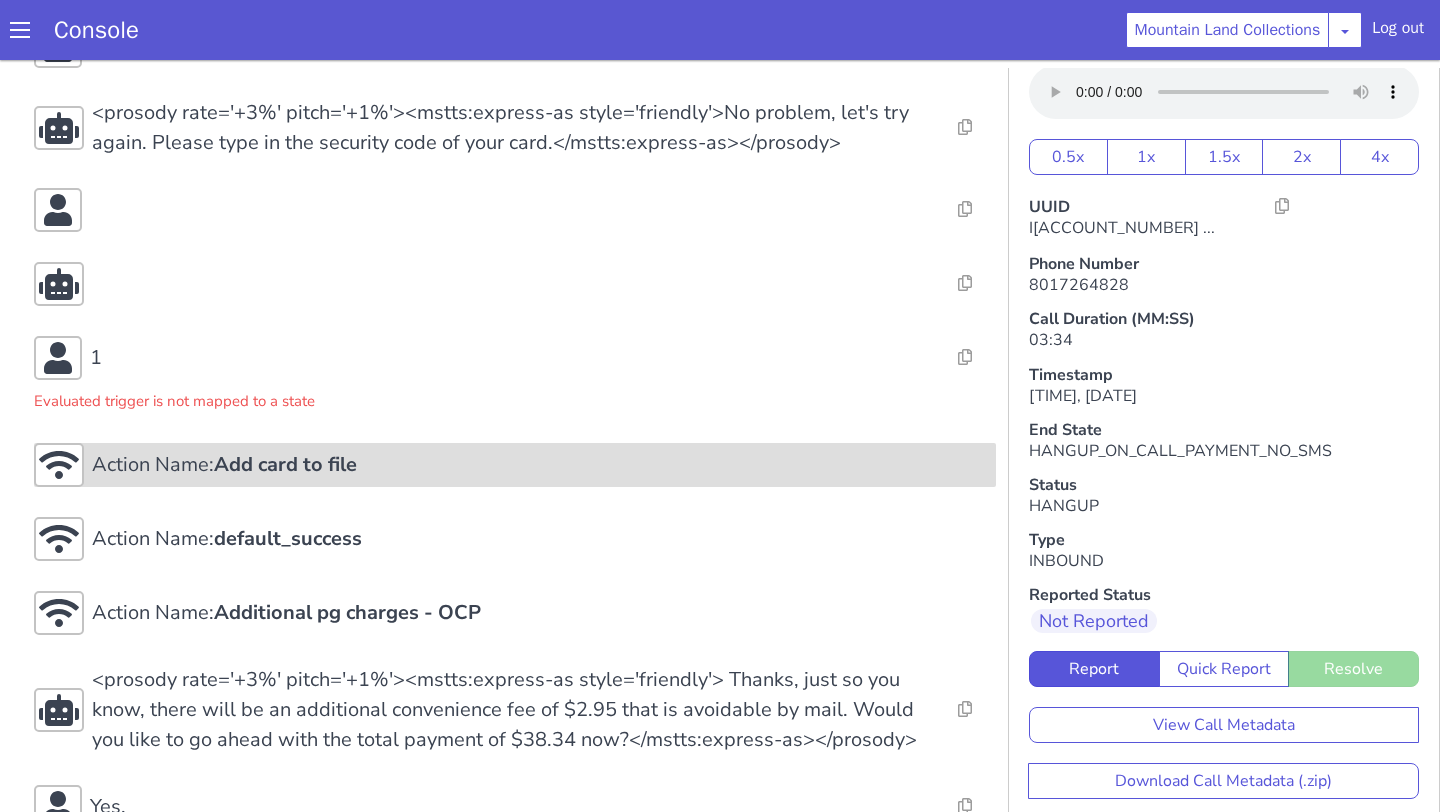 click on "Action Name:  Add card to file" at bounding box center [540, 465] 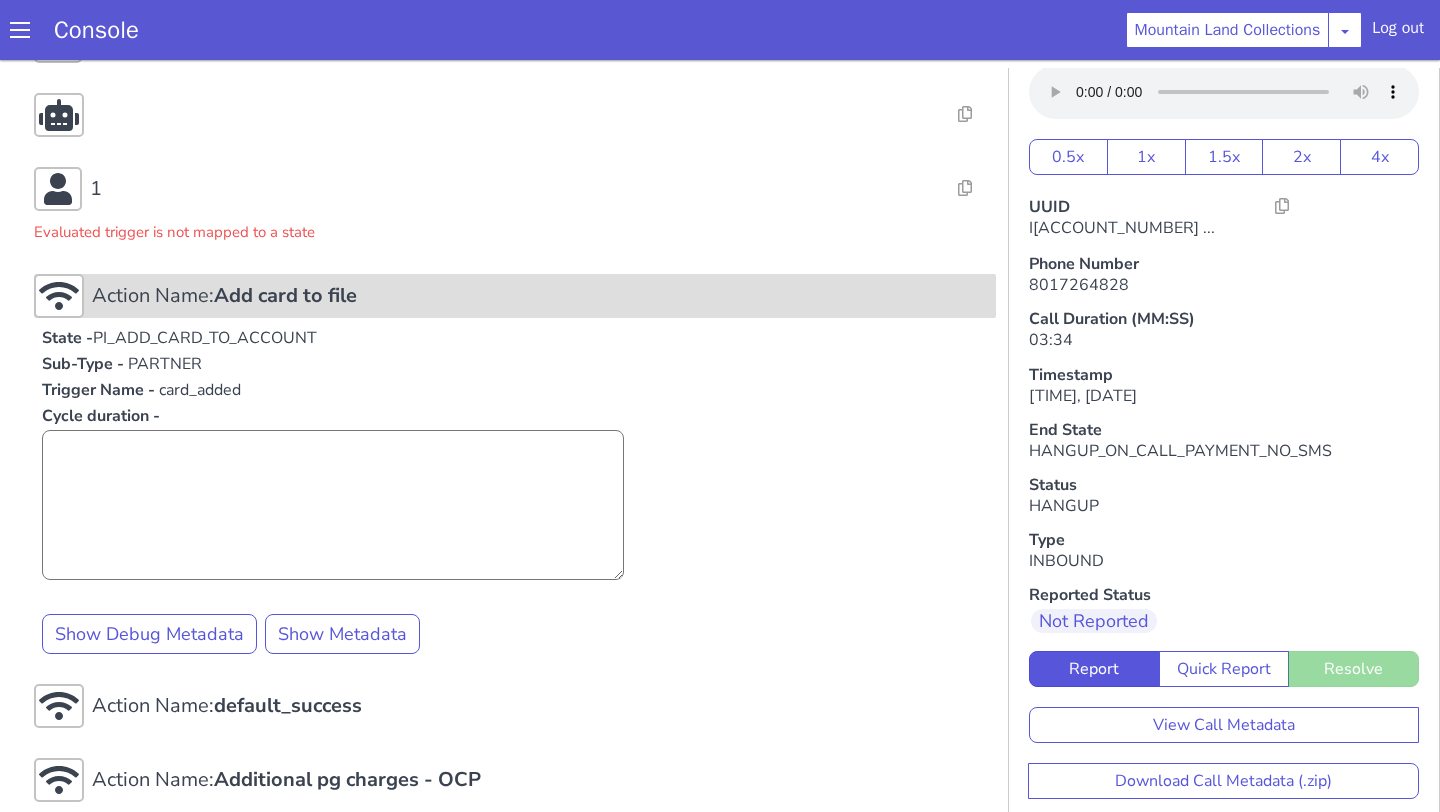 scroll, scrollTop: 4198, scrollLeft: 0, axis: vertical 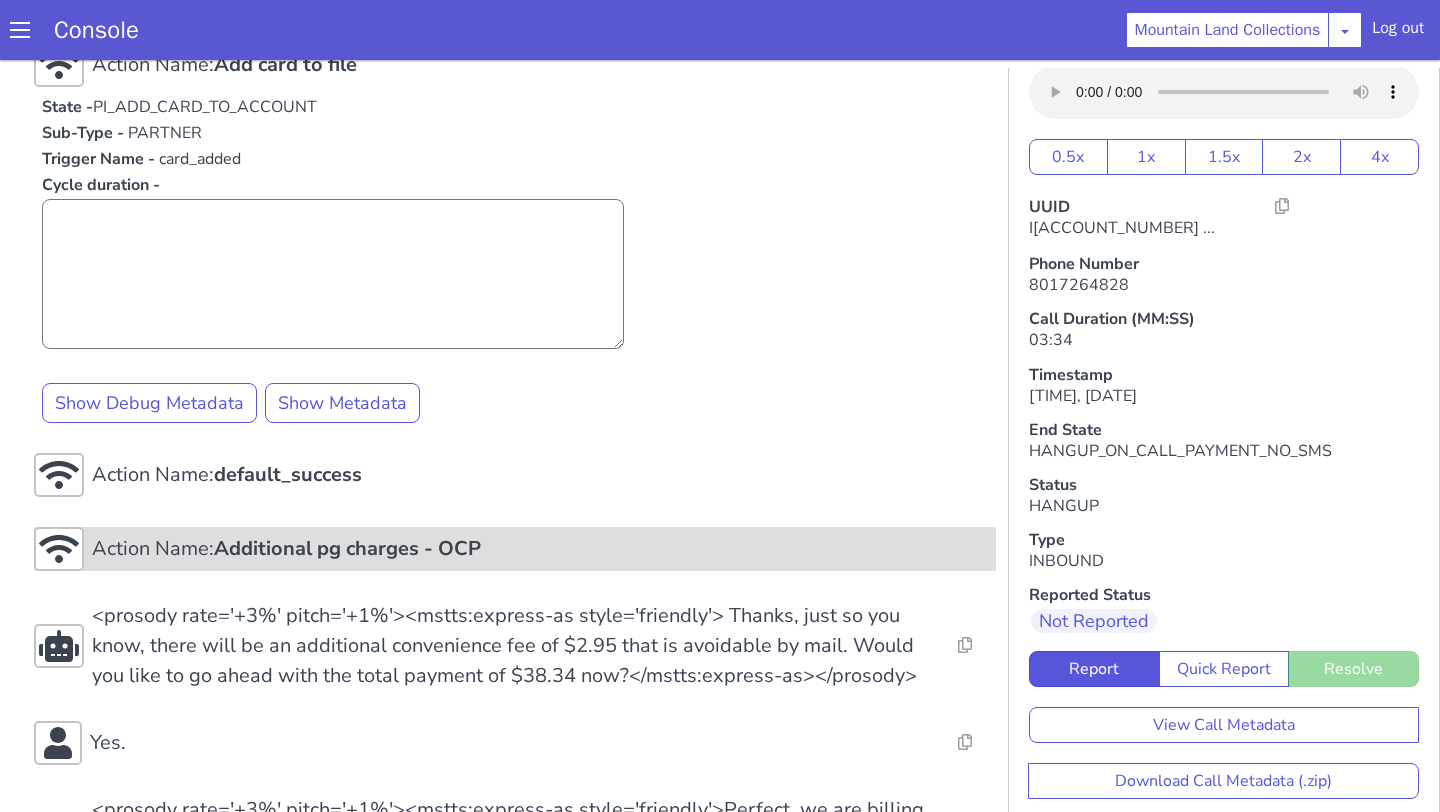 click on "Additional pg charges - OCP" at bounding box center (285, 64) 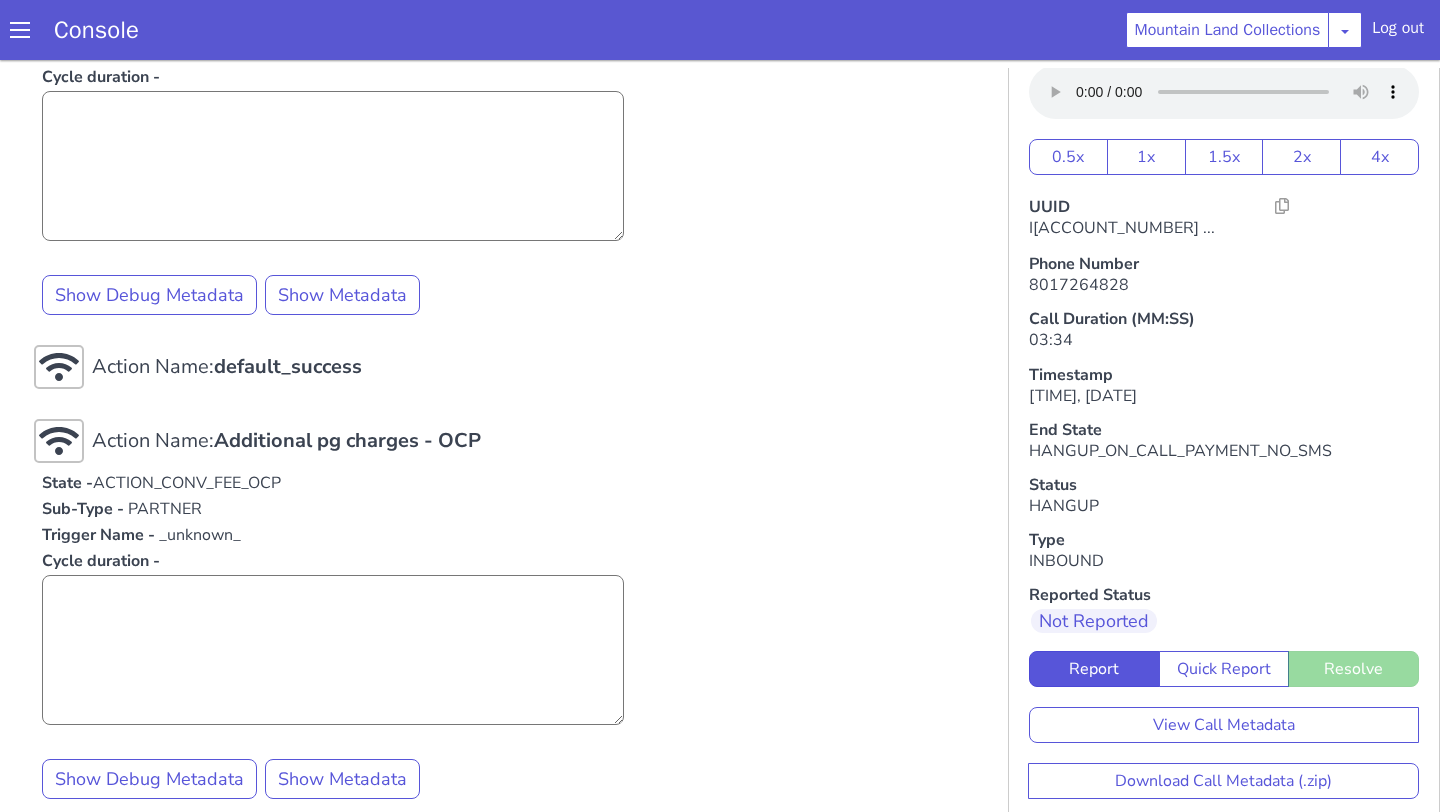 scroll, scrollTop: 4583, scrollLeft: 0, axis: vertical 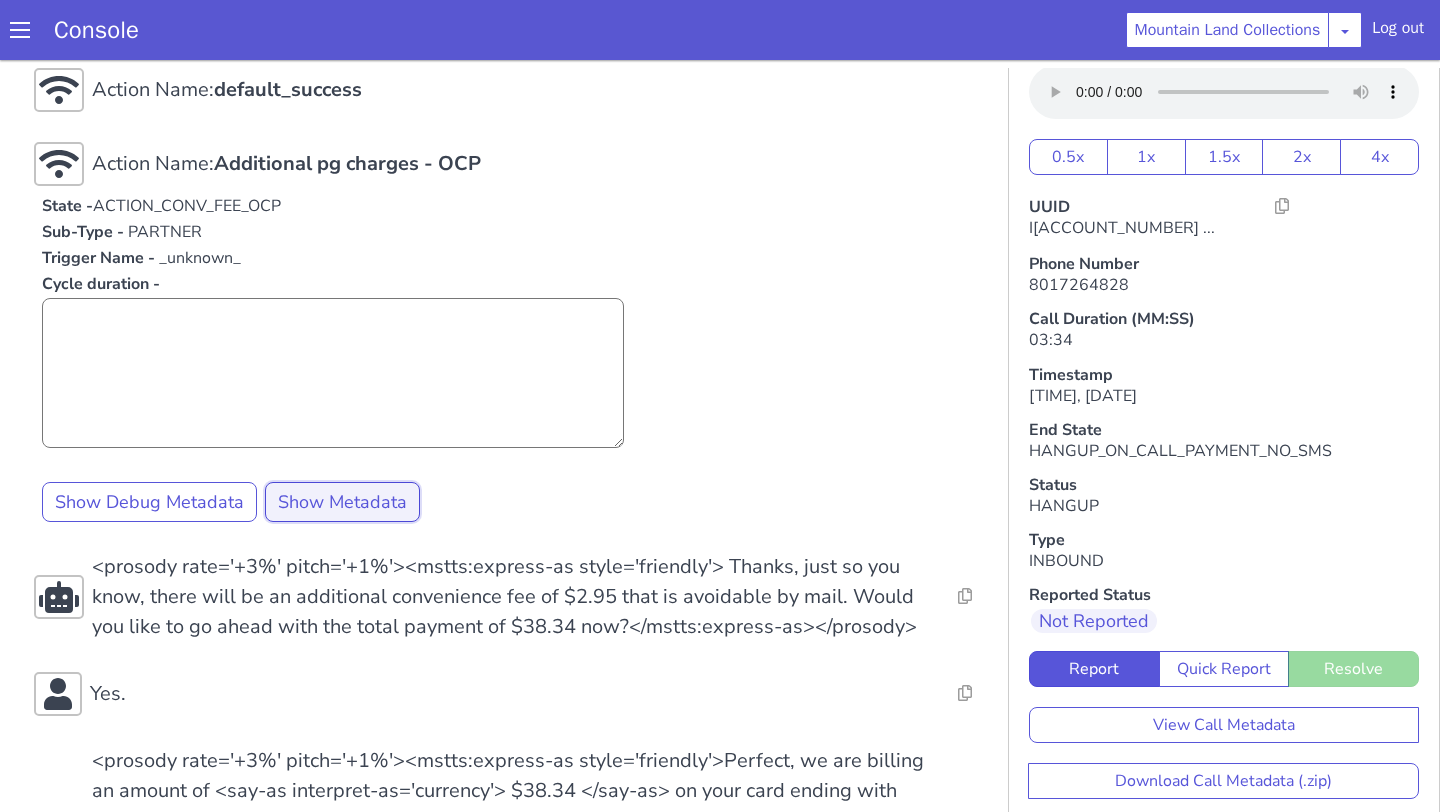 click on "Show Metadata" at bounding box center [342, 18] 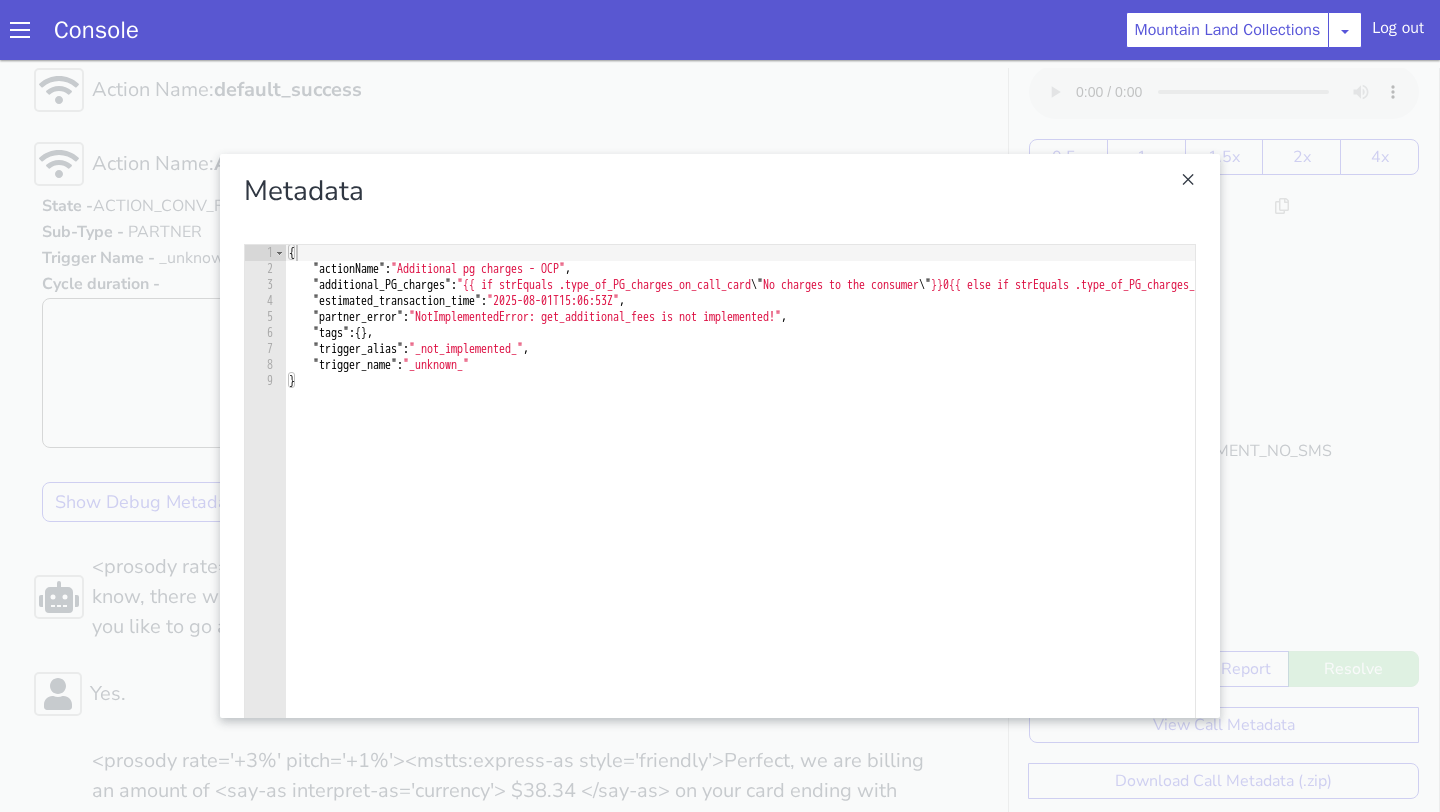 click at bounding box center [720, 436] 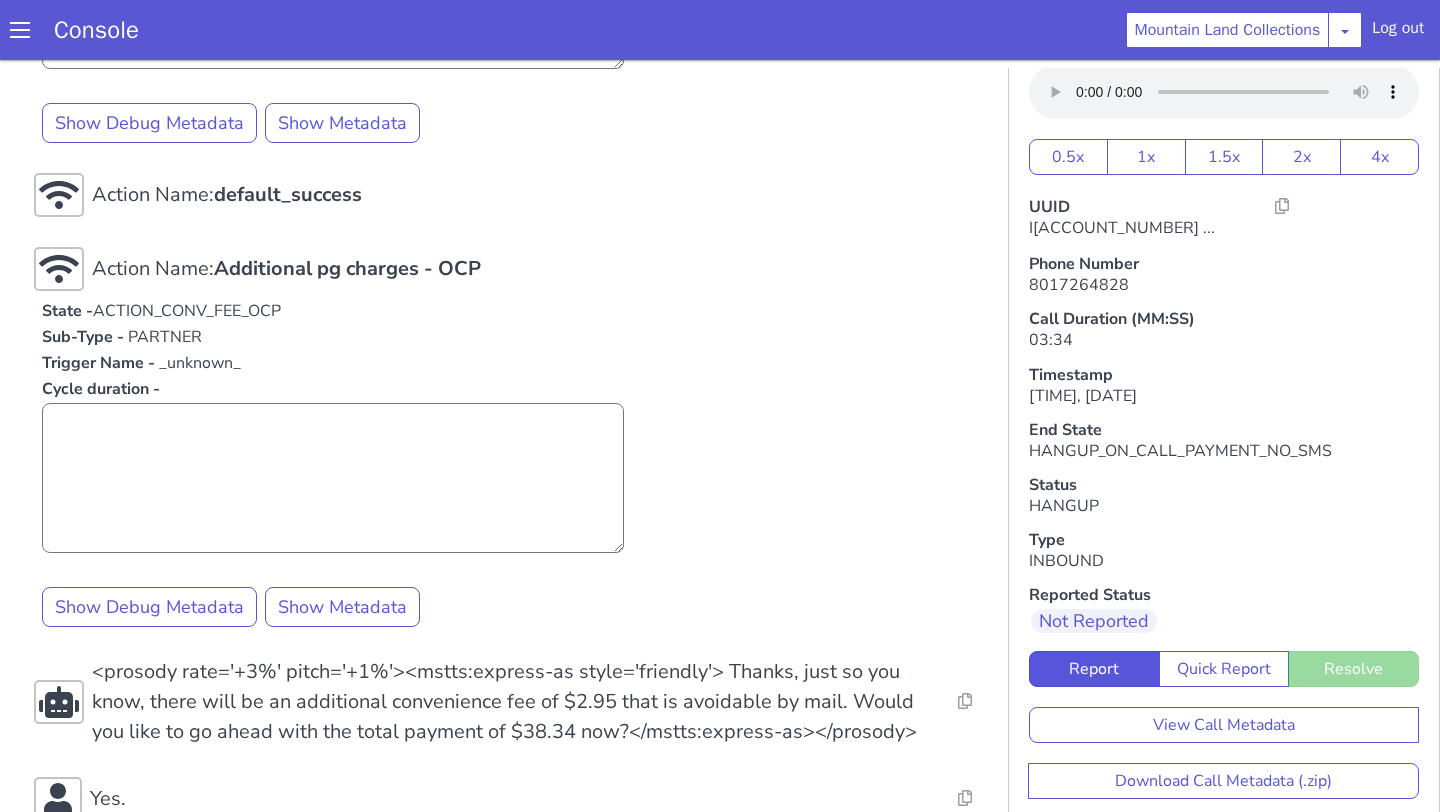 scroll, scrollTop: 4394, scrollLeft: 0, axis: vertical 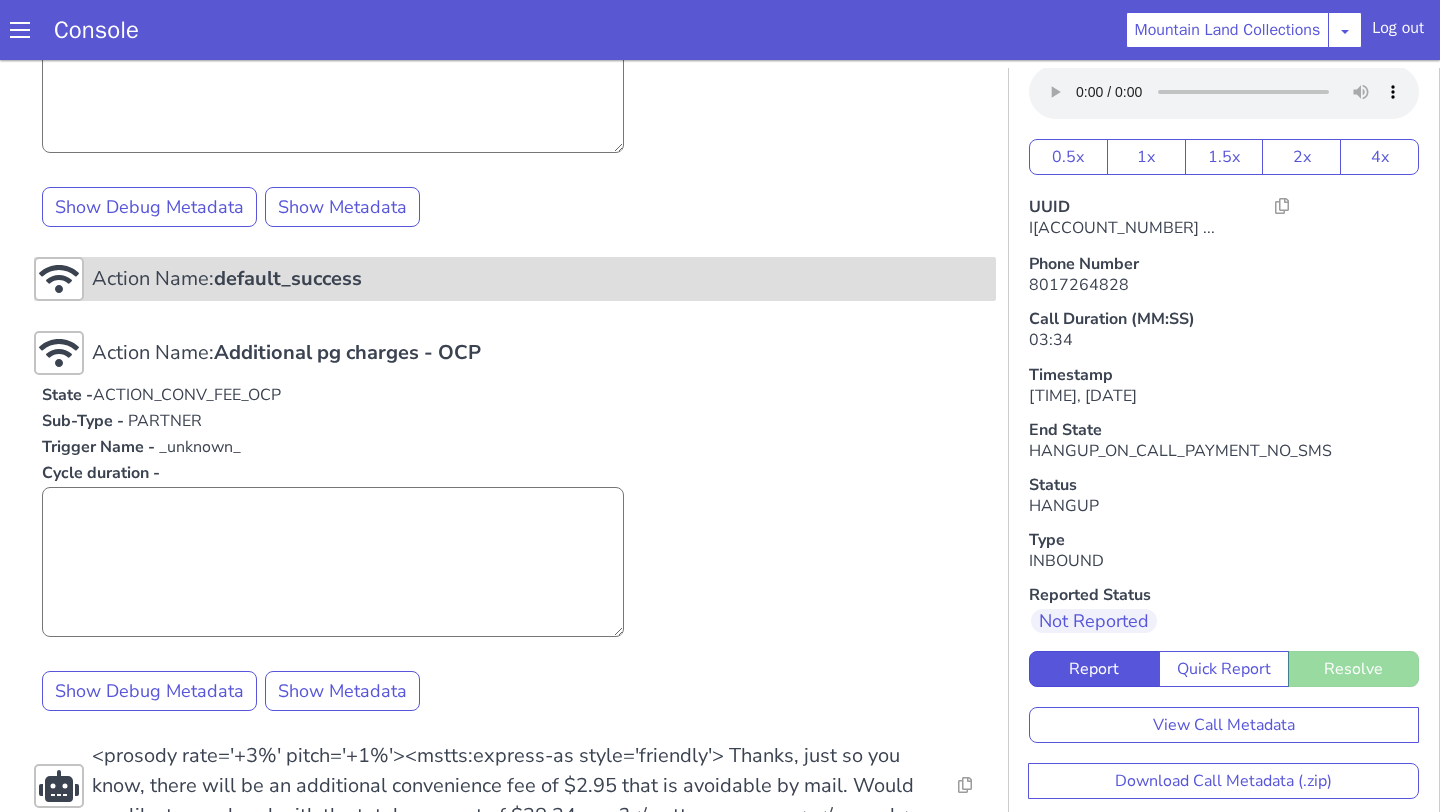 click on "Action Name:  default_success" at bounding box center (224, -131) 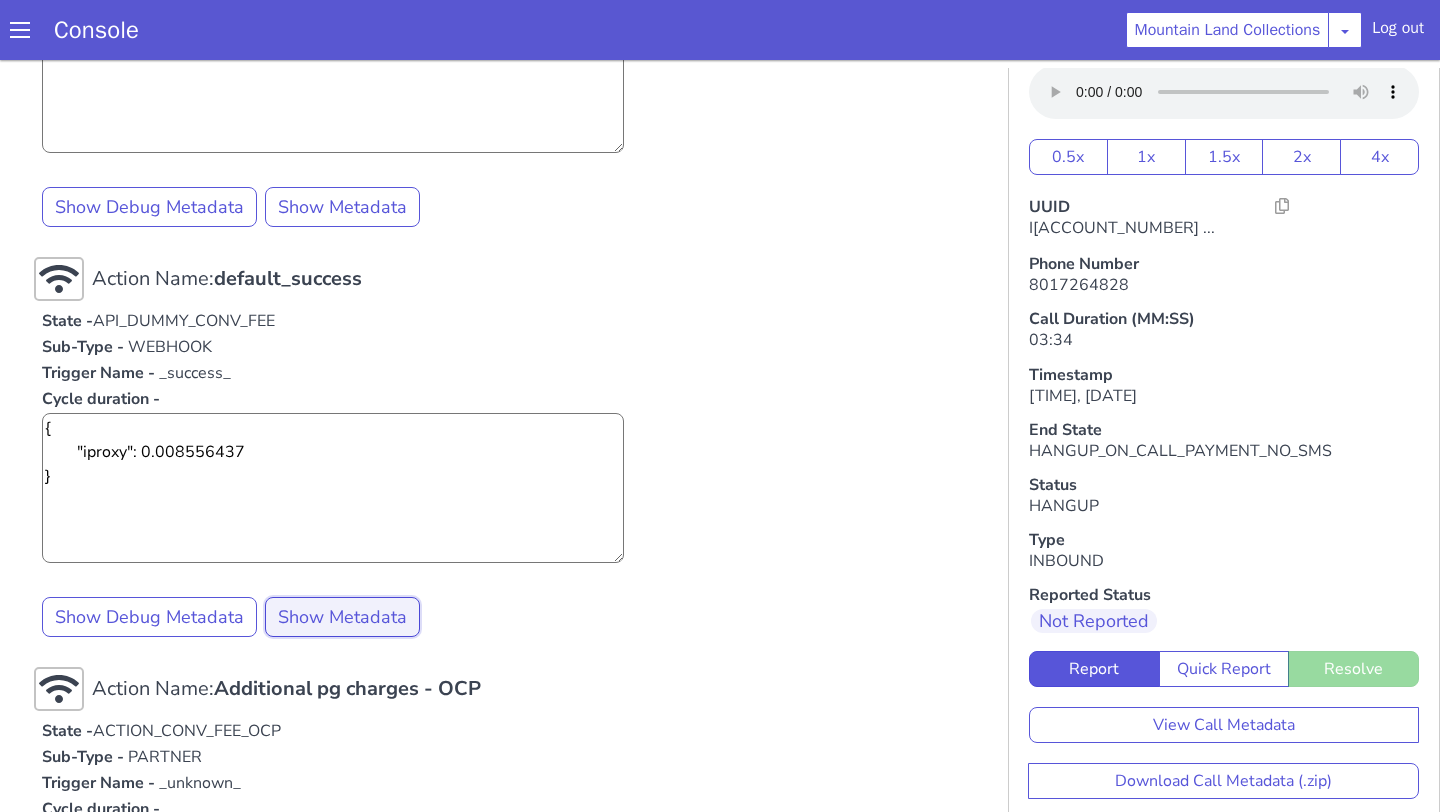 click on "Show Metadata" at bounding box center [342, 207] 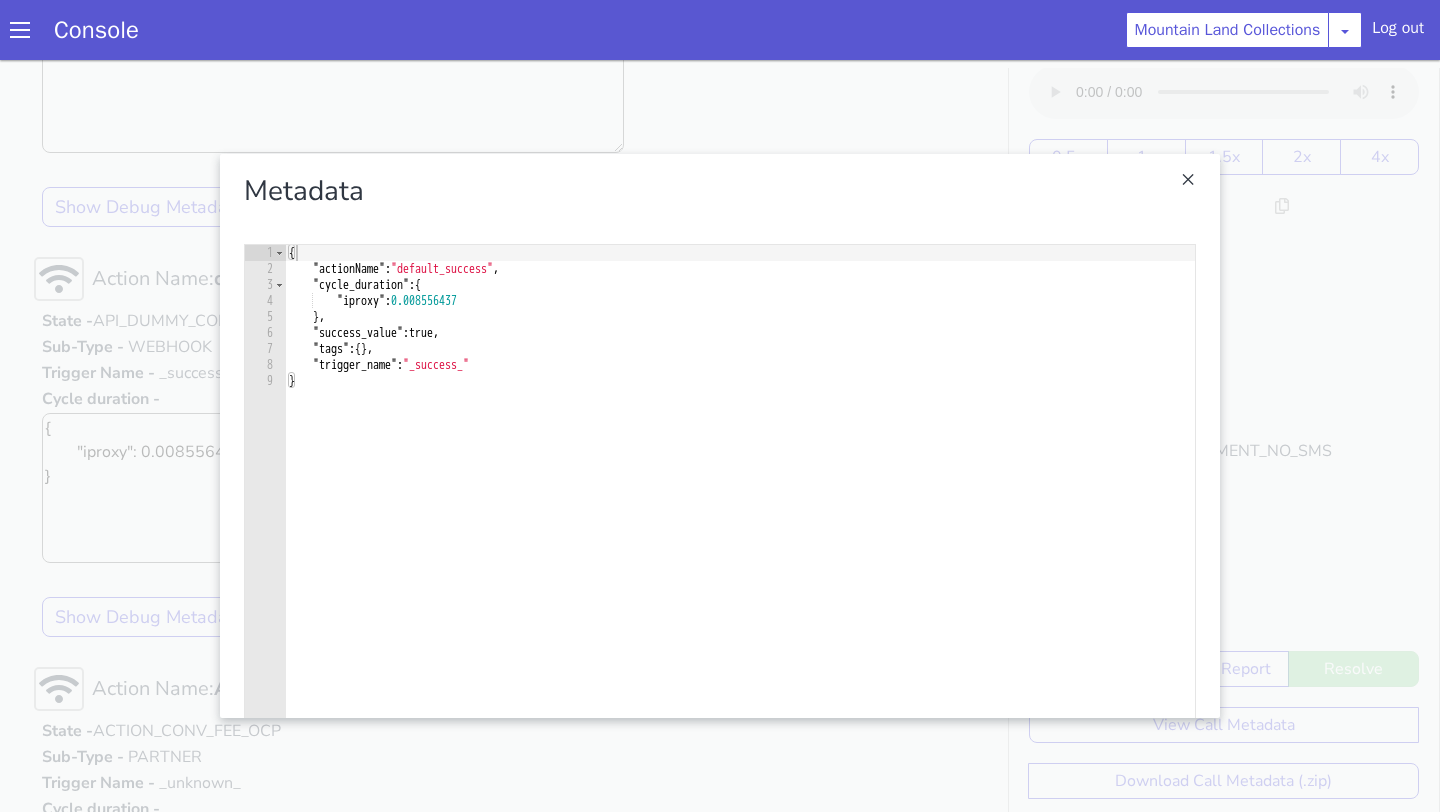 click at bounding box center [720, 436] 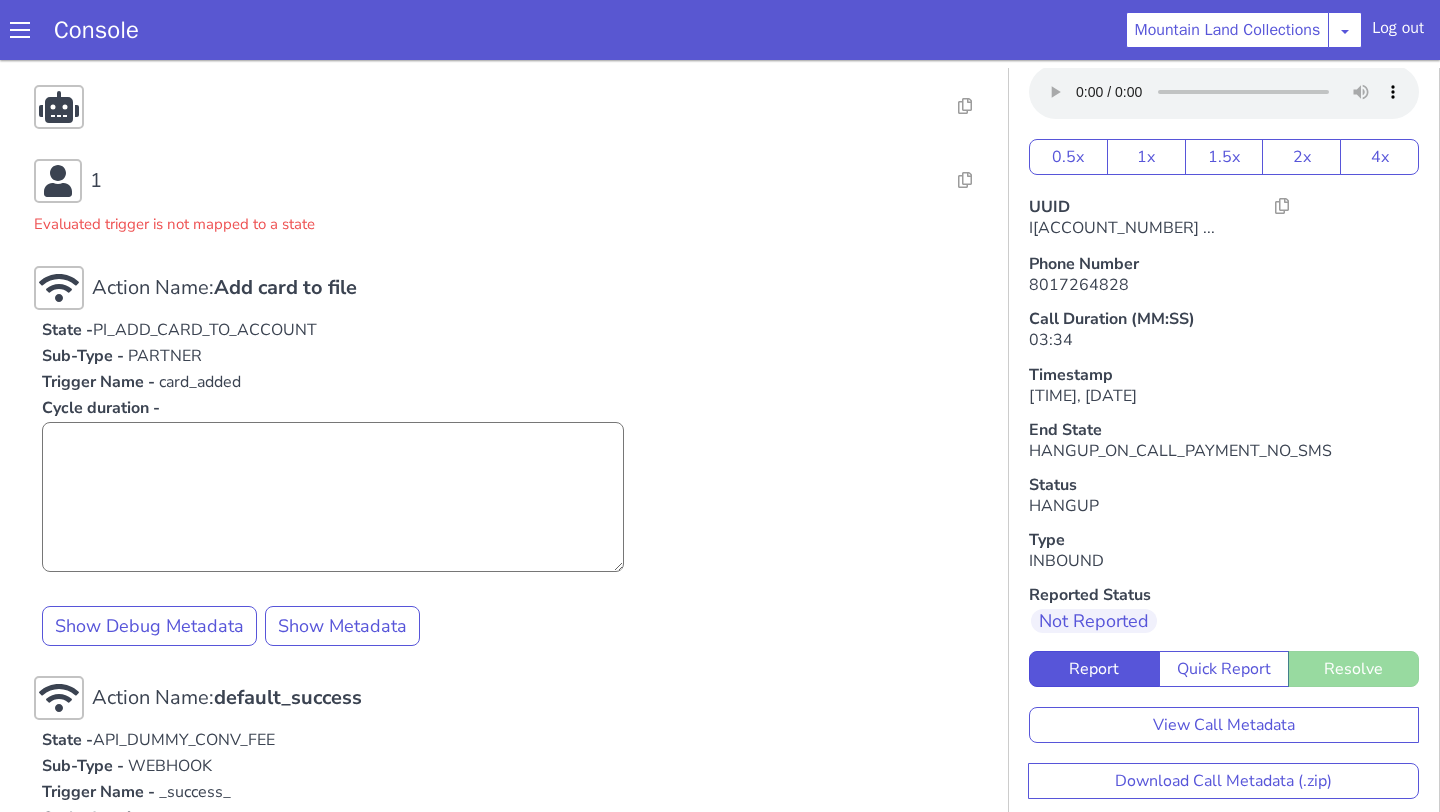 scroll, scrollTop: 3971, scrollLeft: 0, axis: vertical 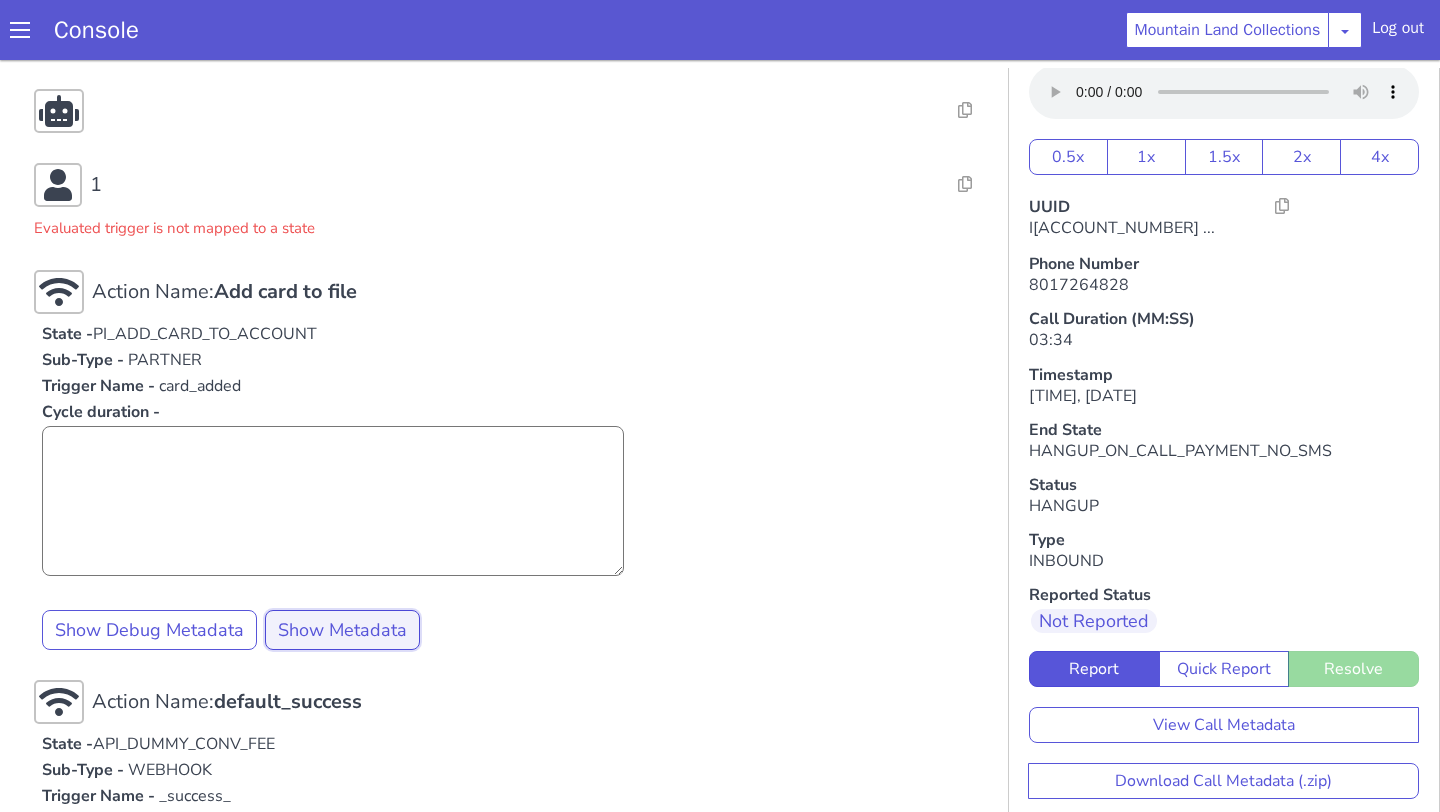 click on "Show Metadata" at bounding box center [342, 630] 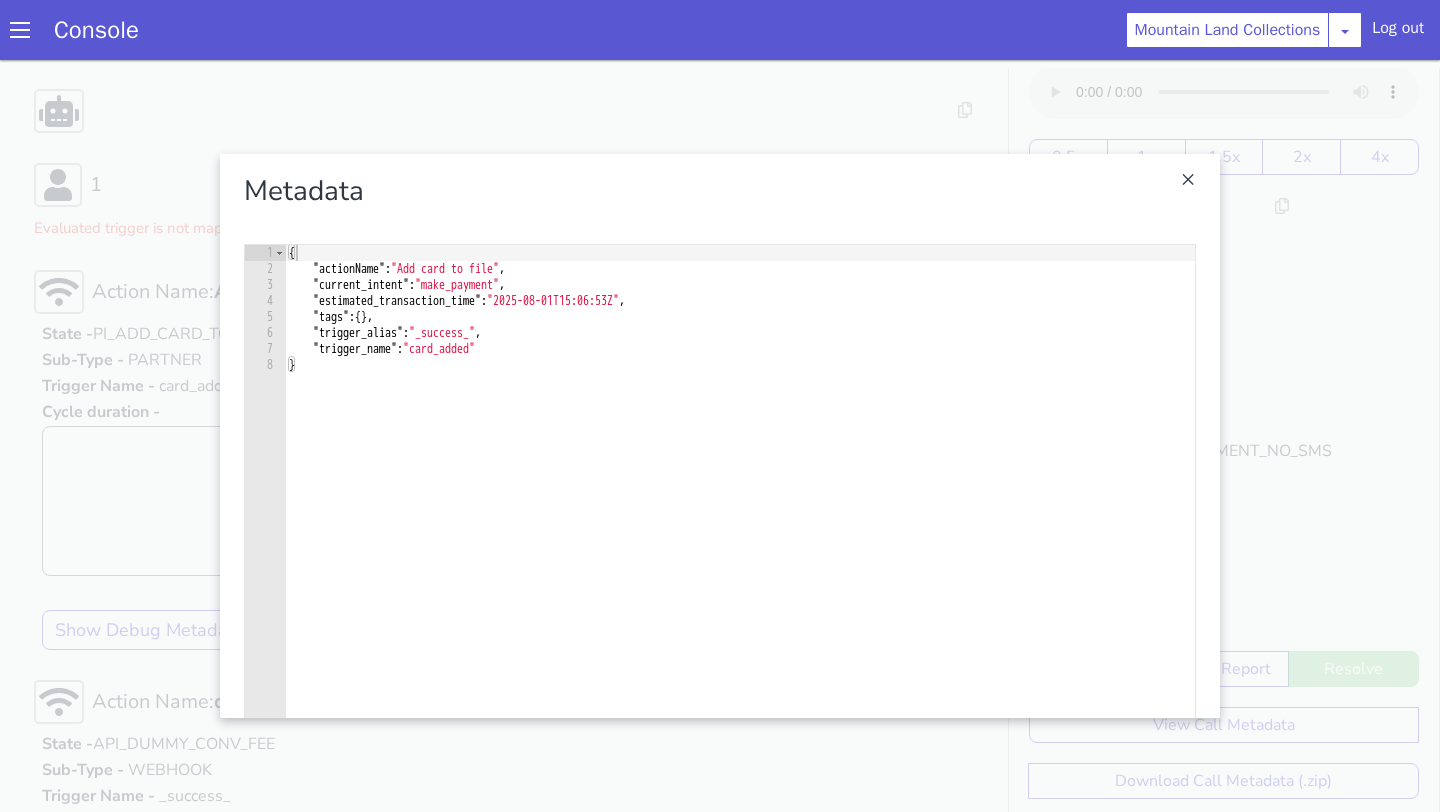 click at bounding box center [720, 436] 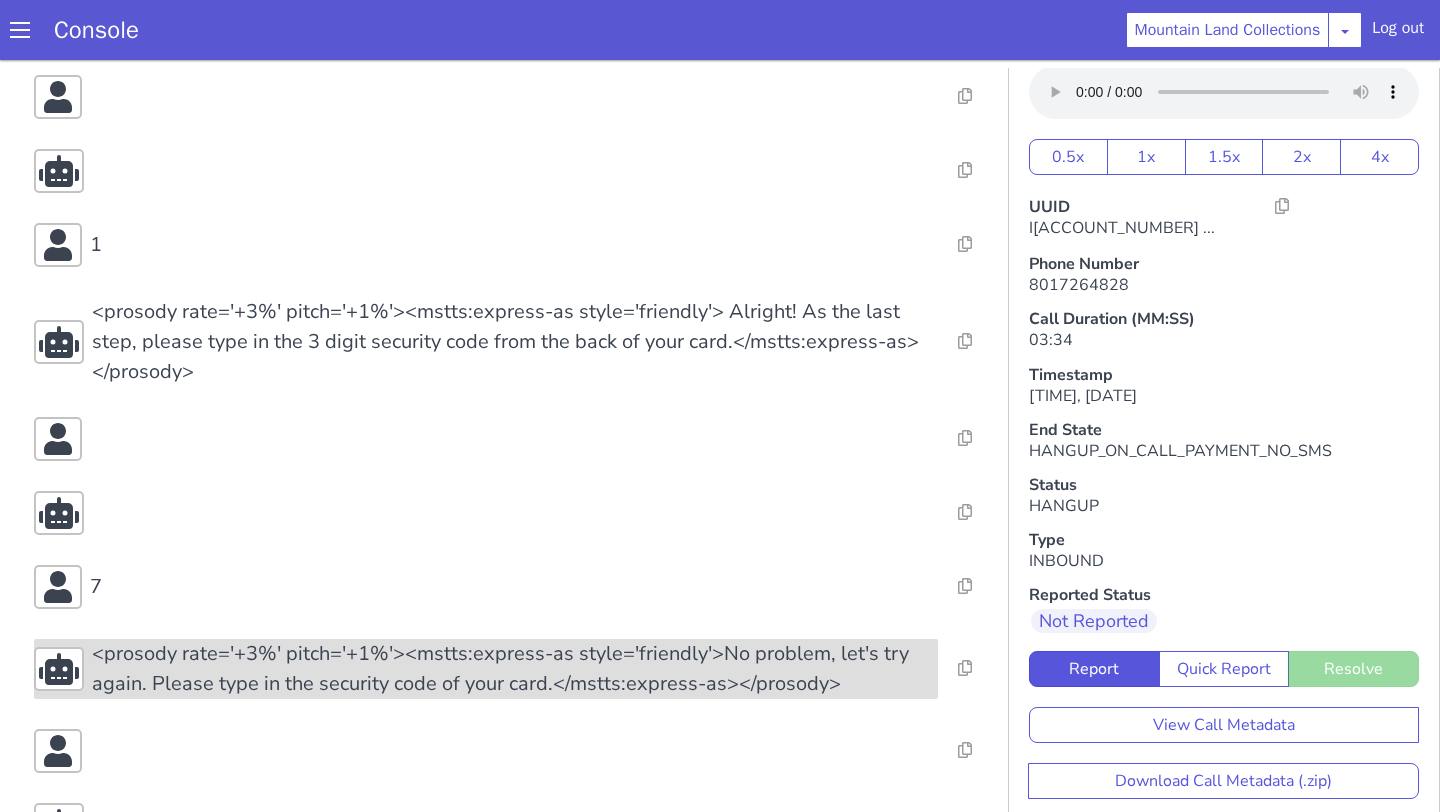 scroll, scrollTop: 3251, scrollLeft: 0, axis: vertical 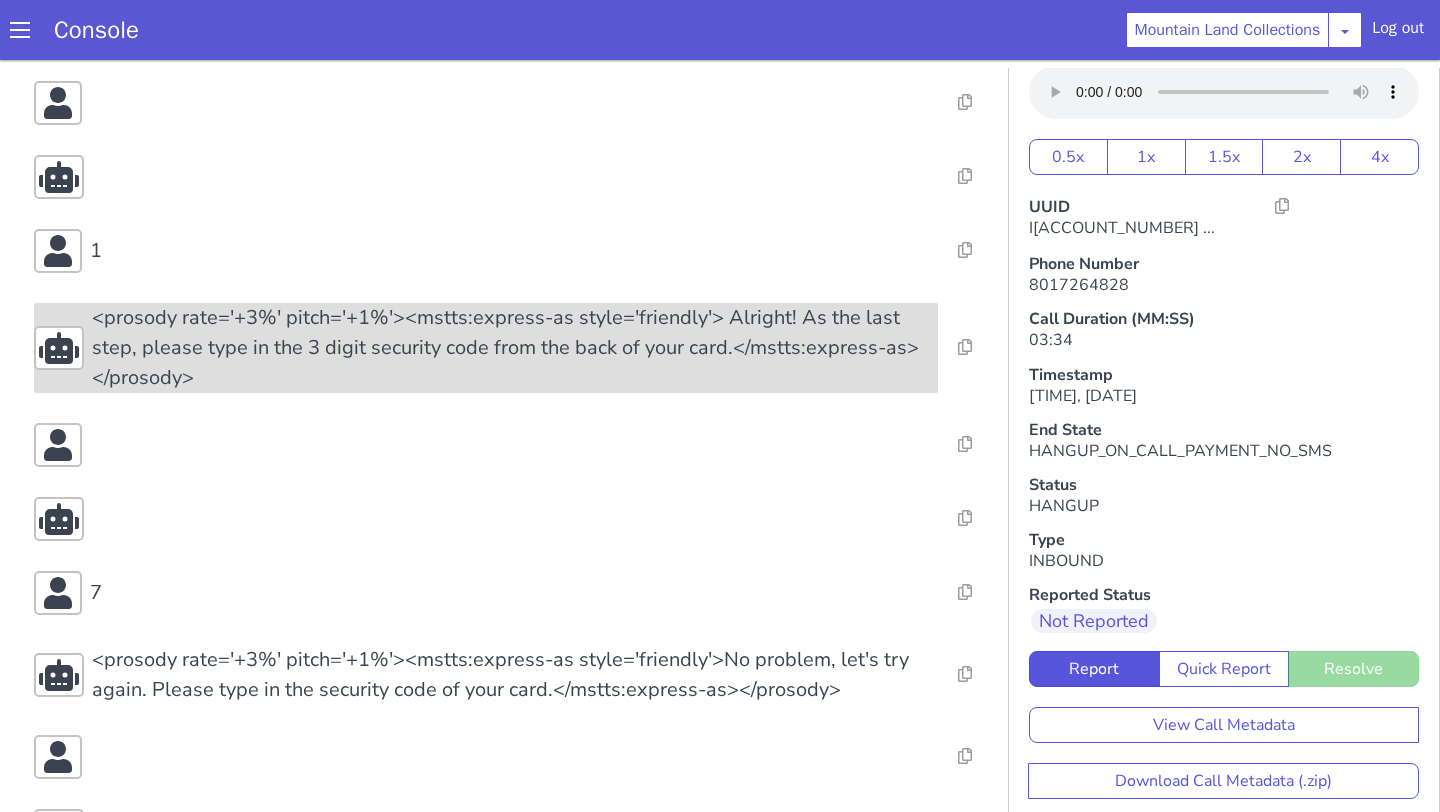 click on "<prosody rate='+3%' pitch='+1%'><mstts:express-as style='friendly'> Alright! As the last step, please type in the 3 digit security code from the back of your card.</mstts:express-as></prosody>" at bounding box center [515, 348] 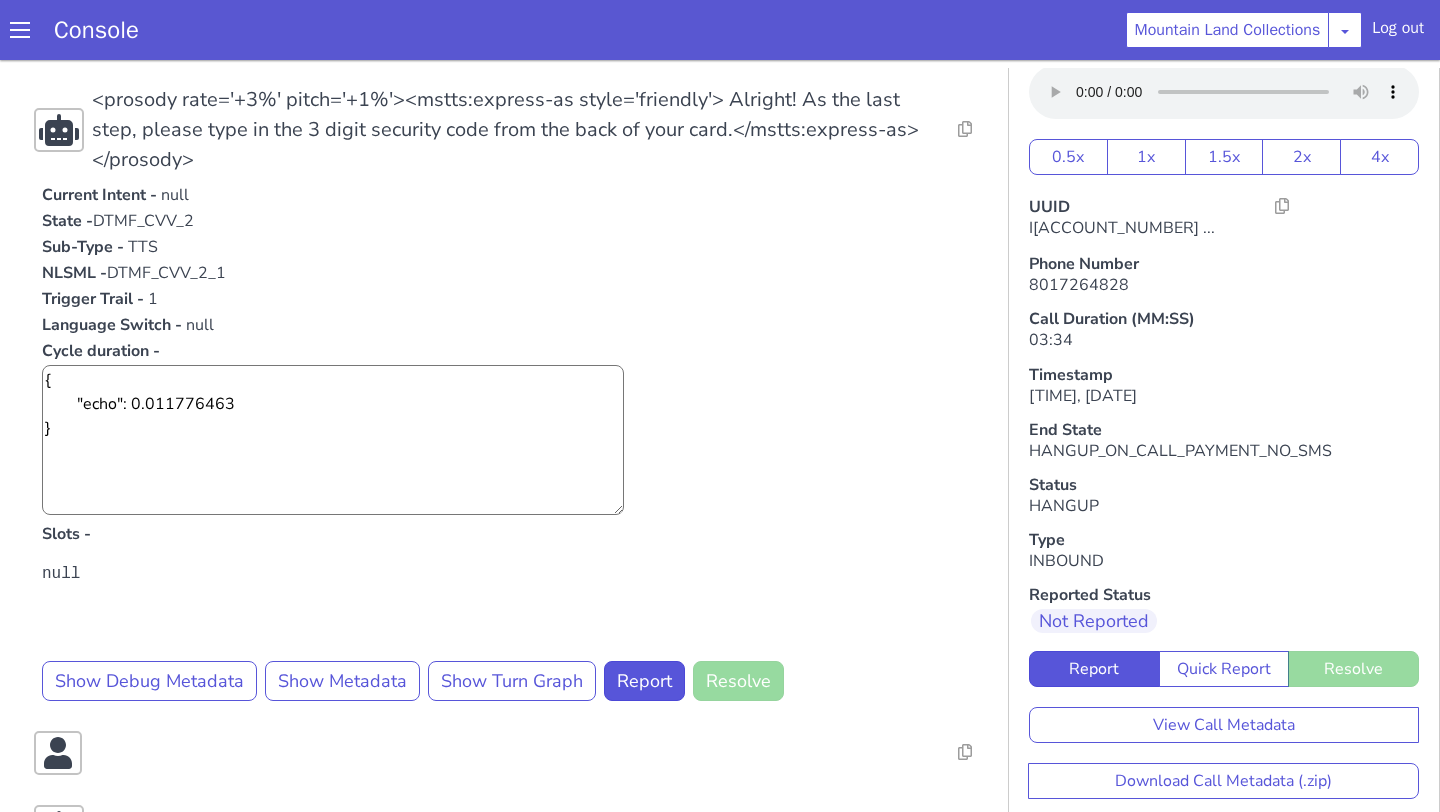 scroll, scrollTop: 3518, scrollLeft: 0, axis: vertical 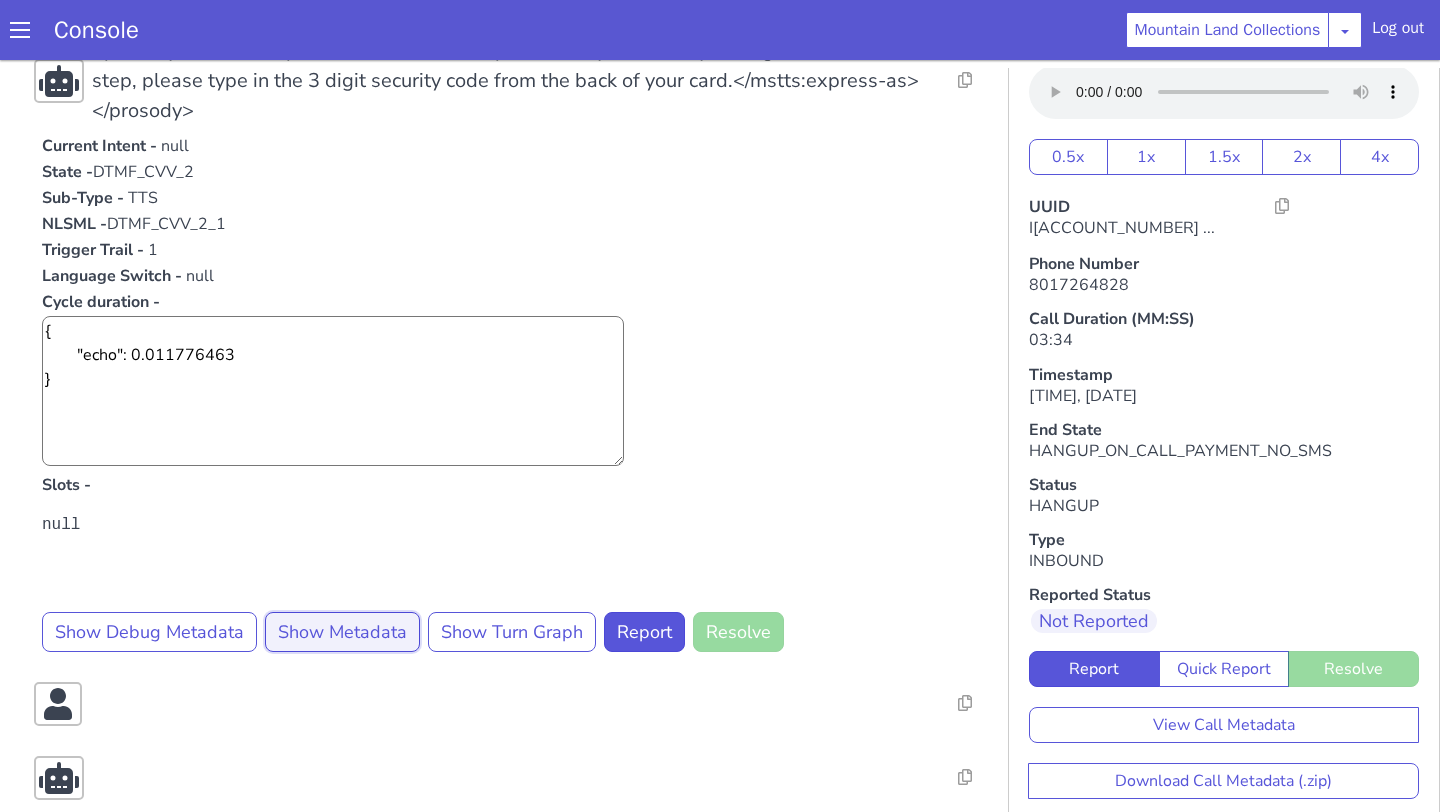 click on "Show Metadata" at bounding box center (342, 632) 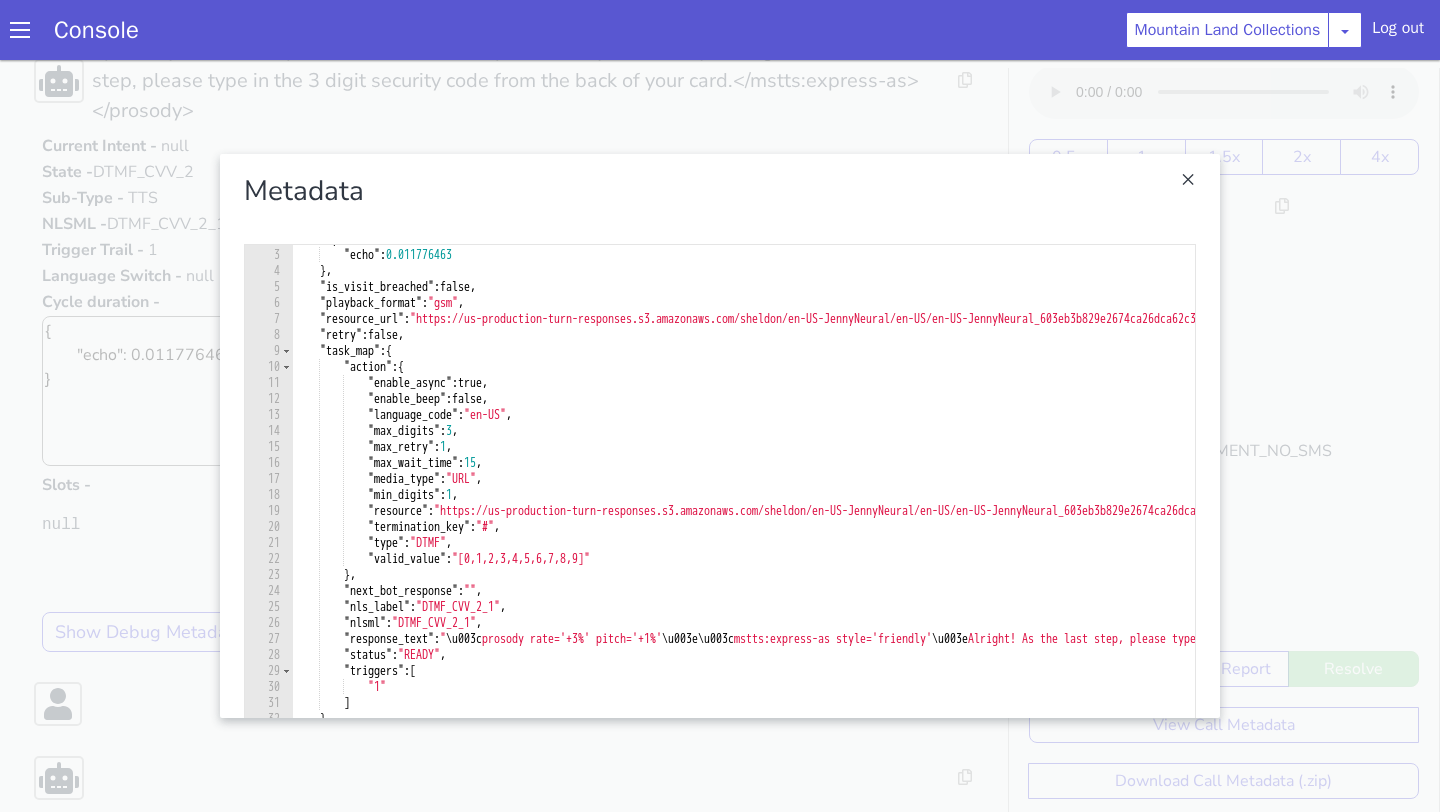 scroll, scrollTop: 30, scrollLeft: 0, axis: vertical 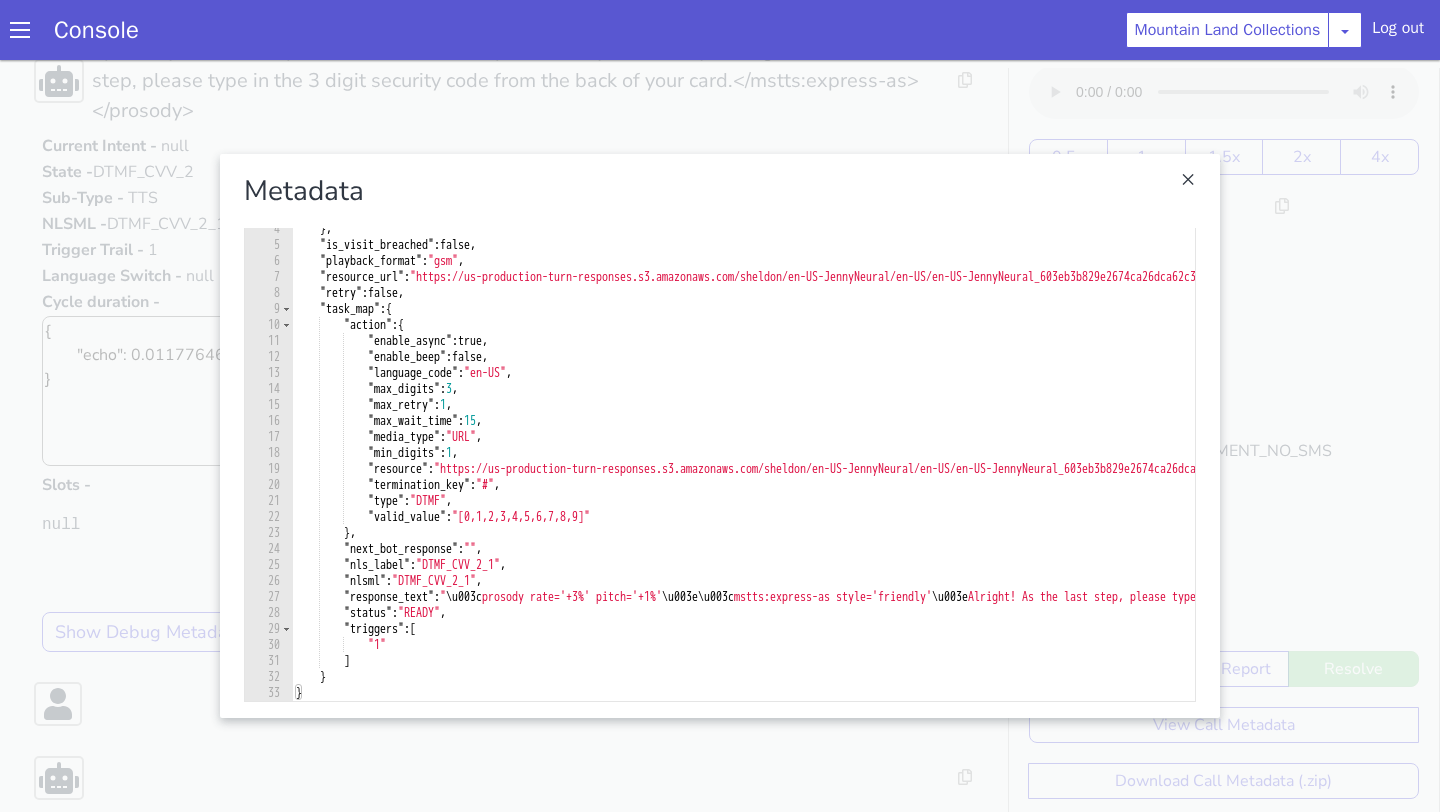 click at bounding box center (720, 436) 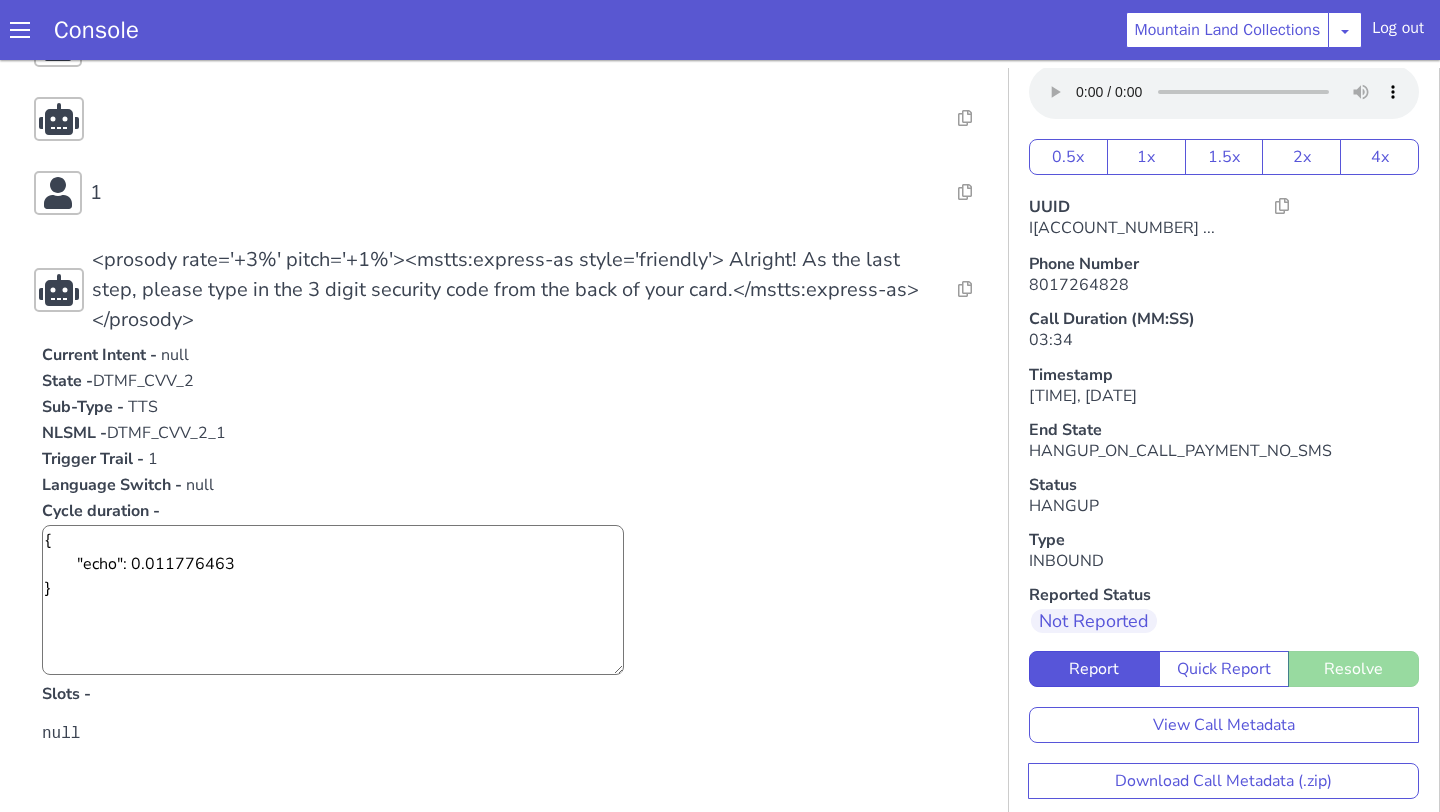 scroll, scrollTop: 3303, scrollLeft: 0, axis: vertical 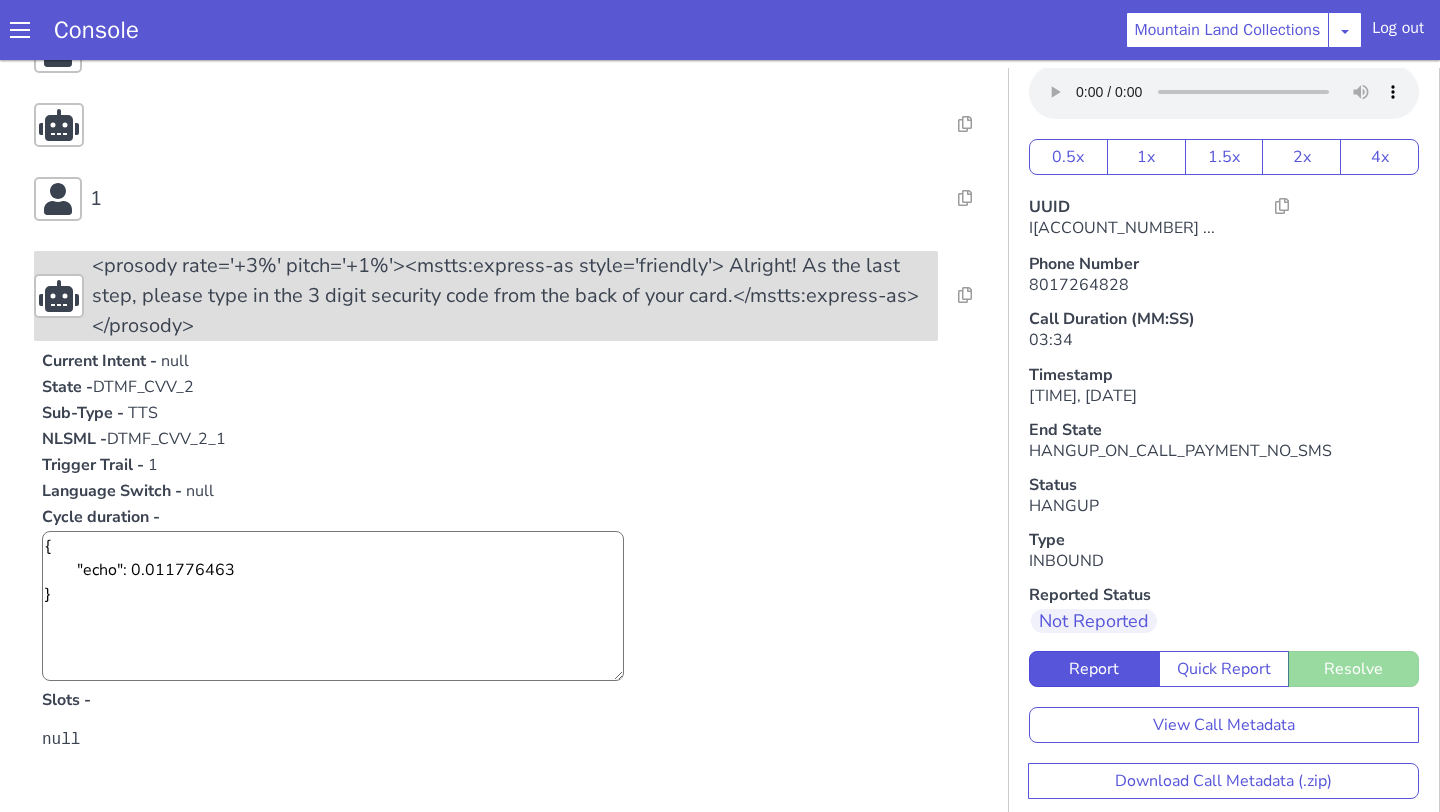click on "<prosody rate='+3%' pitch='+1%'><mstts:express-as style='friendly'> Alright! As the last step, please type in the 3 digit security code from the back of your card.</mstts:express-as></prosody>" at bounding box center (515, 296) 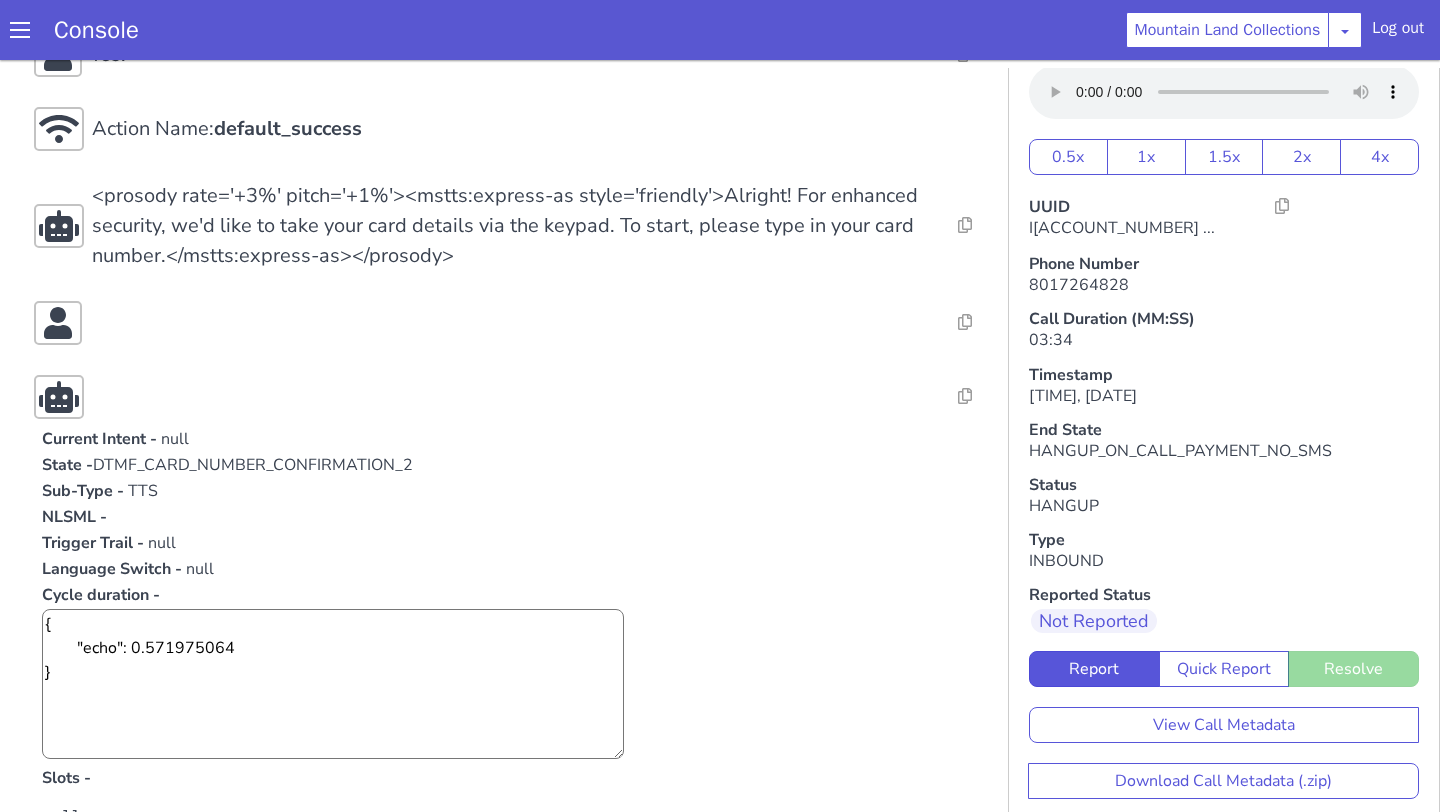 scroll, scrollTop: 2124, scrollLeft: 0, axis: vertical 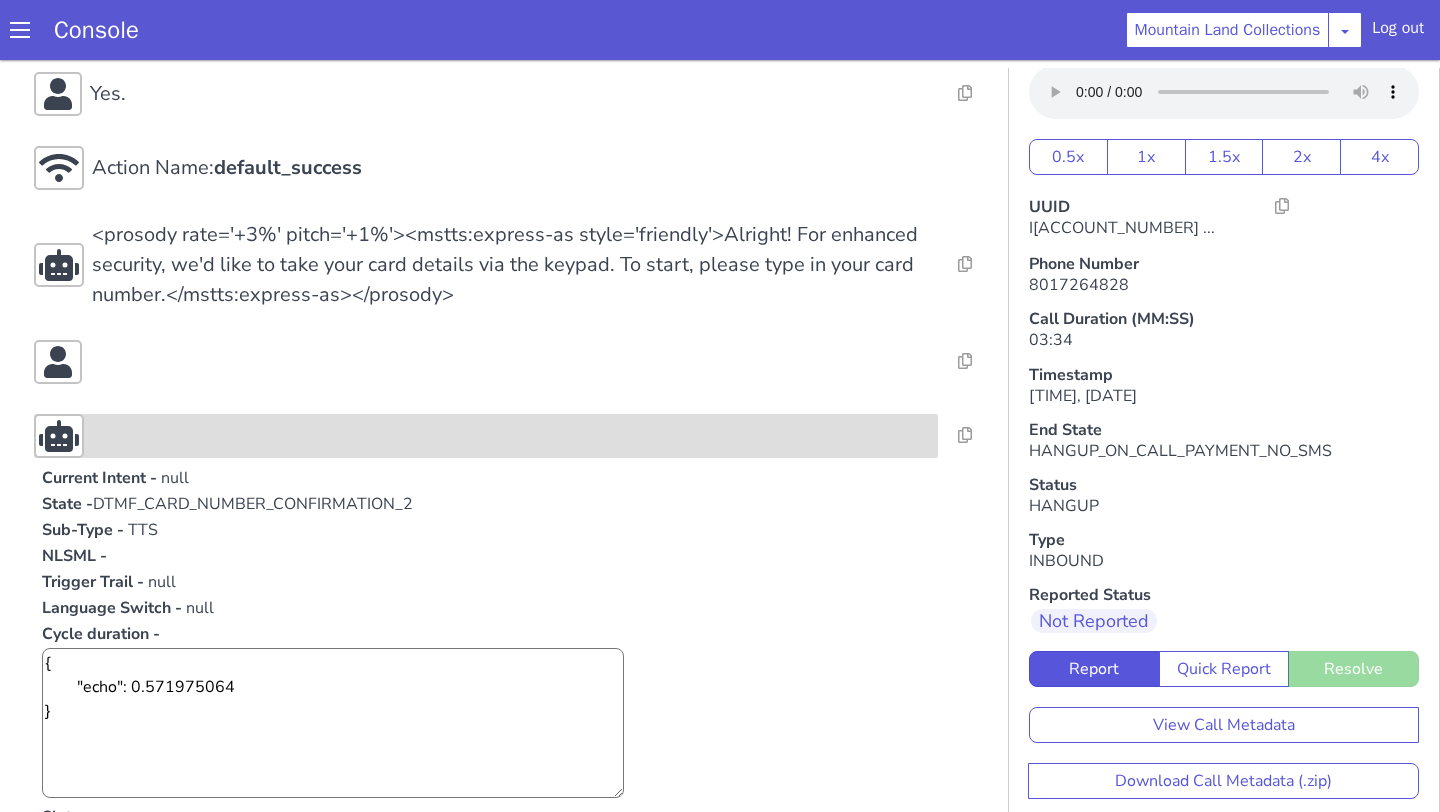 click at bounding box center [486, 436] 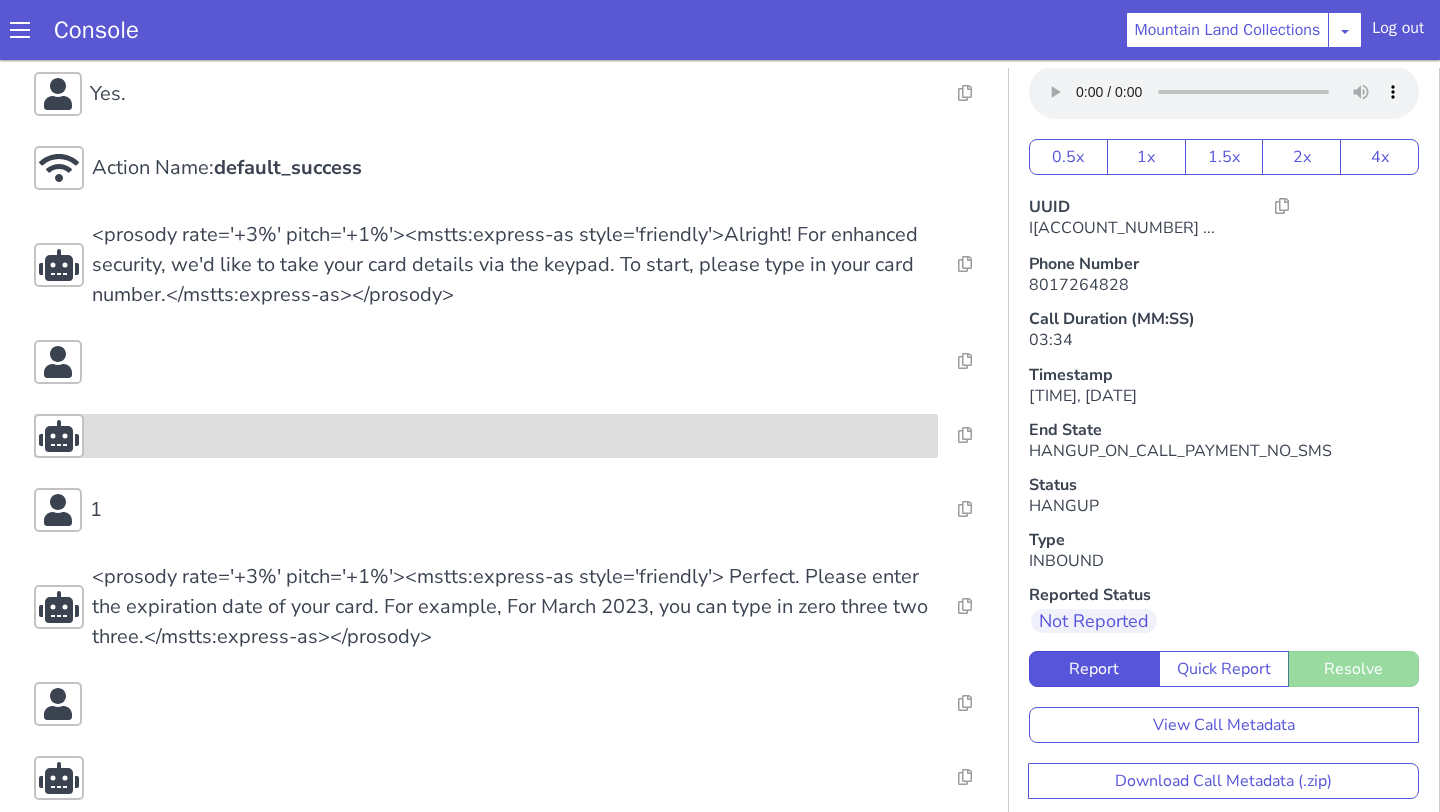click at bounding box center (486, 436) 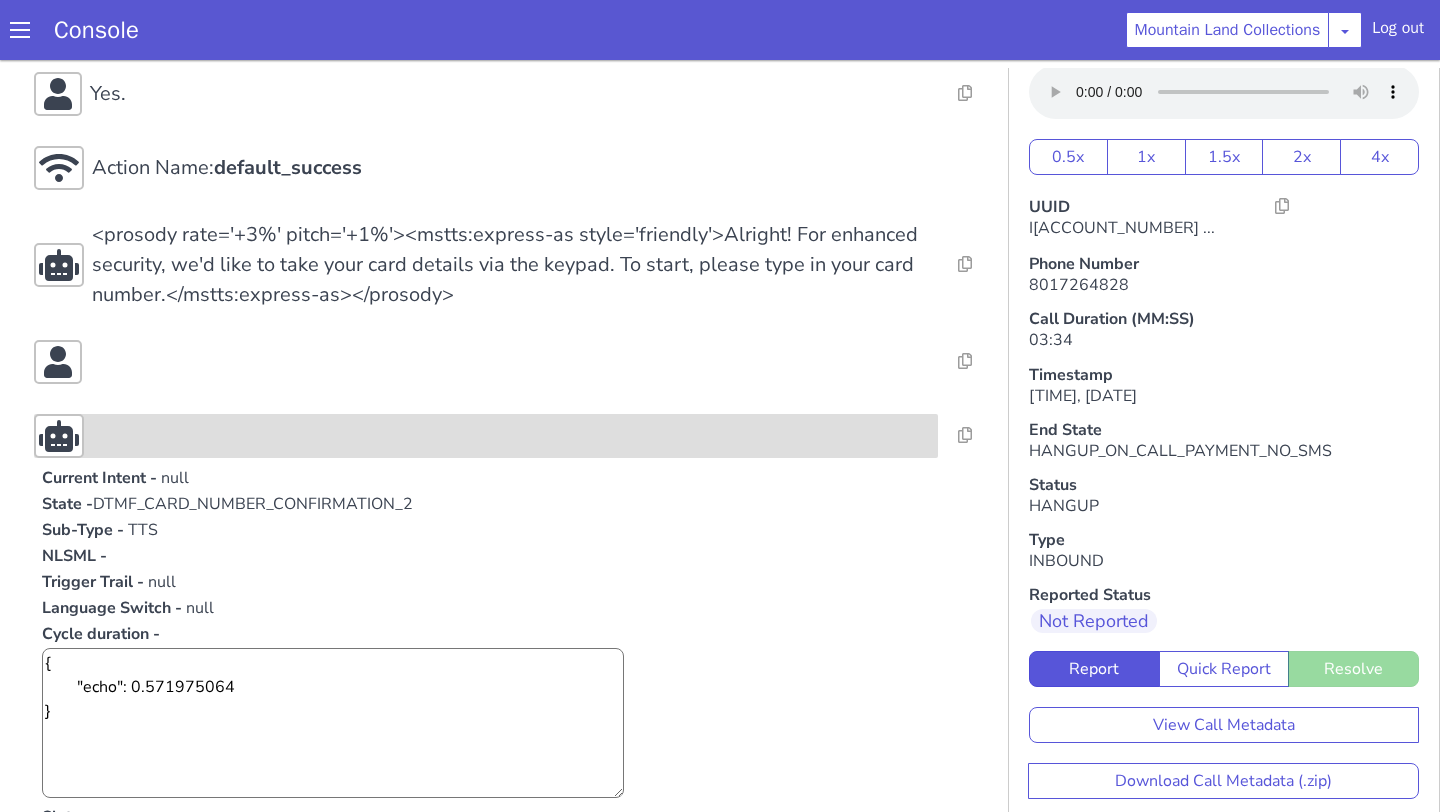 click at bounding box center (486, 436) 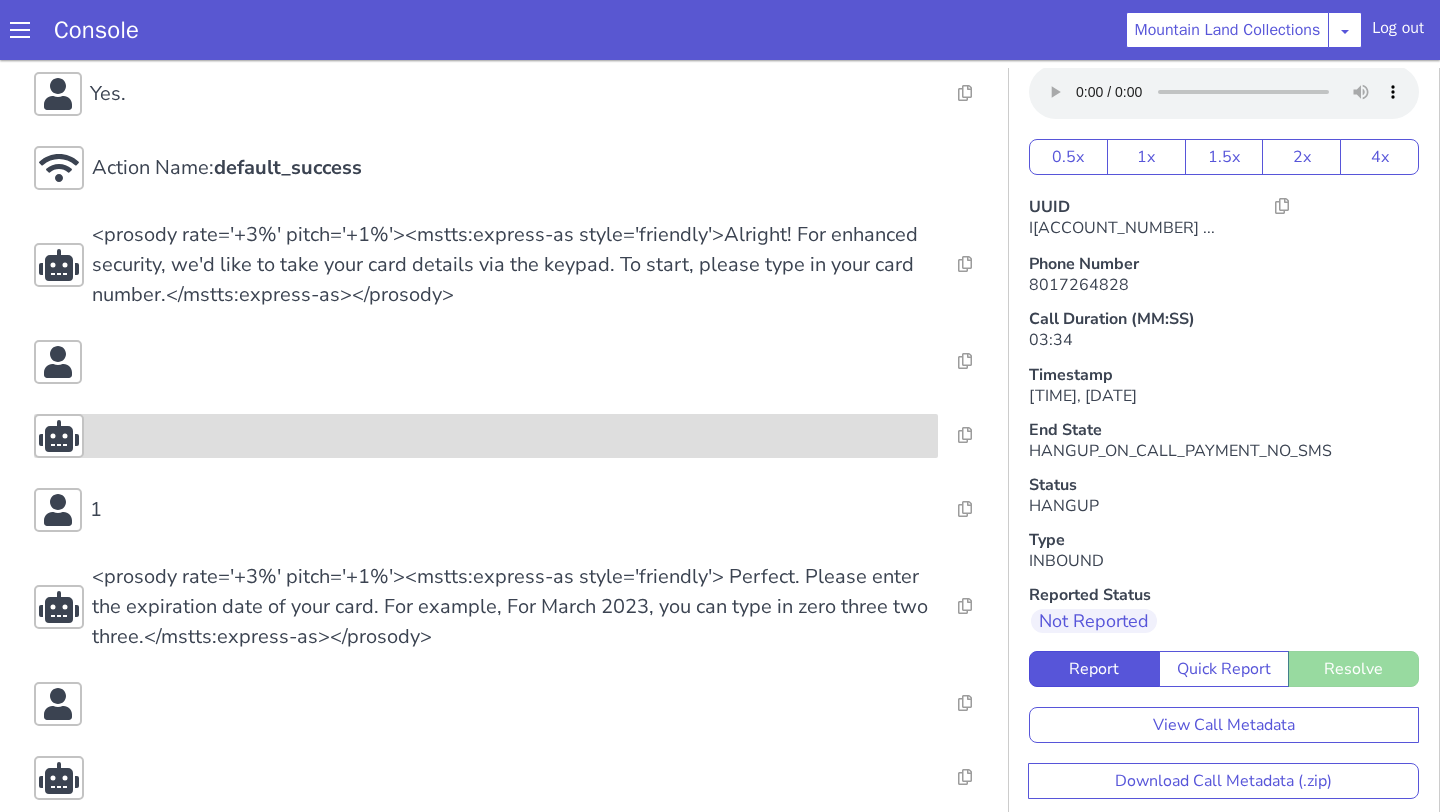 click at bounding box center (486, 436) 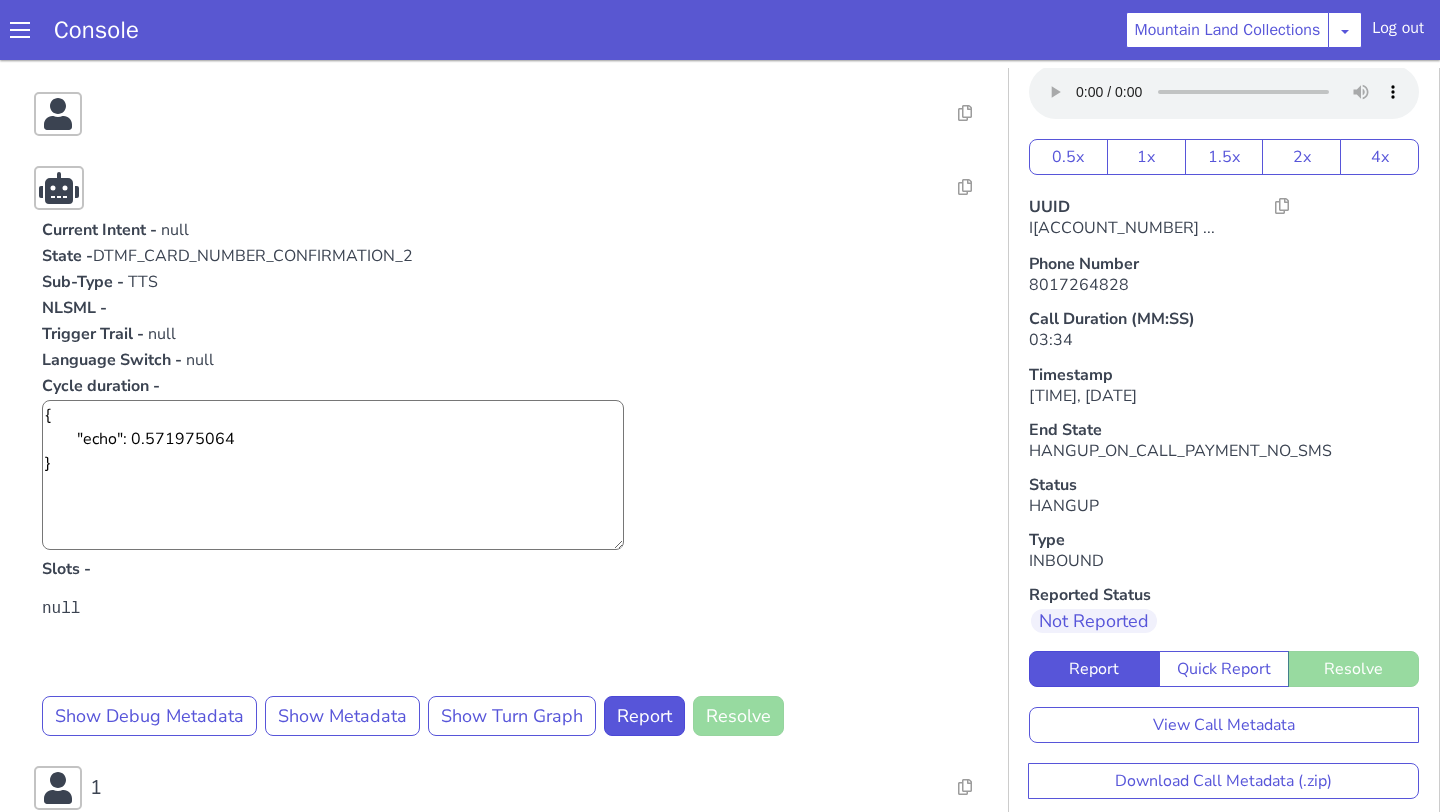 scroll, scrollTop: 2384, scrollLeft: 0, axis: vertical 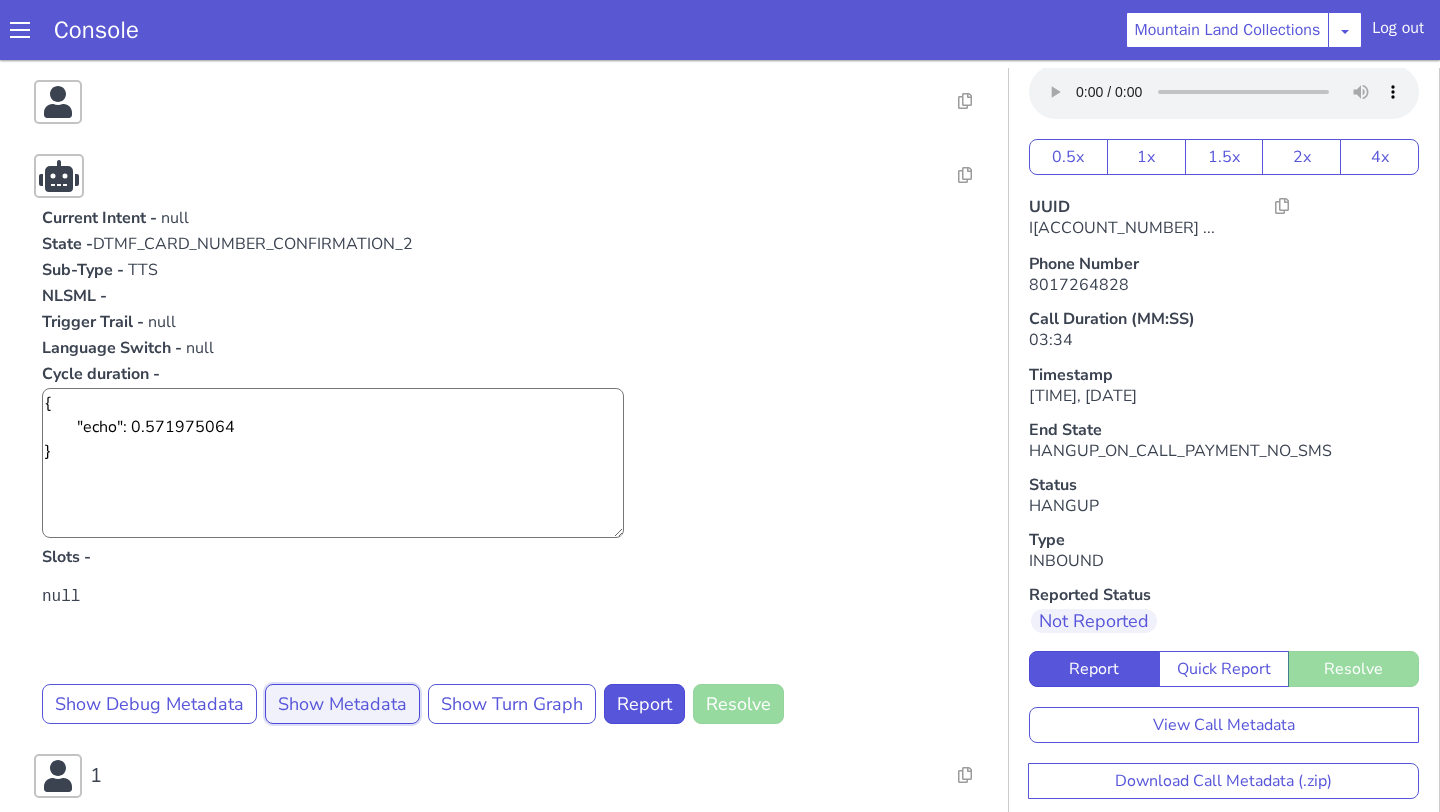 click on "Show Metadata" at bounding box center [342, 704] 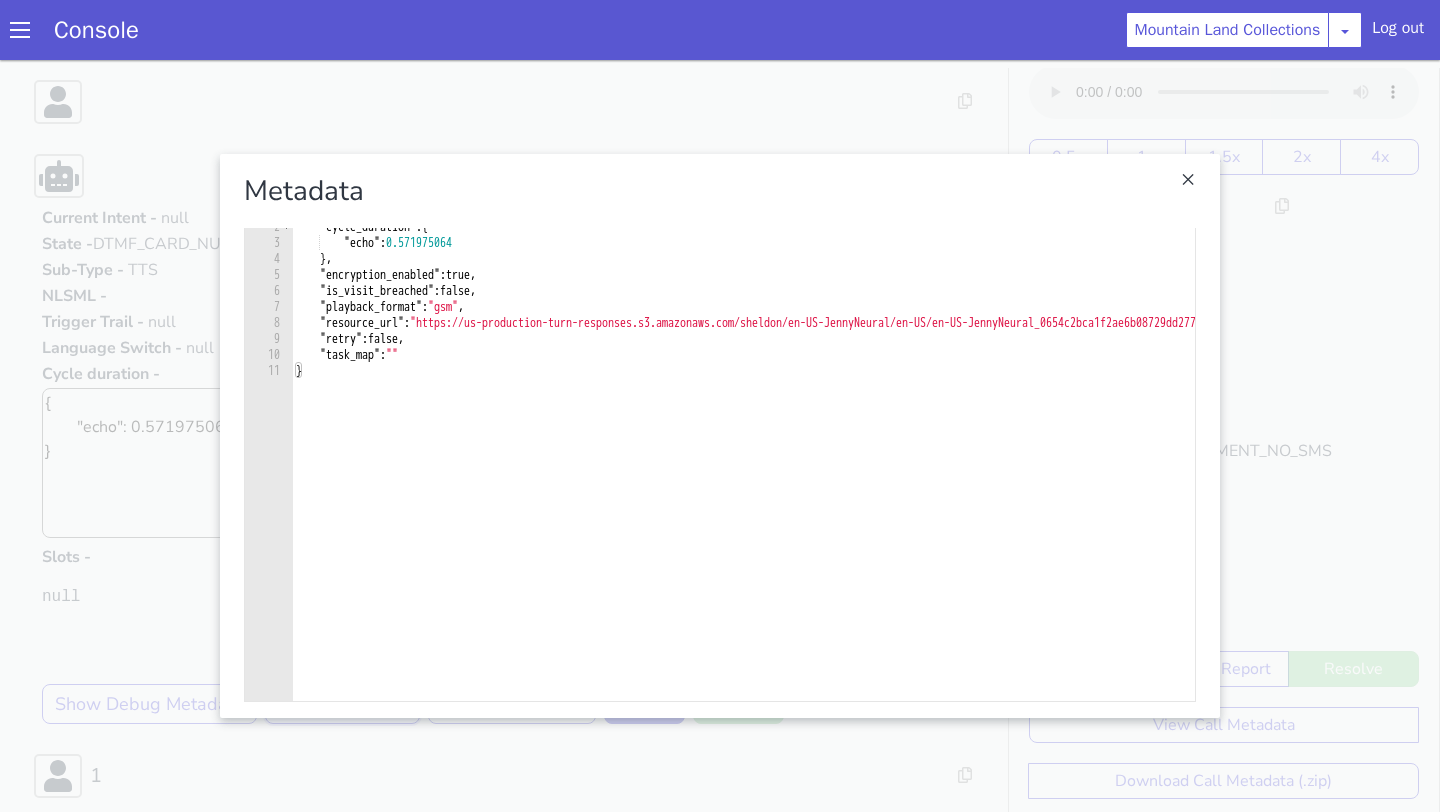 scroll, scrollTop: 0, scrollLeft: 1, axis: horizontal 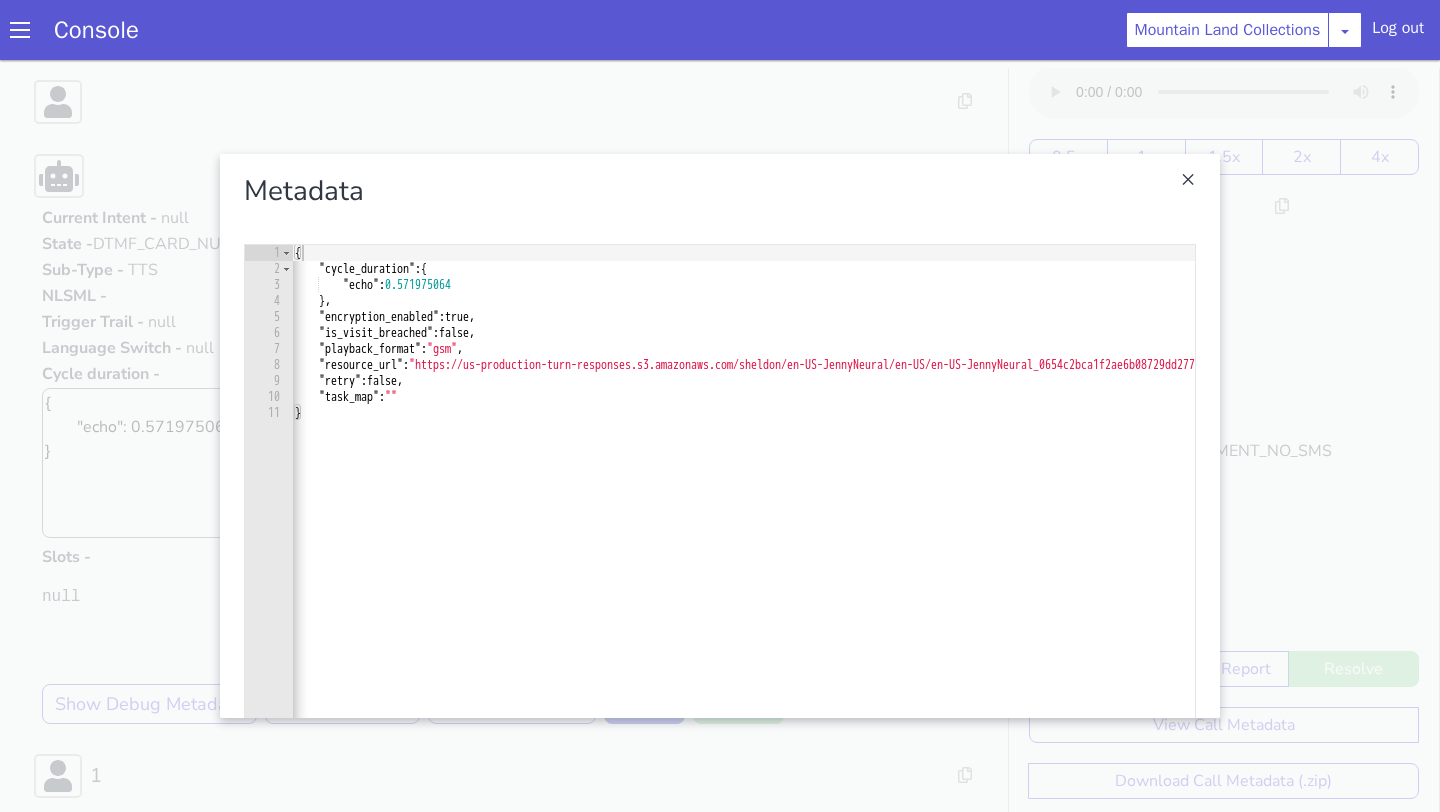 click at bounding box center (720, 436) 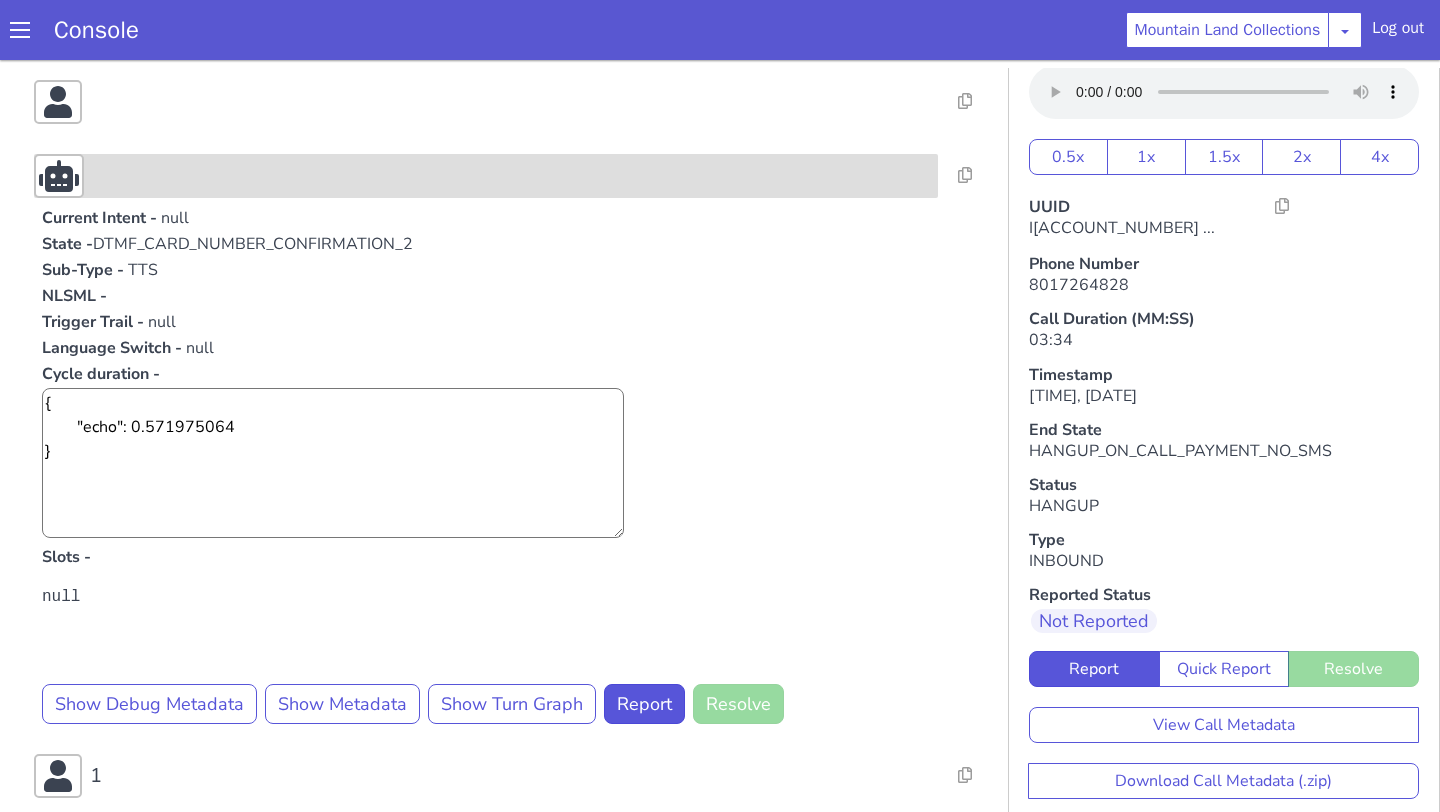 click at bounding box center (486, 176) 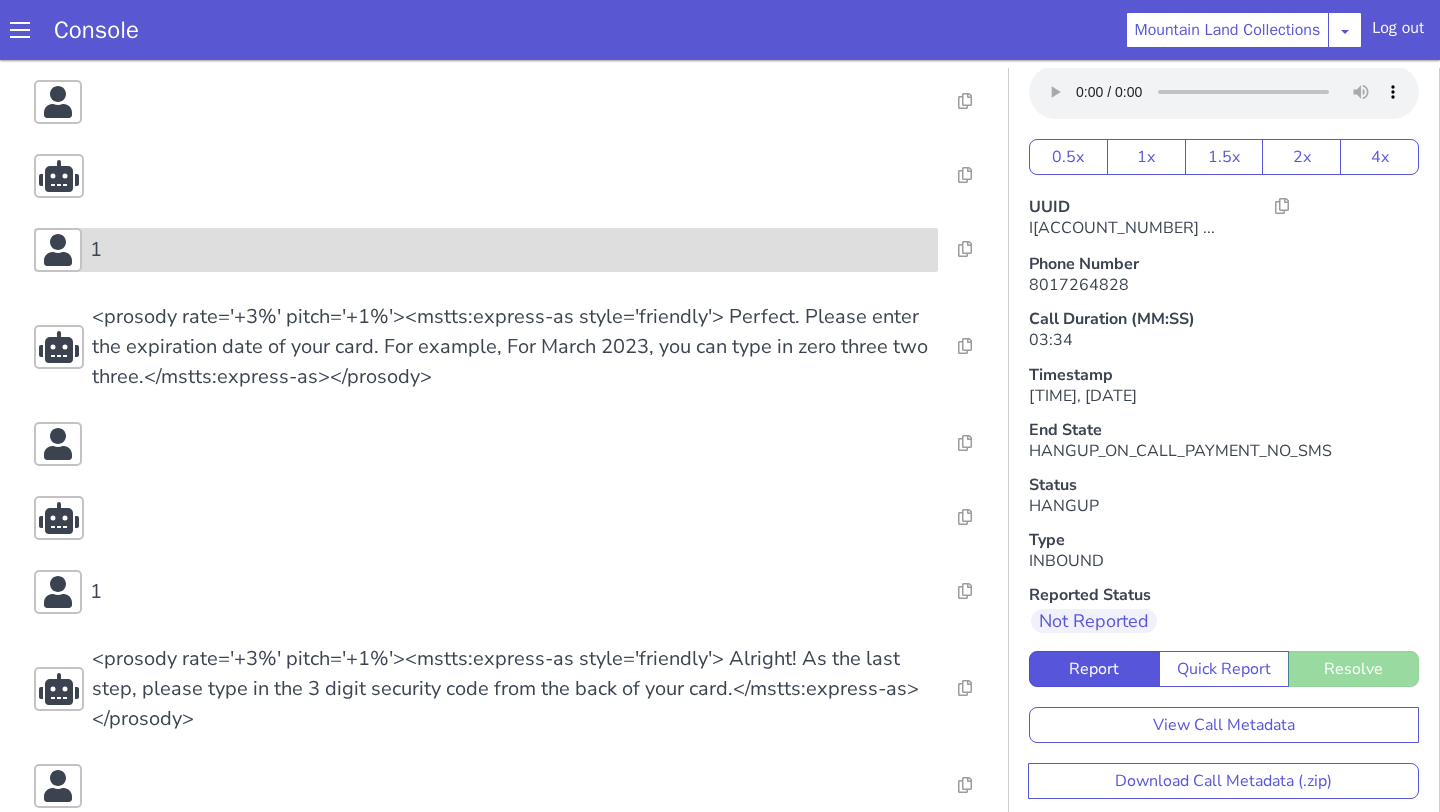 click on "1" at bounding box center (510, 250) 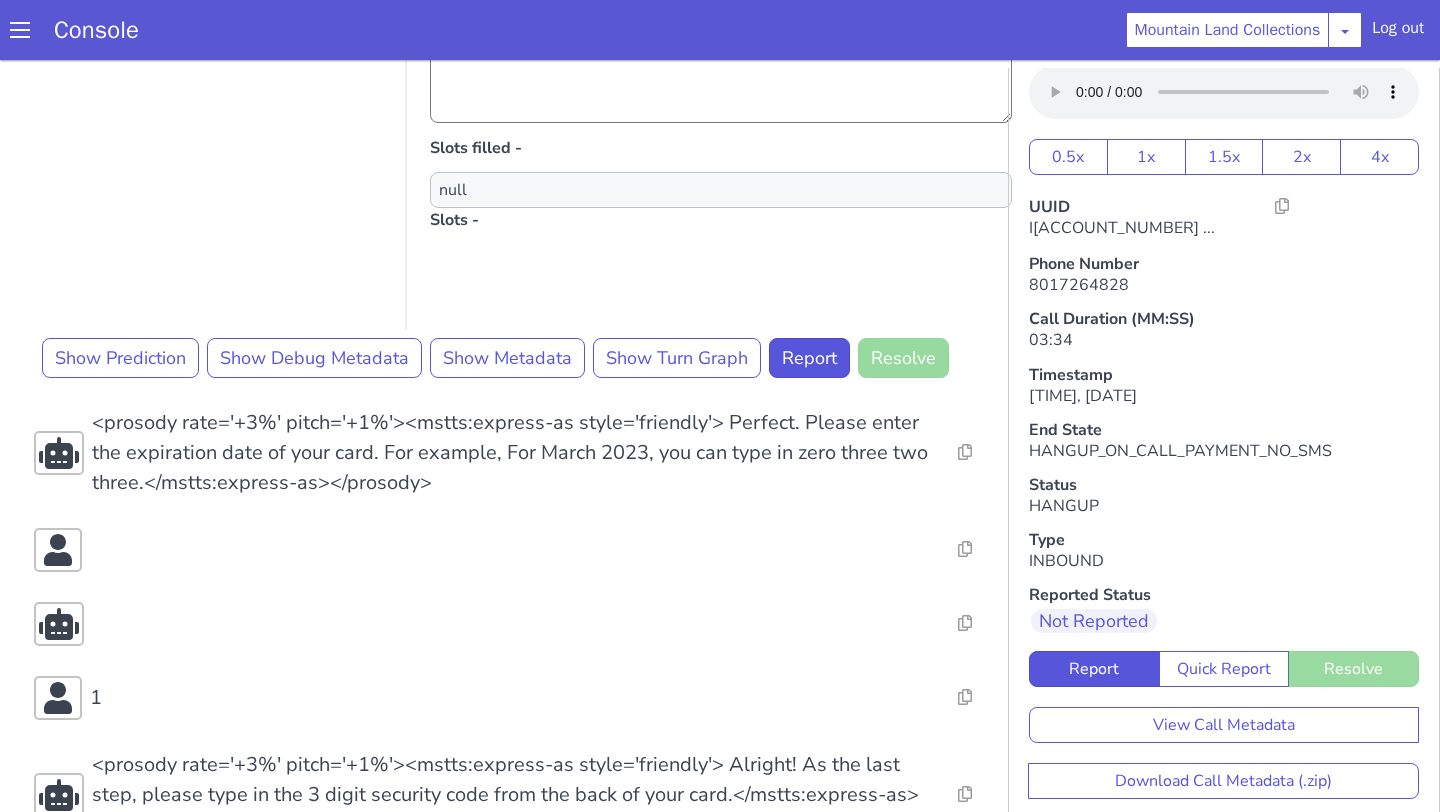 scroll, scrollTop: 2887, scrollLeft: 0, axis: vertical 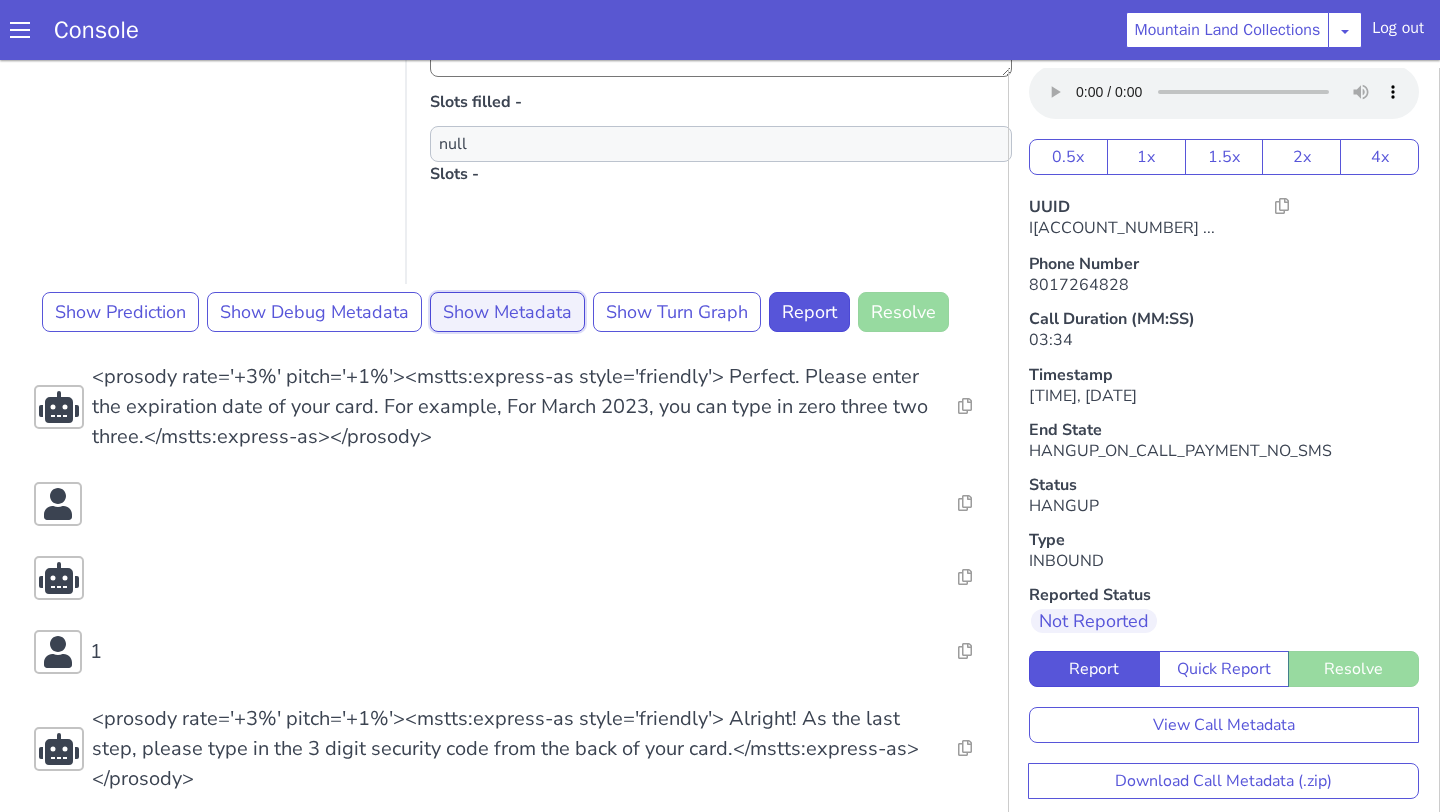 click on "Show Metadata" at bounding box center (507, 312) 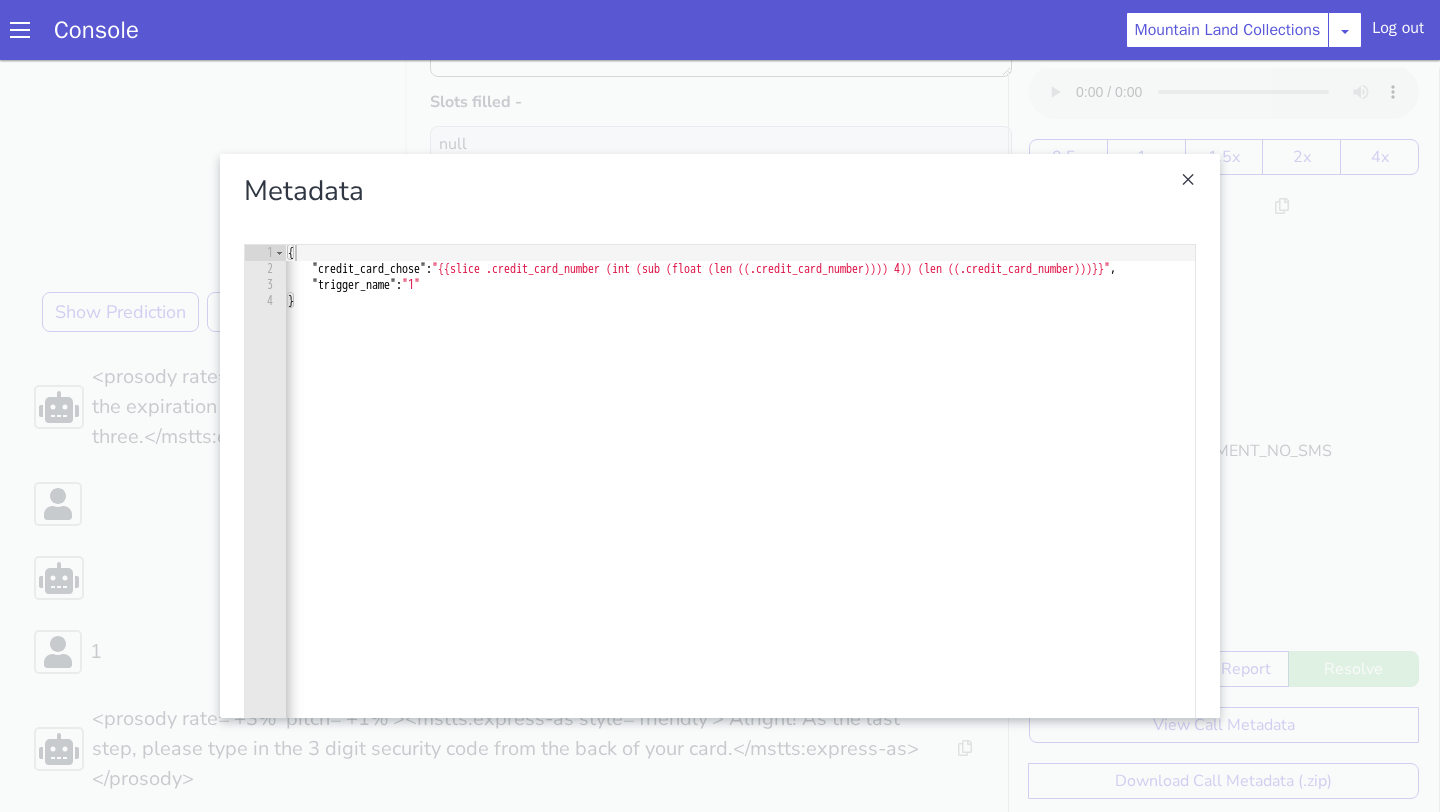 click on "{      "credit_card_chose" :  "{{ slice (.credit_card_number) (int (sub (float (len ((.credit_card_number)))) 4)) (len ((.credit_card_number)))}}" ,      "trigger_name" :  "1" }" at bounding box center (799, 510) 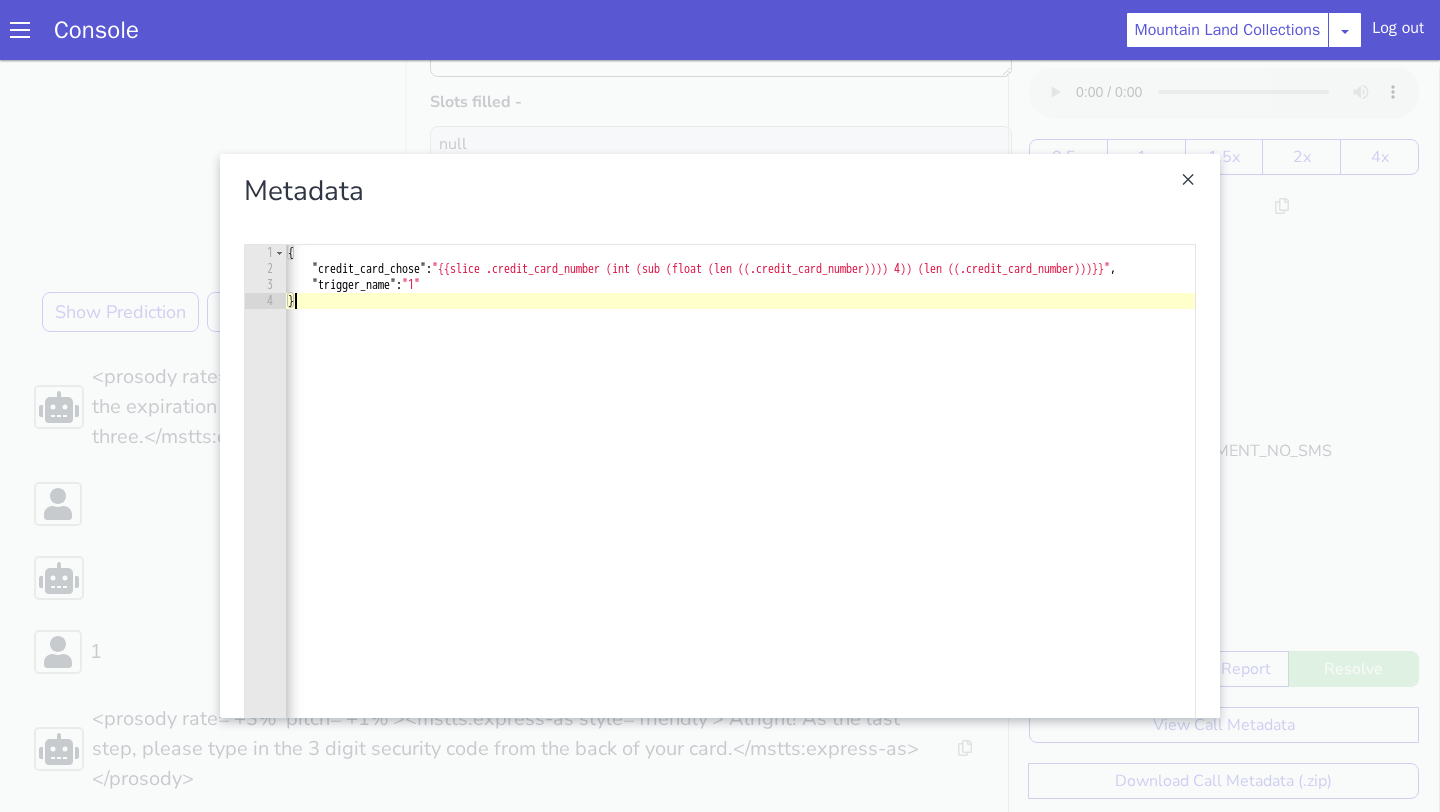 click on "{      "credit_card_chose" :  "{{ slice (.credit_card_number) (int (sub (float (len ((.credit_card_number)))) 4)) (len ((.credit_card_number)))}}" ,      "trigger_name" :  "1" }" at bounding box center [799, 510] 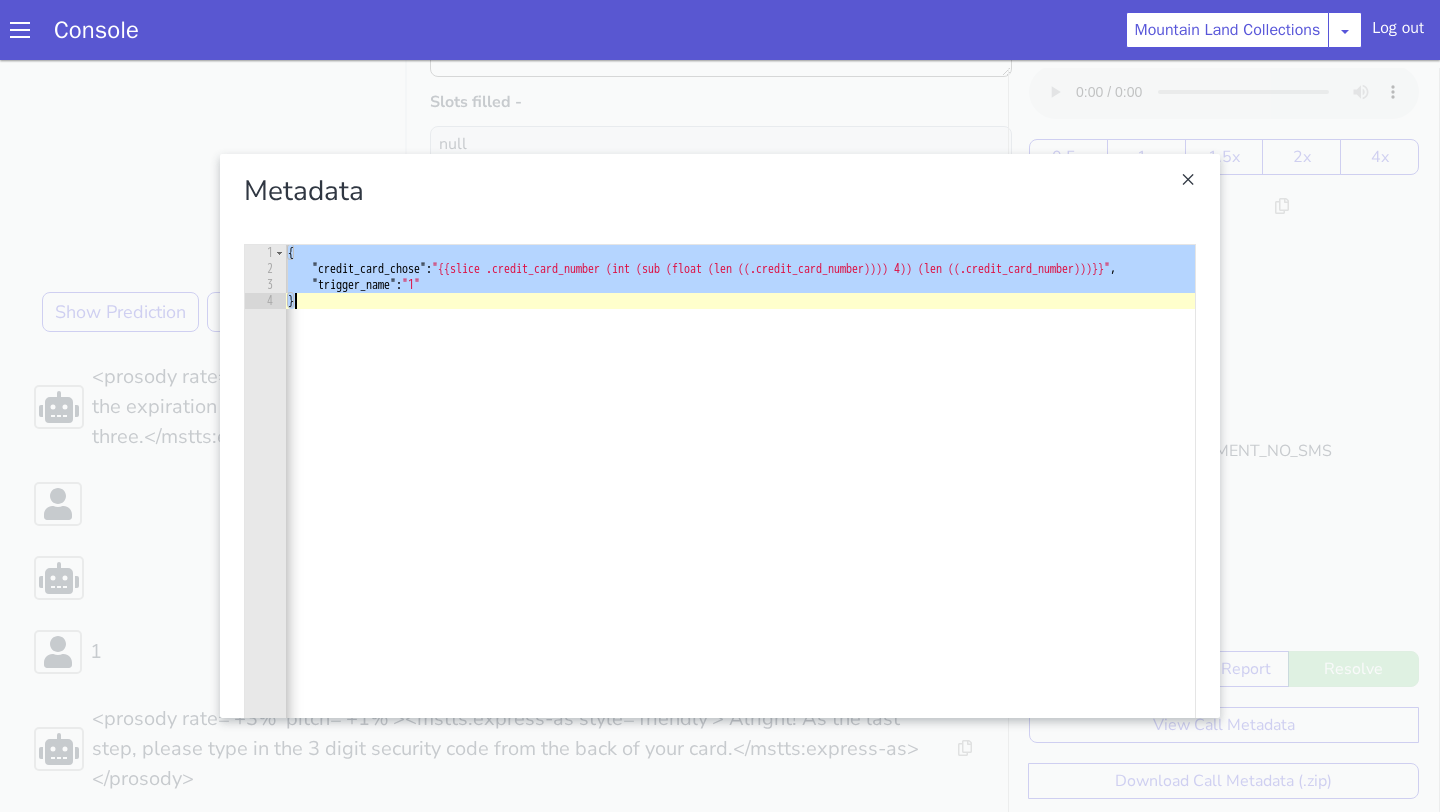 click on "{      "credit_card_chose" :  "{{ slice (.credit_card_number) (int (sub (float (len ((.credit_card_number)))) 4)) (len ((.credit_card_number)))}}" ,      "trigger_name" :  "1" }" at bounding box center (799, 510) 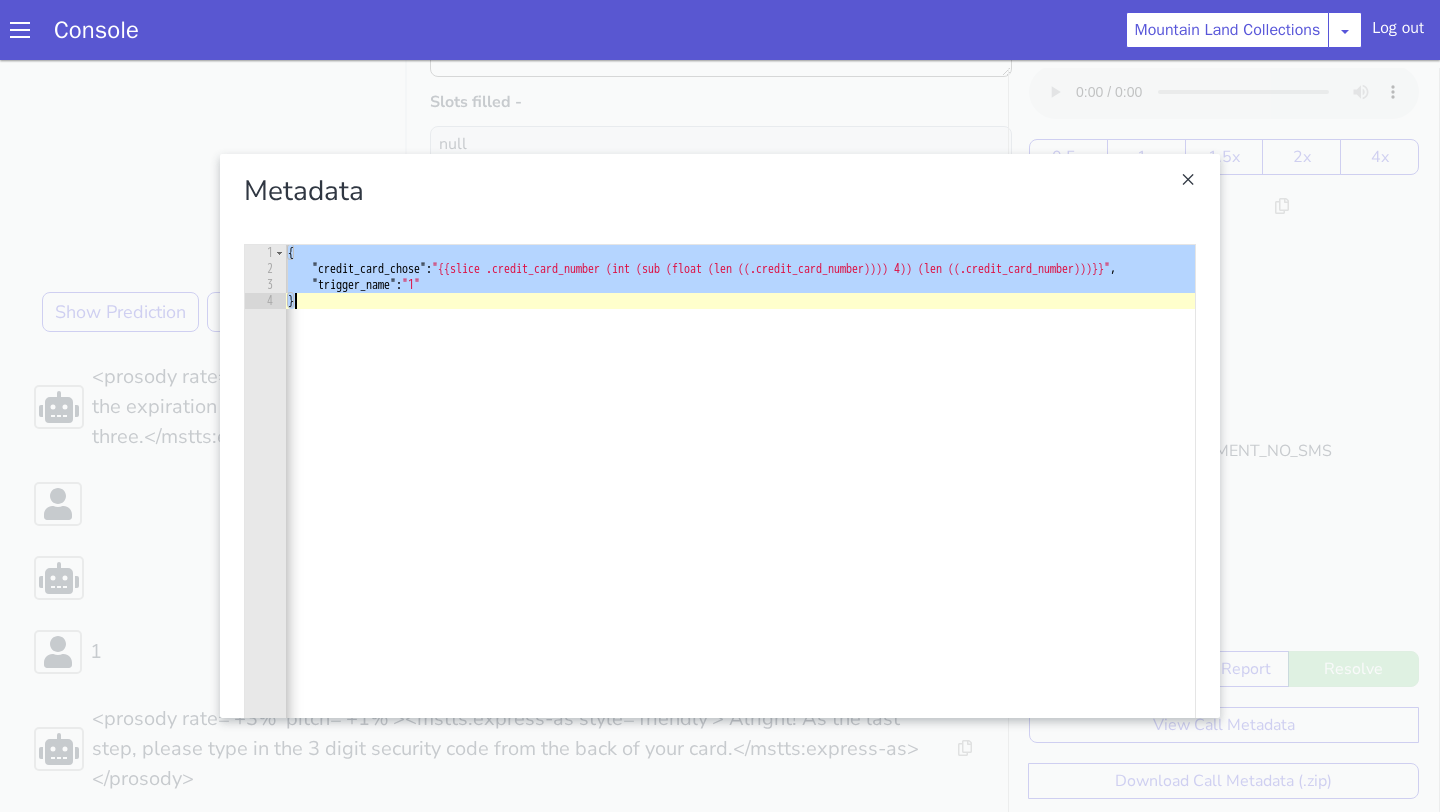 click on "{      "credit_card_chose" :  "{{ slice (.credit_card_number) (int (sub (float (len ((.credit_card_number)))) 4)) (len ((.credit_card_number)))}}" ,      "trigger_name" :  "1" }" at bounding box center [799, 510] 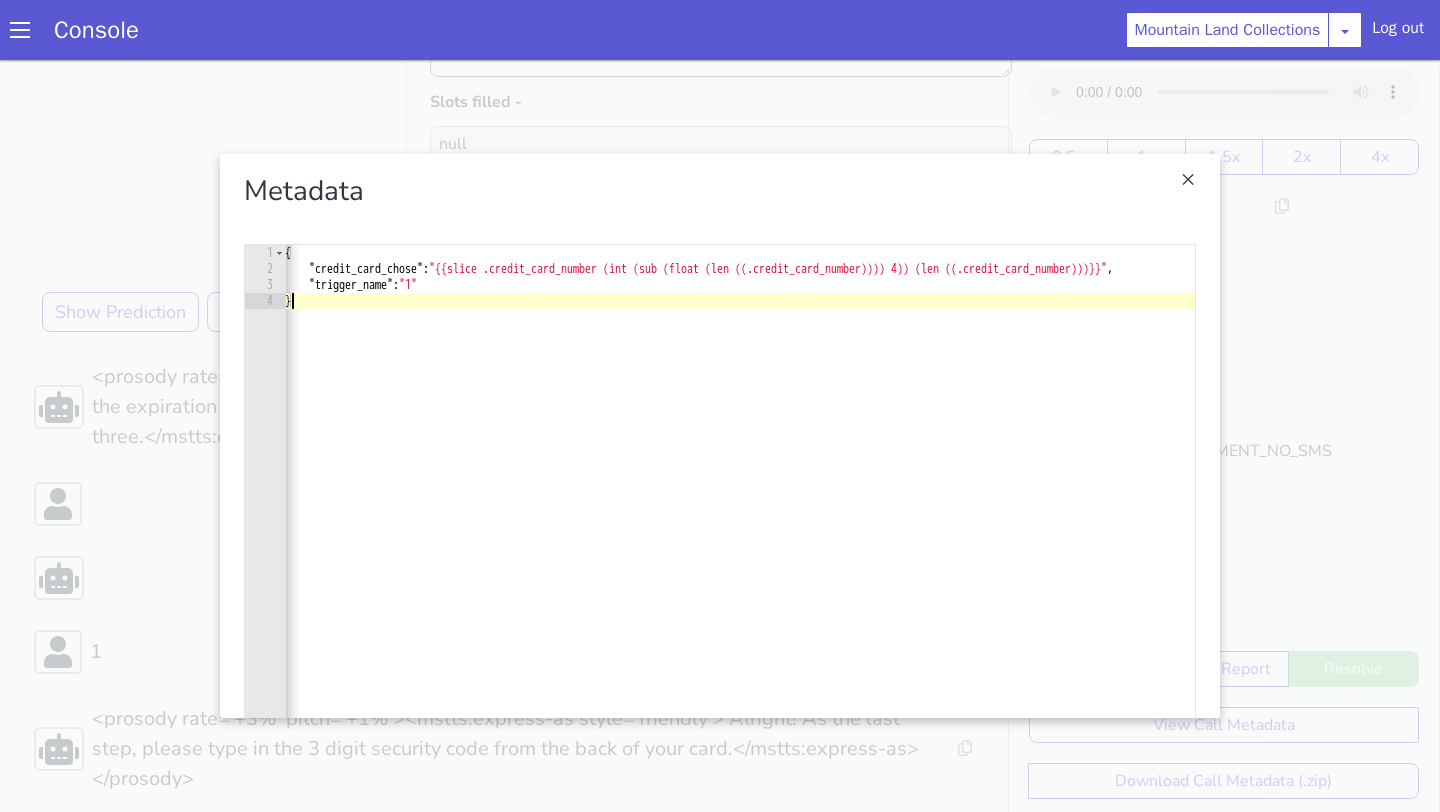 scroll, scrollTop: 0, scrollLeft: 0, axis: both 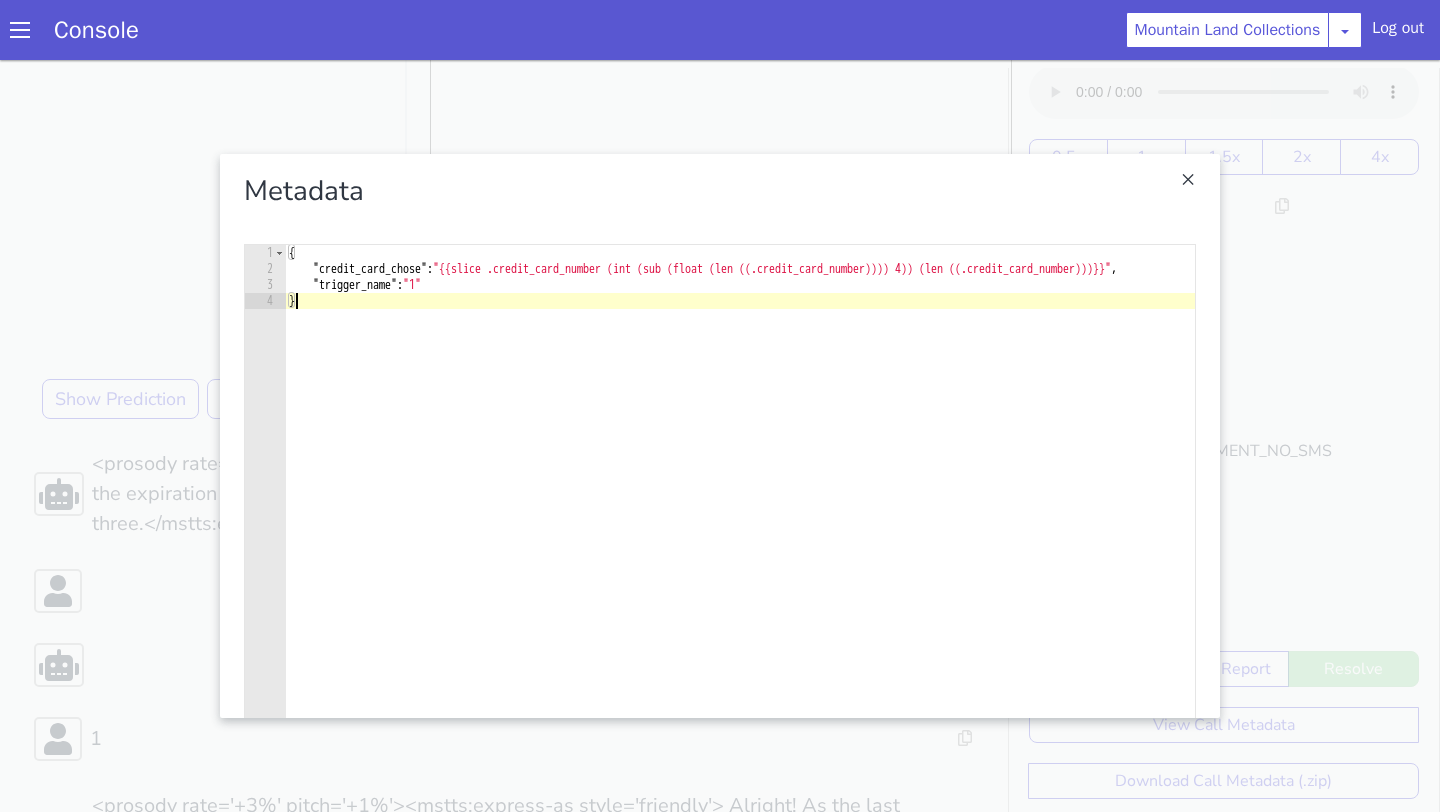 click on "{      "credit_card_chose" :  "{{ slice (.credit_card_number) (int (sub (float (len ((.credit_card_number)))) 4)) (len ((.credit_card_number)))}}" ,      "trigger_name" :  "1" }" at bounding box center [800, 510] 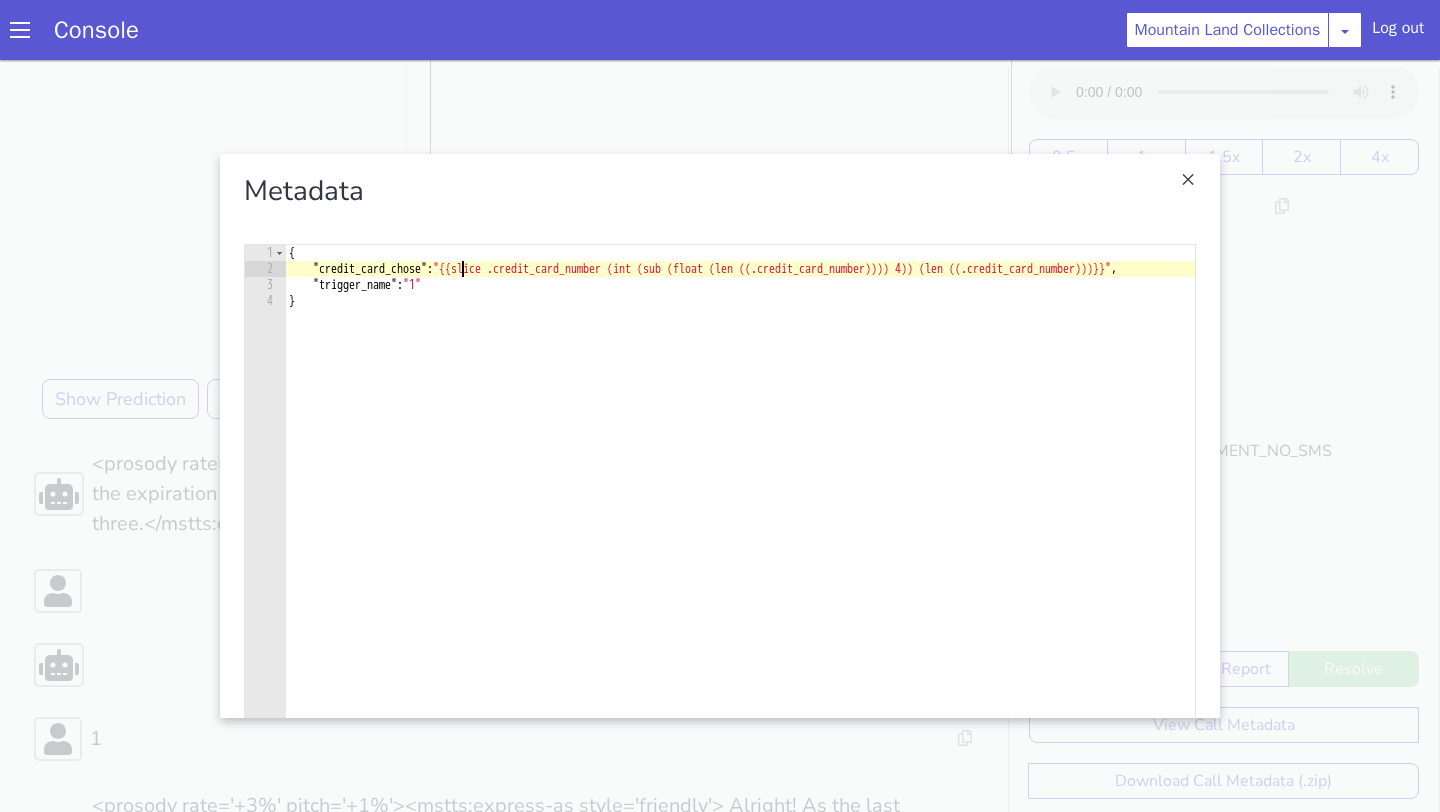click on "{      "credit_card_chose" :  "{{ slice (.credit_card_number) (int (sub (float (len ((.credit_card_number)))) 4)) (len ((.credit_card_number)))}}" ,      "trigger_name" :  "1" }" at bounding box center [800, 510] 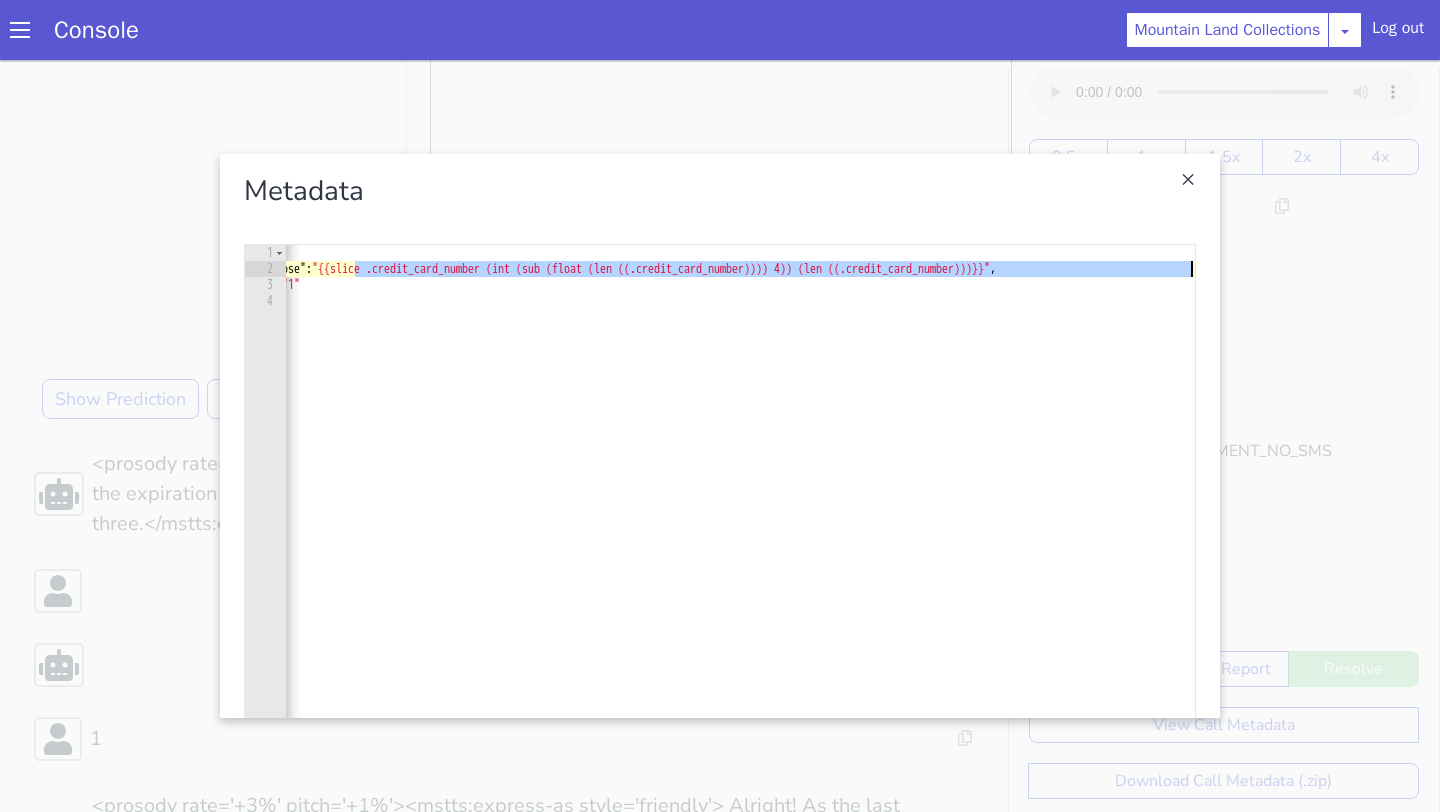 scroll, scrollTop: 0, scrollLeft: 121, axis: horizontal 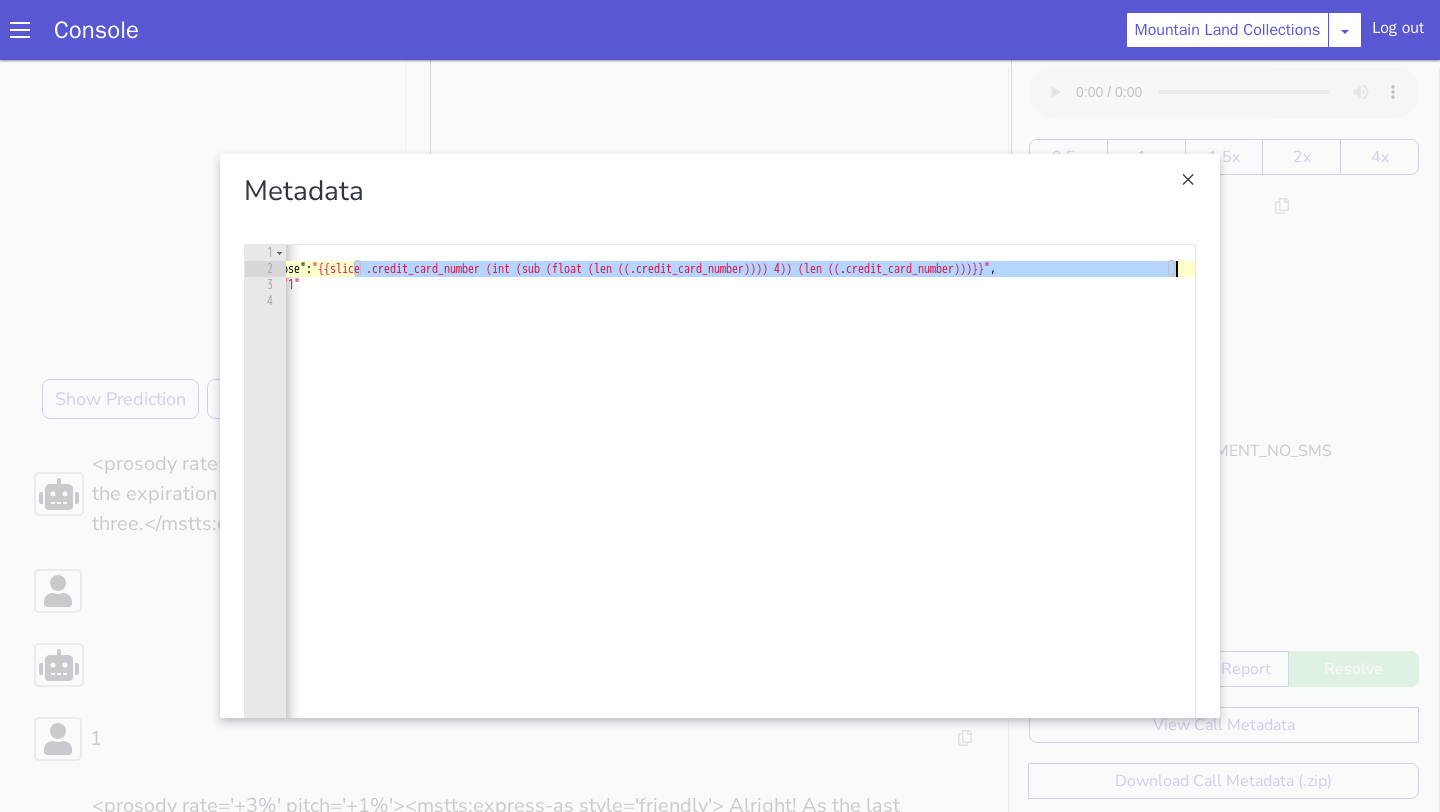 click on "{      "credit_card_chose" :  "{{ slice (.credit_card_number) (int (sub (float (len ((.credit_card_number)))) 4)) (len ((.credit_card_number)))}}" ,      "trigger_name" :  "1" }" at bounding box center [679, 510] 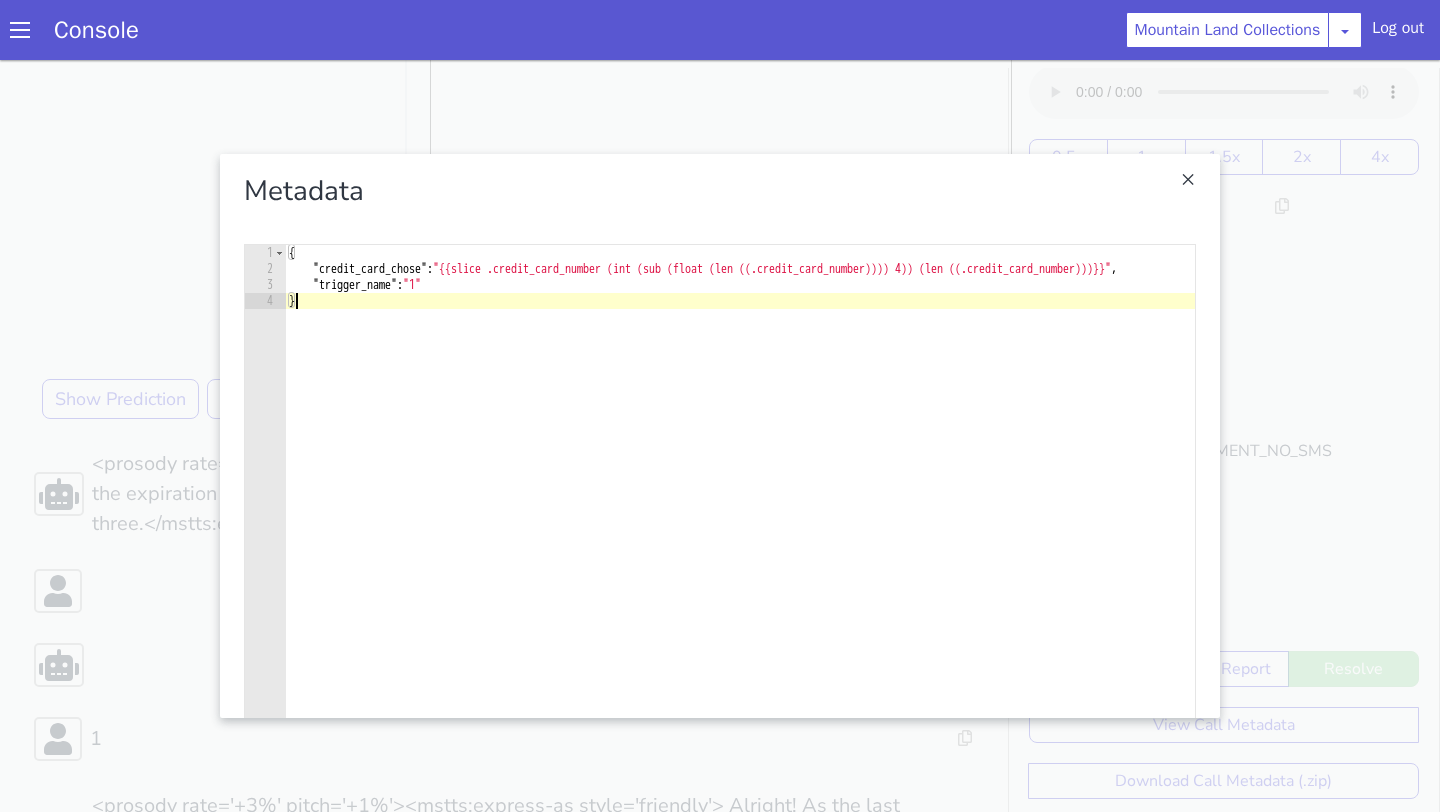 click at bounding box center [720, 436] 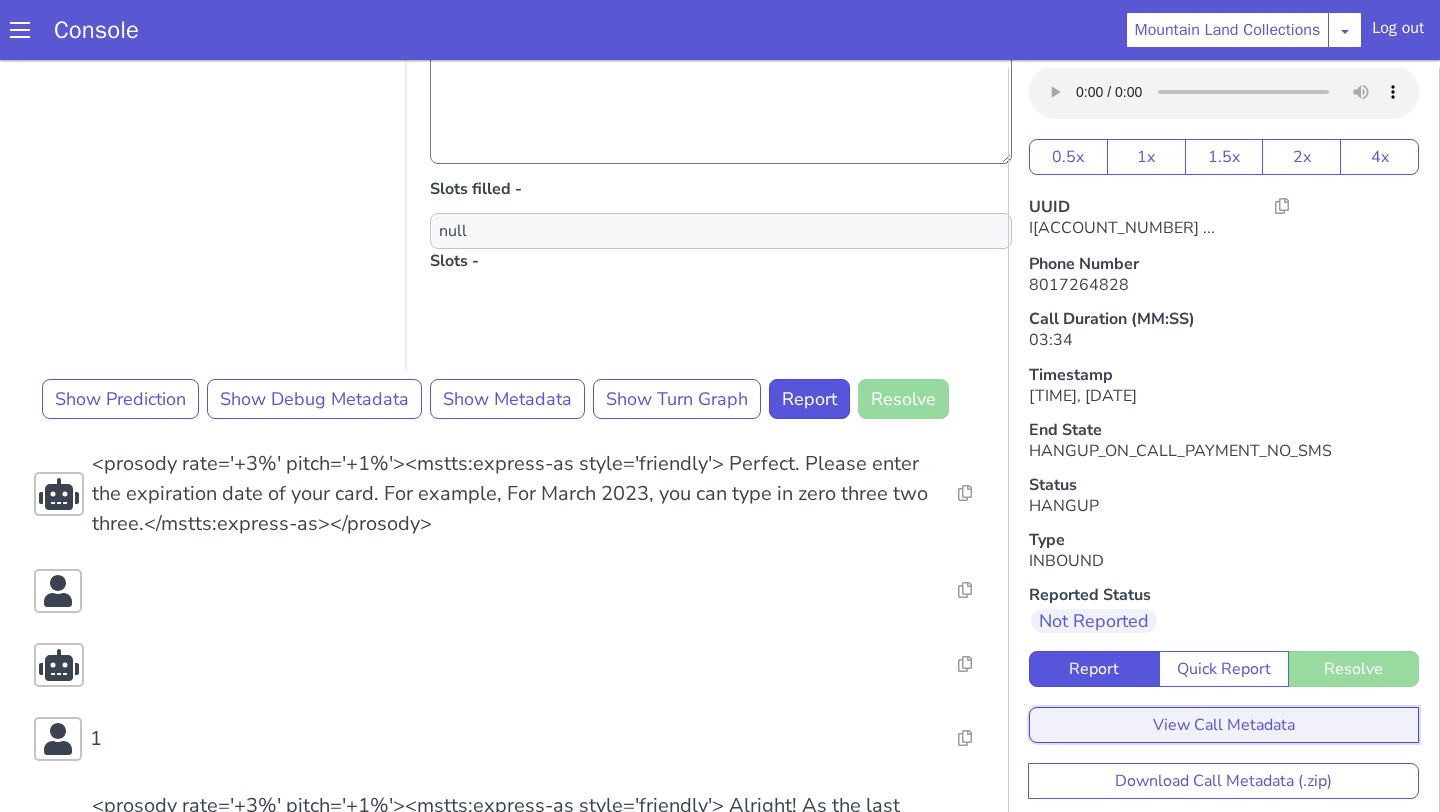 click on "View Call Metadata" at bounding box center (1224, 725) 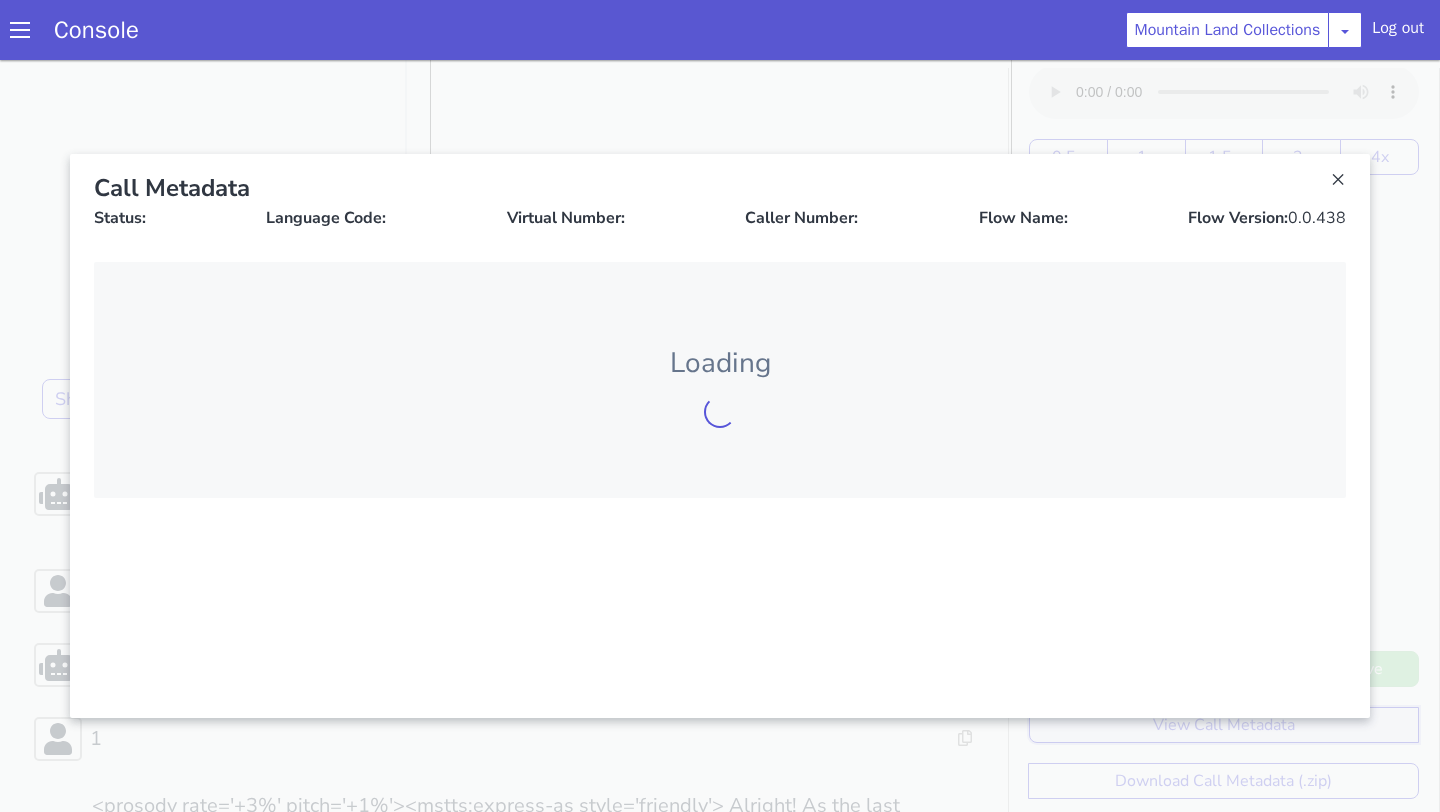 type 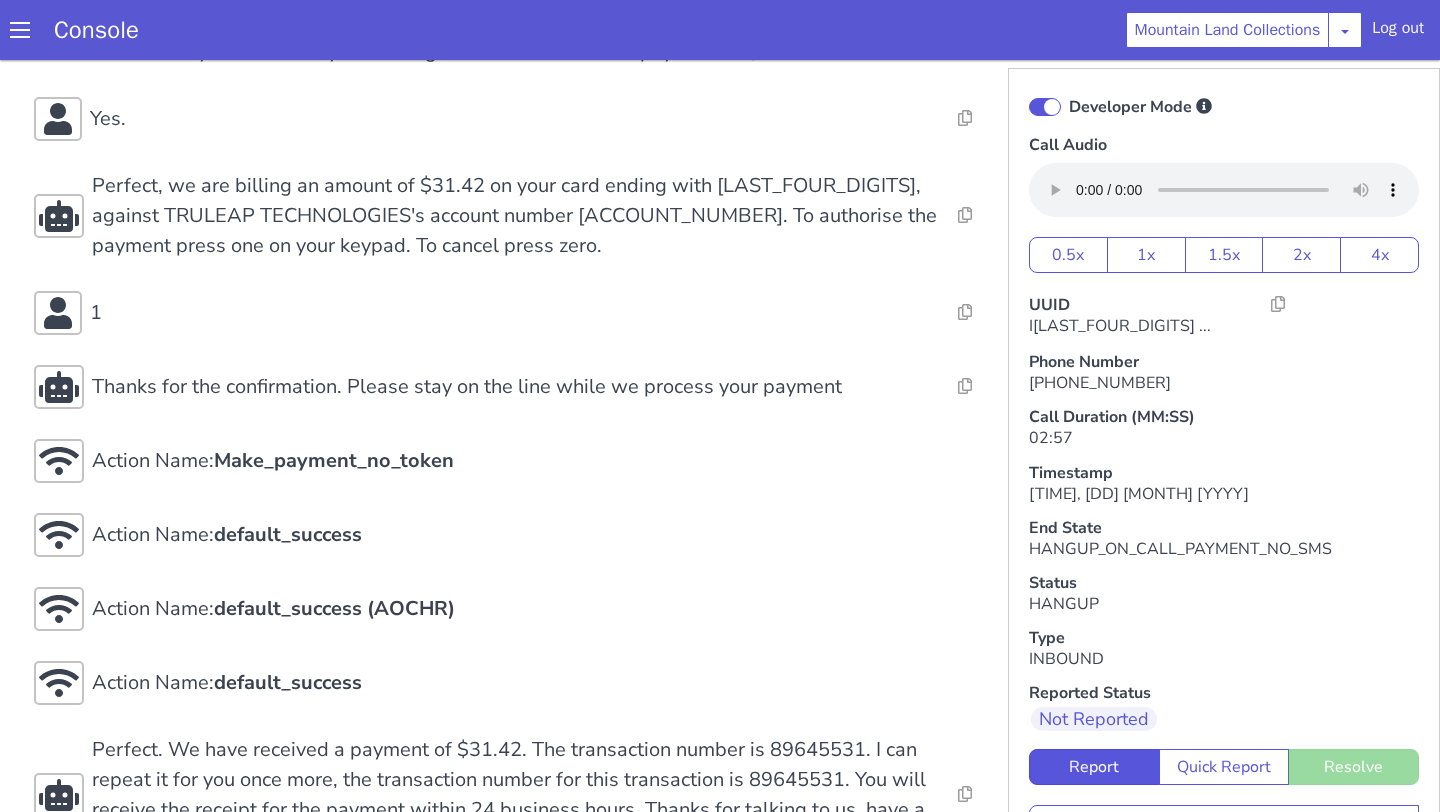scroll, scrollTop: 3398, scrollLeft: 0, axis: vertical 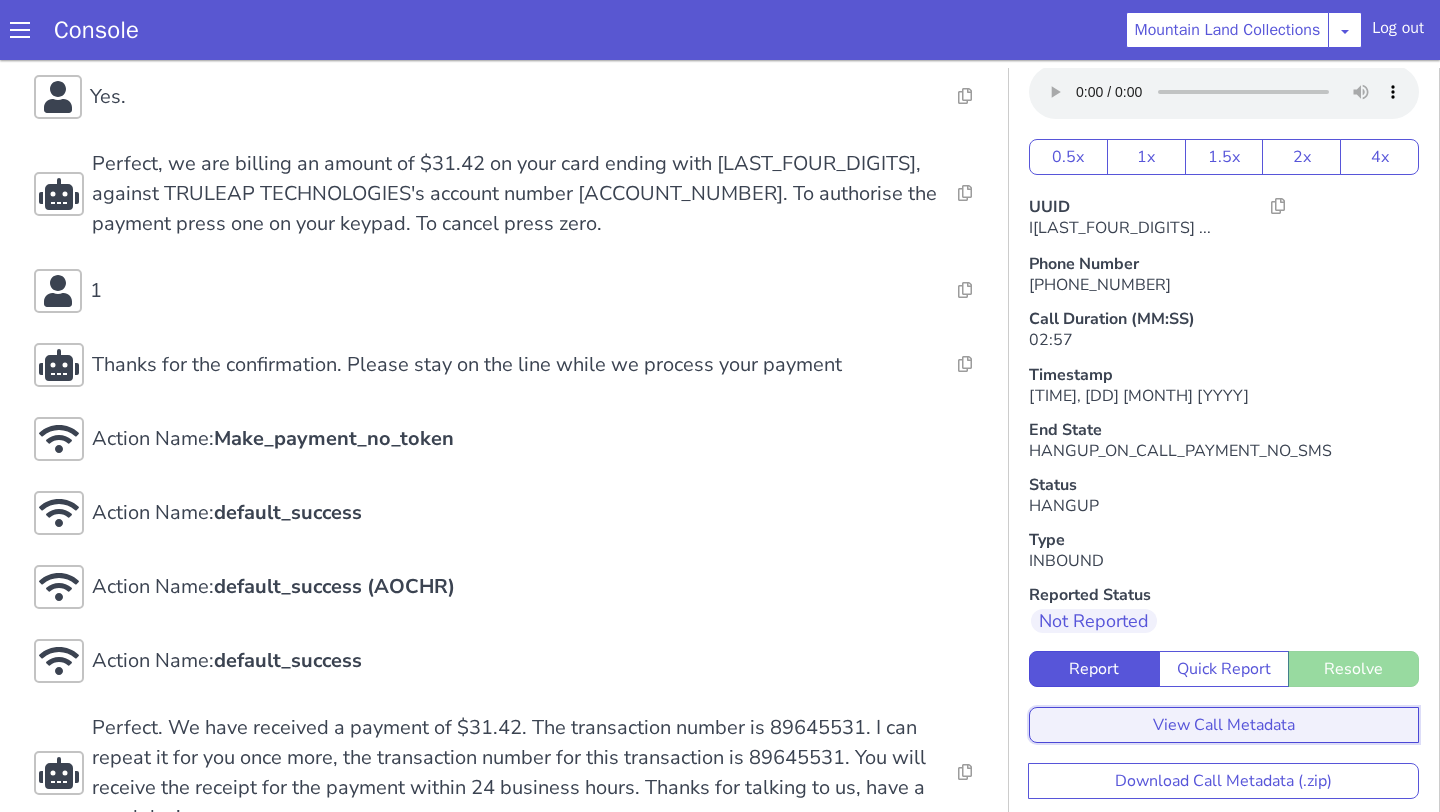 click on "View Call Metadata" at bounding box center (1224, 725) 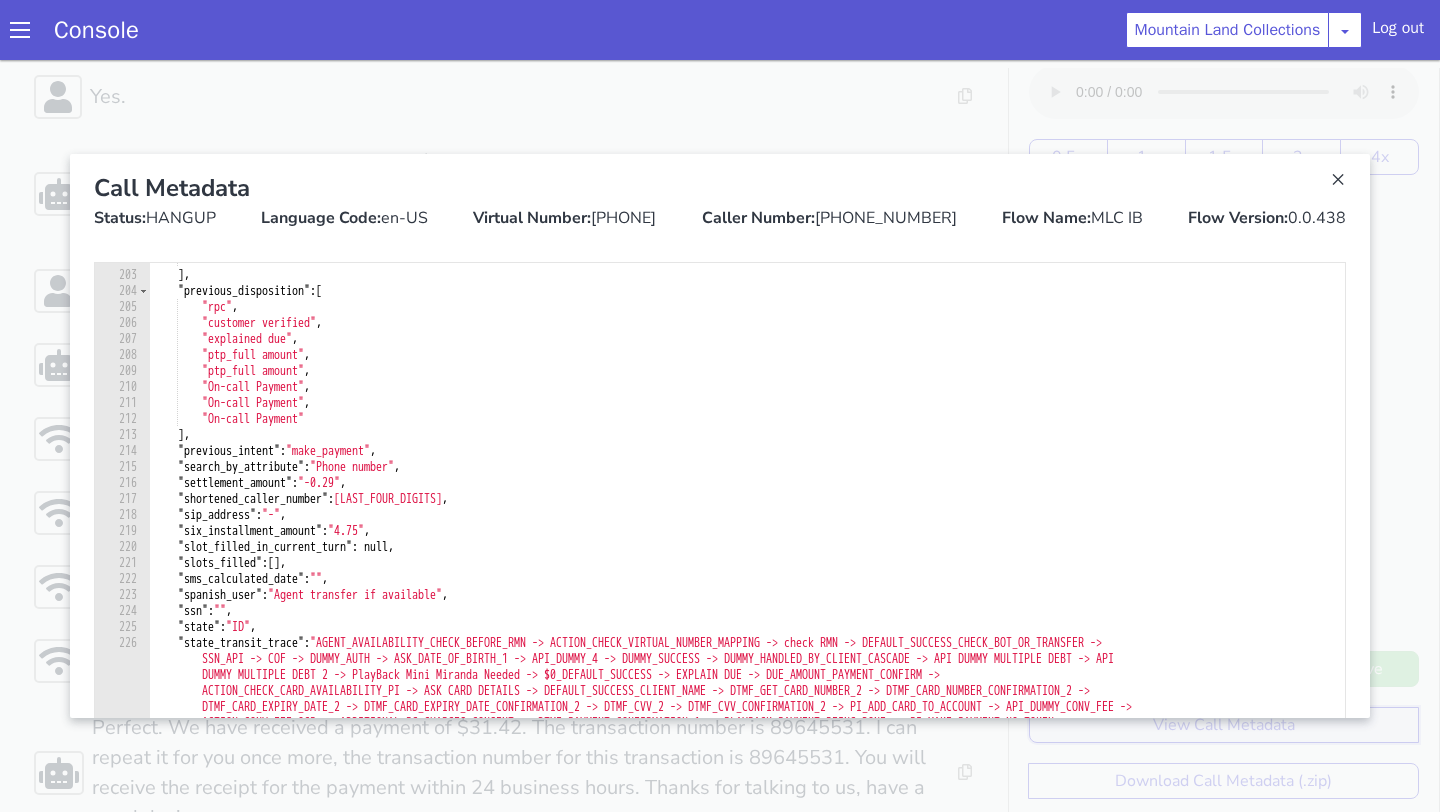 scroll, scrollTop: 3235, scrollLeft: 0, axis: vertical 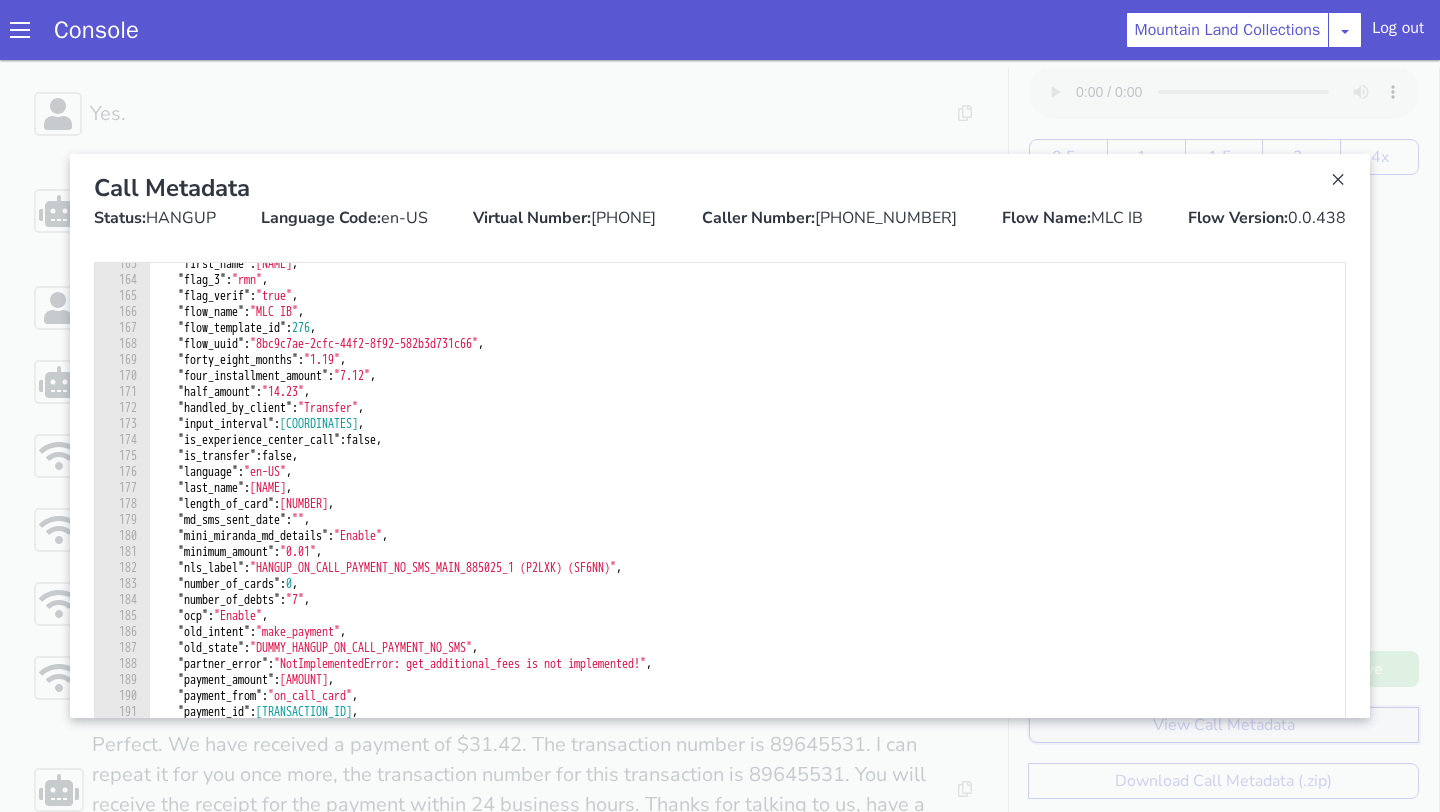 type 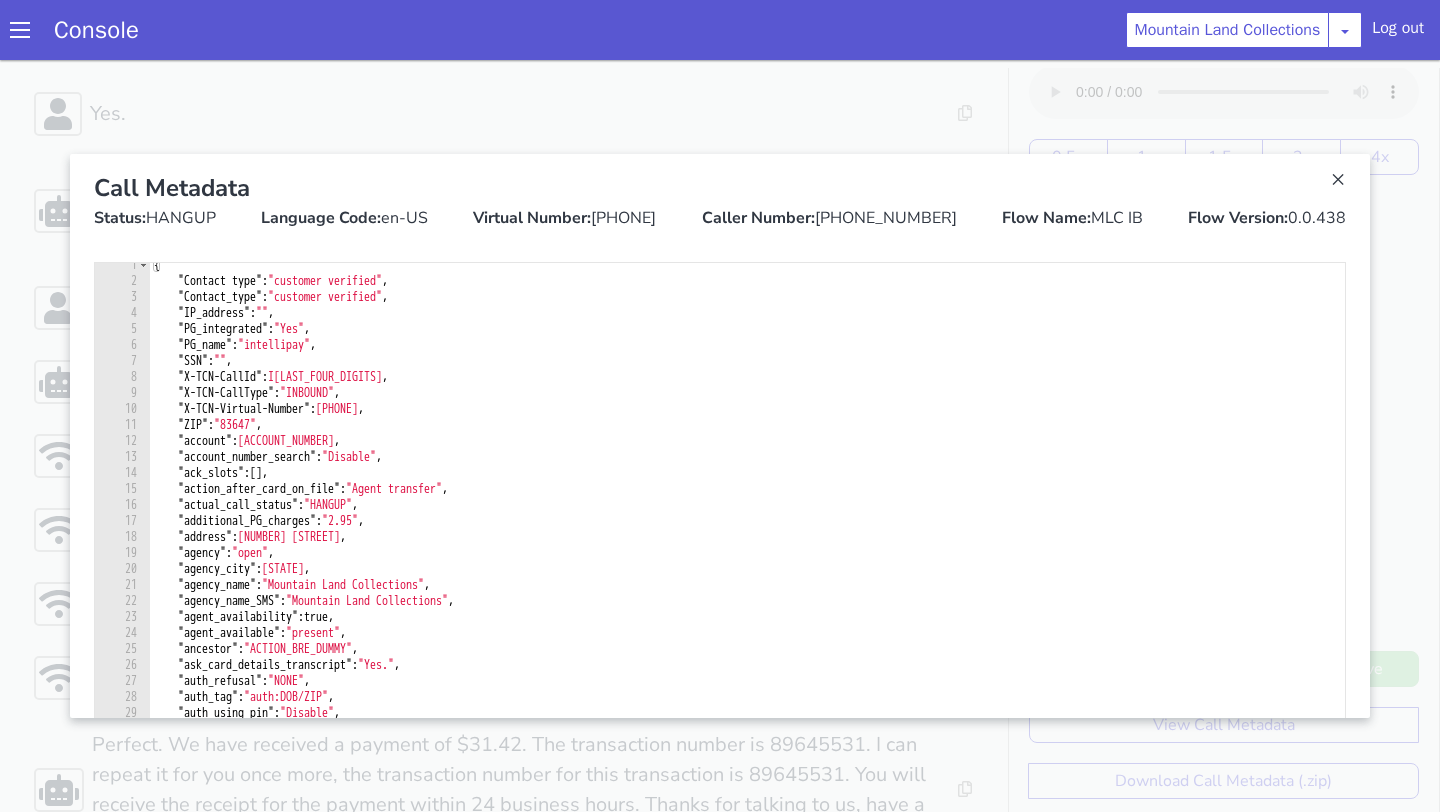 scroll, scrollTop: 103, scrollLeft: 0, axis: vertical 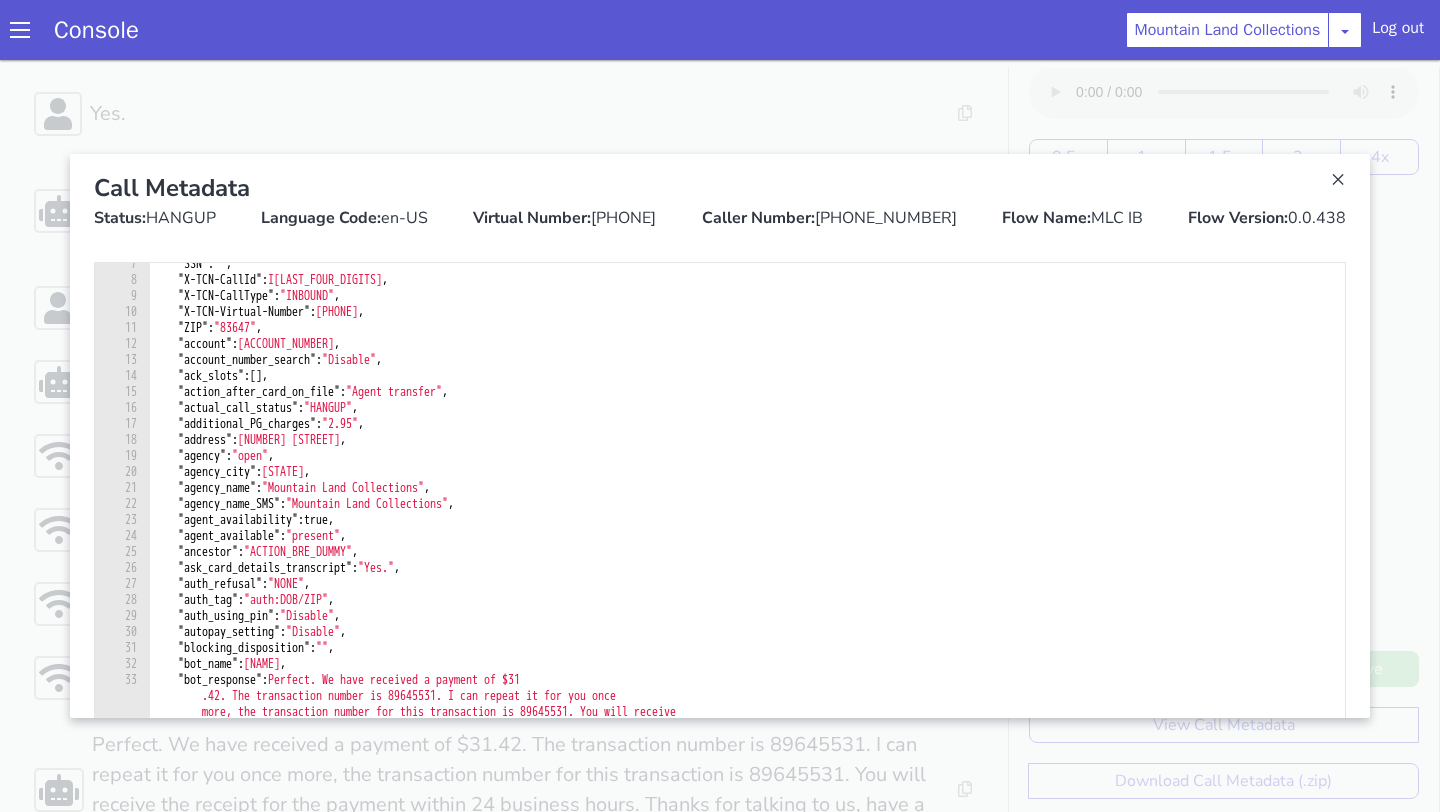 click at bounding box center (720, 436) 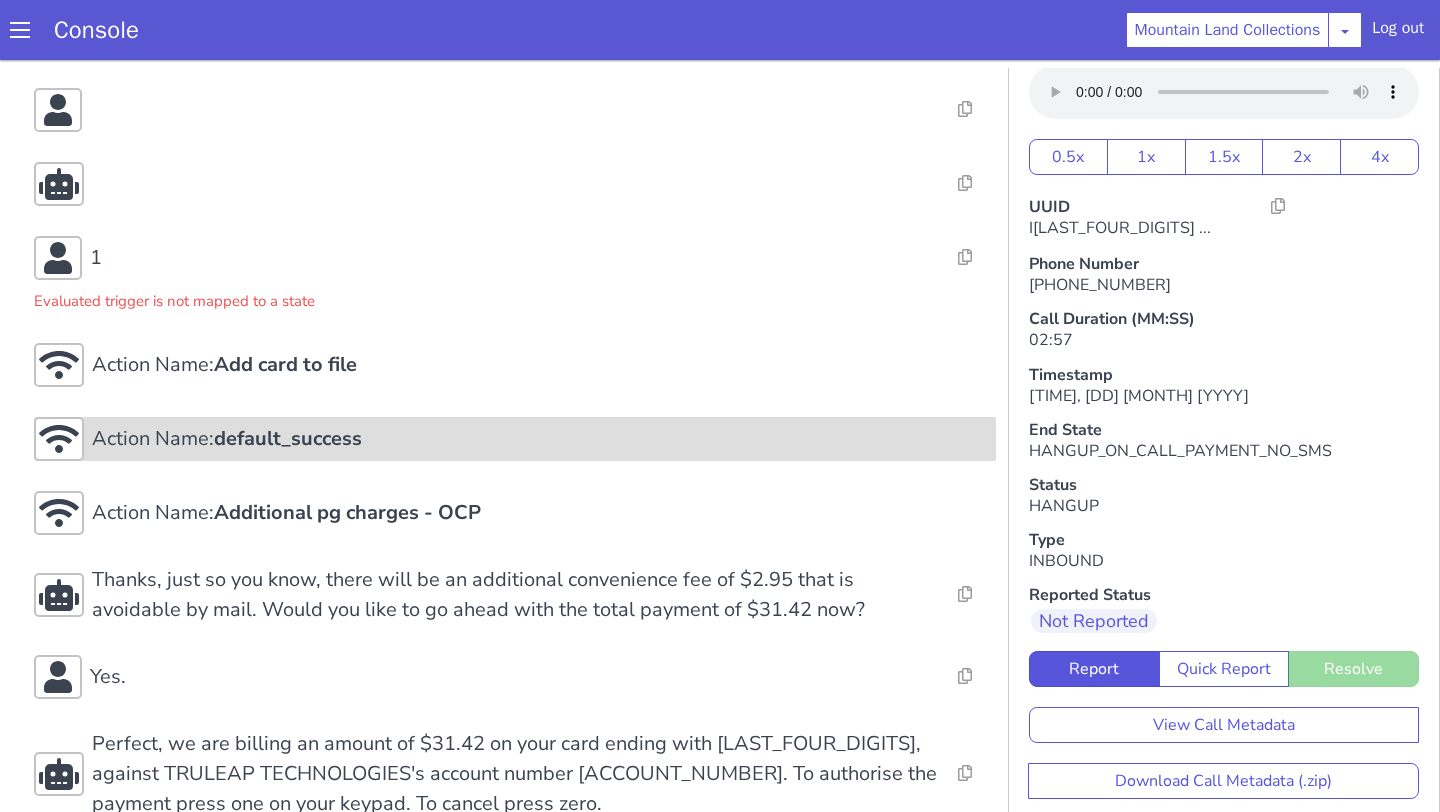 scroll, scrollTop: 2883, scrollLeft: 0, axis: vertical 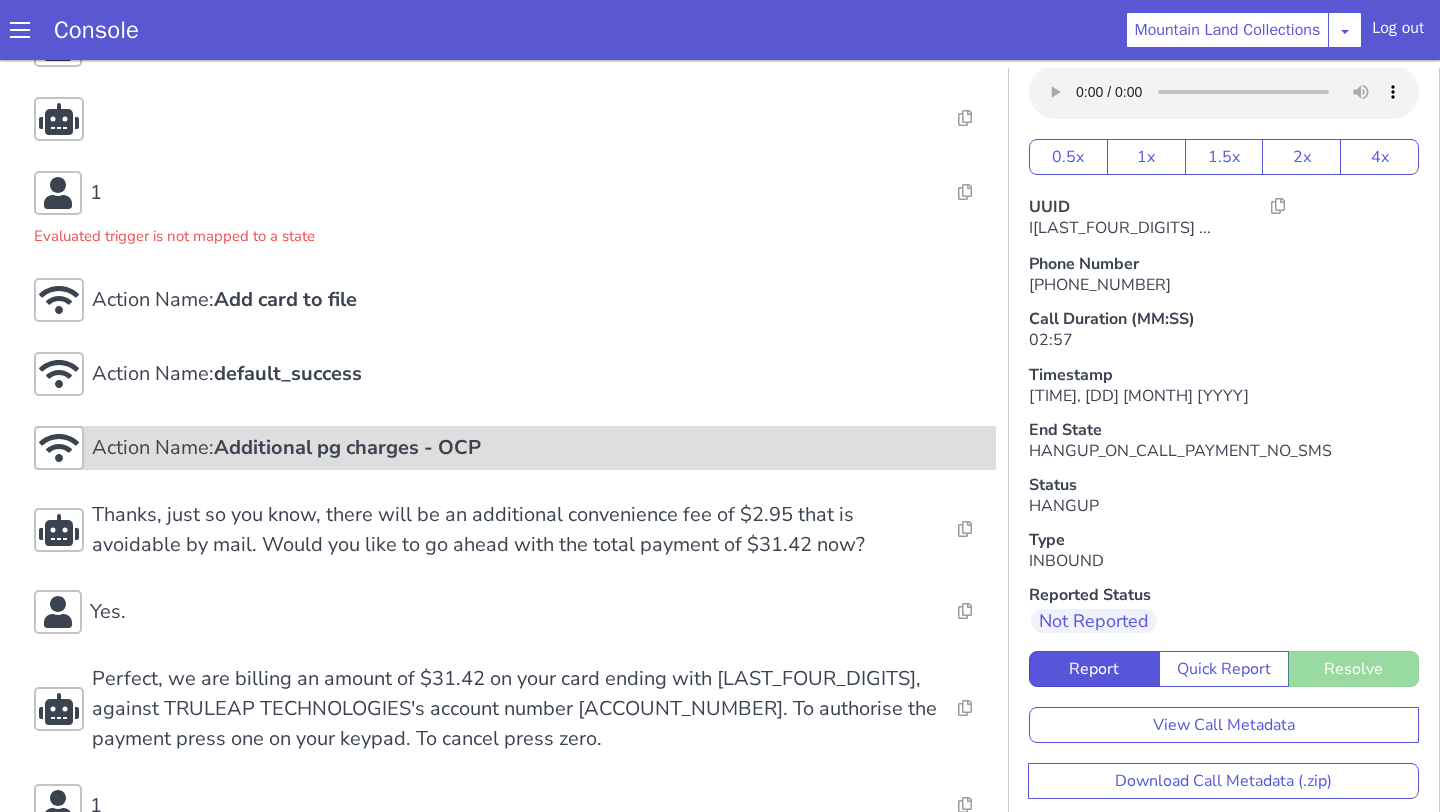 click on "Action Name:  Additional pg charges - OCP" at bounding box center (540, 300) 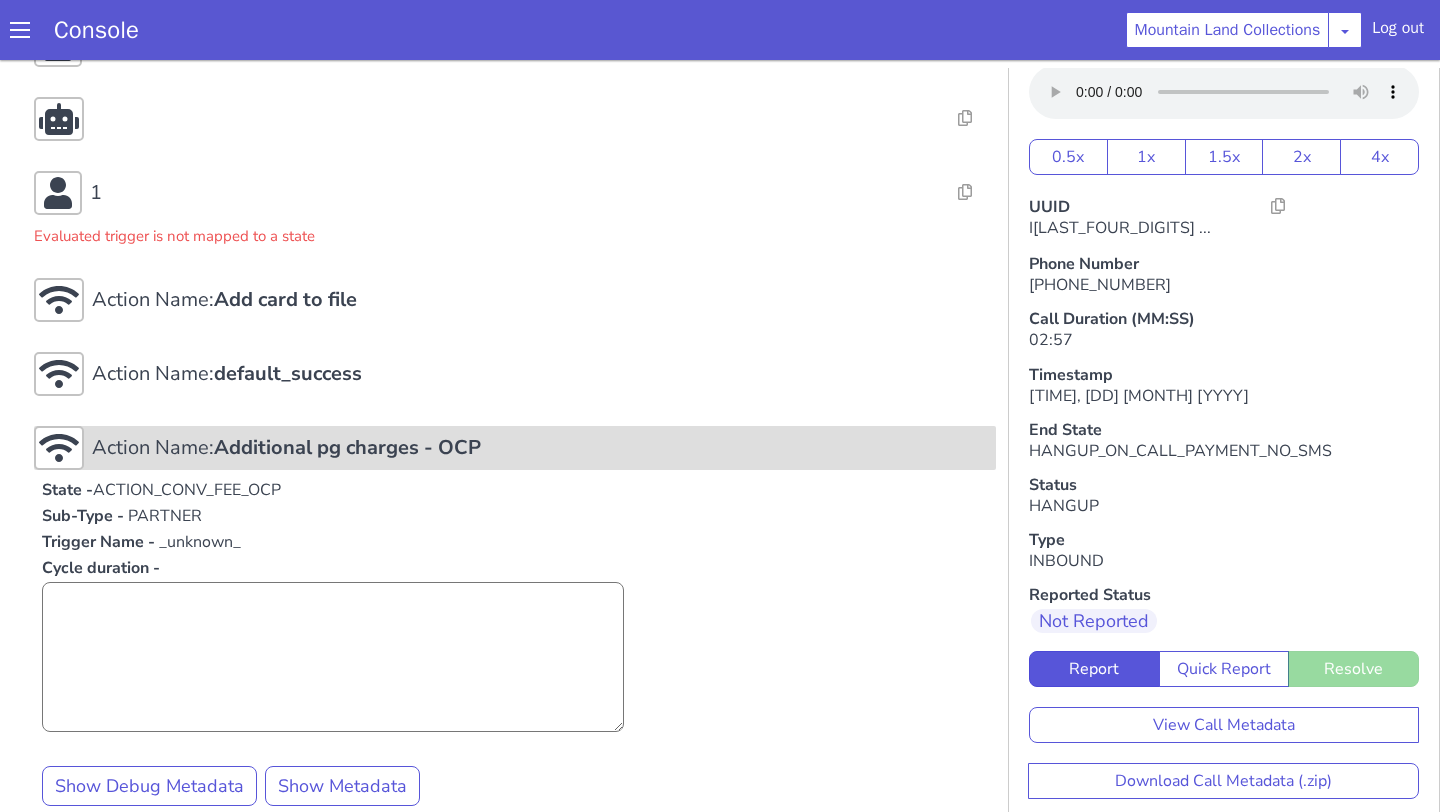 click on "Action Name:  Additional pg charges - OCP" at bounding box center (540, 300) 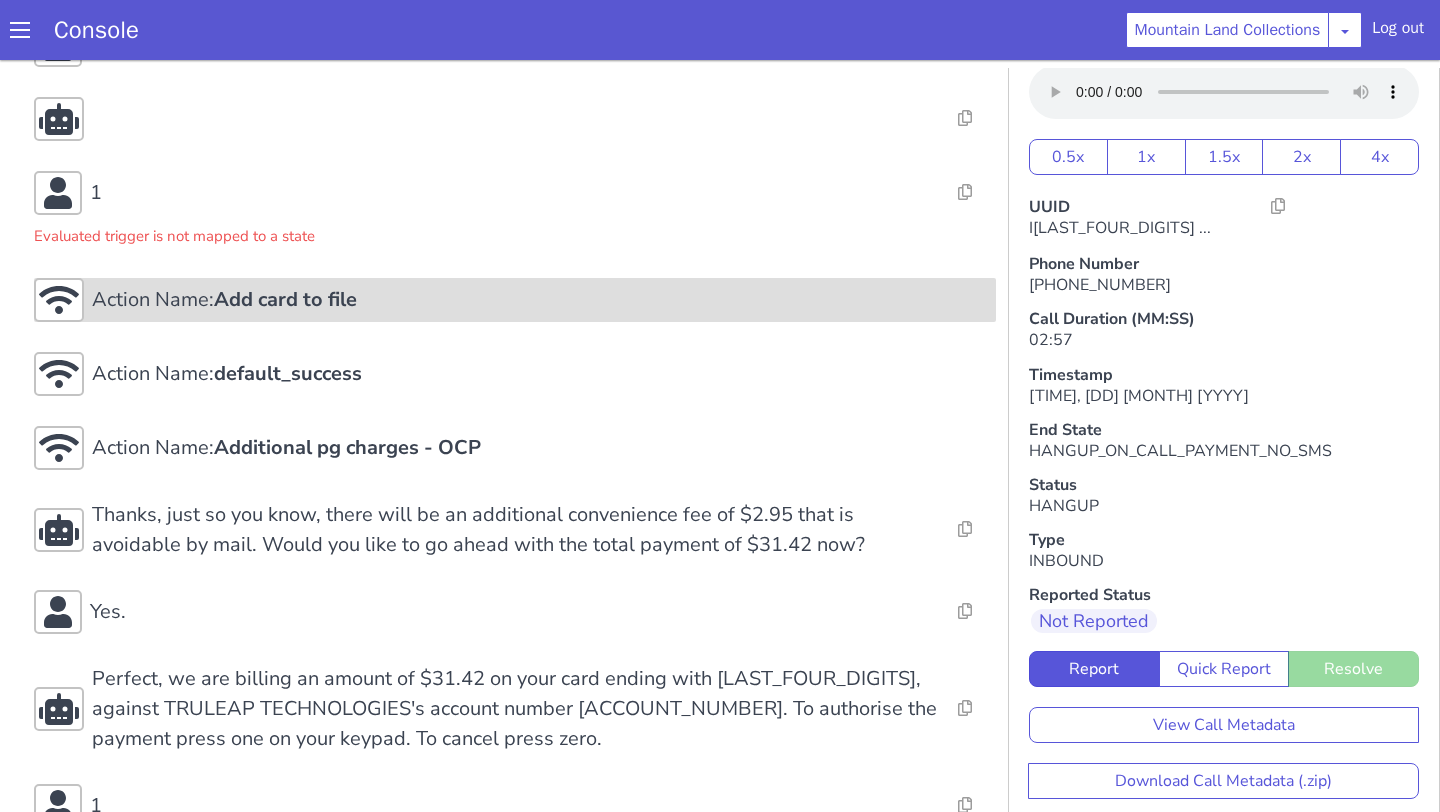 click on "Action Name:  Add card to file" at bounding box center [540, 300] 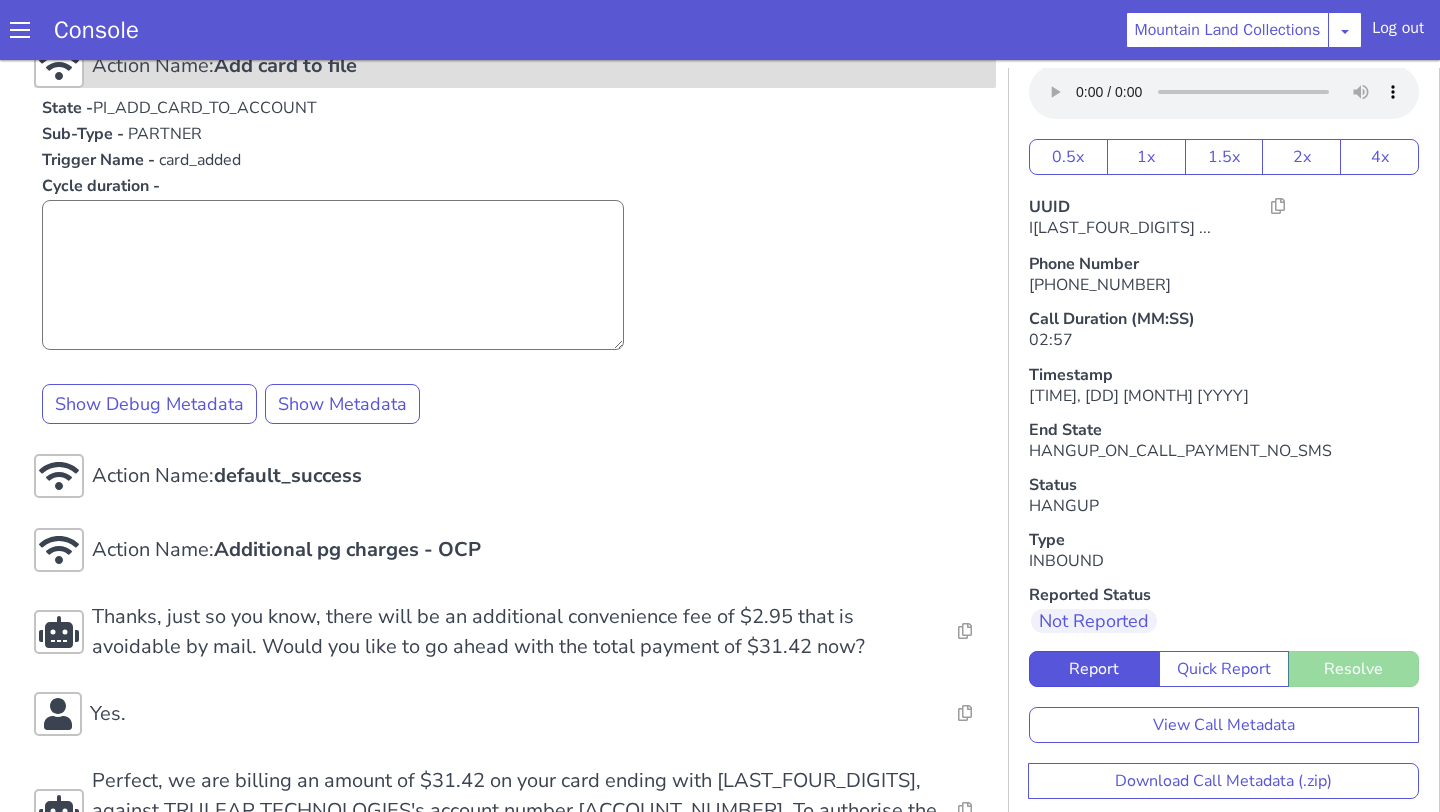 scroll, scrollTop: 3159, scrollLeft: 0, axis: vertical 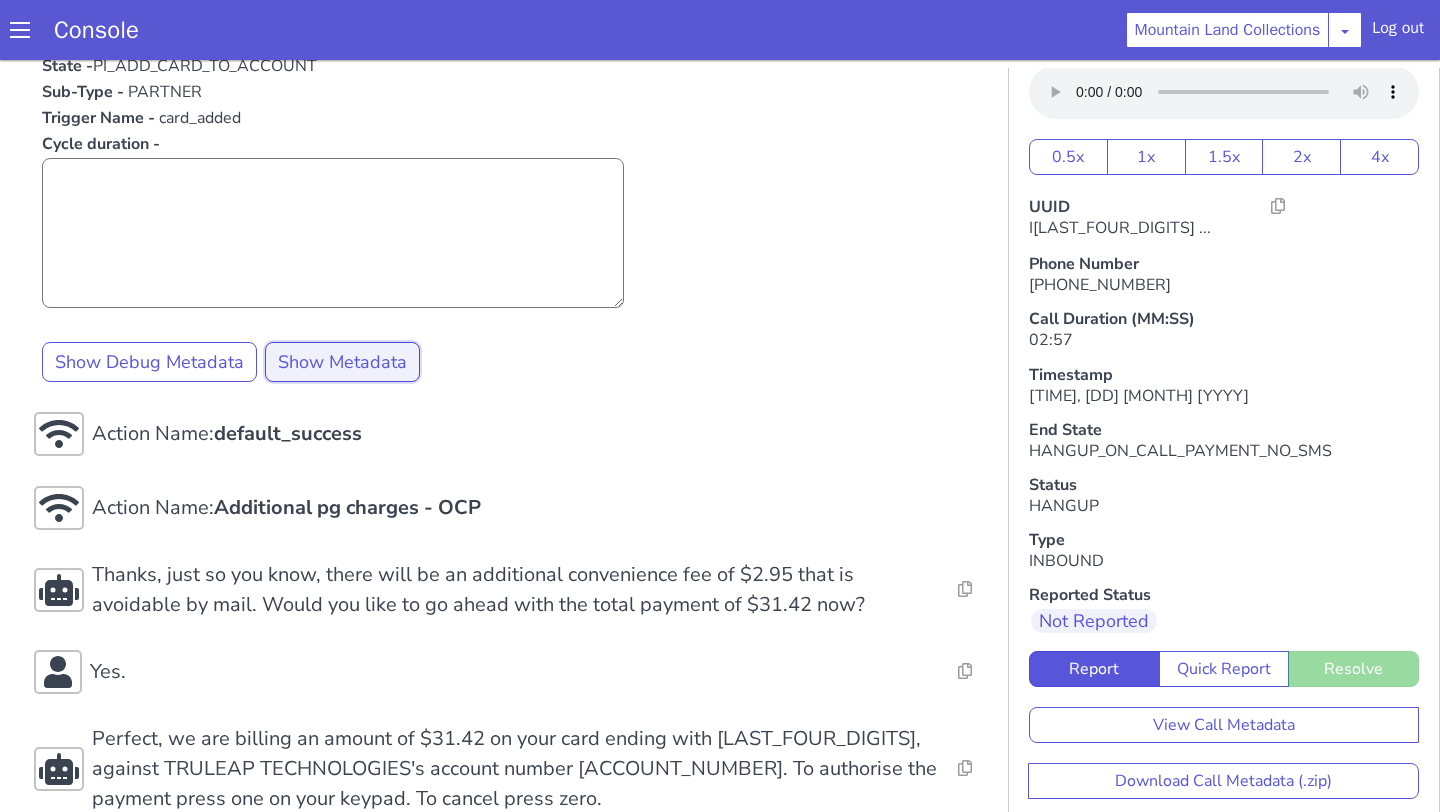 click on "Show Metadata" at bounding box center (342, 362) 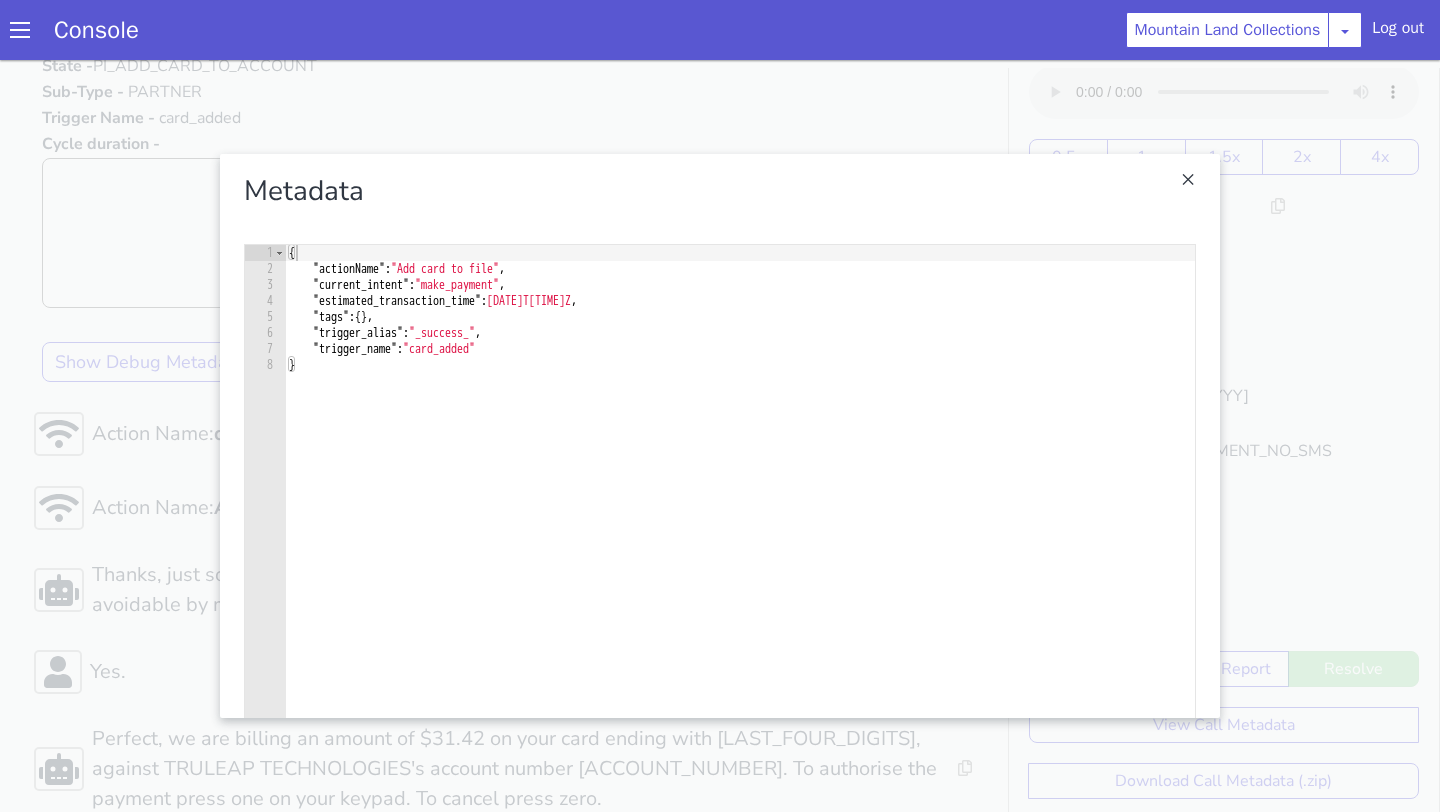 click at bounding box center [720, 436] 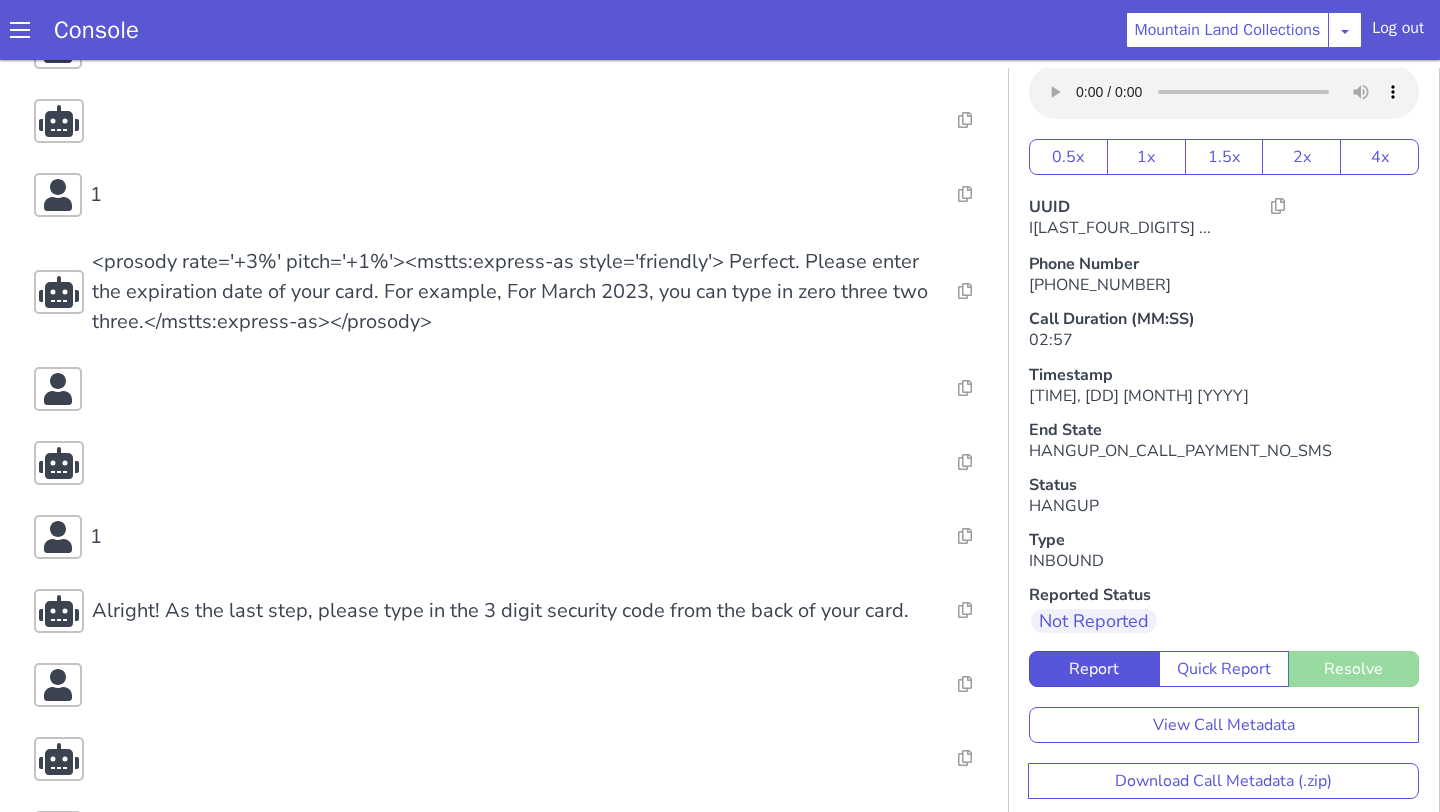 scroll, scrollTop: 2265, scrollLeft: 0, axis: vertical 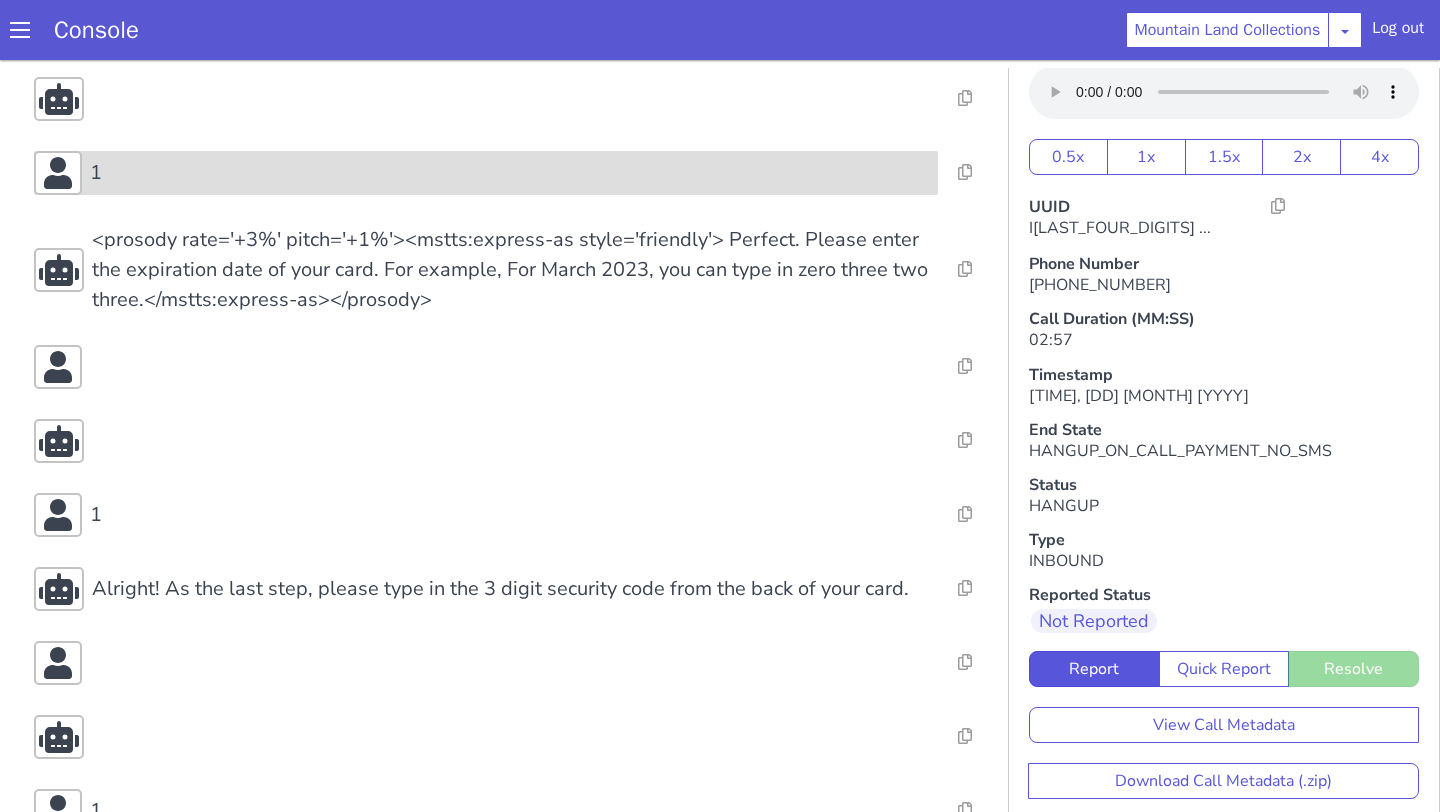 click on "1" at bounding box center [510, 173] 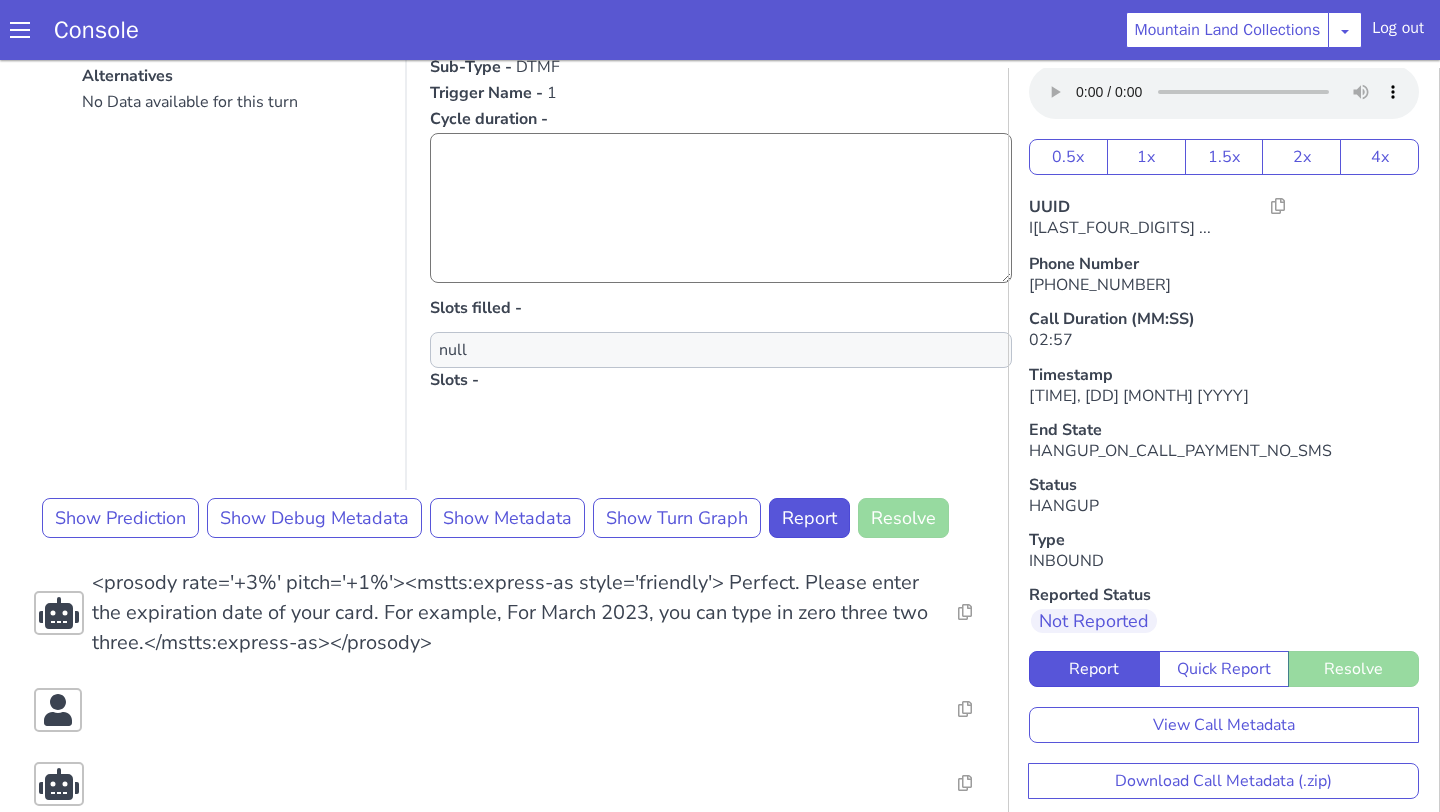 scroll, scrollTop: 2574, scrollLeft: 0, axis: vertical 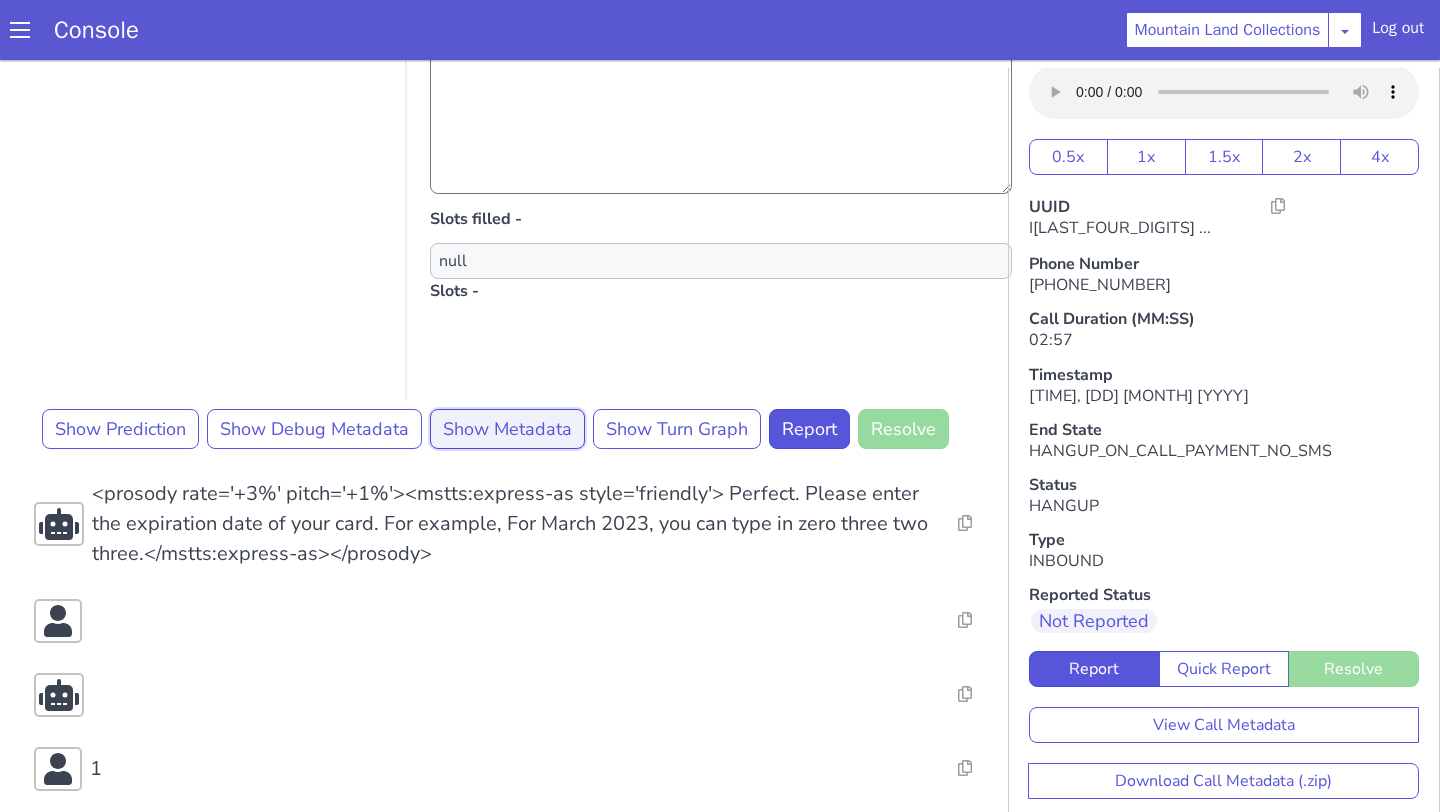 click on "Show Metadata" at bounding box center [507, 429] 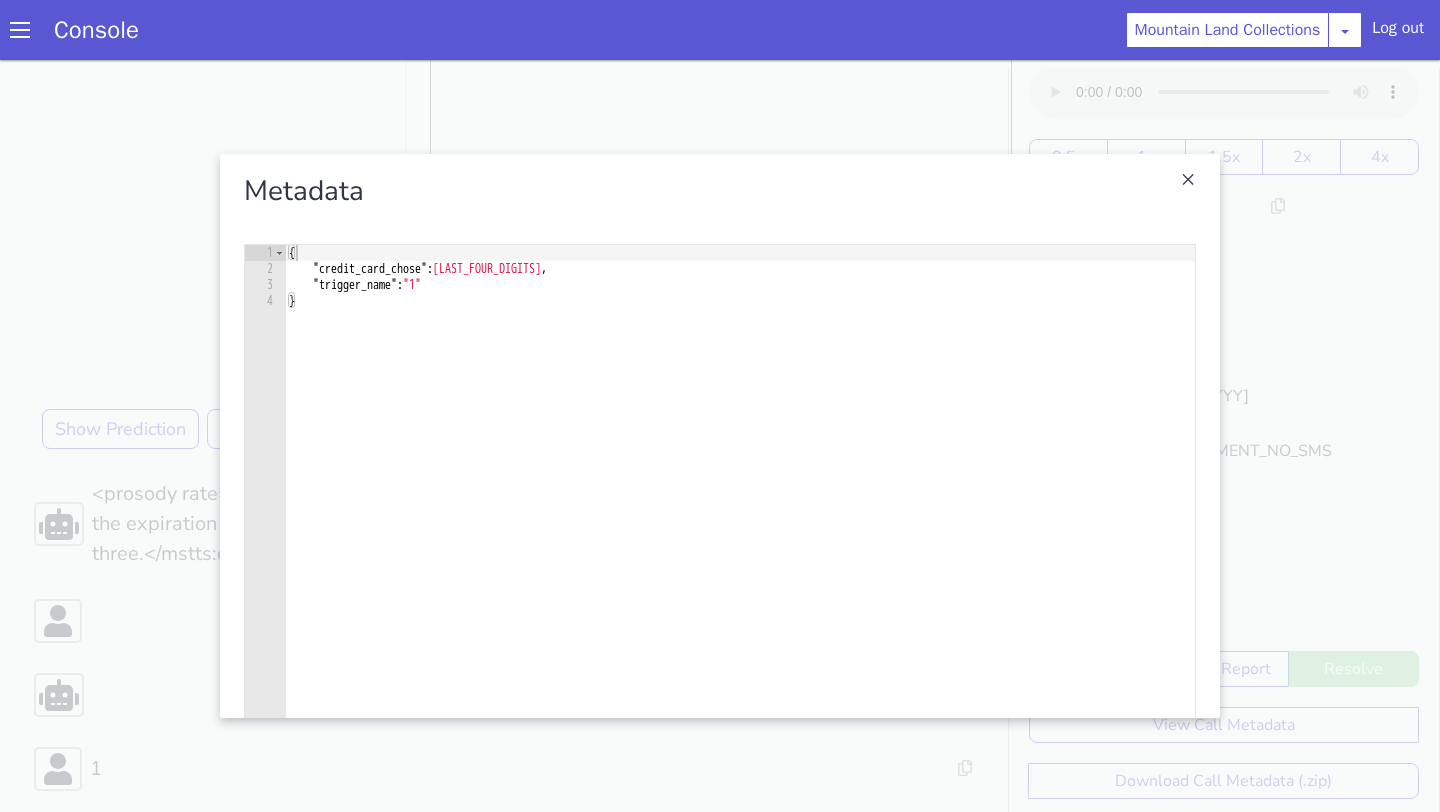 click at bounding box center [720, 436] 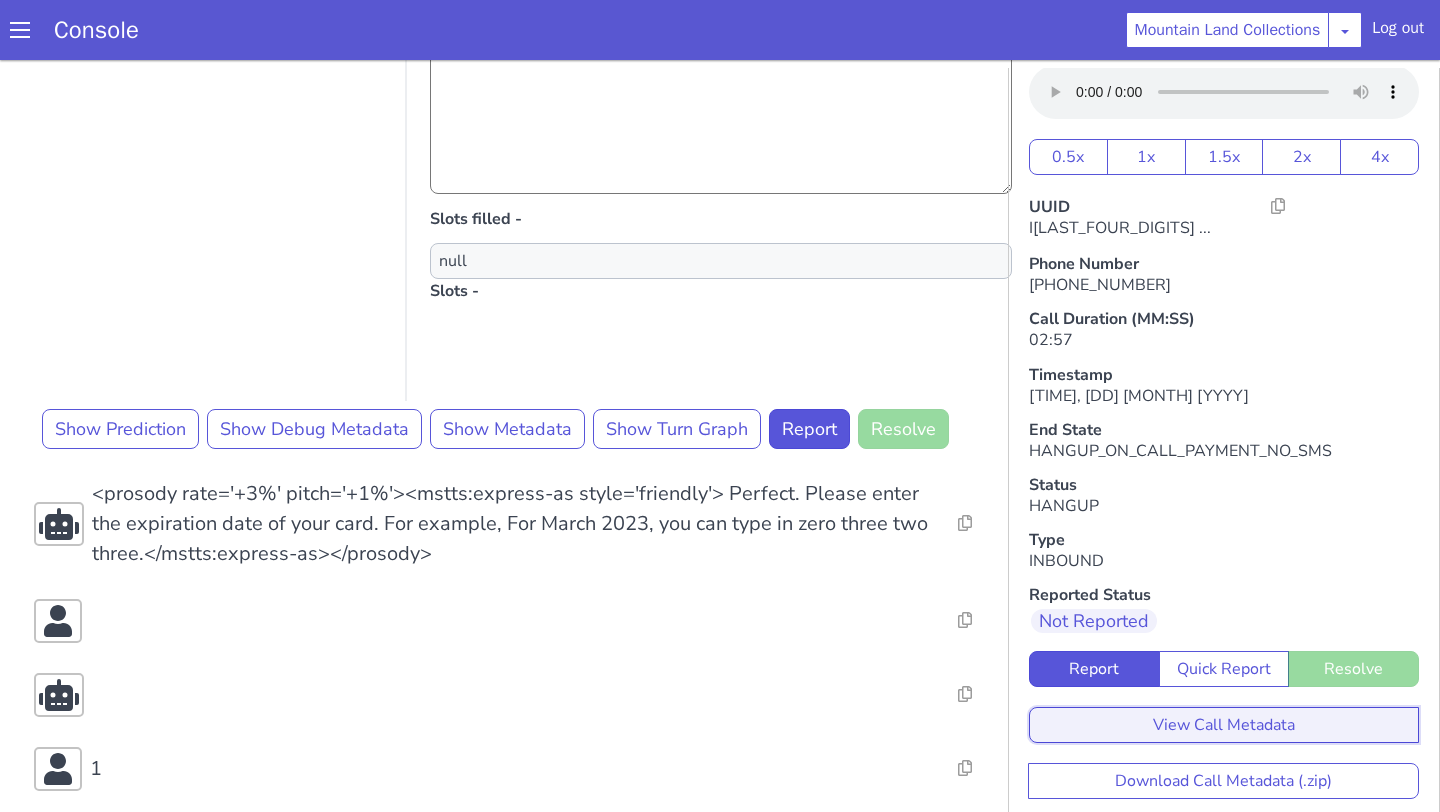 click on "View Call Metadata" at bounding box center [1224, 725] 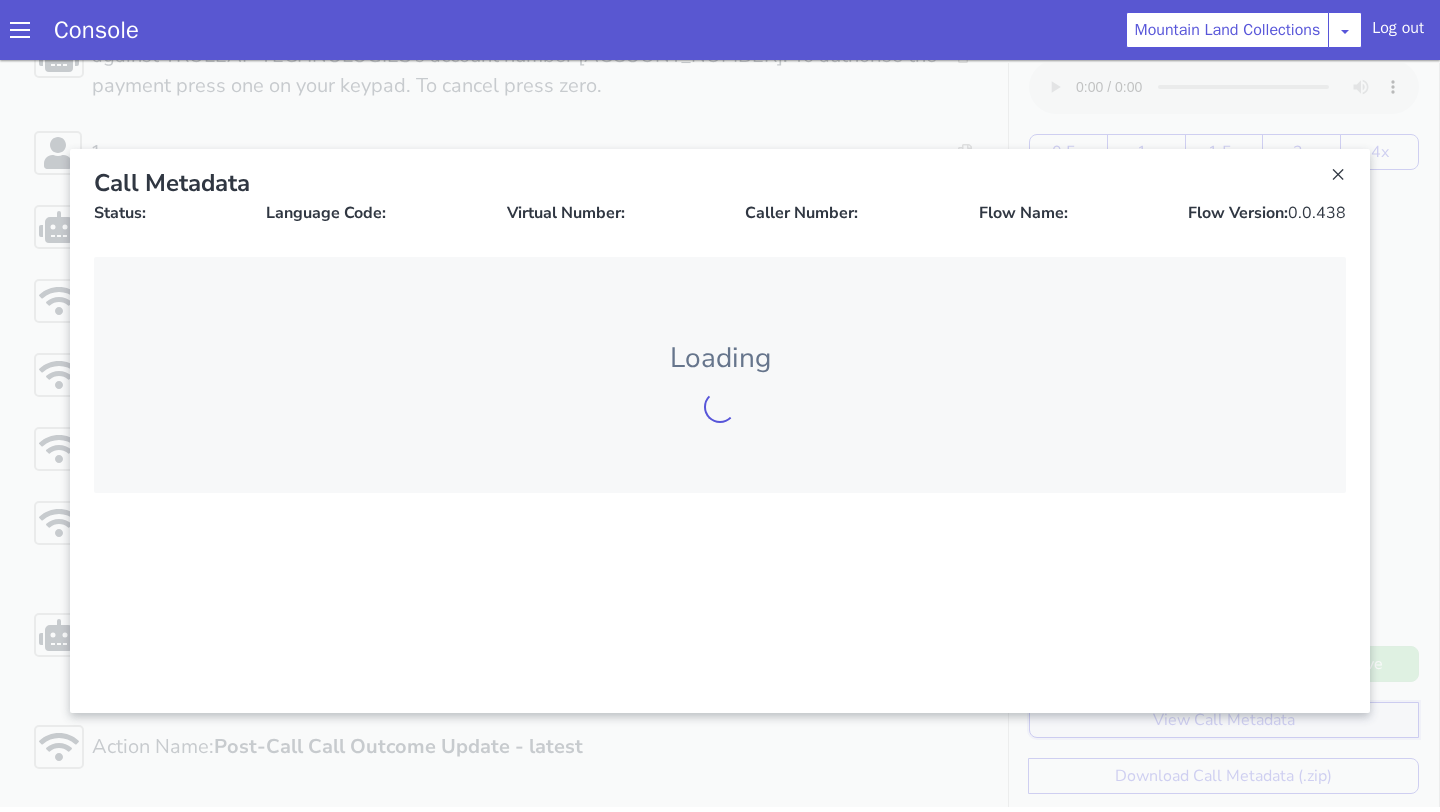 scroll, scrollTop: 6, scrollLeft: 0, axis: vertical 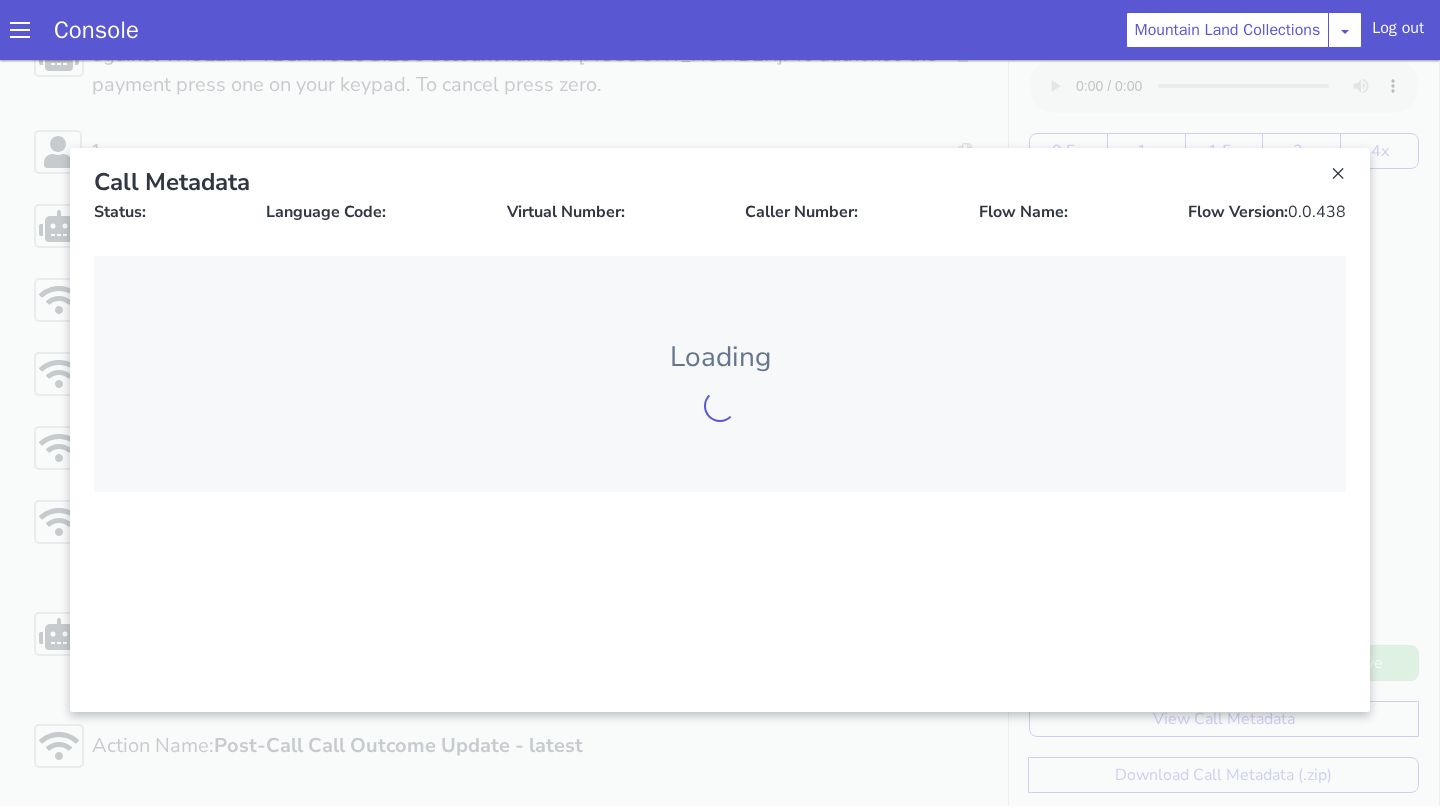 click at bounding box center (720, 430) 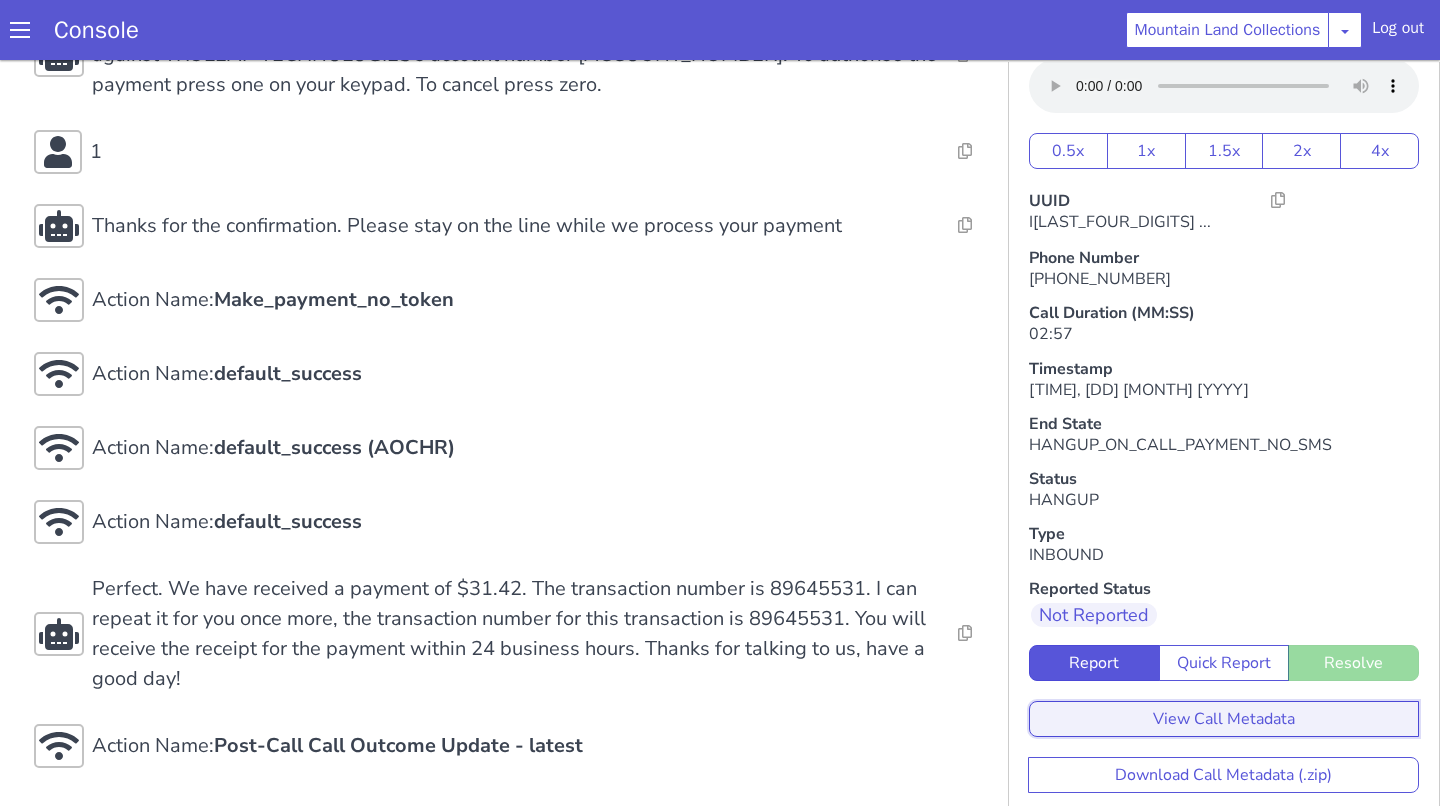 click on "View Call Metadata" at bounding box center (1224, 719) 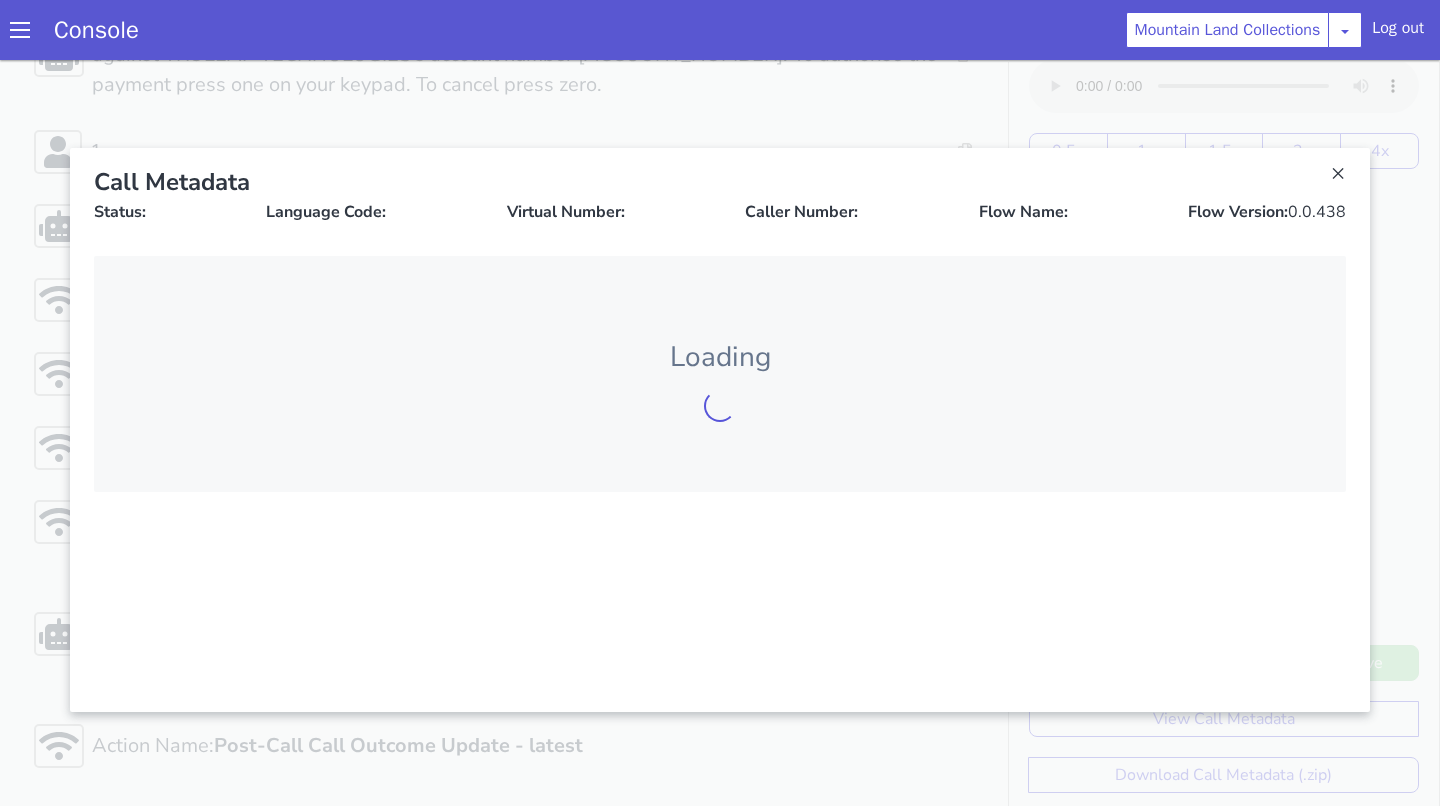 click on "Call Metadata Status:  Language Code:  Virtual Number:  Caller Number:  Flow Name:  Flow Version:  0.0.438" at bounding box center [720, 194] 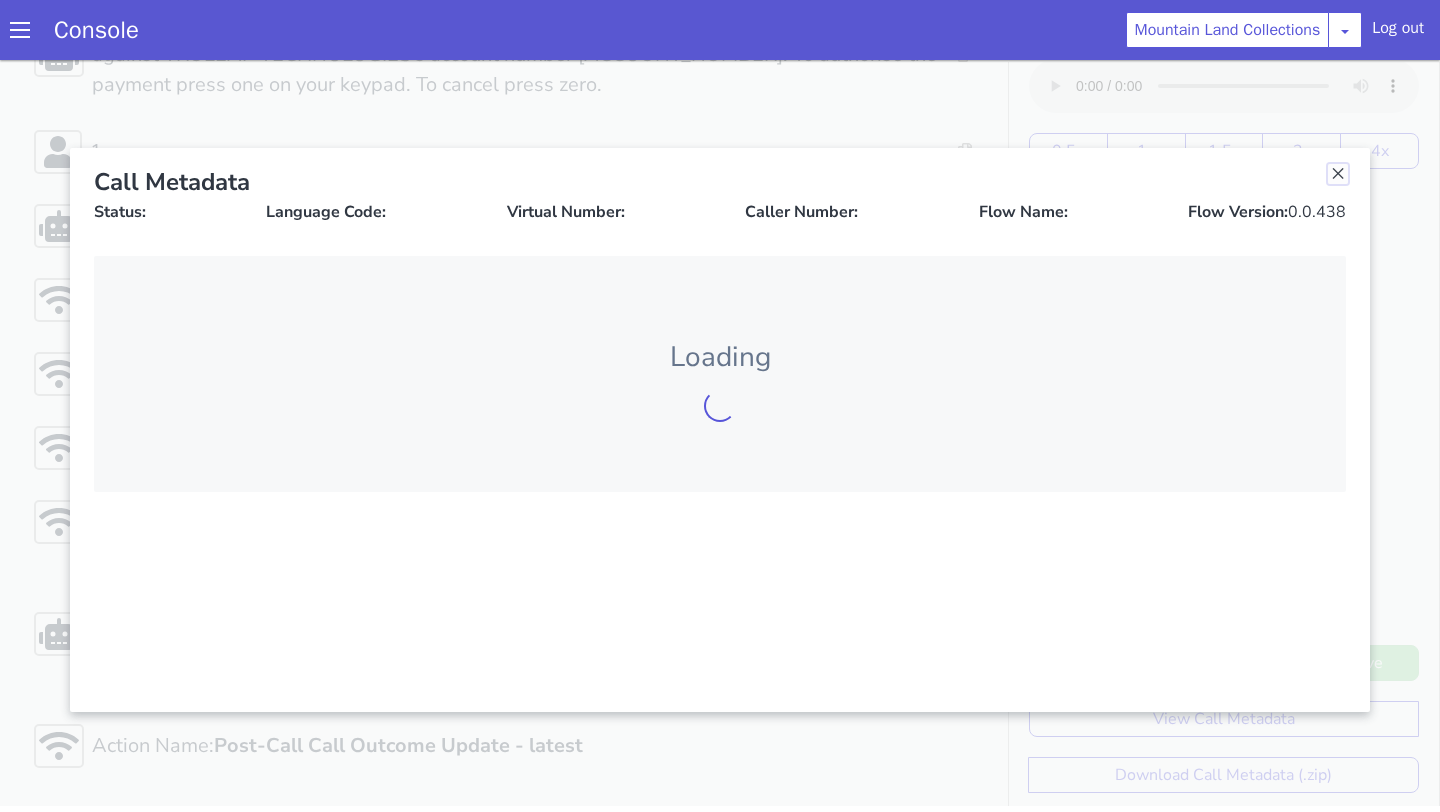 click at bounding box center [1338, 174] 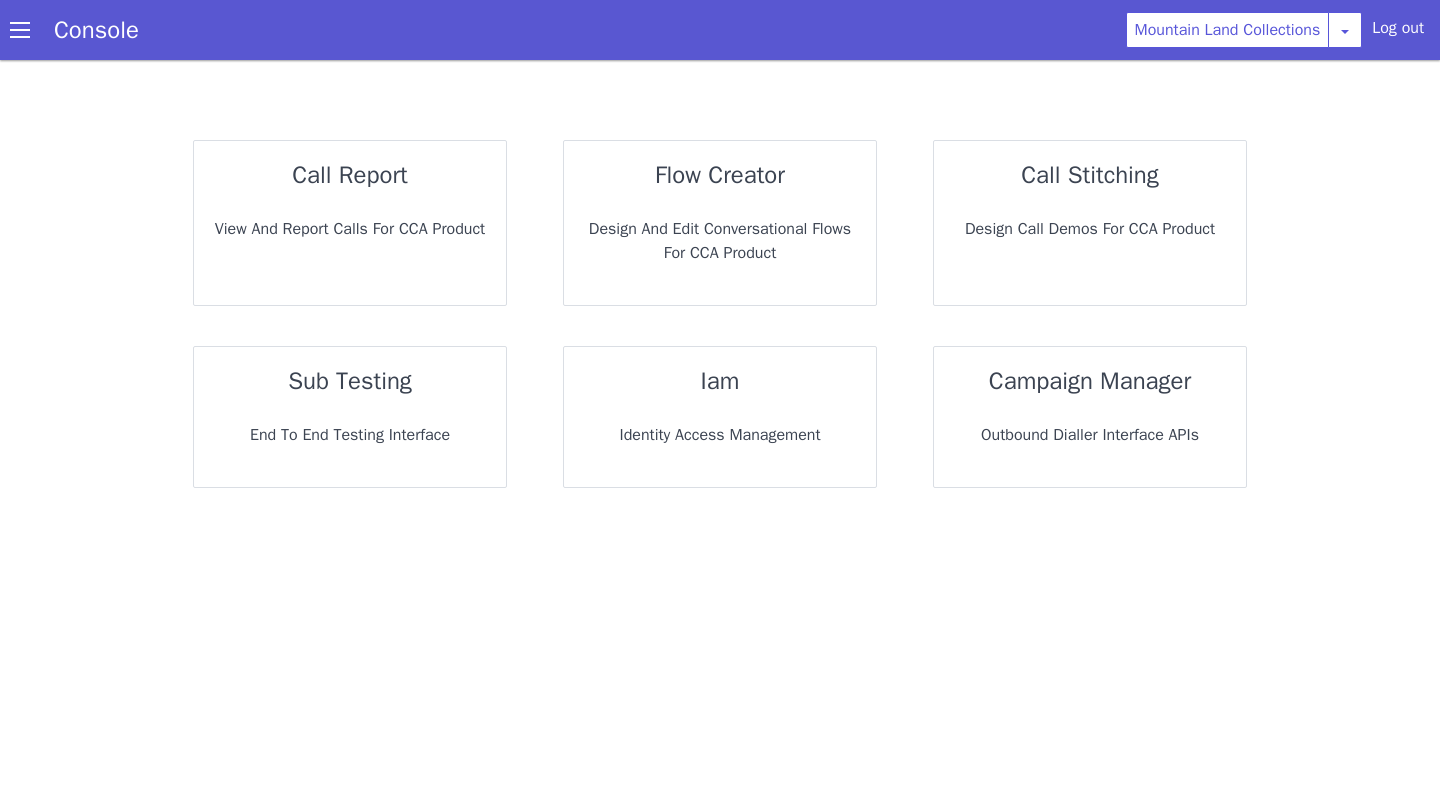 scroll, scrollTop: 0, scrollLeft: 0, axis: both 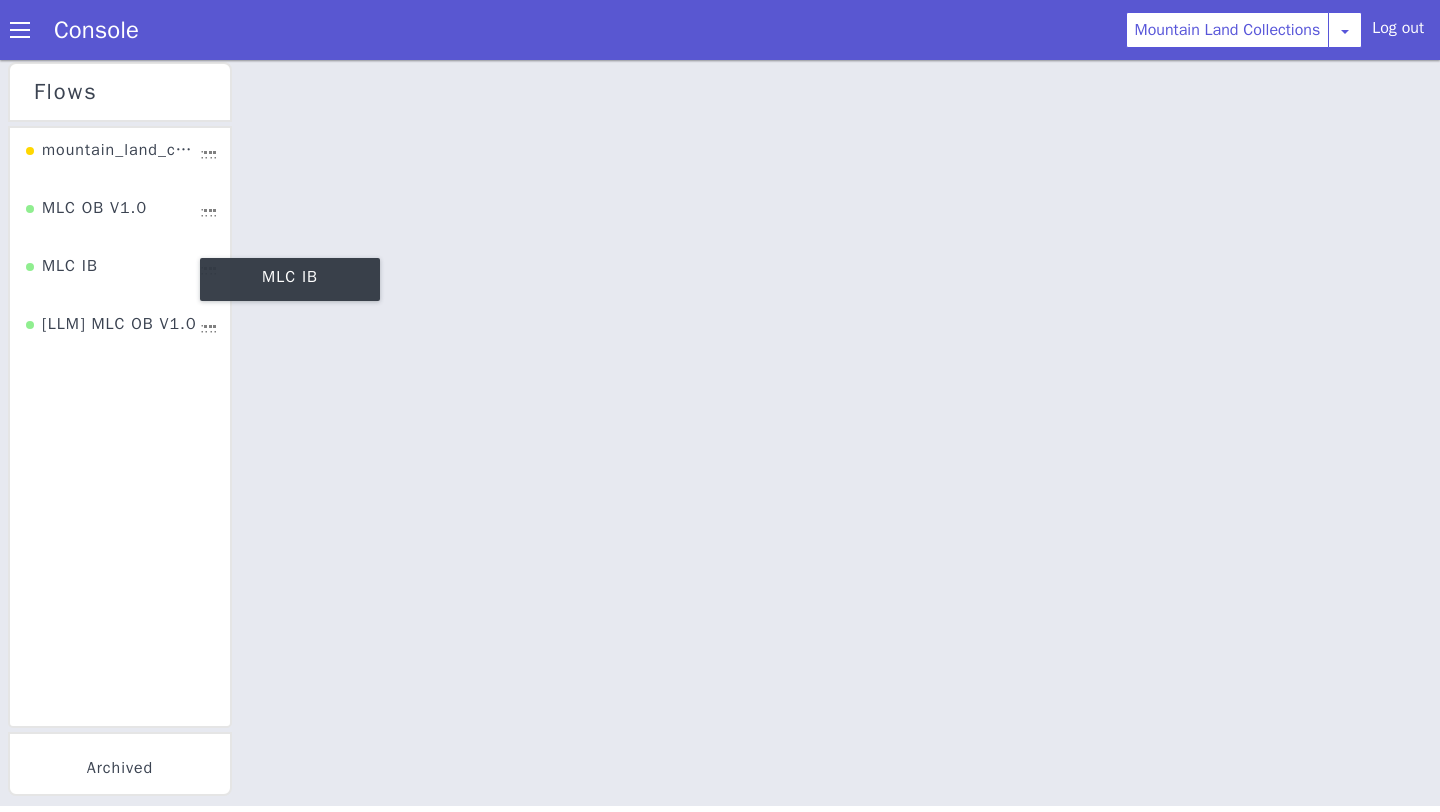 click on "MLC IB" at bounding box center (62, 273) 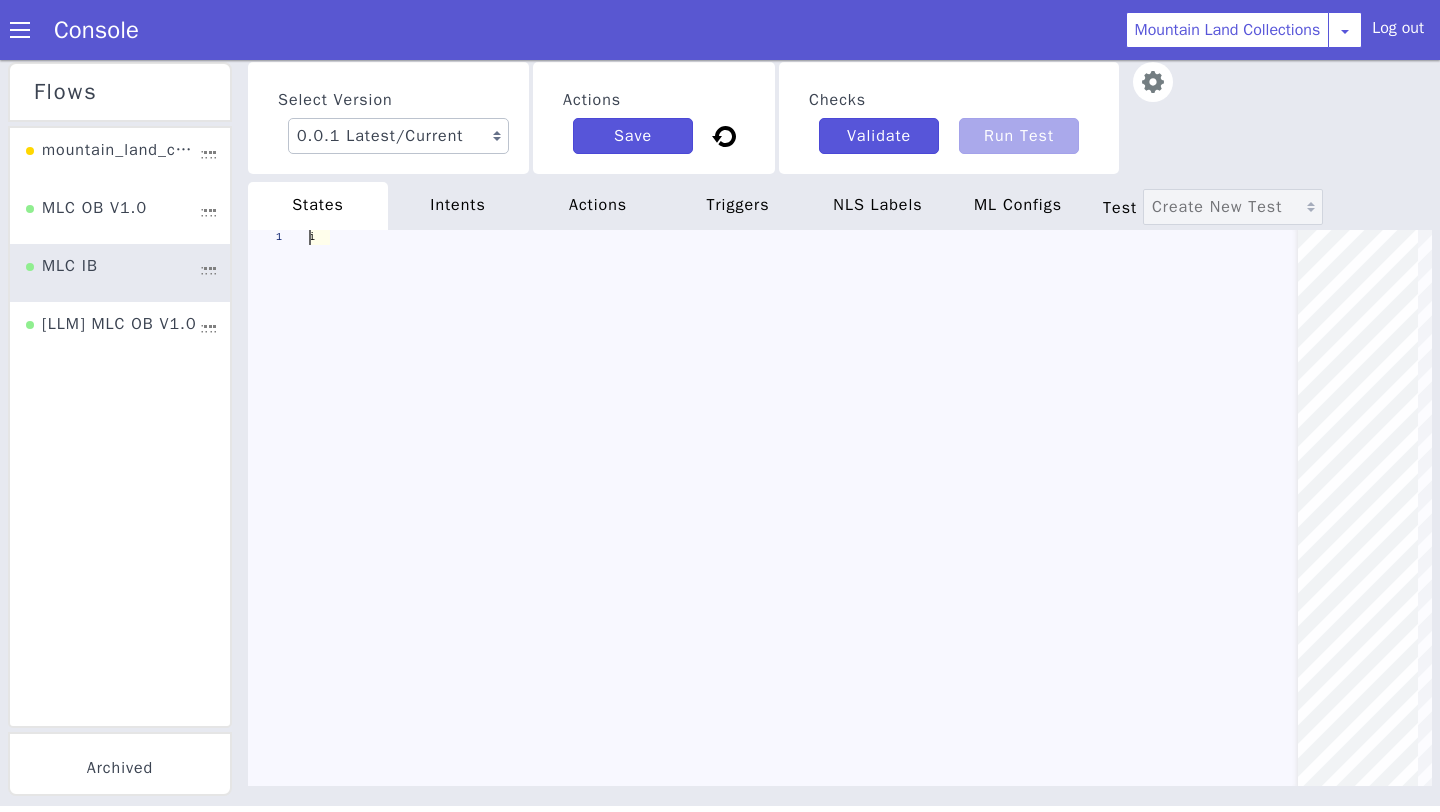 click at bounding box center (1153, 82) 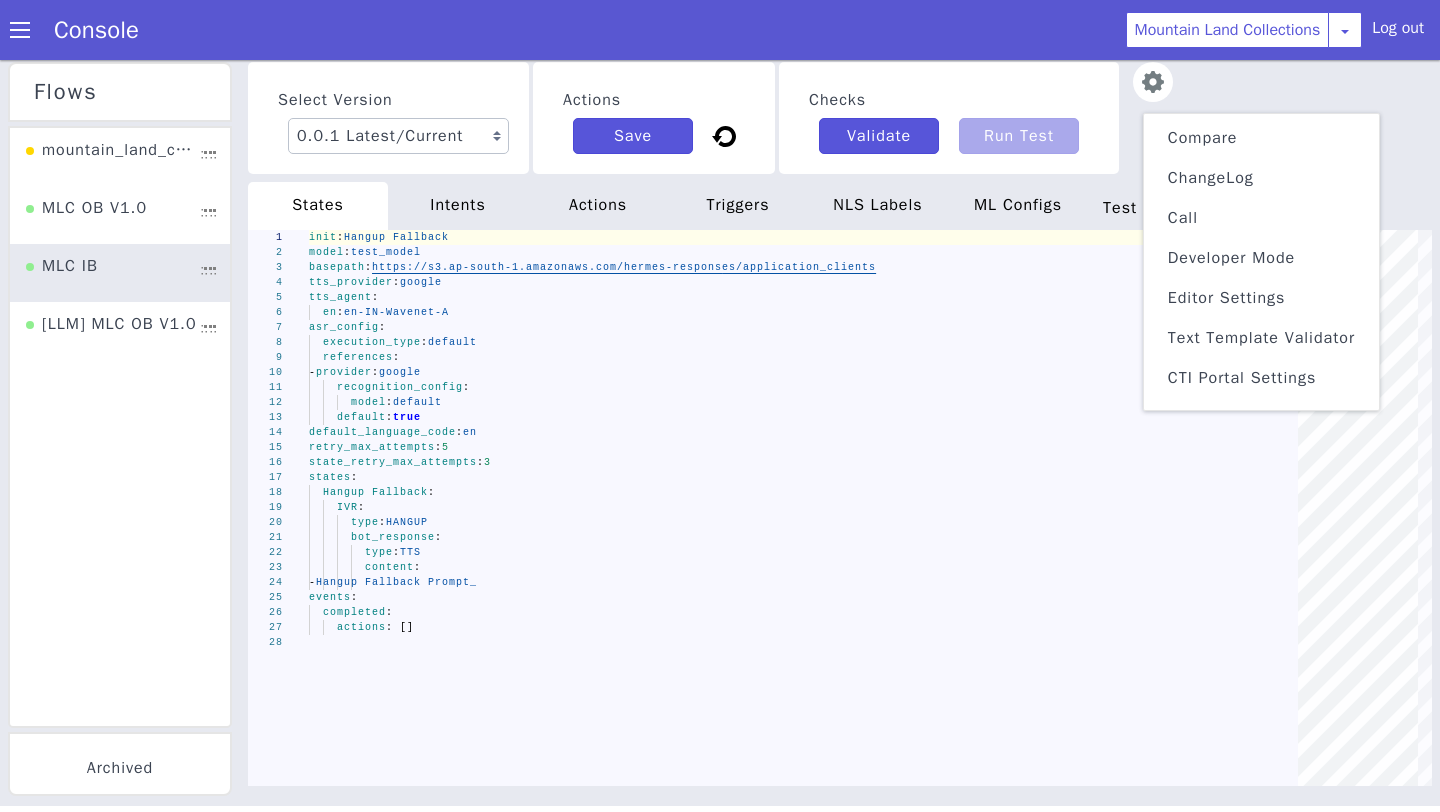 click on "Text Template Validator" at bounding box center (1266, 371) 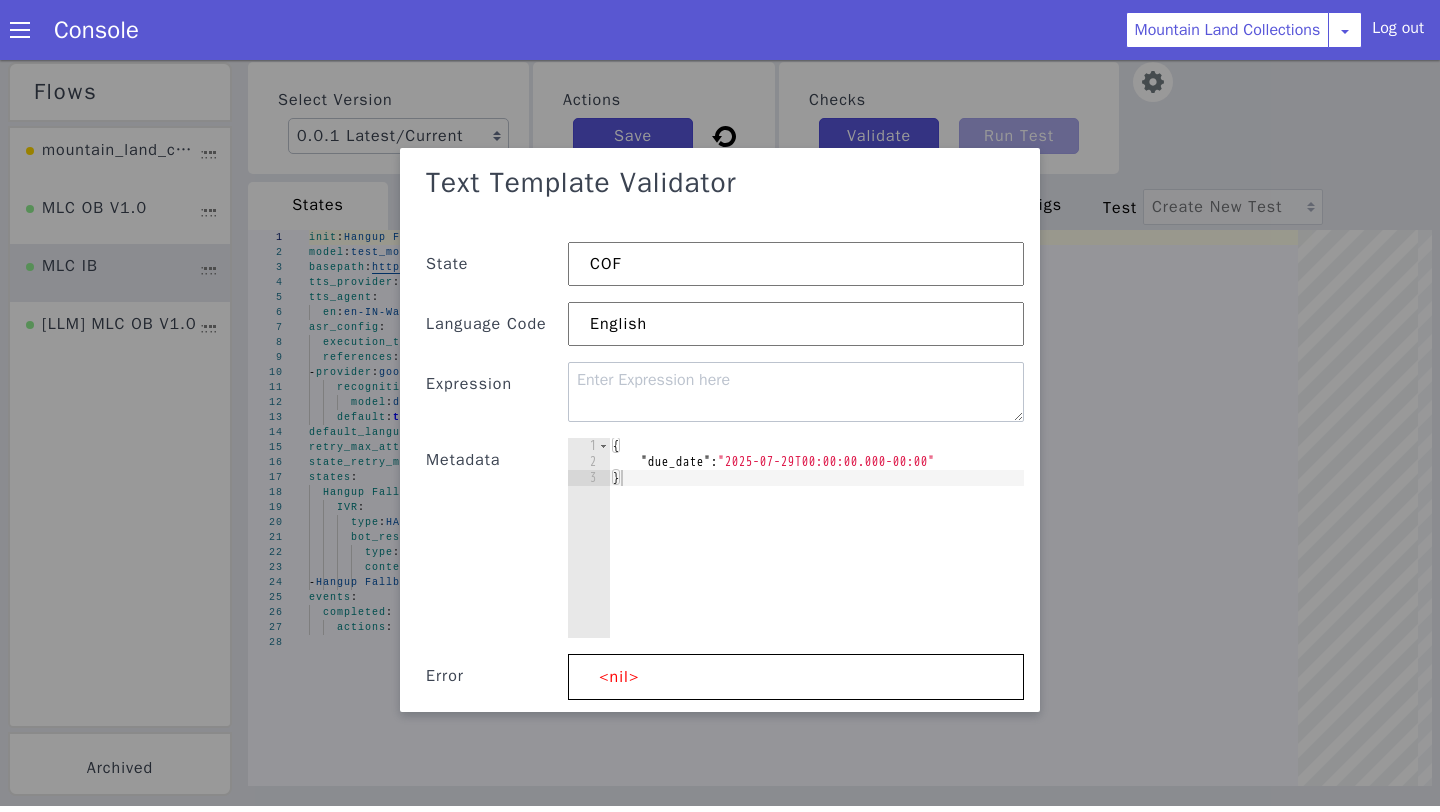 click on "{      "due_date" :  "[DATE]" }" at bounding box center [816, 558] 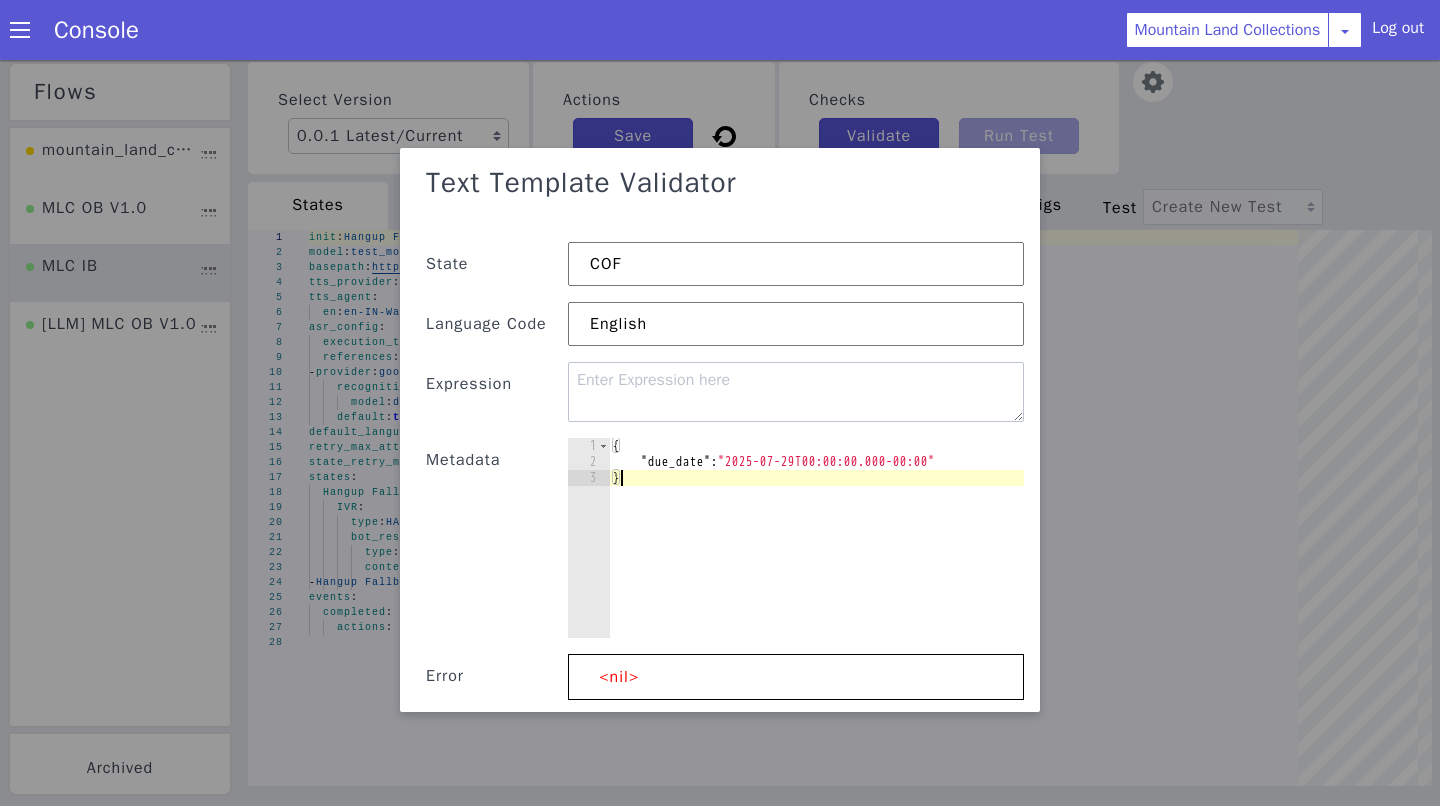 click on "{      "due_date" :  "[DATE]" }" at bounding box center [816, 558] 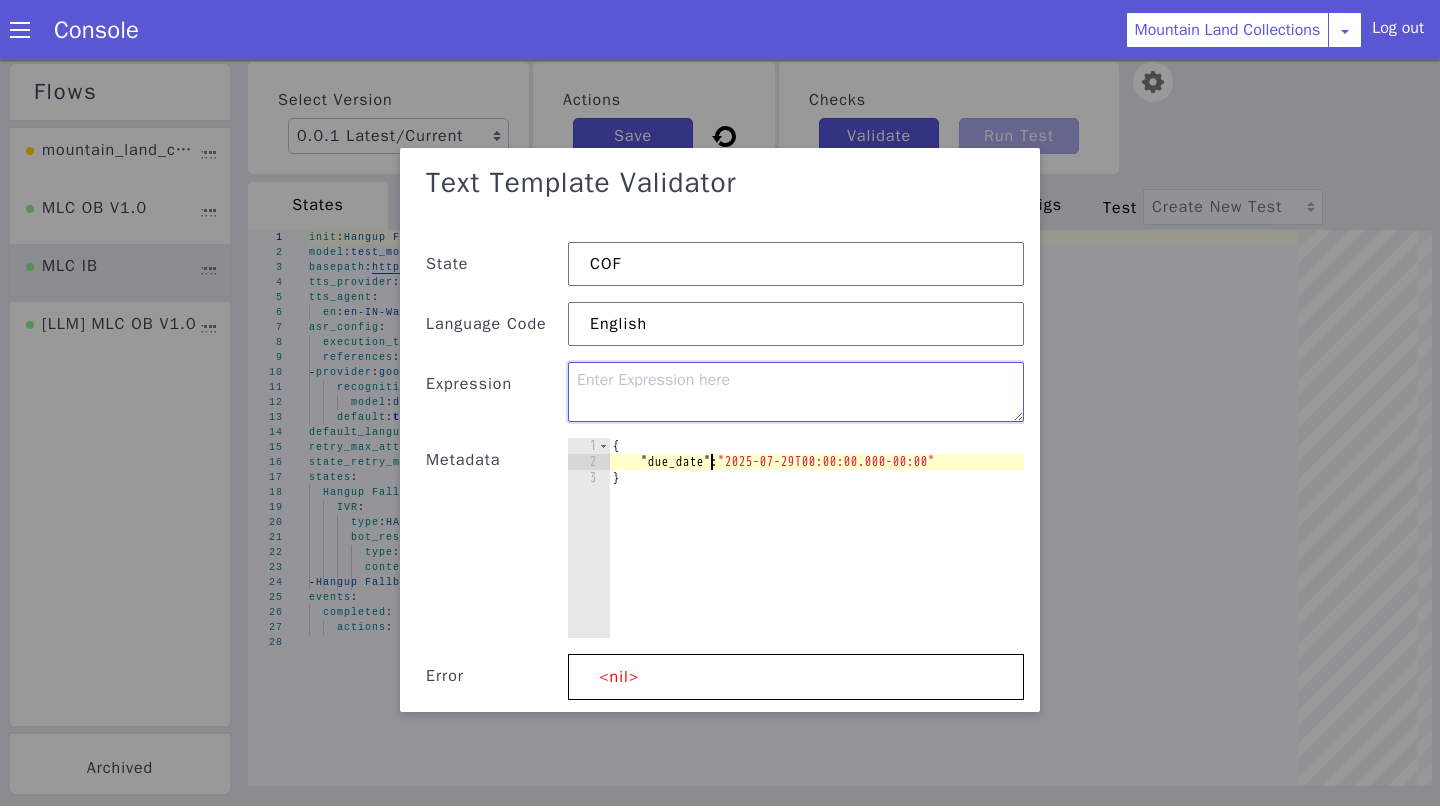 click at bounding box center (796, 396) 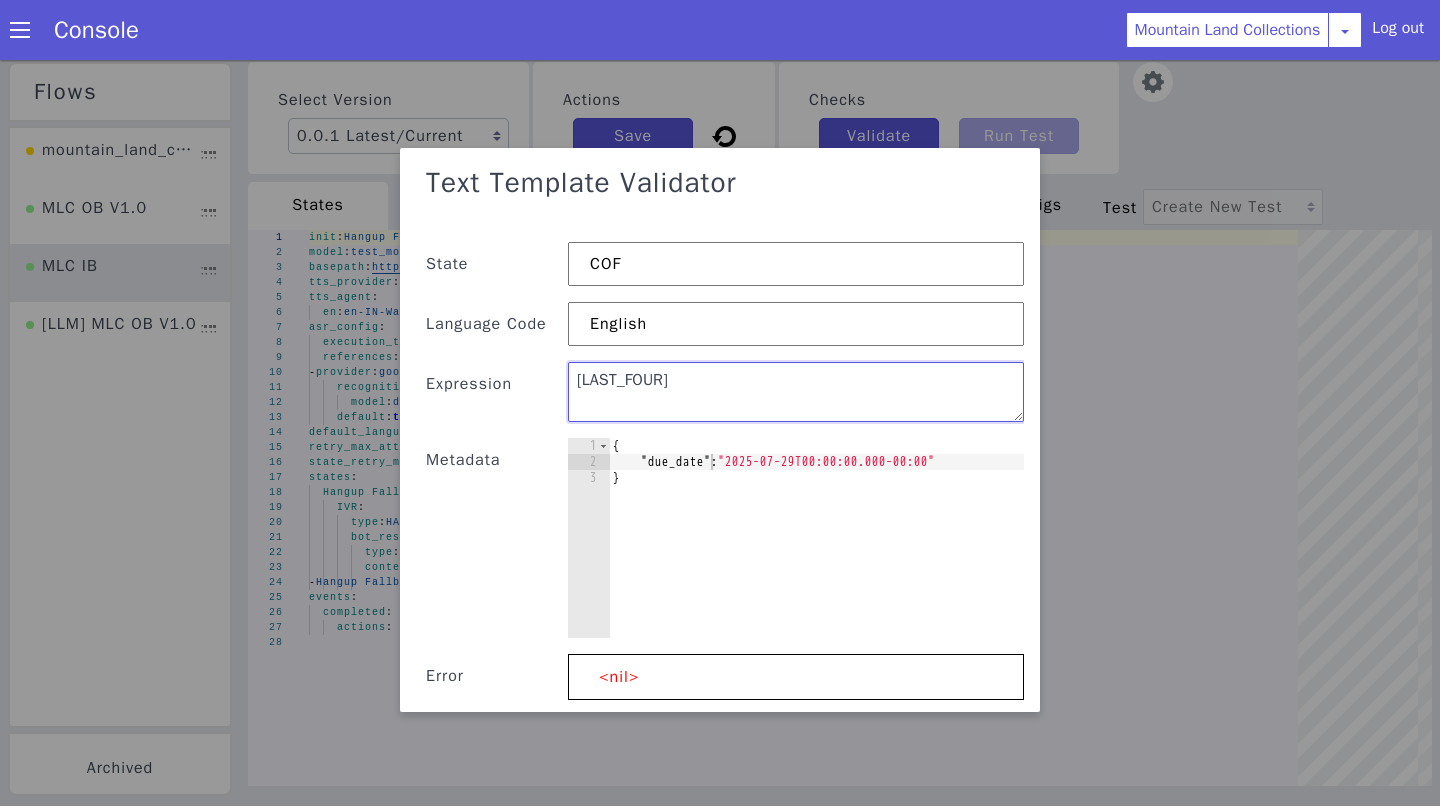 scroll, scrollTop: 0, scrollLeft: 0, axis: both 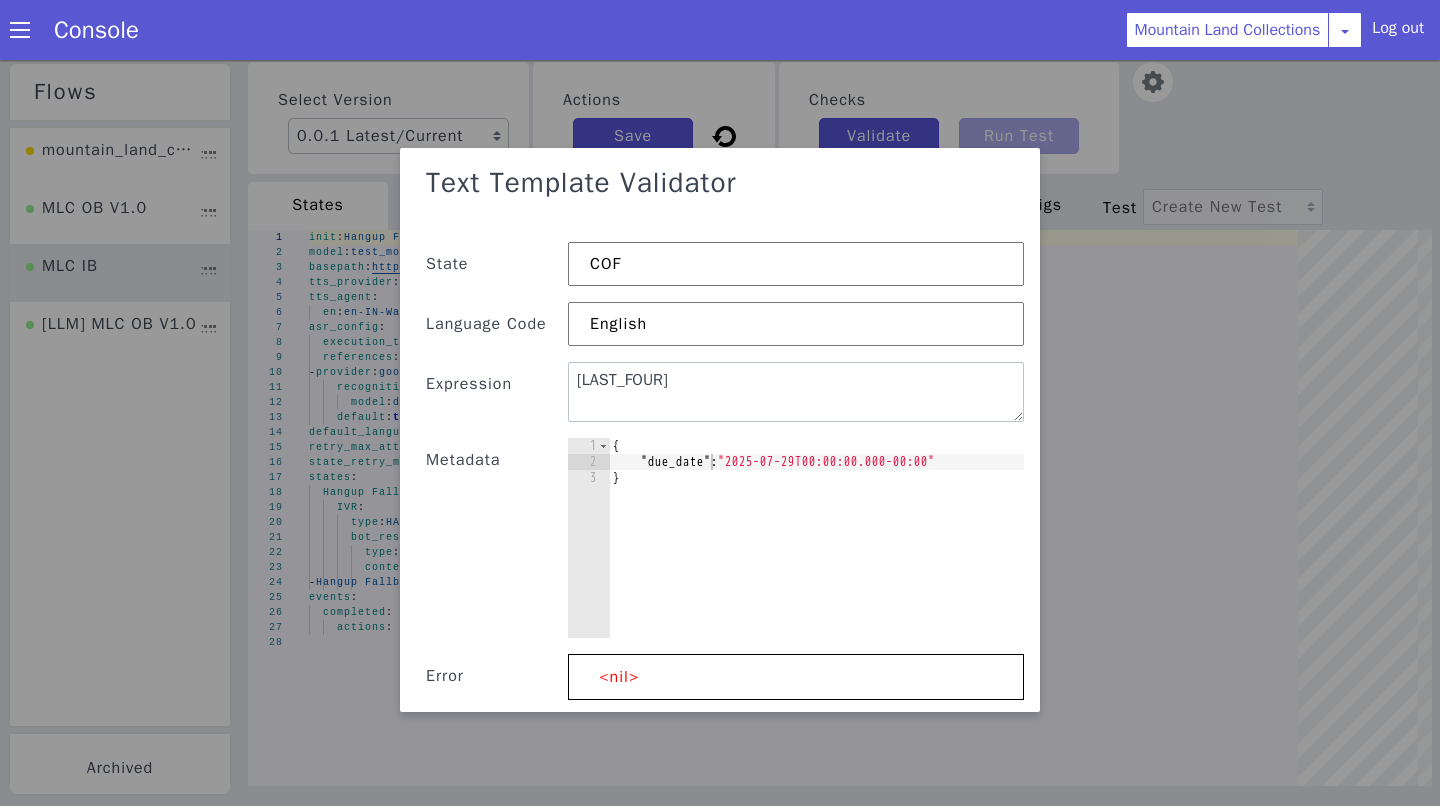 click on "{      "due_date" :  "[DATE]" }" at bounding box center (816, 558) 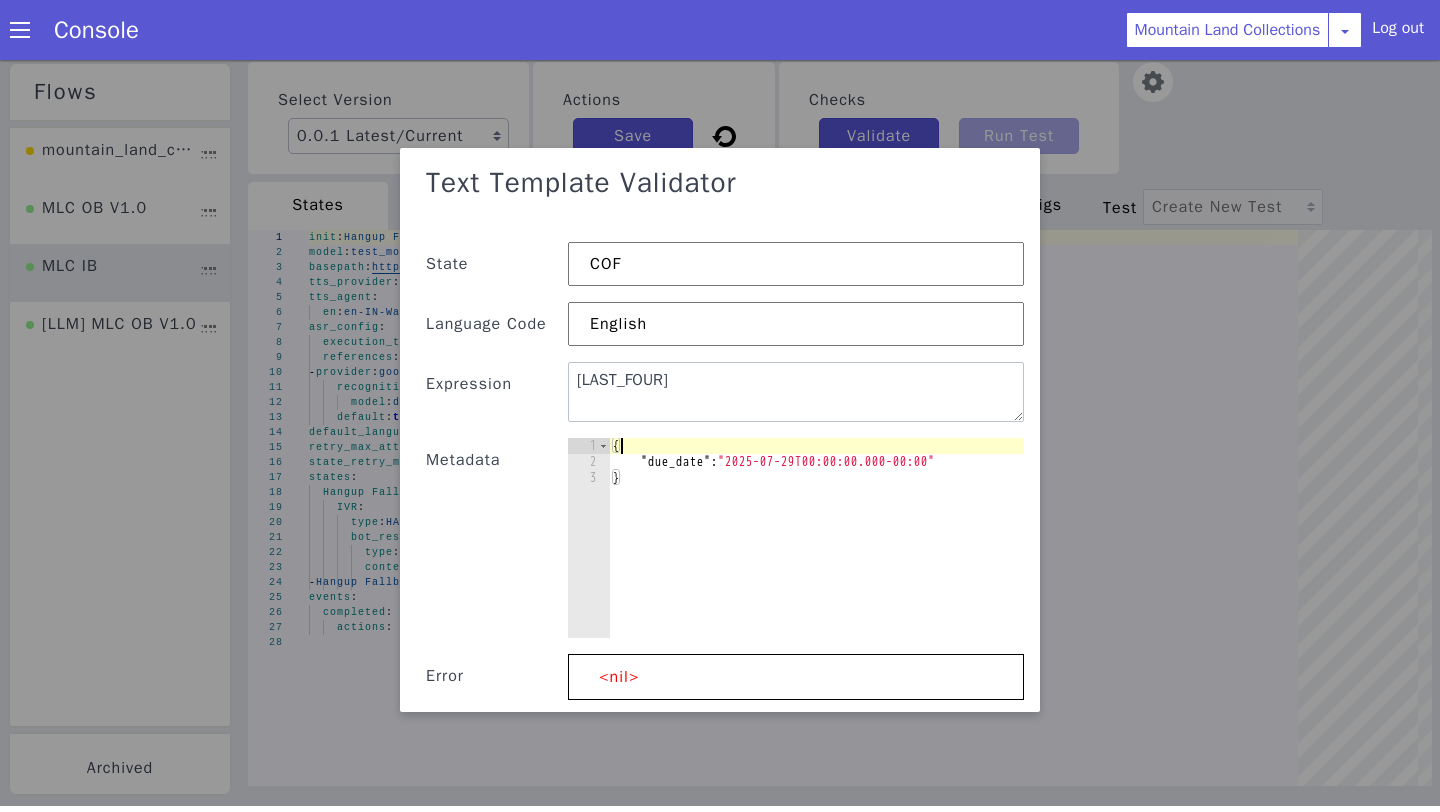 click on "{      "due_date" :  "[DATE]" }" at bounding box center (813, 560) 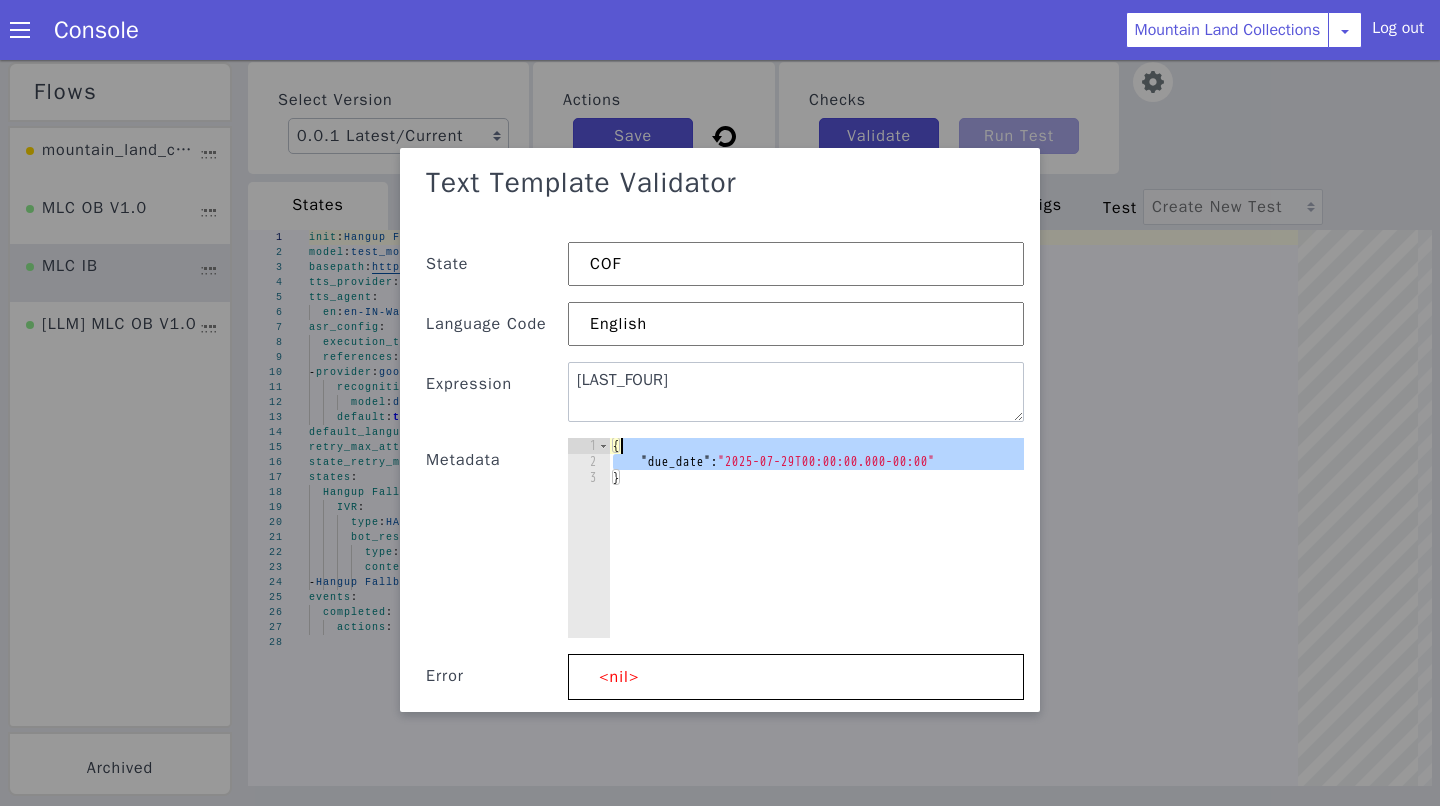 click on "{      "due_date" :  "[DATE]" }" at bounding box center [816, 558] 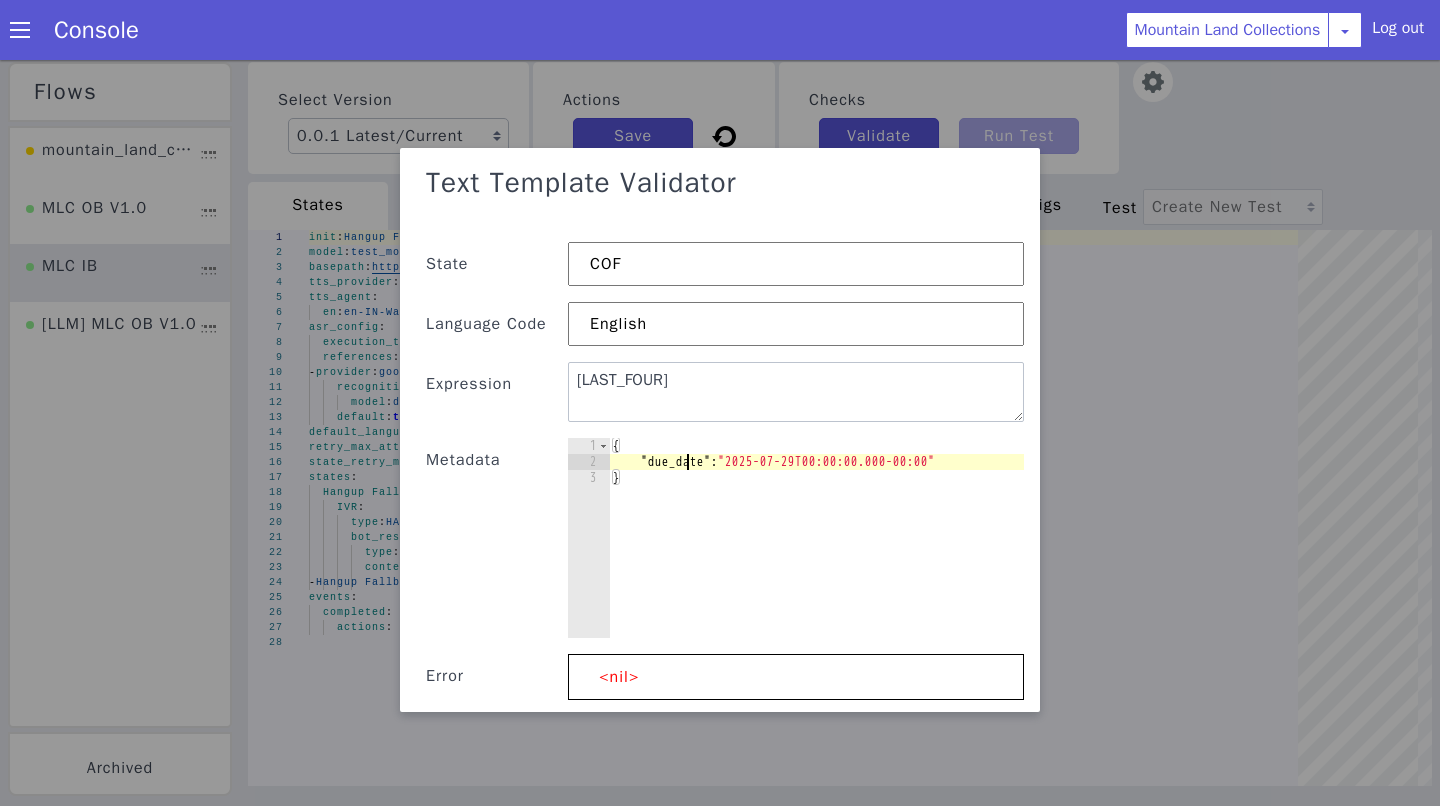 click on "{      "due_date" :  "[DATE]" }" at bounding box center [816, 558] 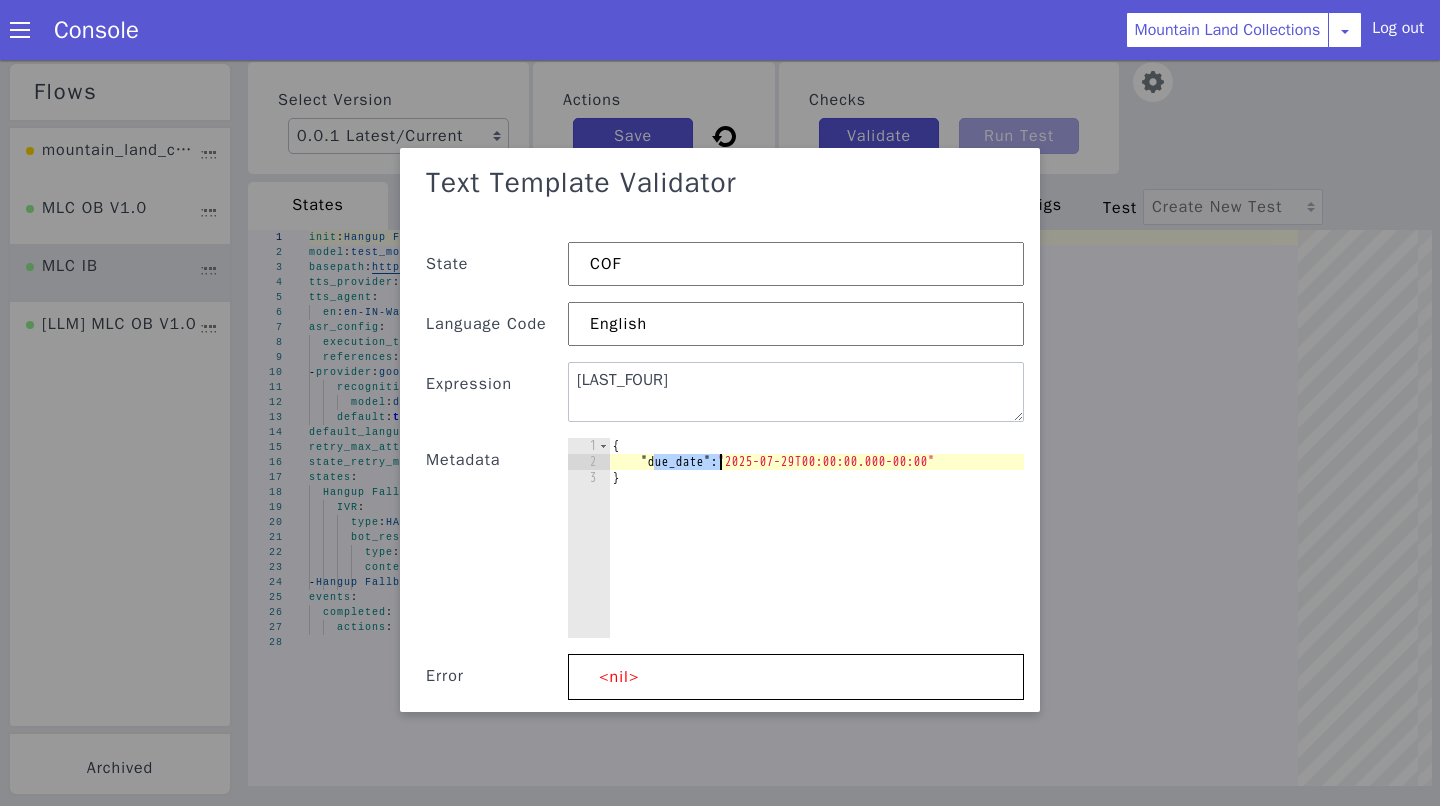 paste on "credit_card_number" 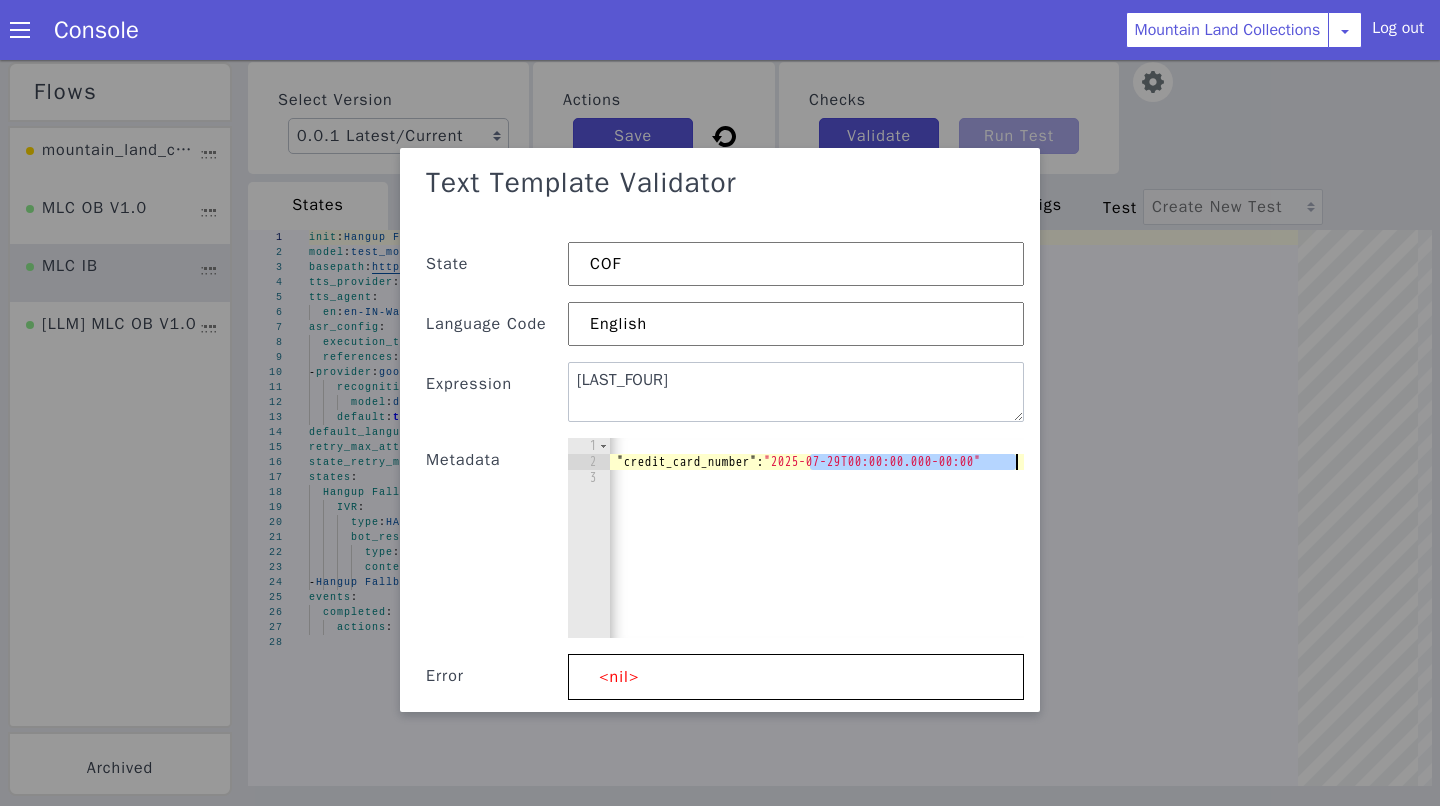 scroll, scrollTop: 0, scrollLeft: 61, axis: horizontal 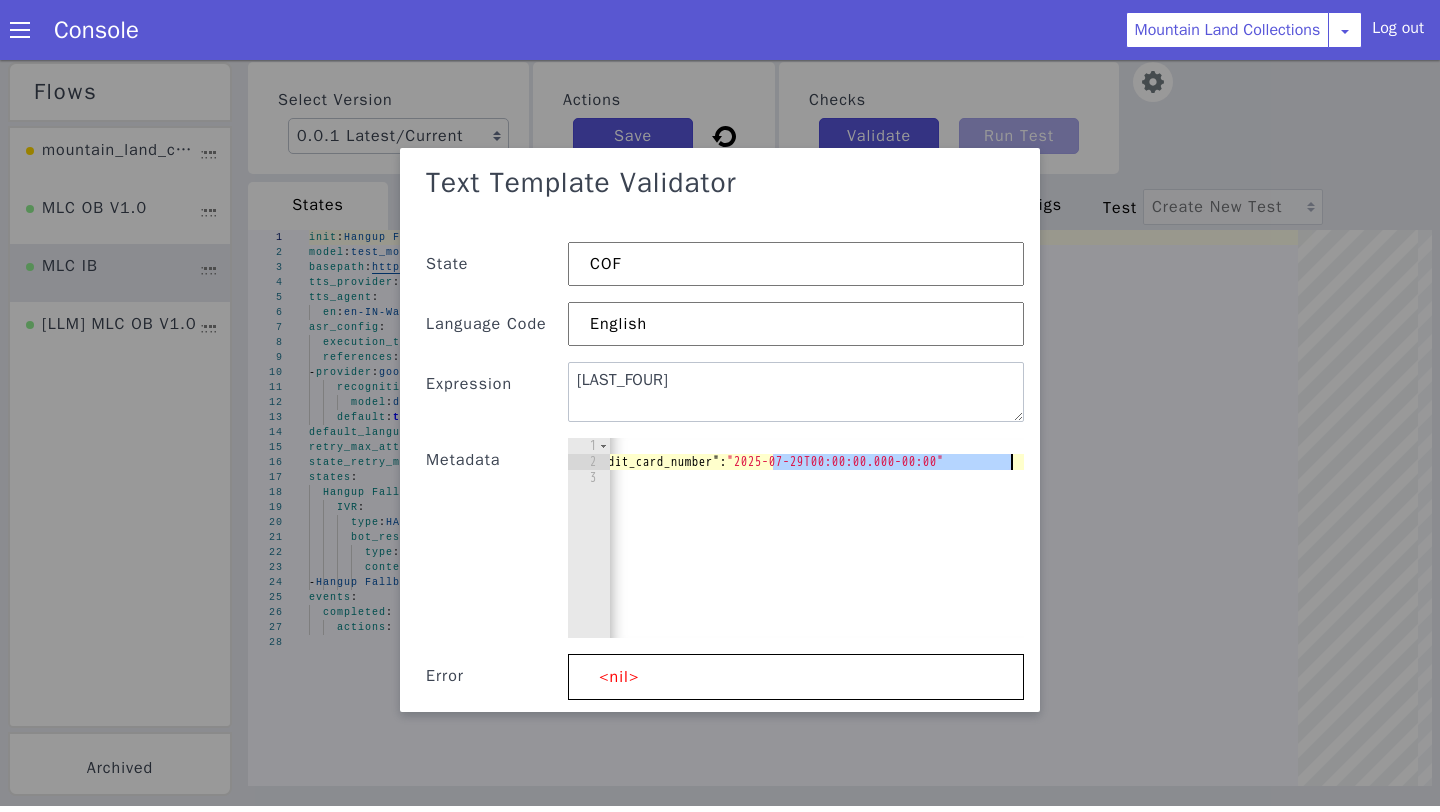 drag, startPoint x: 836, startPoint y: 466, endPoint x: 1010, endPoint y: 467, distance: 174.00287 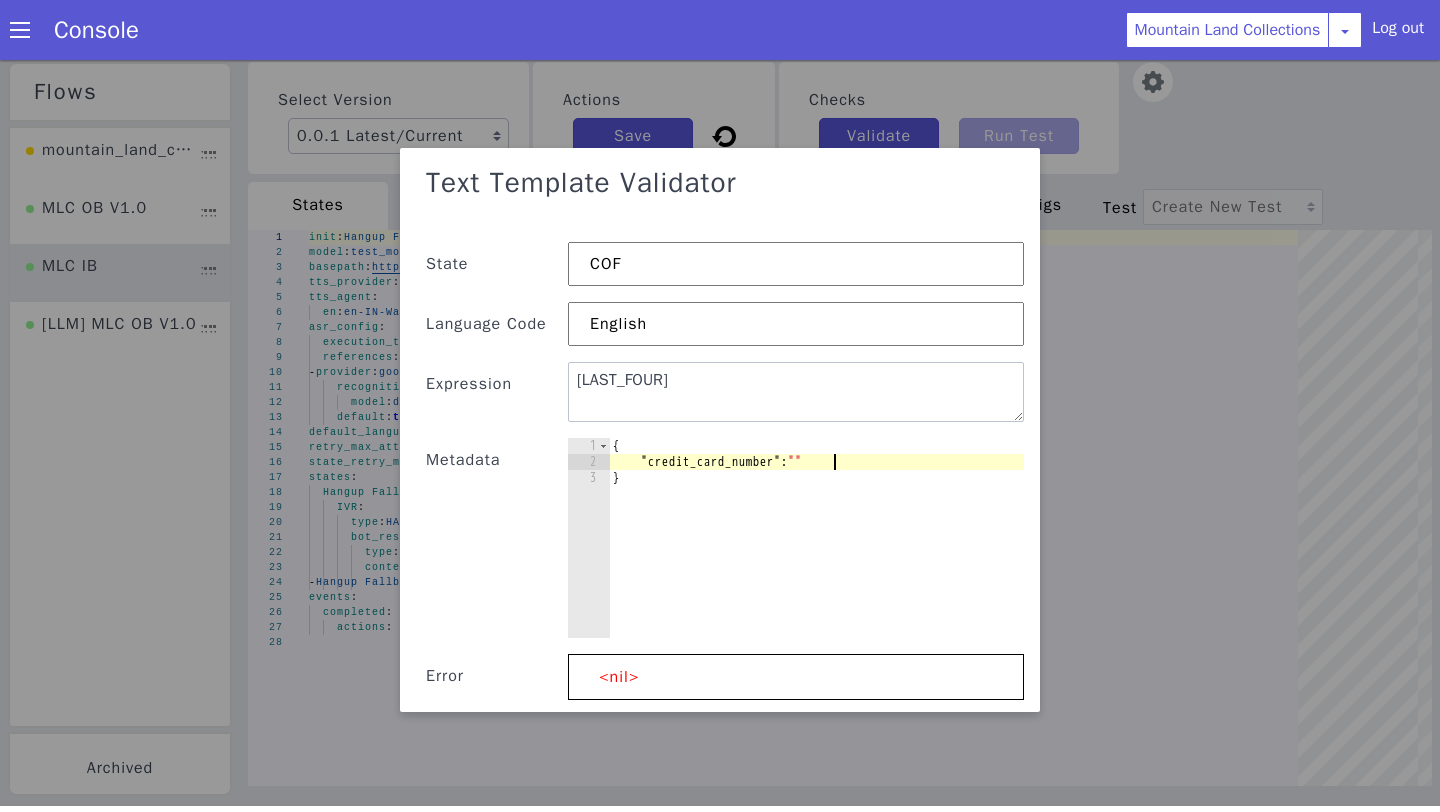 paste on ""[CREDIT_CARD]"" 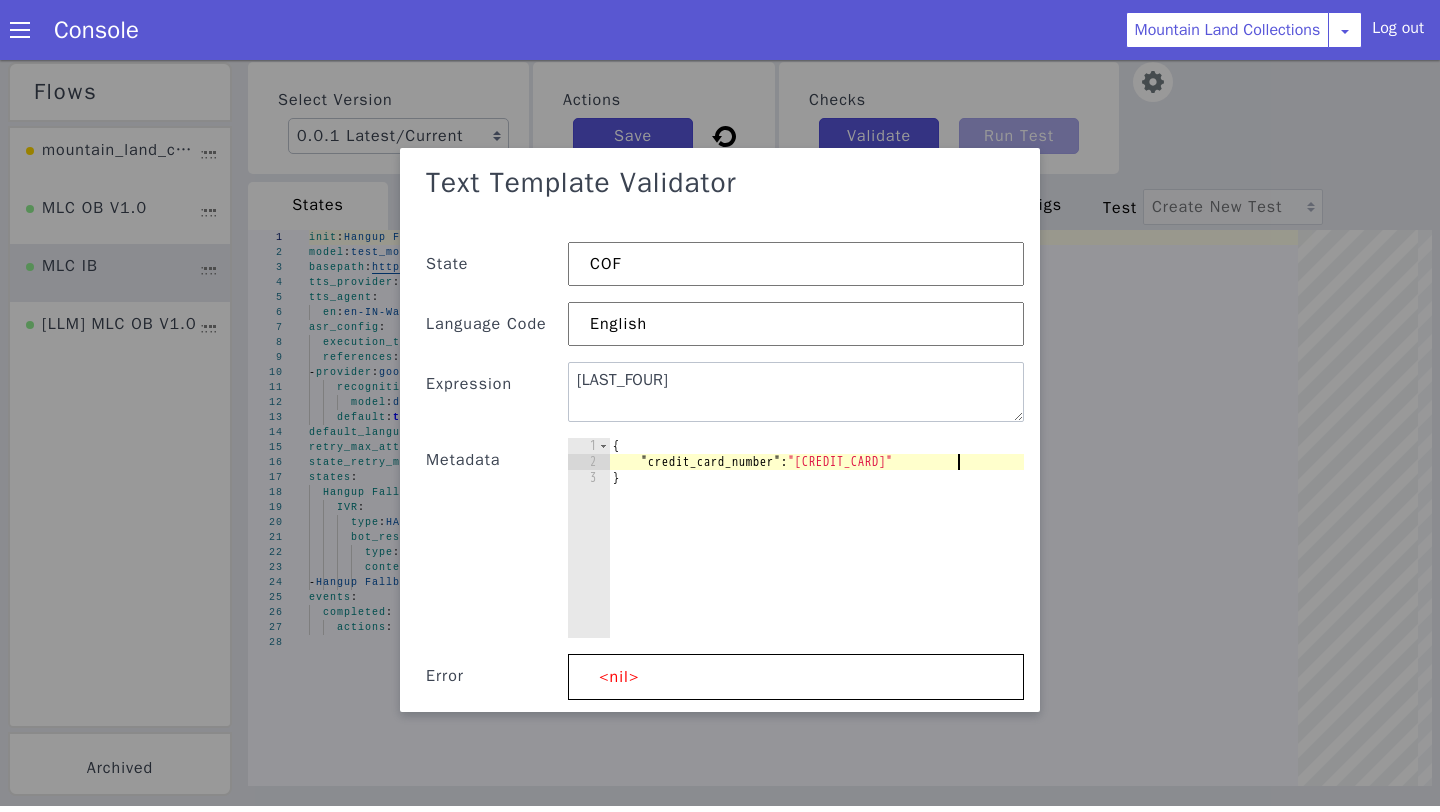 scroll, scrollTop: 115, scrollLeft: 0, axis: vertical 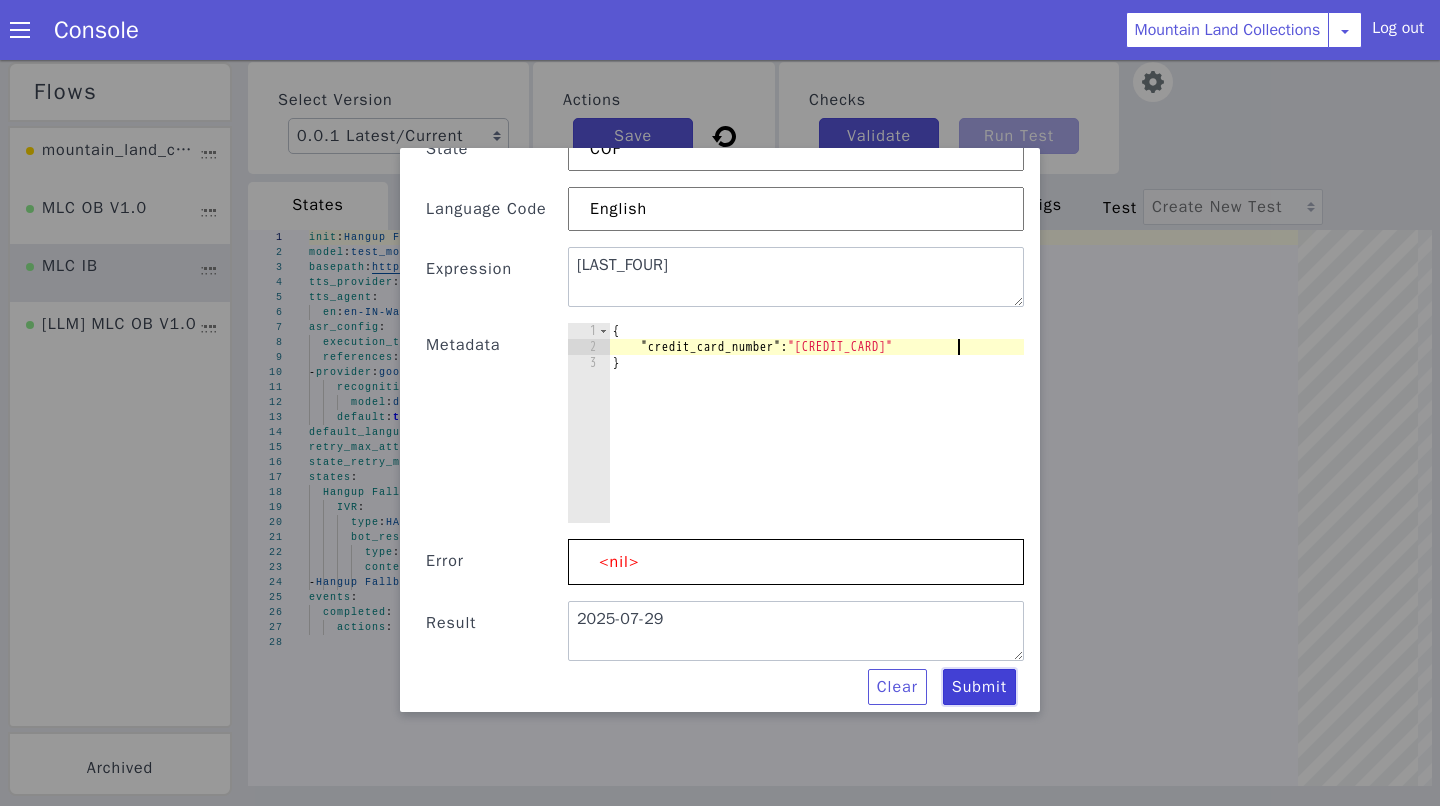 click on "Submit" at bounding box center [979, 691] 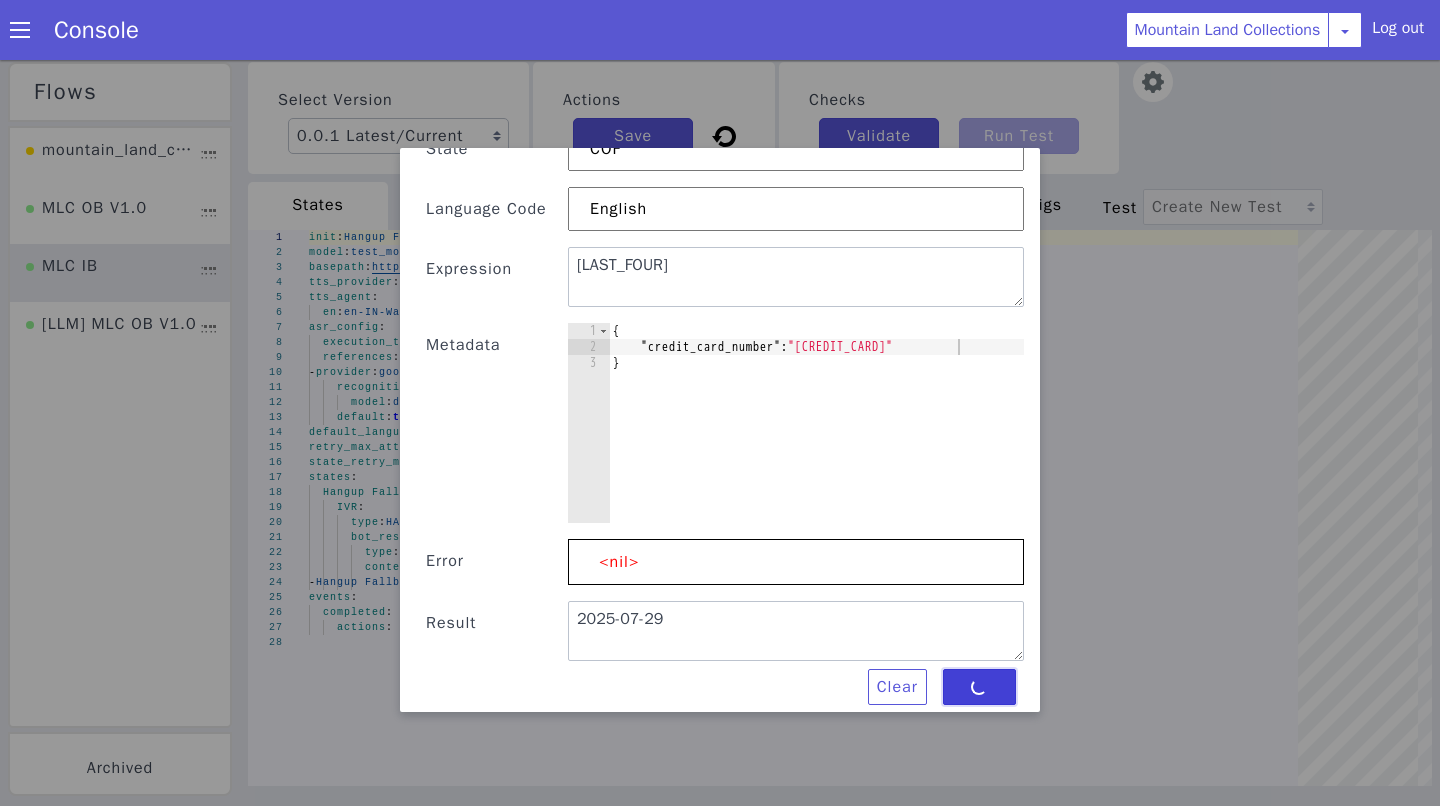 type on "0005" 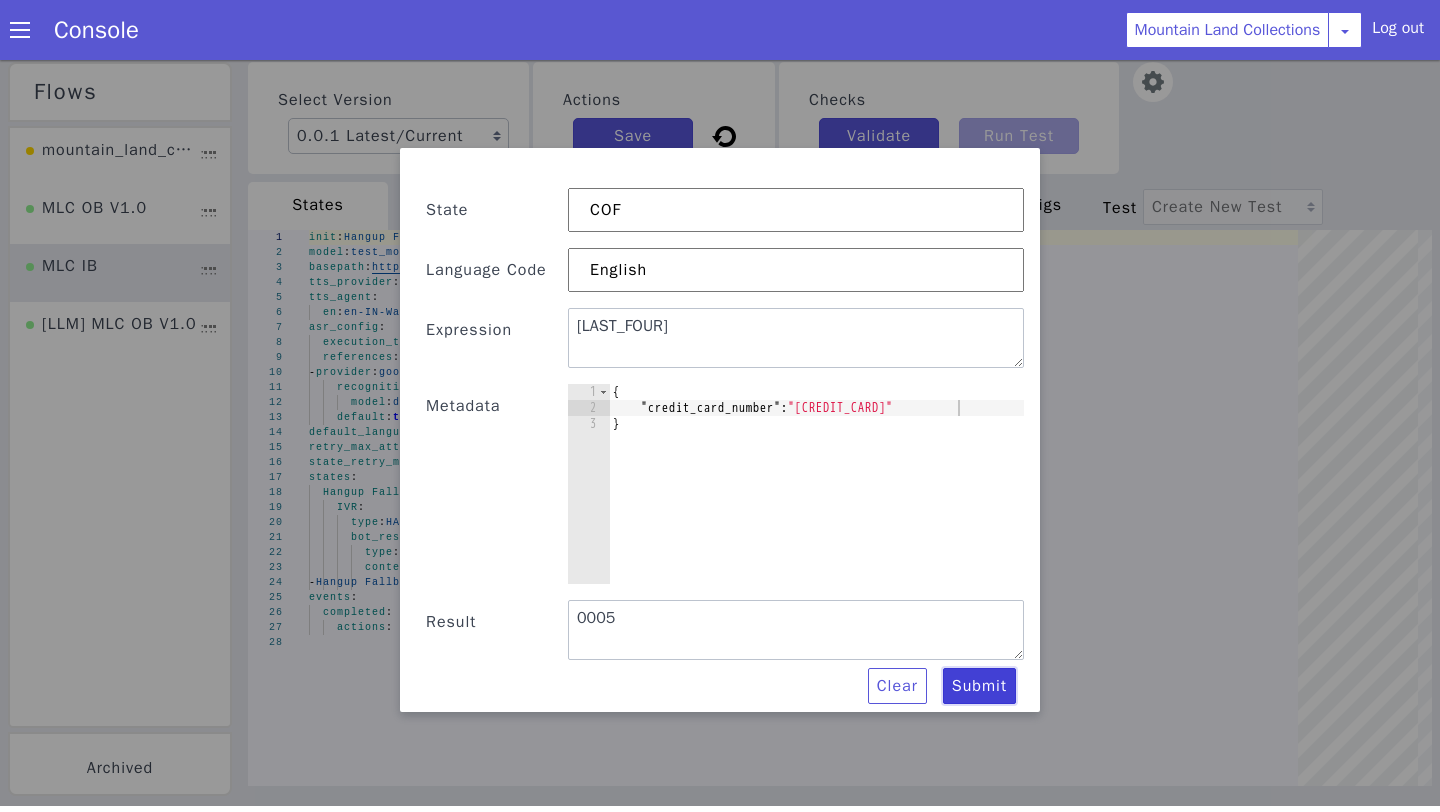 scroll, scrollTop: 53, scrollLeft: 0, axis: vertical 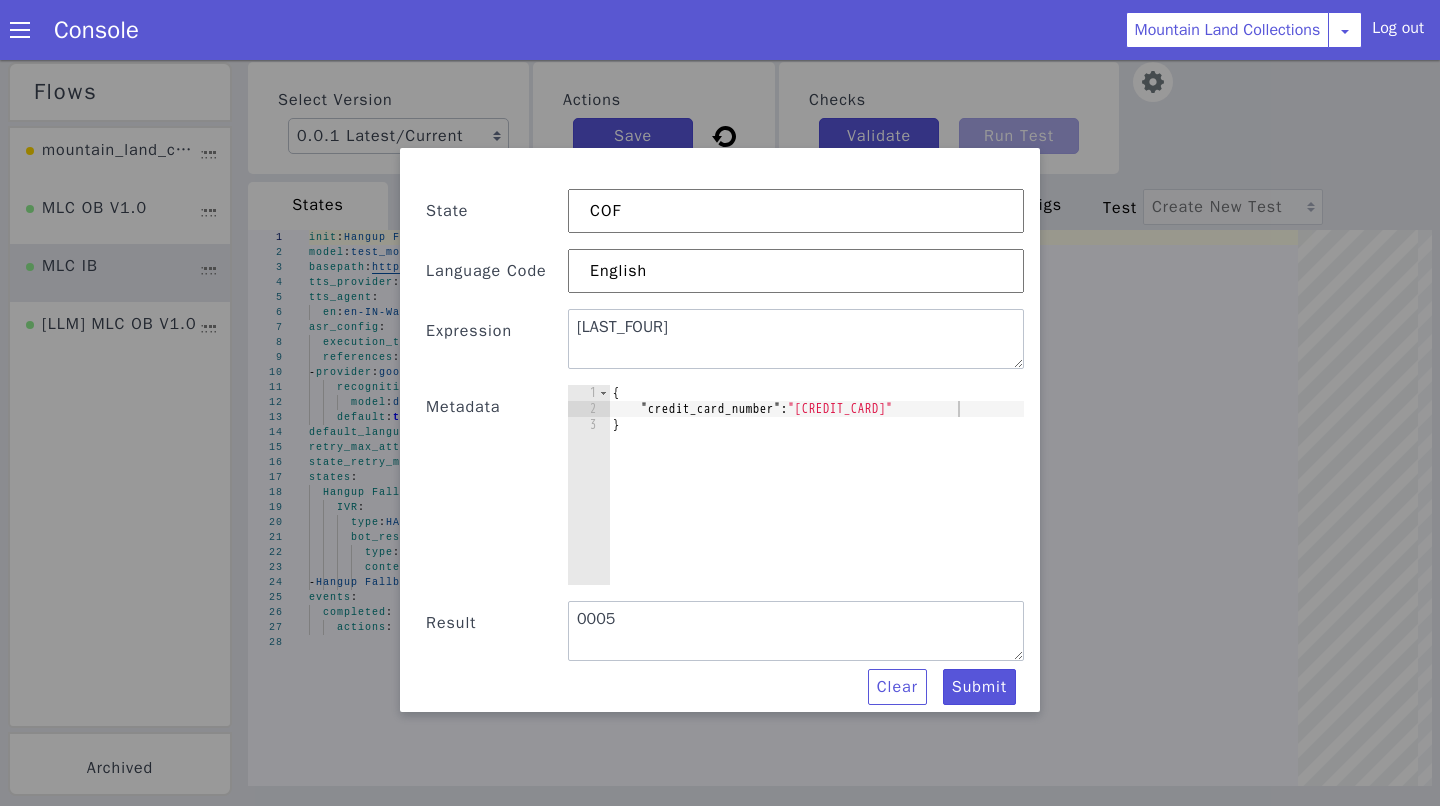 click on "{      "credit_card_number" :  "[CREDIT_CARD]" }" at bounding box center (816, 505) 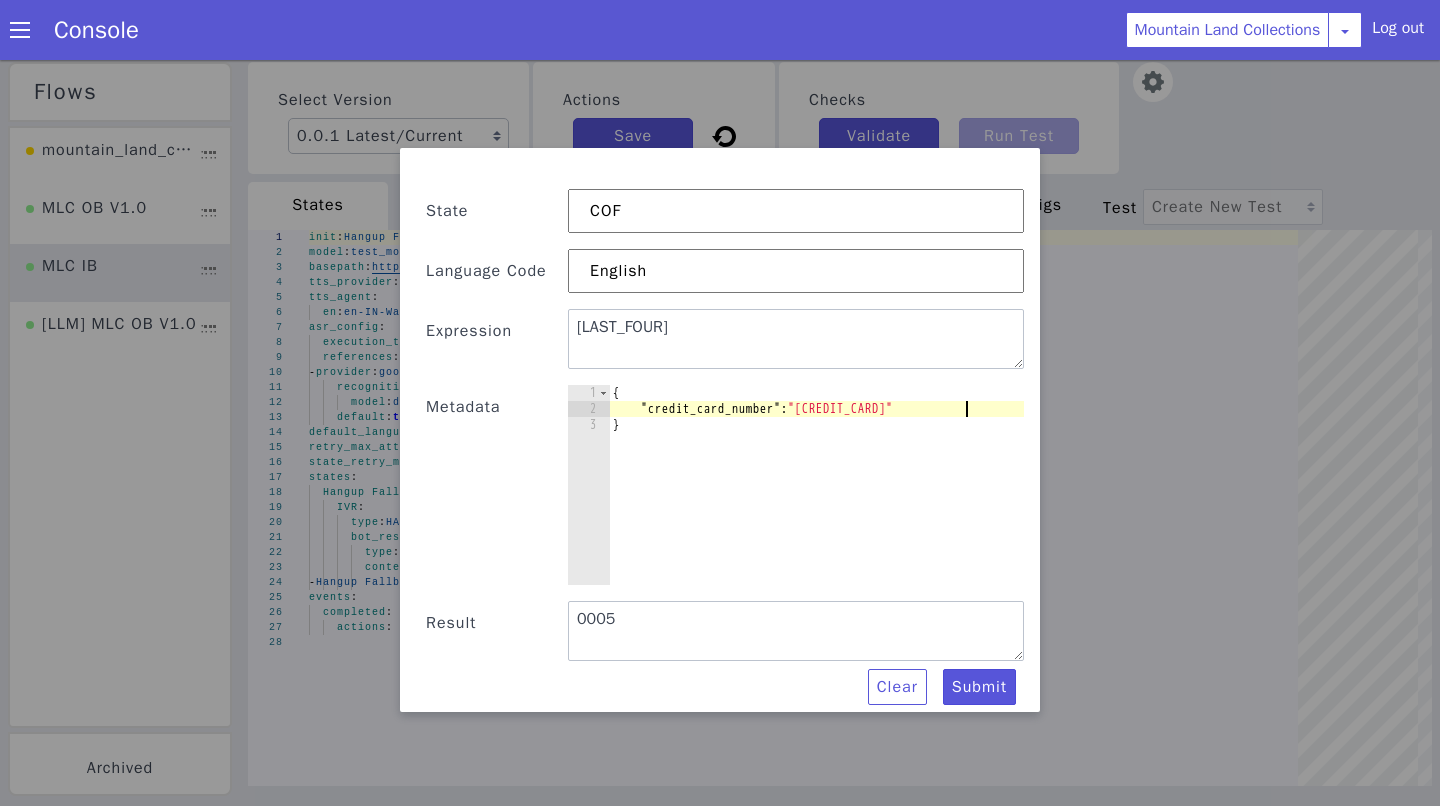 scroll, scrollTop: 0, scrollLeft: 2, axis: horizontal 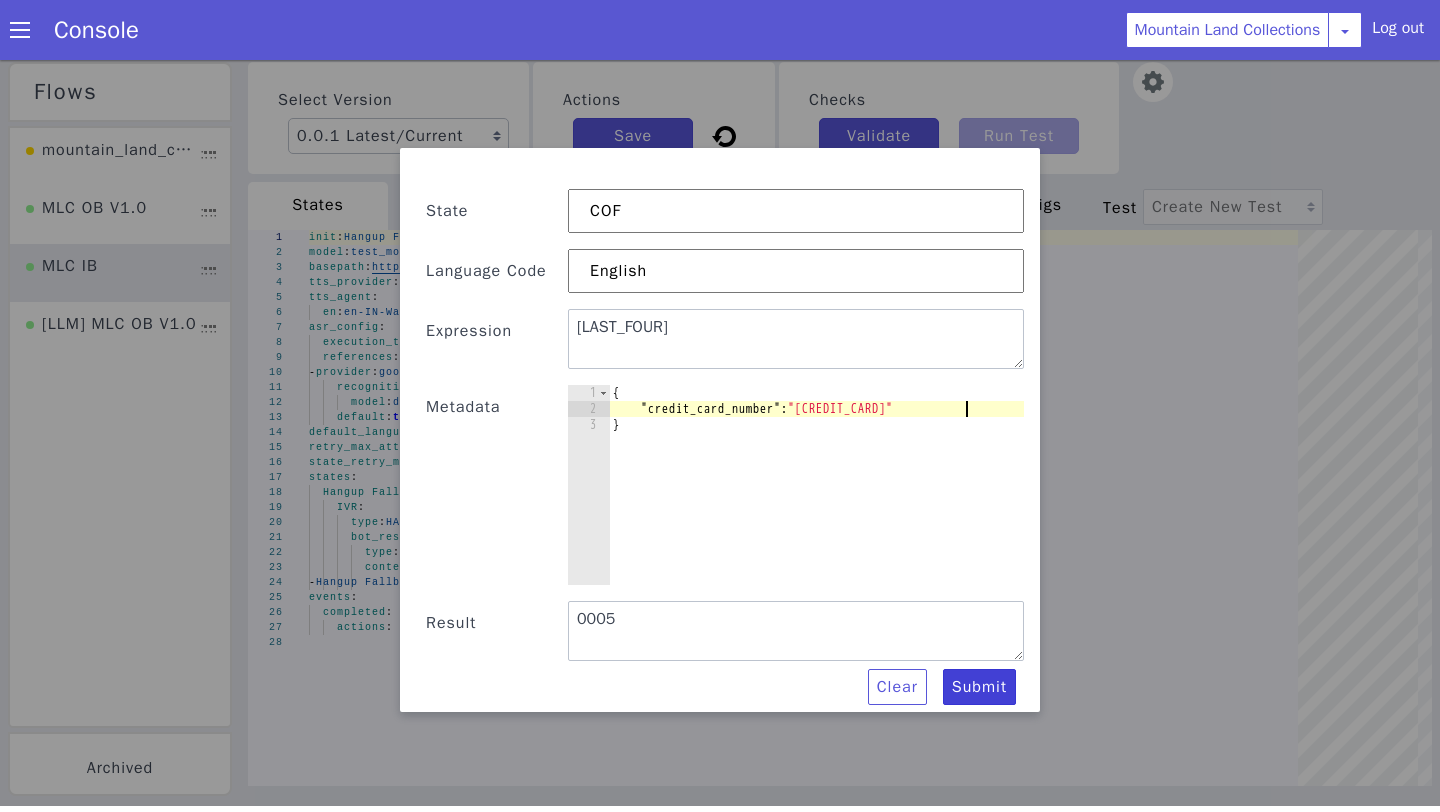 type on ""[CREDIT_CARD]"" 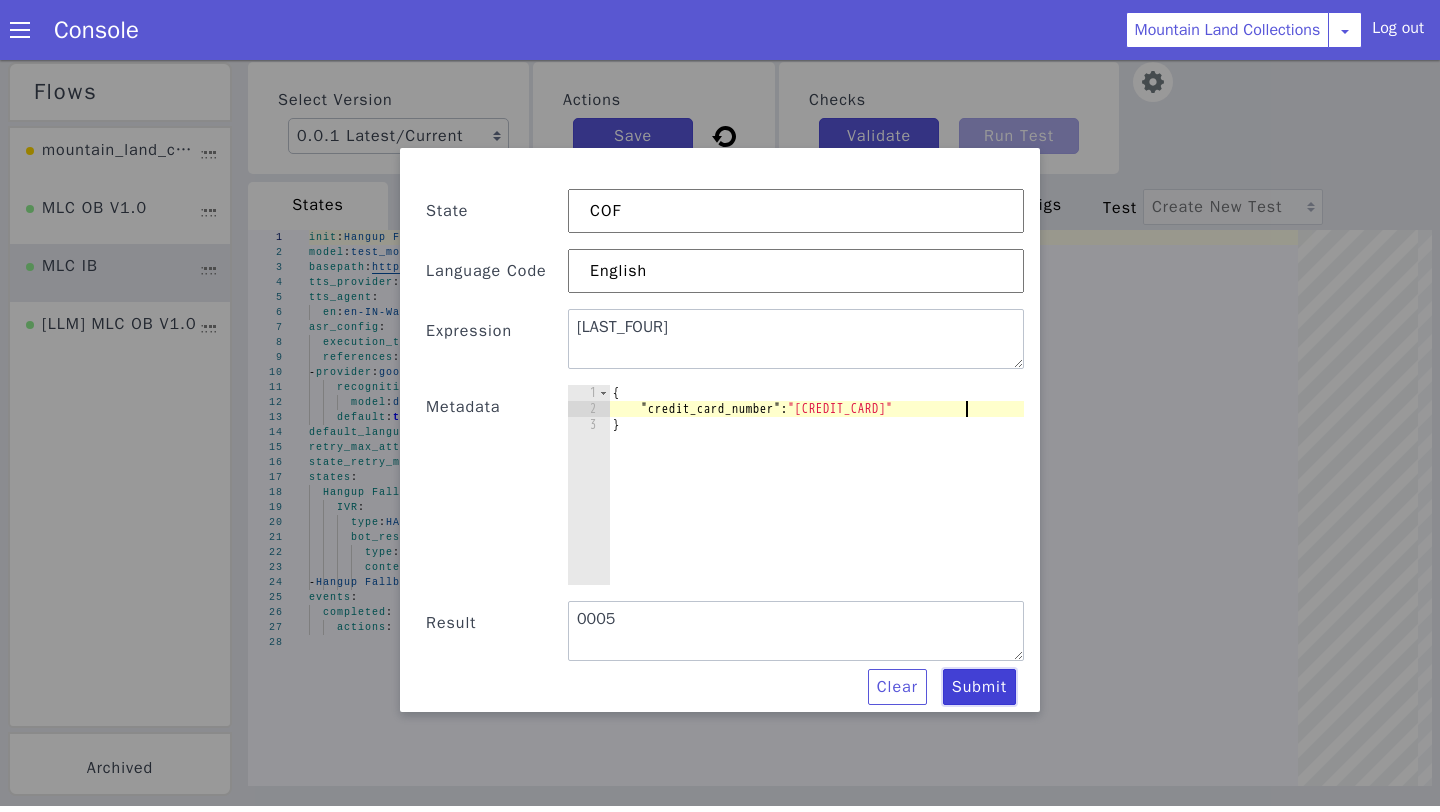 click on "Submit" at bounding box center (979, 691) 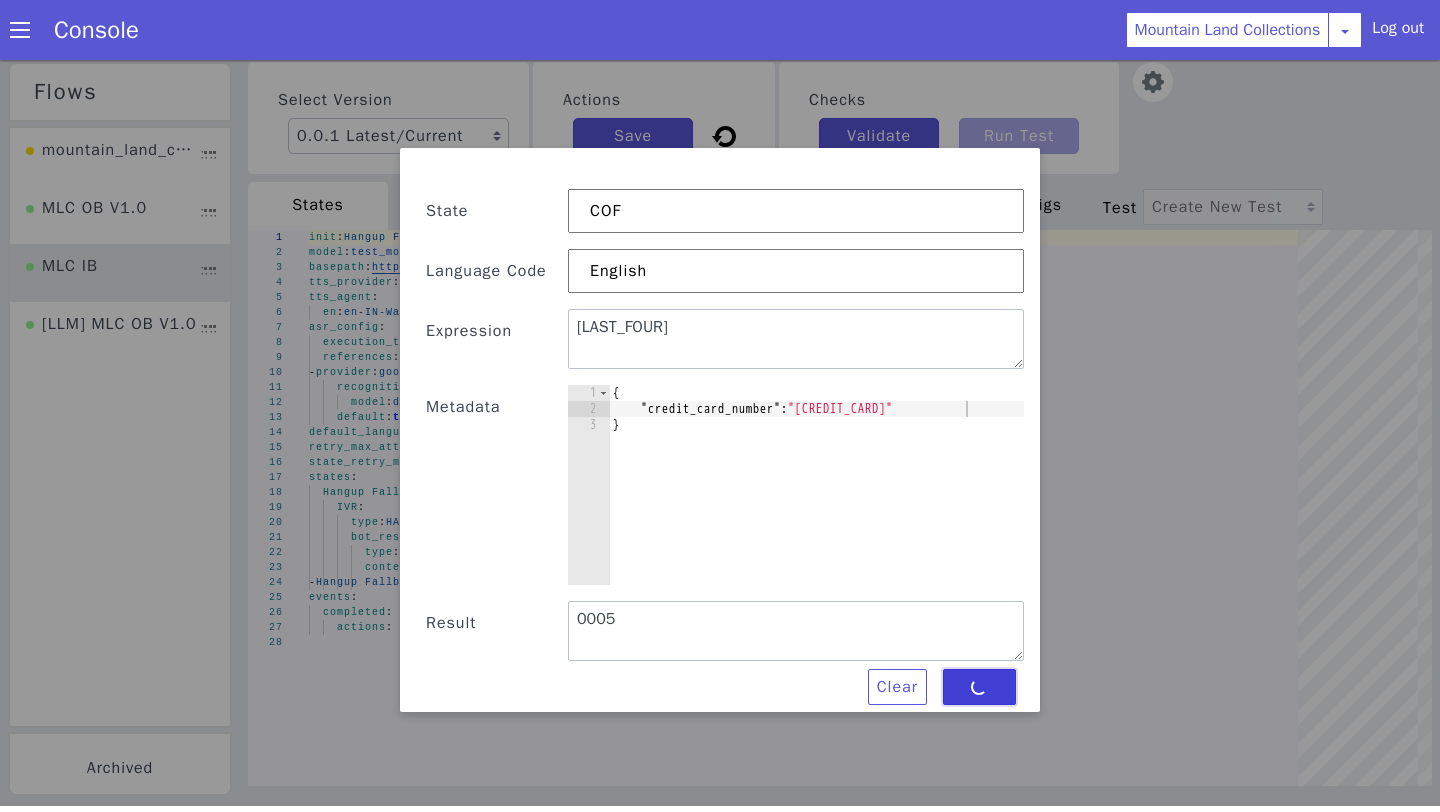 type on "0053" 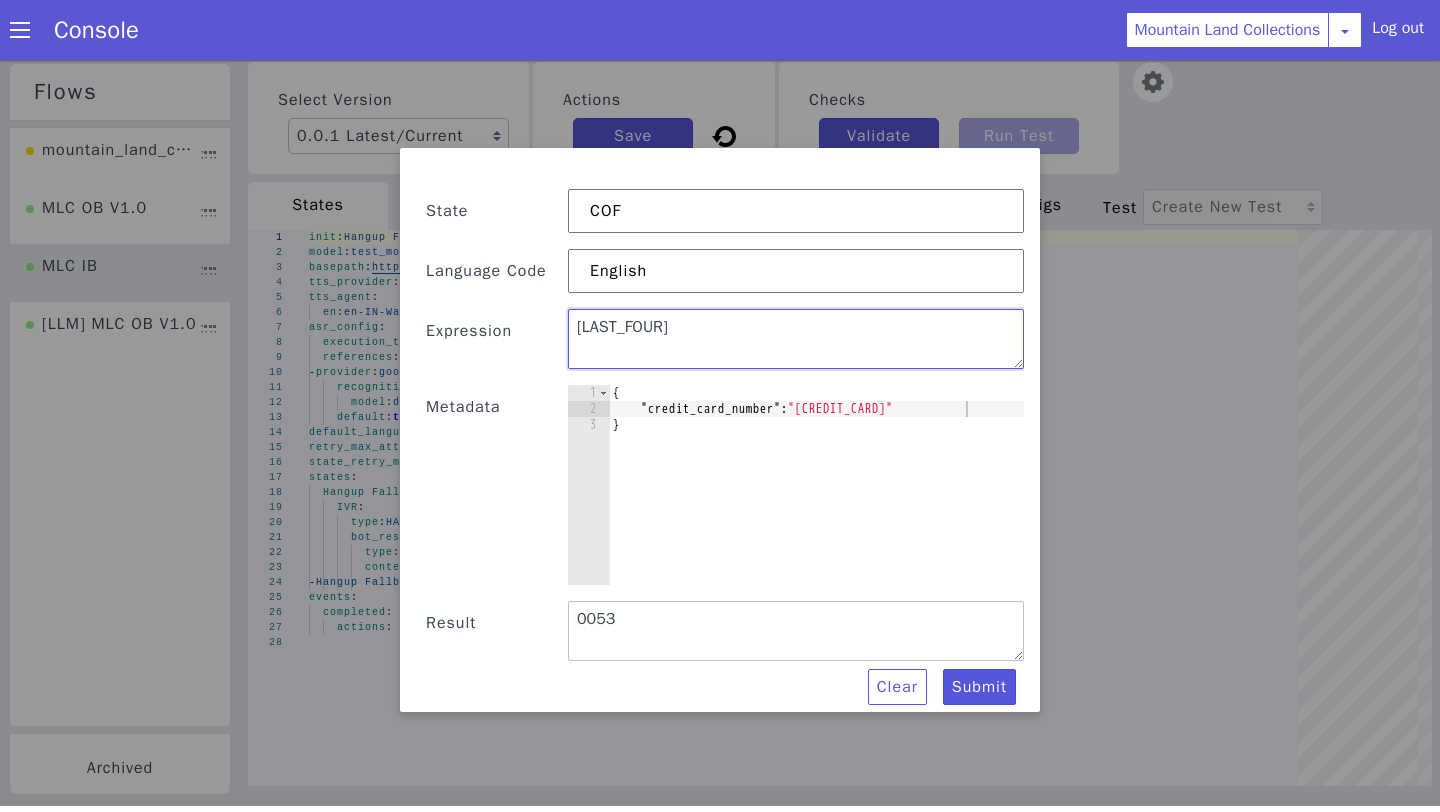 click on "[LAST_FOUR]" at bounding box center (796, 343) 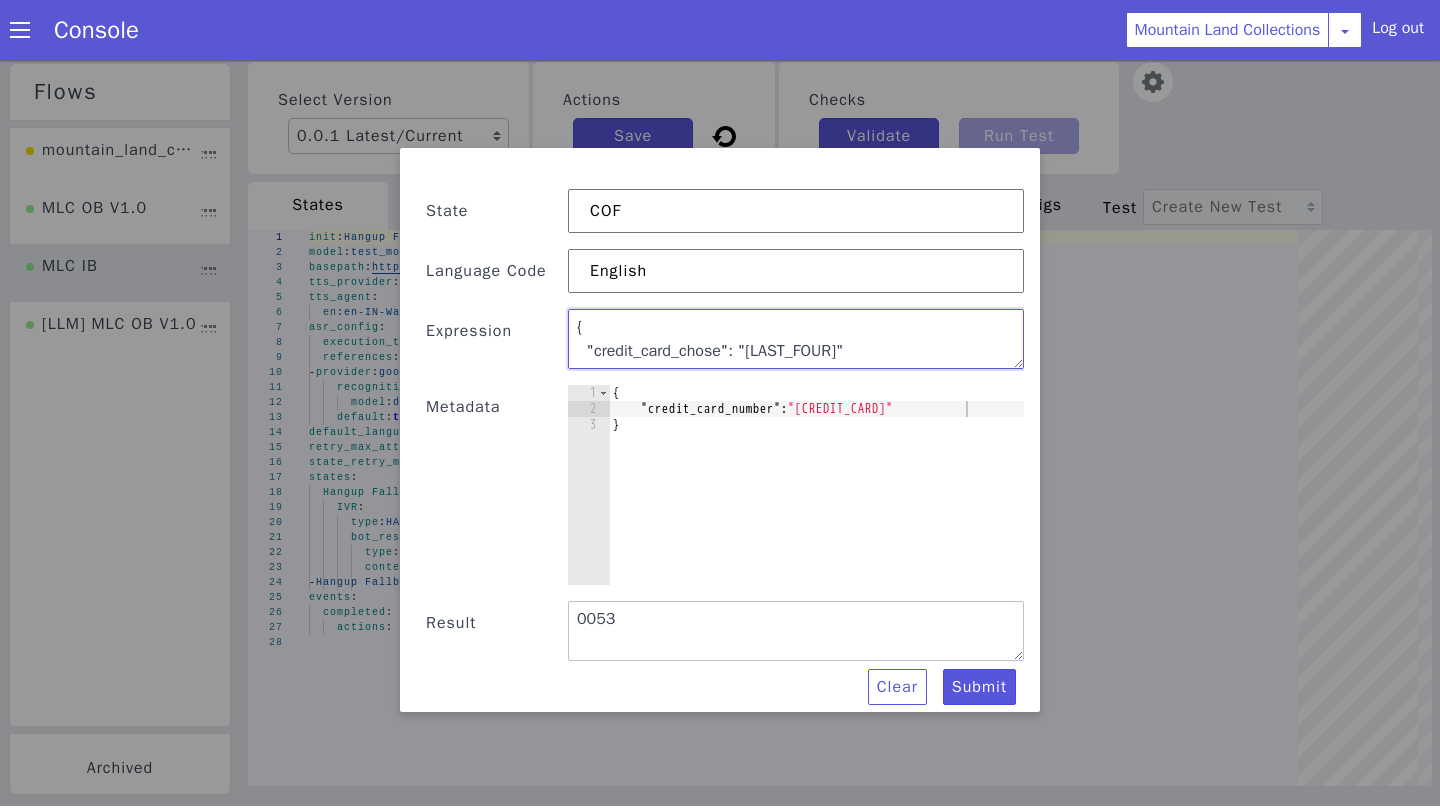 scroll, scrollTop: 113, scrollLeft: 0, axis: vertical 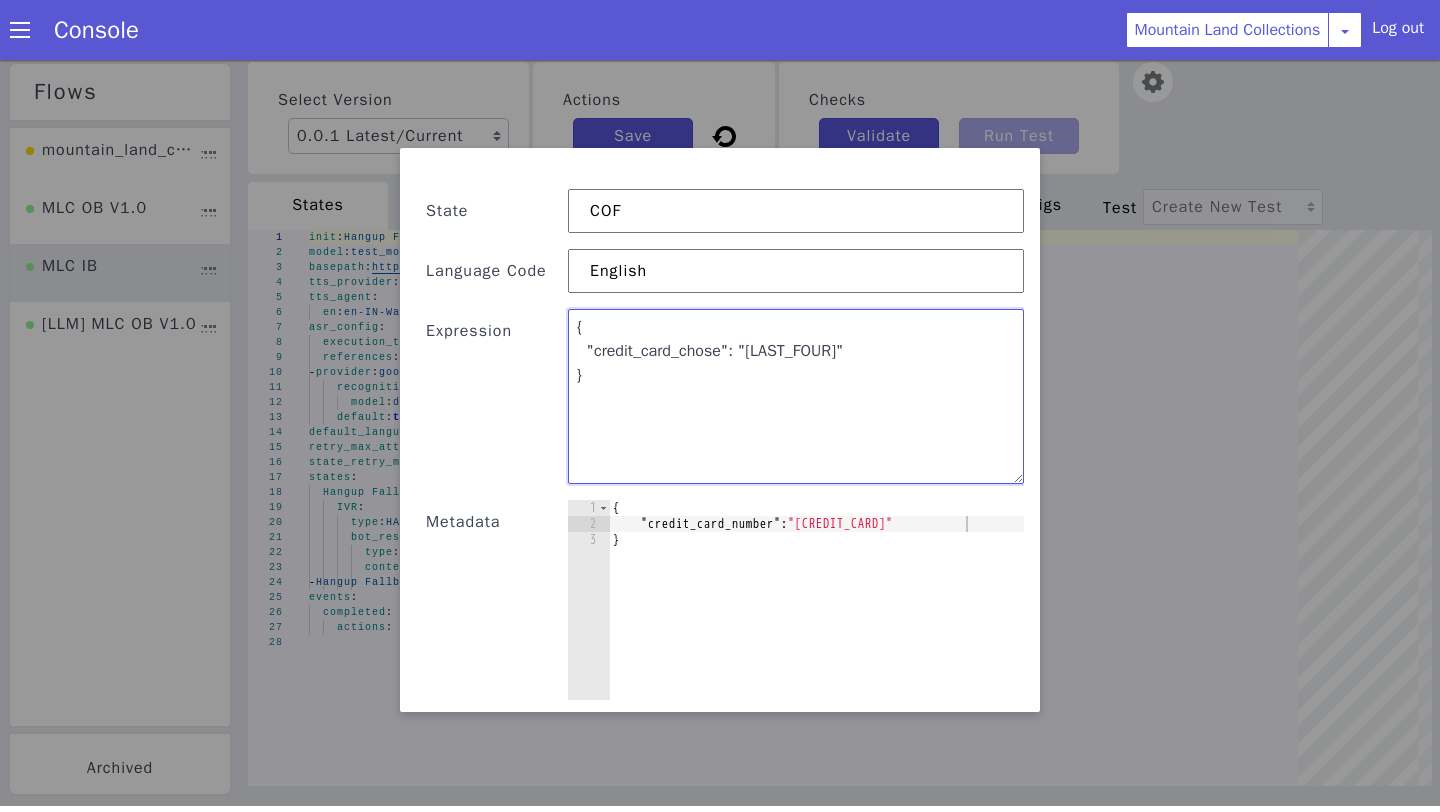 drag, startPoint x: 1012, startPoint y: 358, endPoint x: 1057, endPoint y: 474, distance: 124.42267 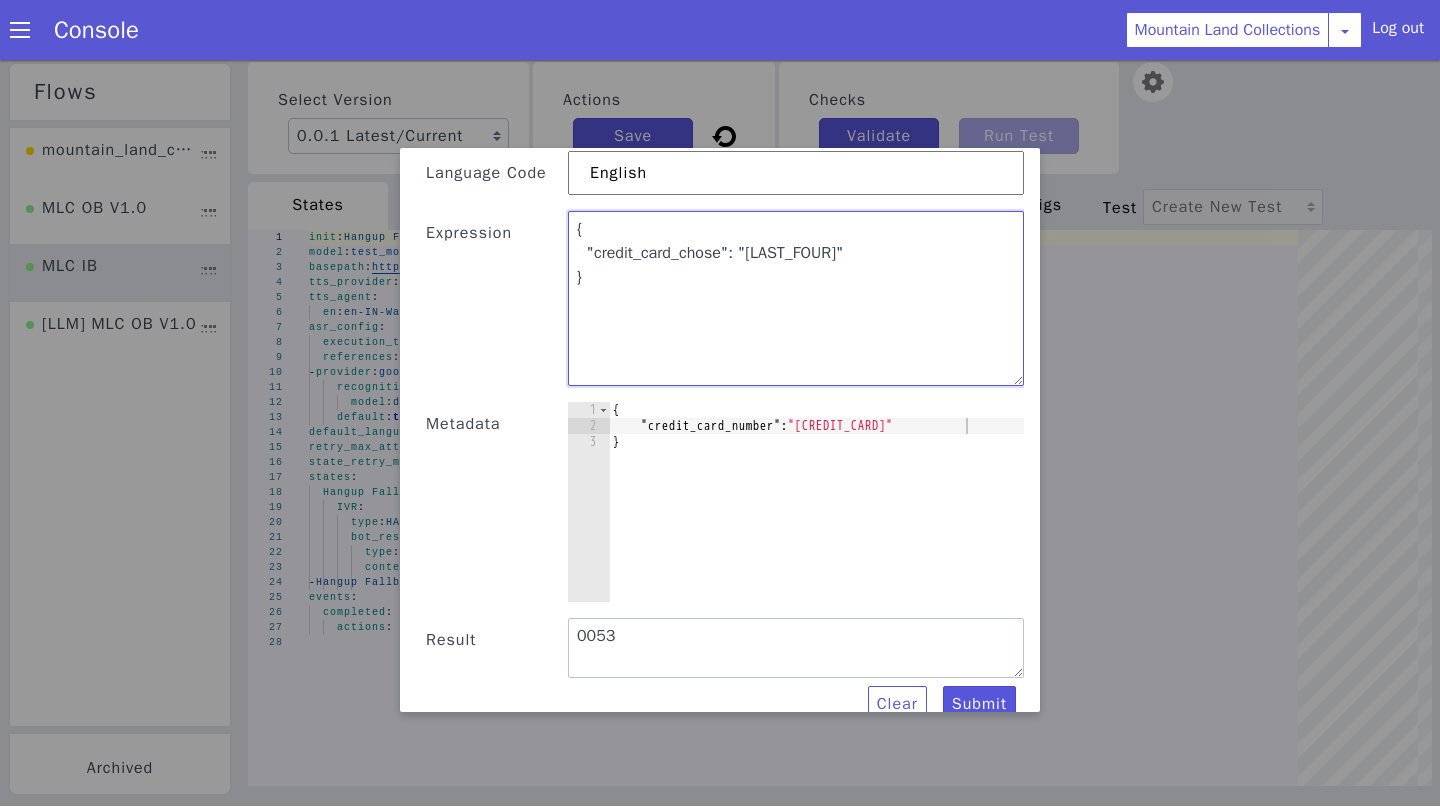 scroll, scrollTop: 168, scrollLeft: 0, axis: vertical 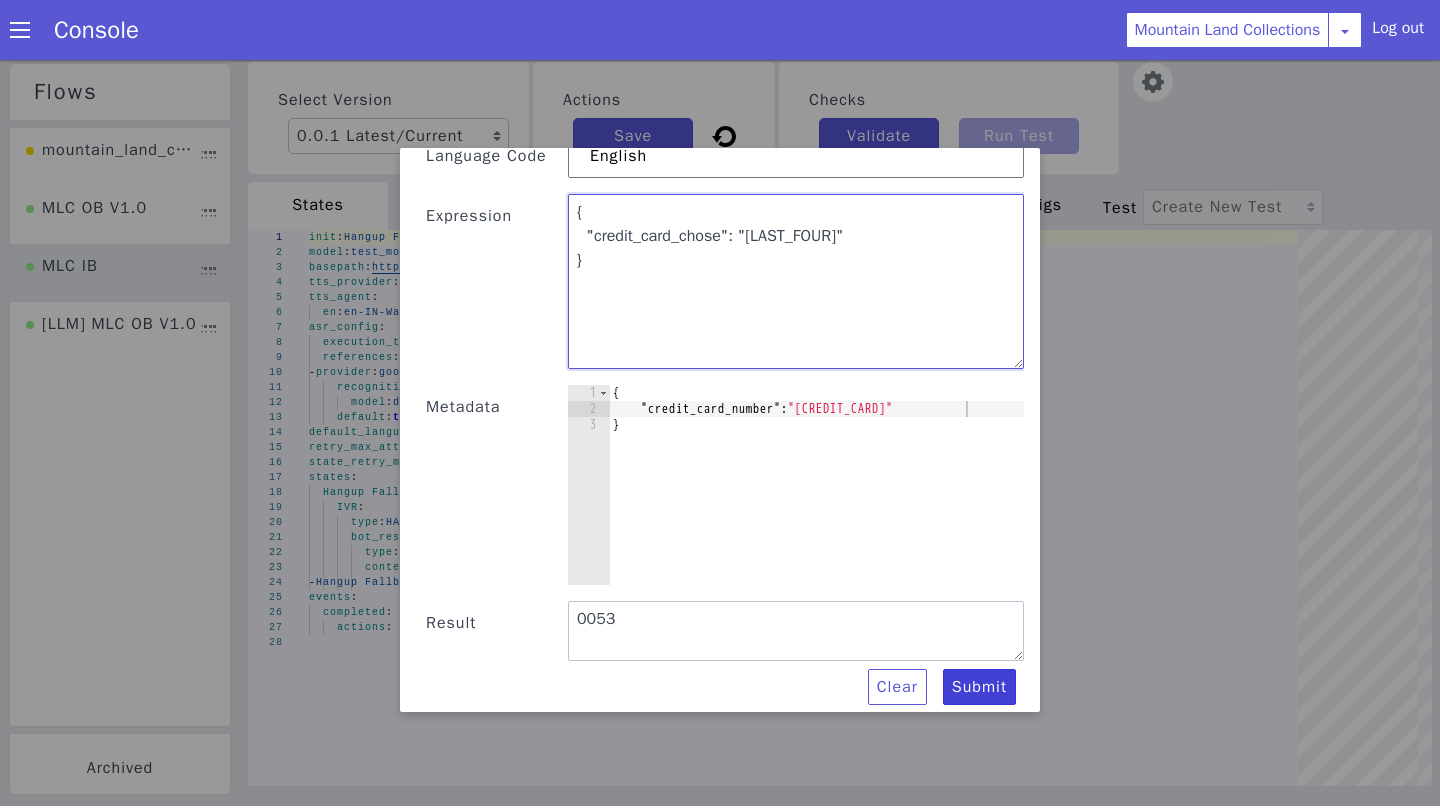 type on "{
"credit_card_chose": "[LAST_FOUR]"
}" 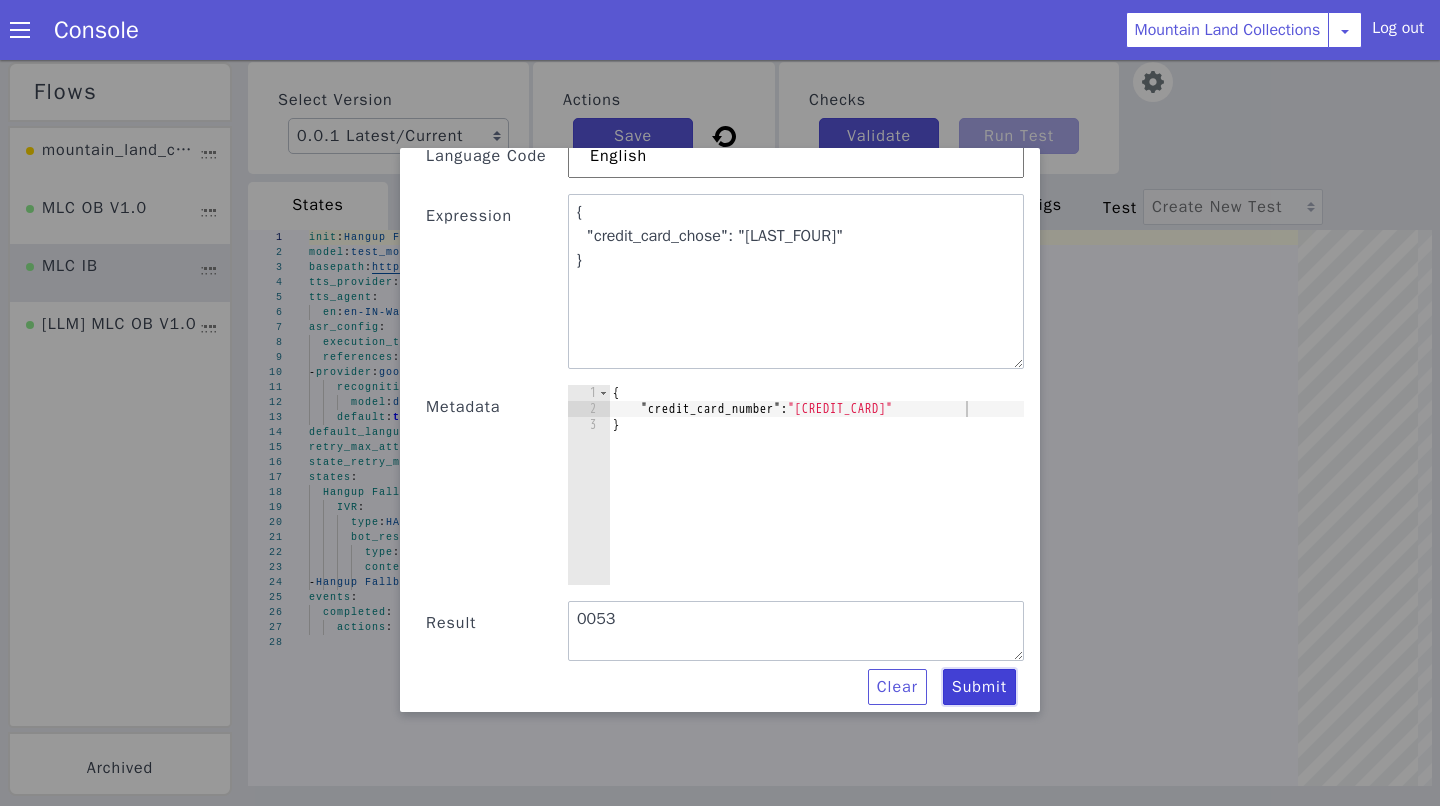click on "Submit" at bounding box center (979, 691) 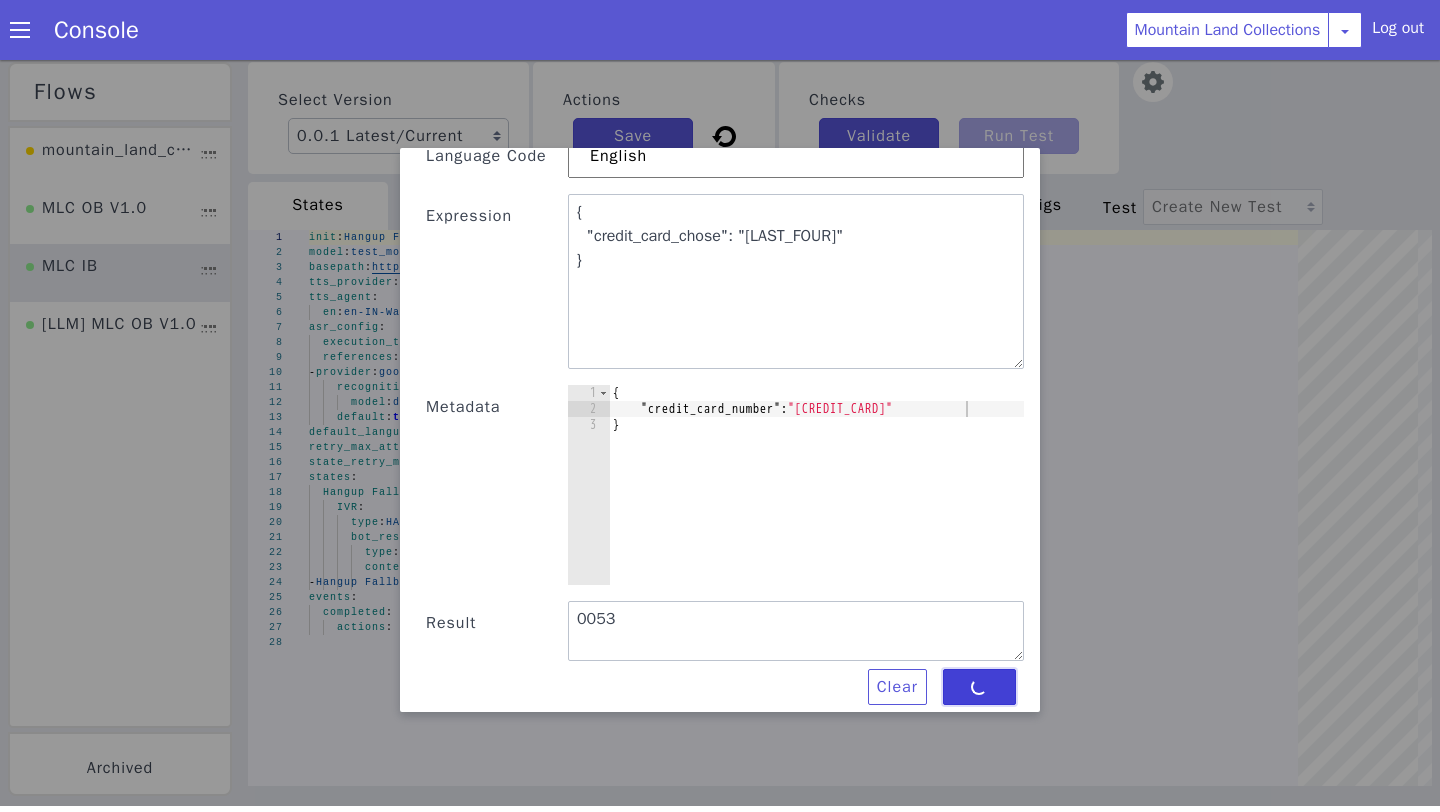 type on "{
"credit_card_chose": "[LAST_FOUR]"
}" 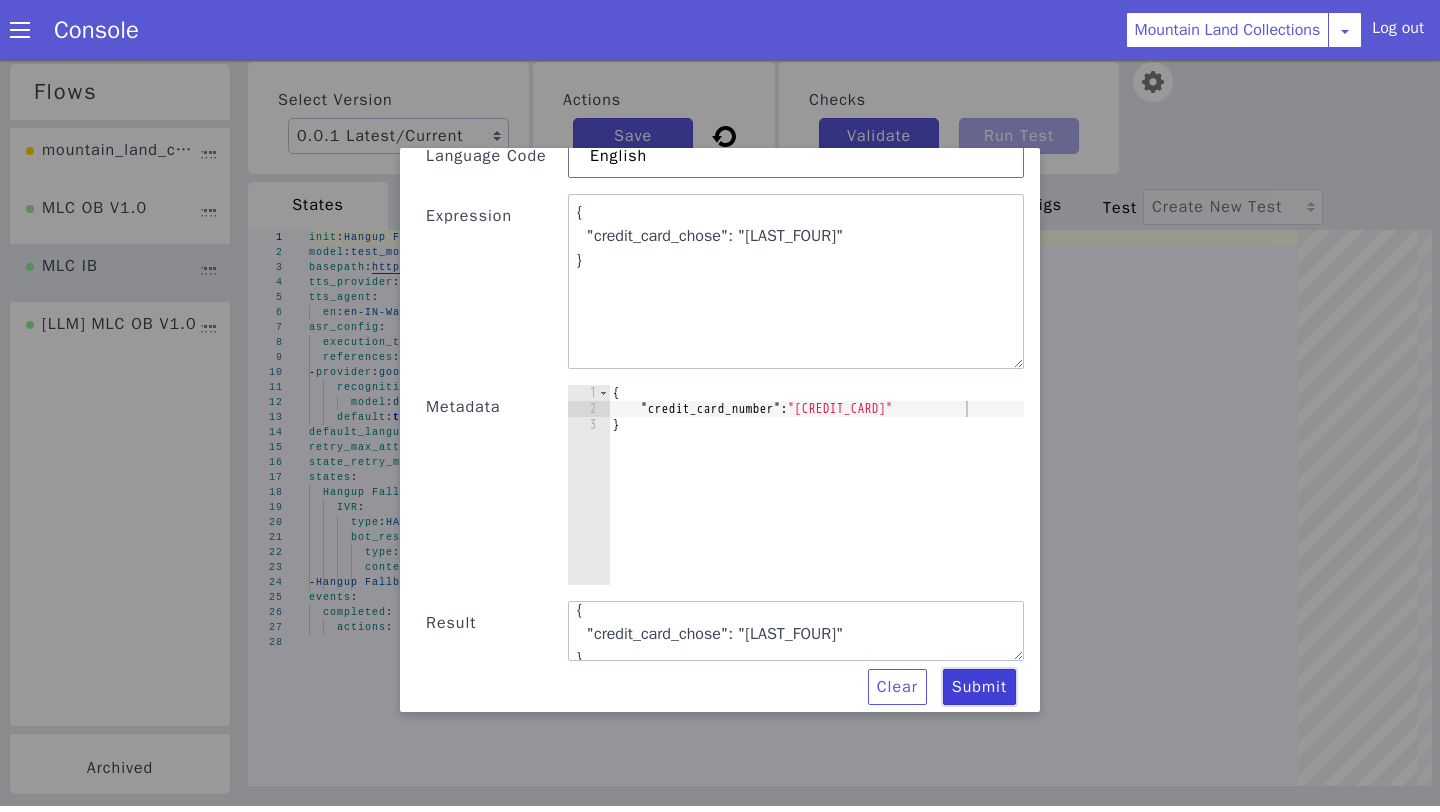 scroll, scrollTop: 0, scrollLeft: 0, axis: both 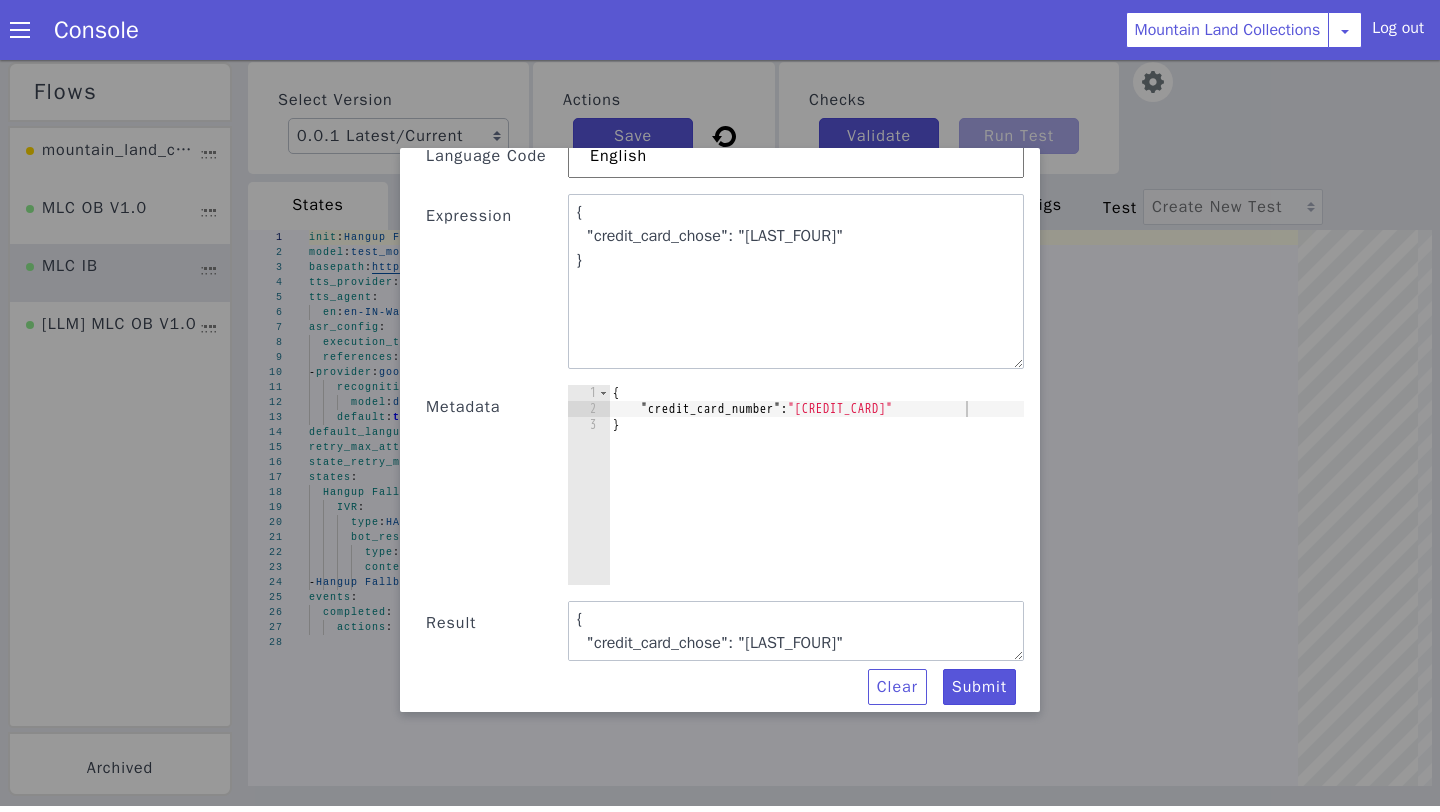 click on "{      "credit_card_number" :  "[CREDIT_CARD]" }" at bounding box center (816, 505) 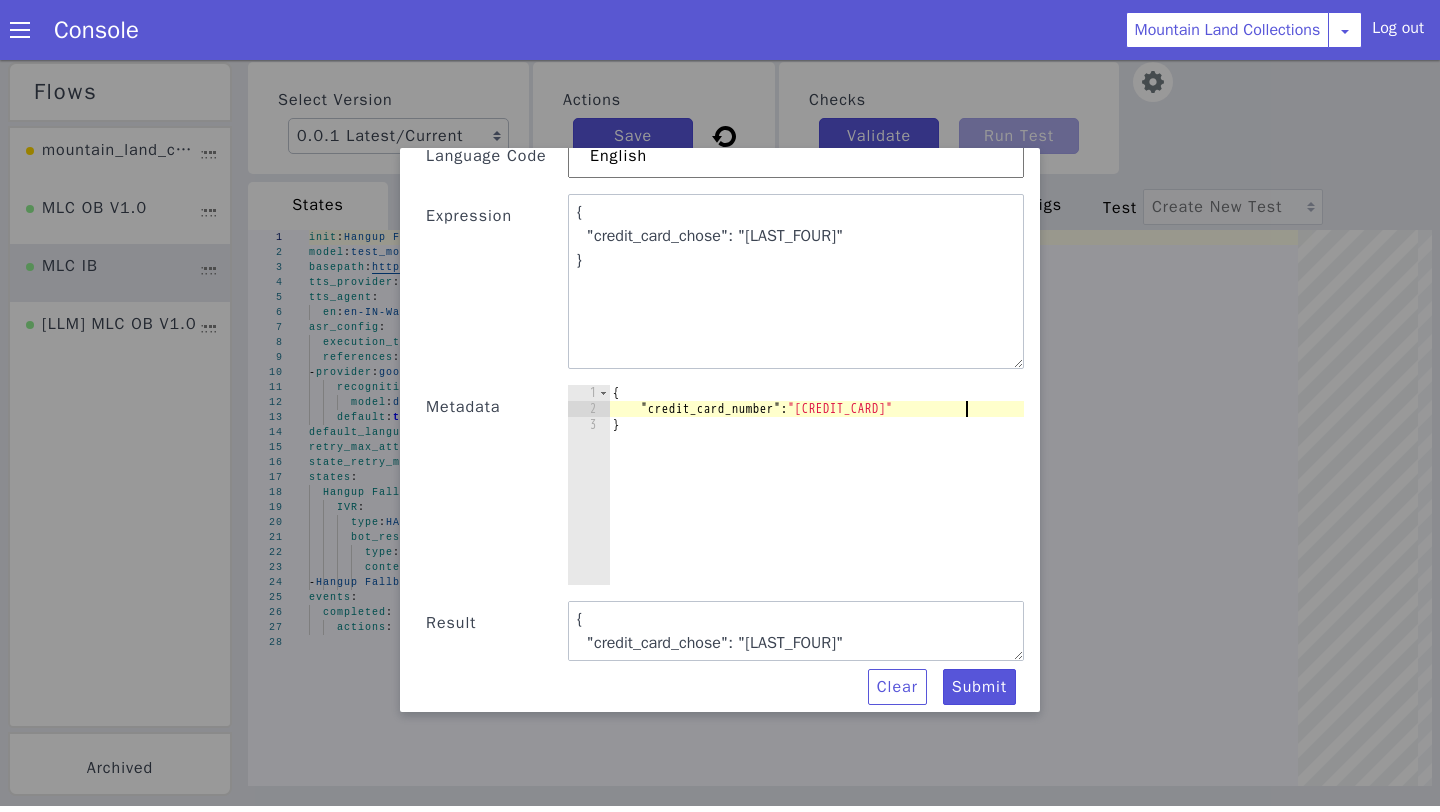 click on "{      "credit_card_number" :  "3782822463100053" }" at bounding box center (816, 505) 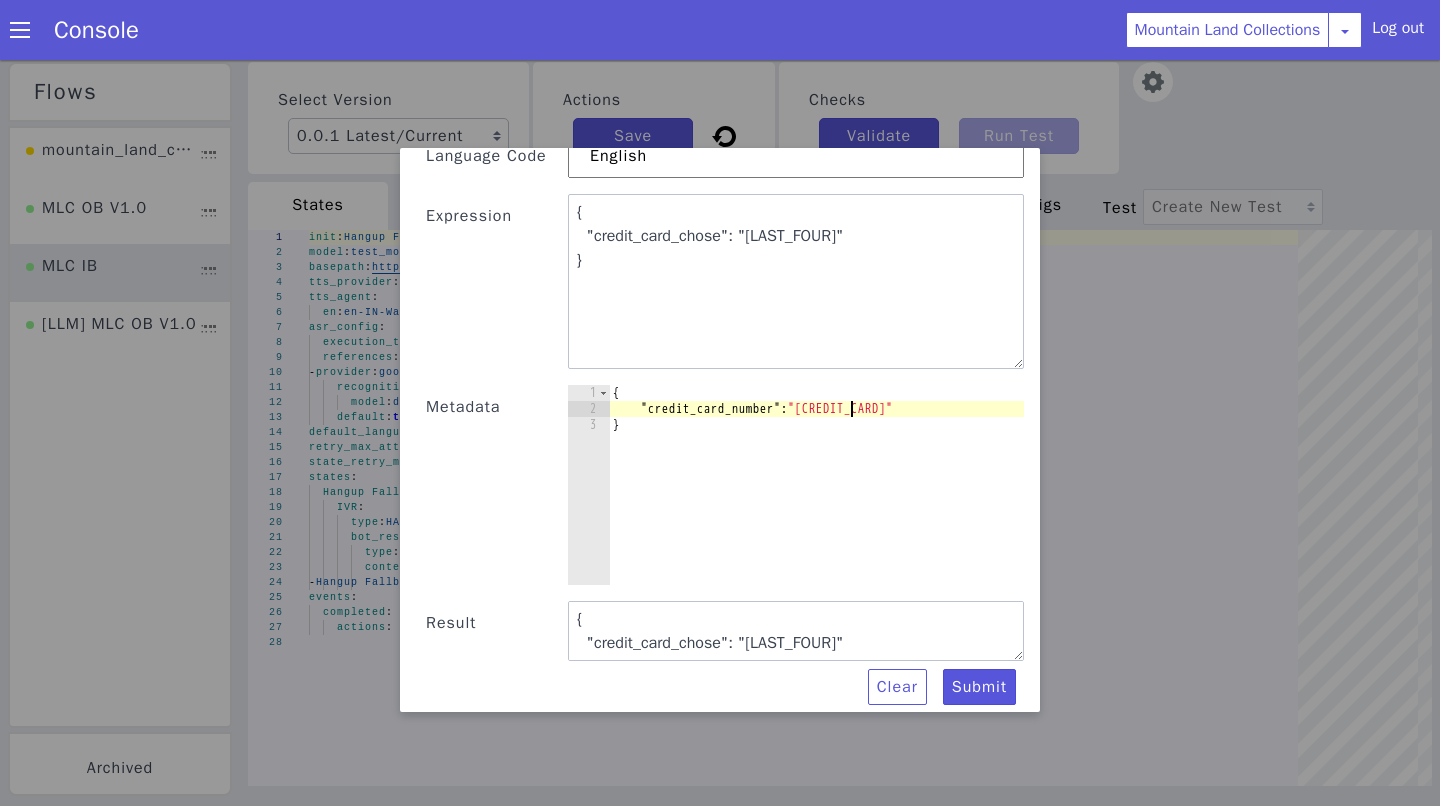 click on "{      "credit_card_number" :  "3782822463100053" }" at bounding box center [816, 505] 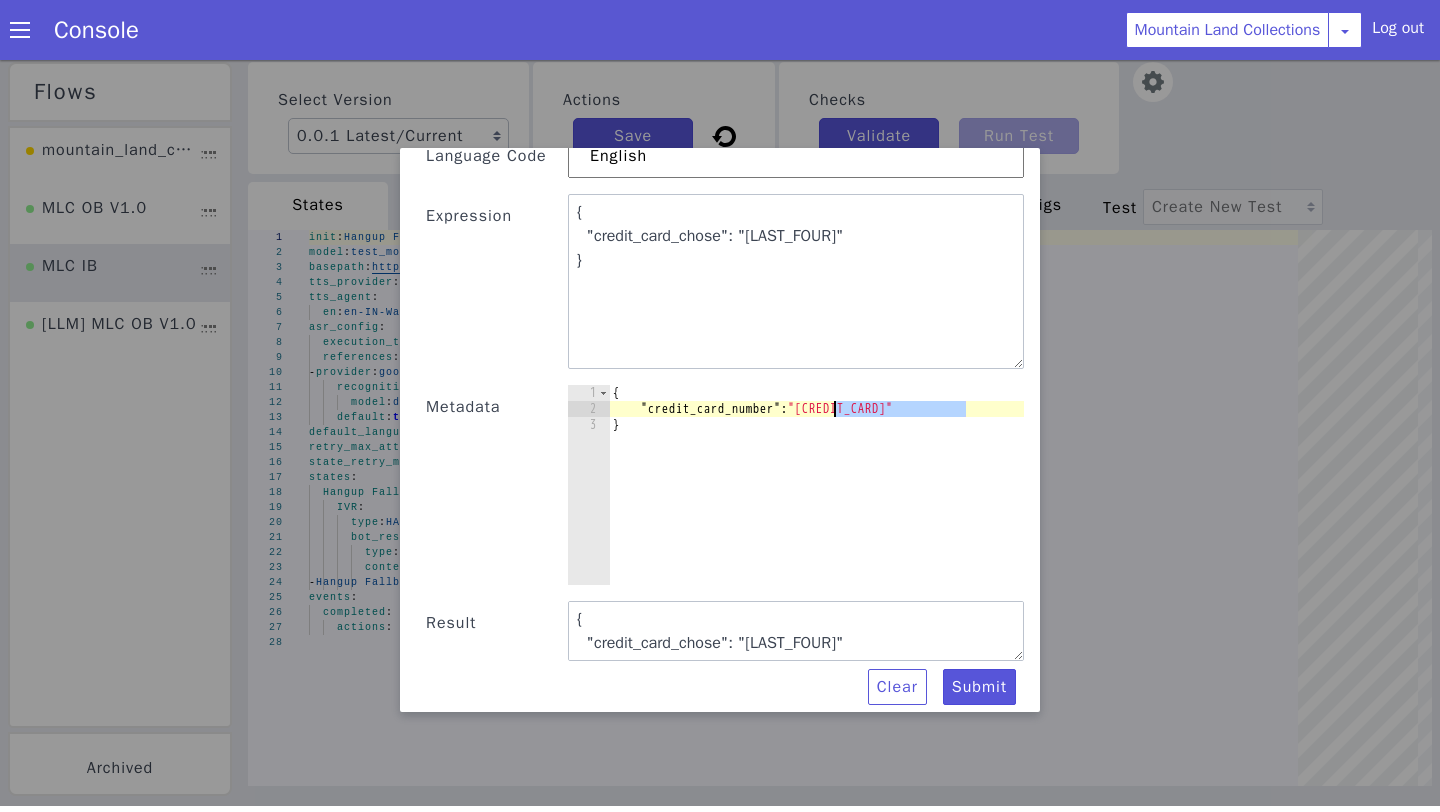click on "{      "credit_card_number" :  "3782822463100053" }" at bounding box center [816, 505] 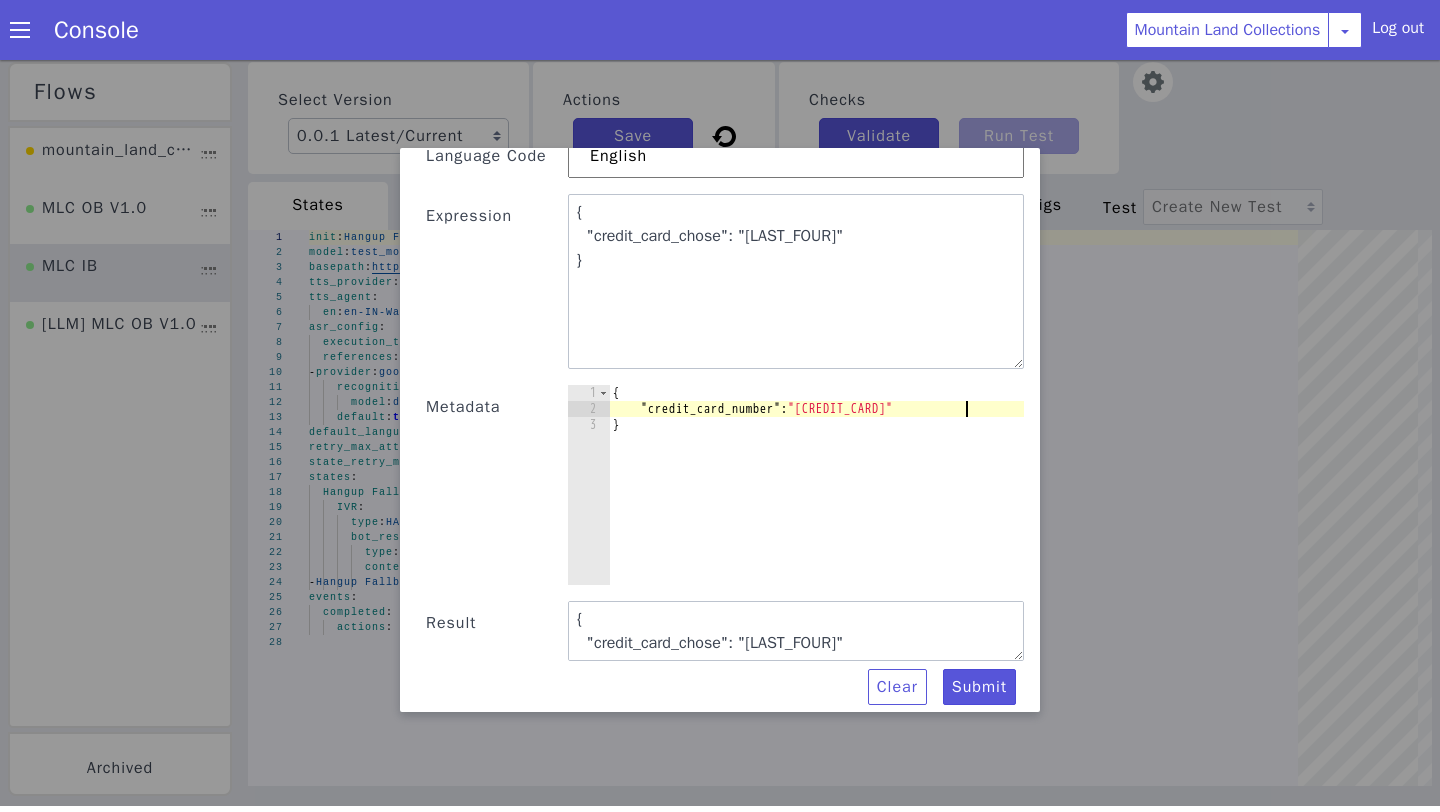 scroll, scrollTop: 0, scrollLeft: 26, axis: horizontal 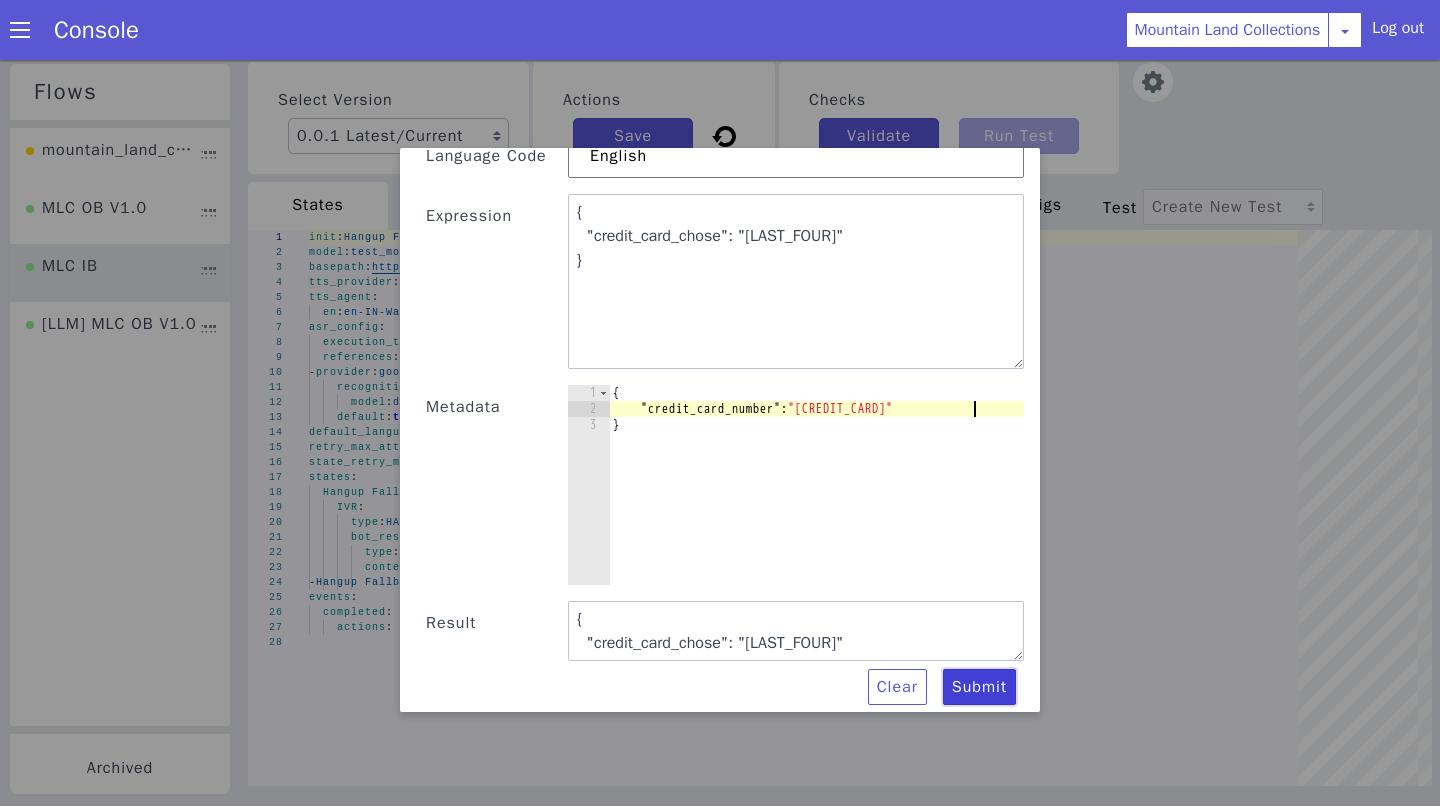 click on "Submit" at bounding box center (979, 691) 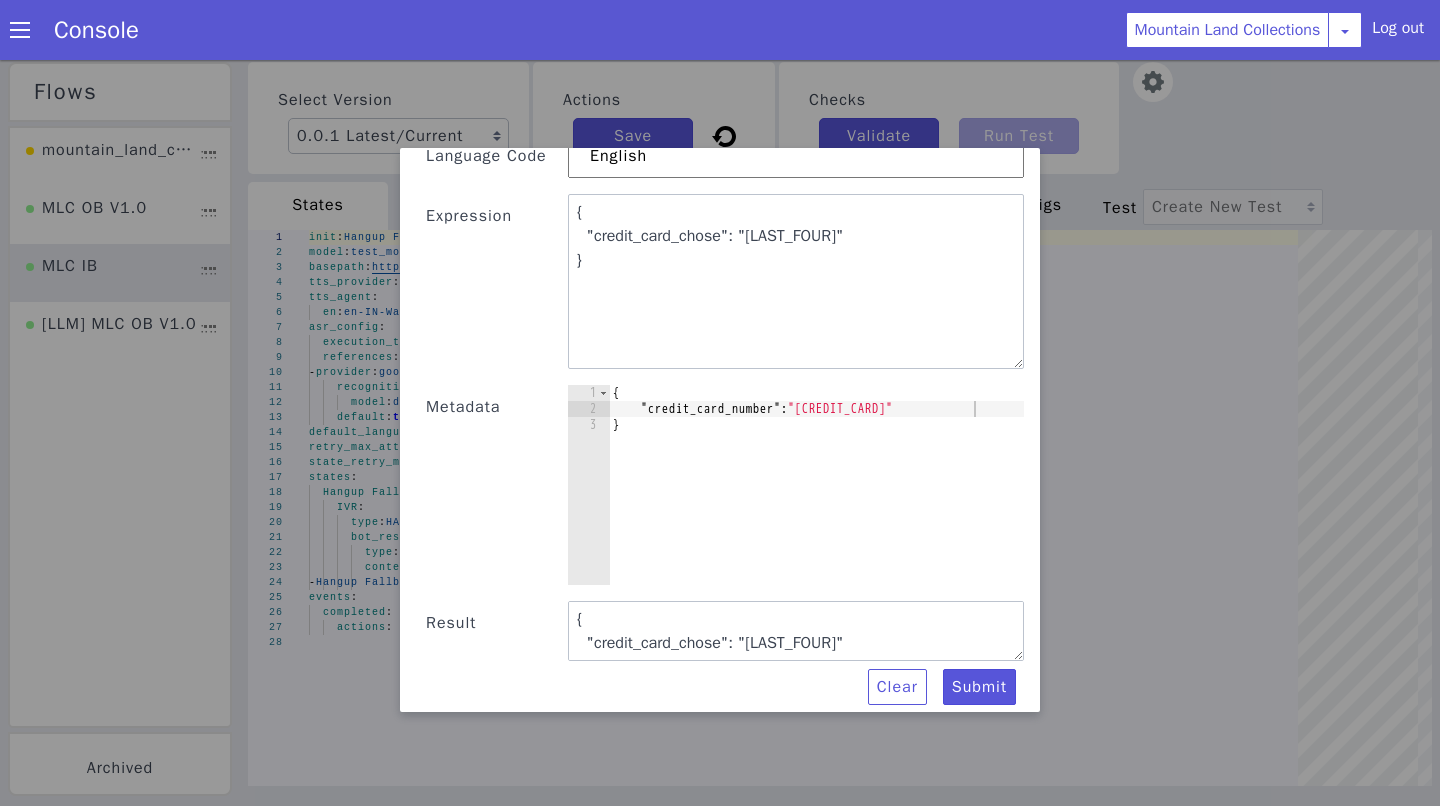 click on "{      "credit_card_number" :  "37828224631000534" }" at bounding box center (816, 505) 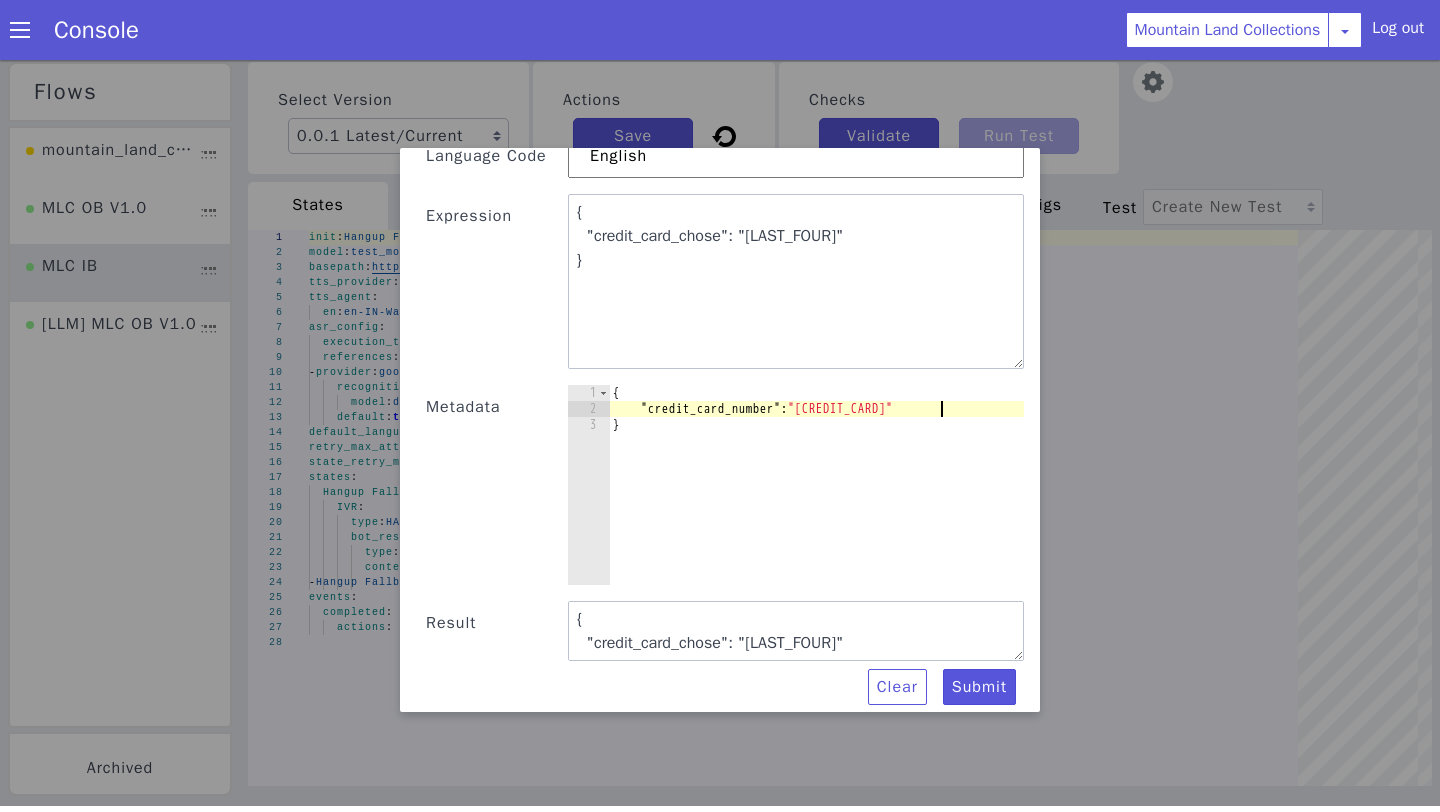 scroll, scrollTop: 0, scrollLeft: 24, axis: horizontal 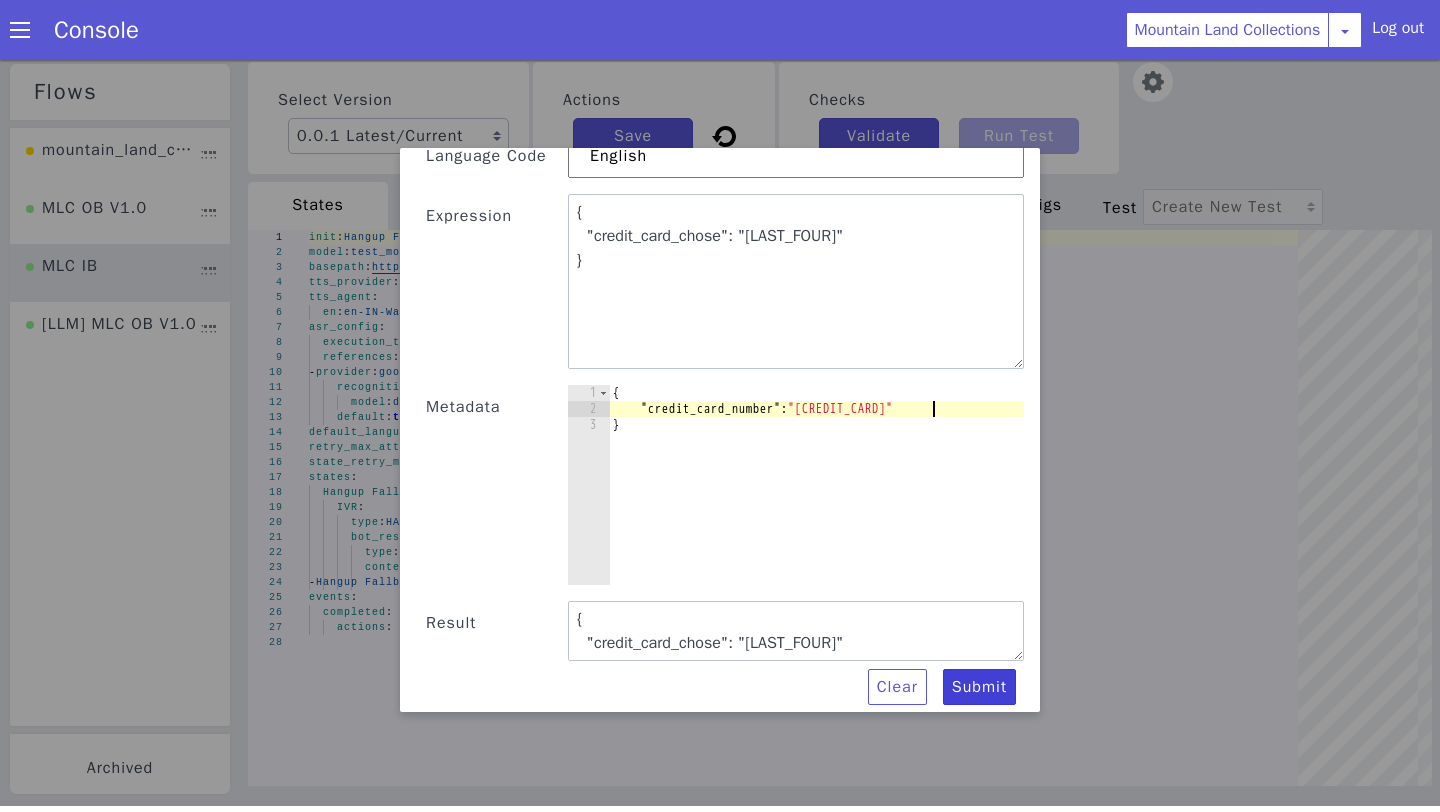 type on ""credit_card_number": "378282246310153"" 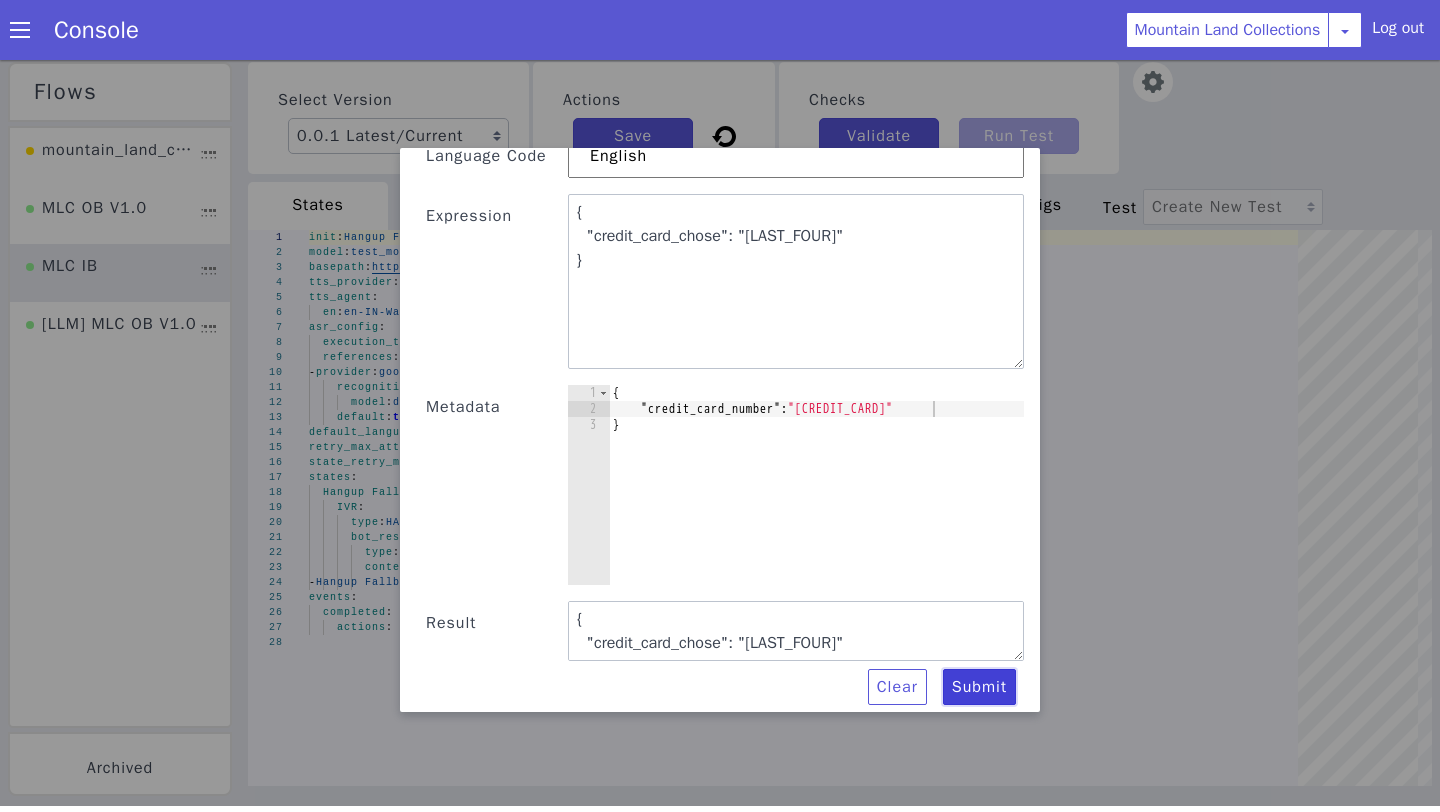 click on "Submit" at bounding box center [979, 691] 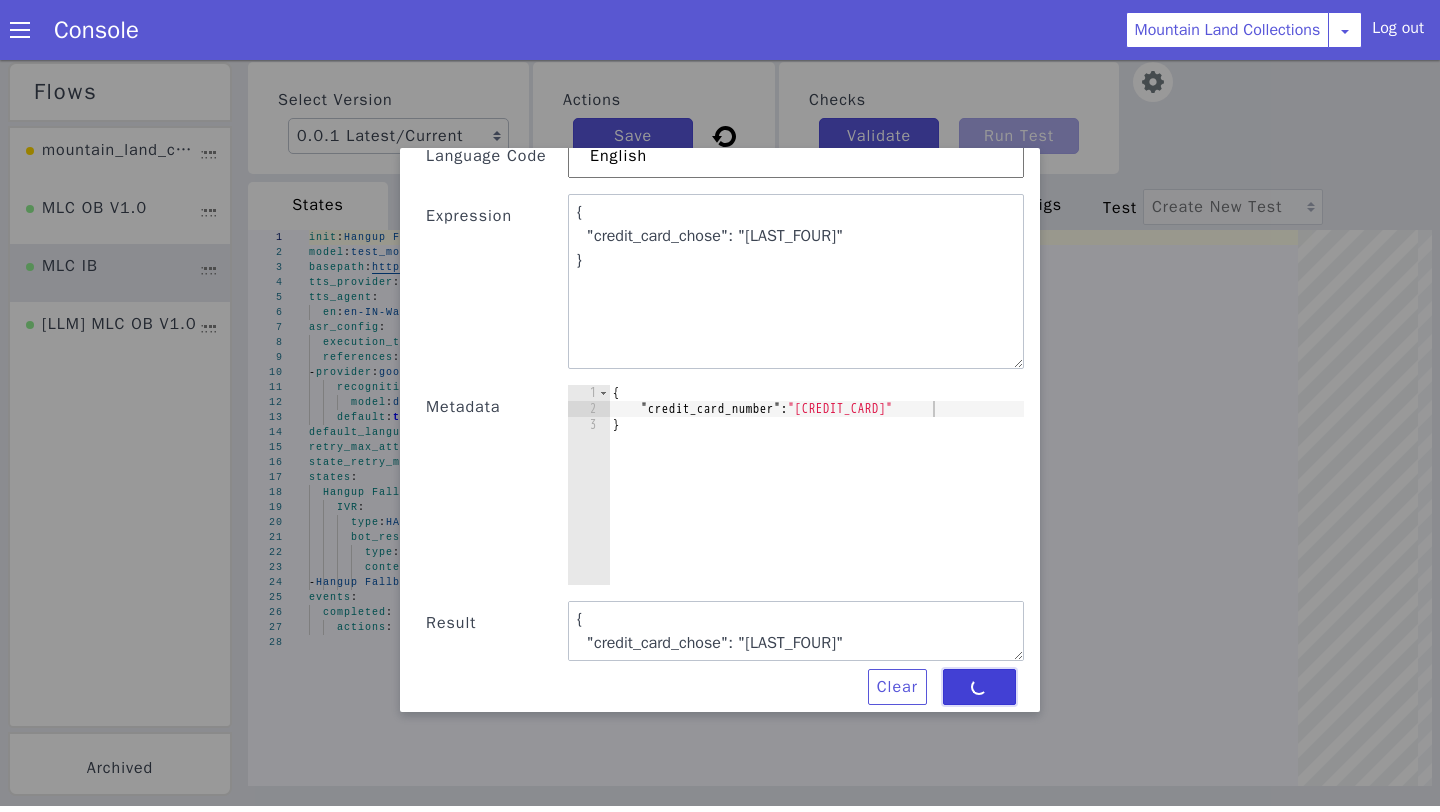 type on "{
"credit_card_chose": "0153"
}" 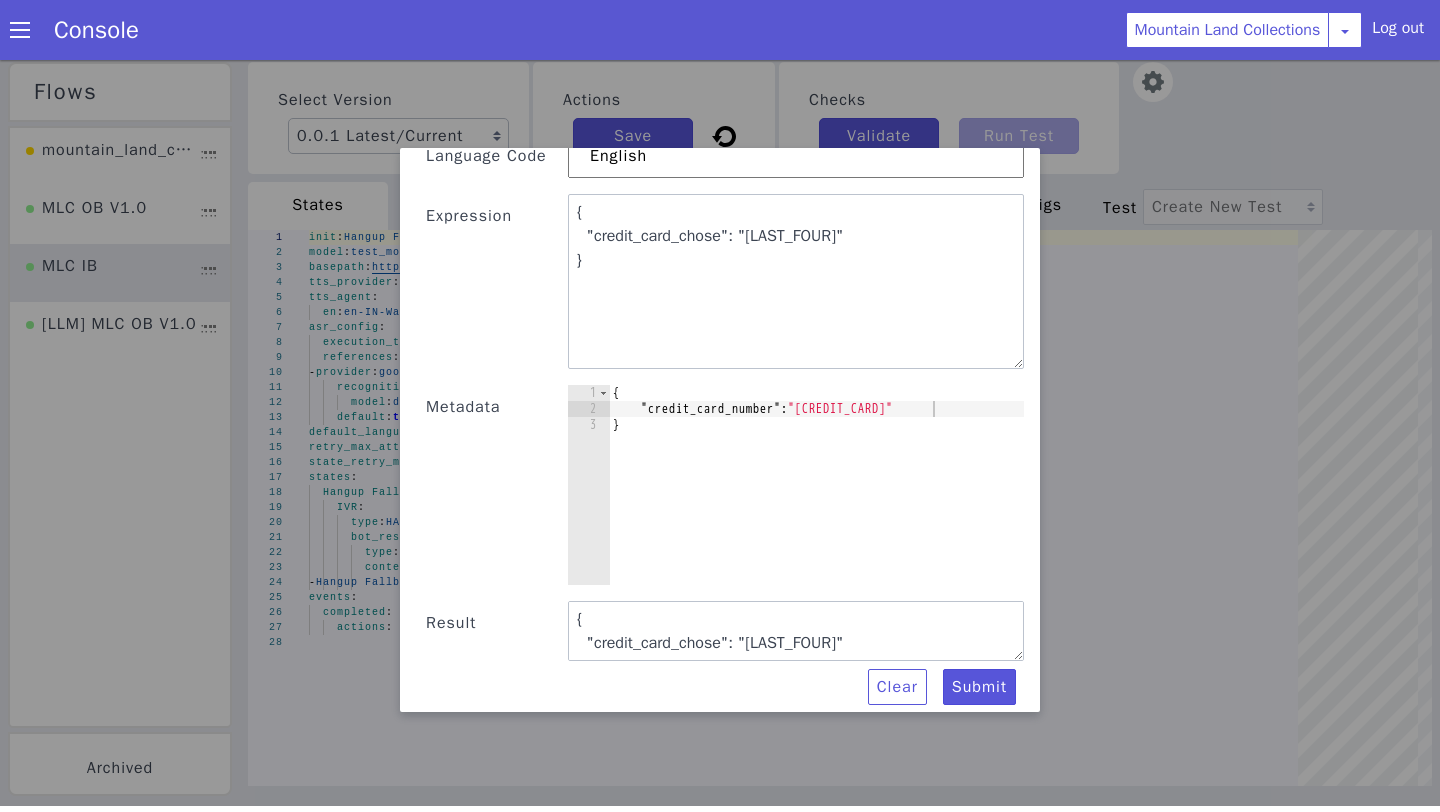 click on "{      "credit_card_number" :  "378282246310153" }" at bounding box center (816, 505) 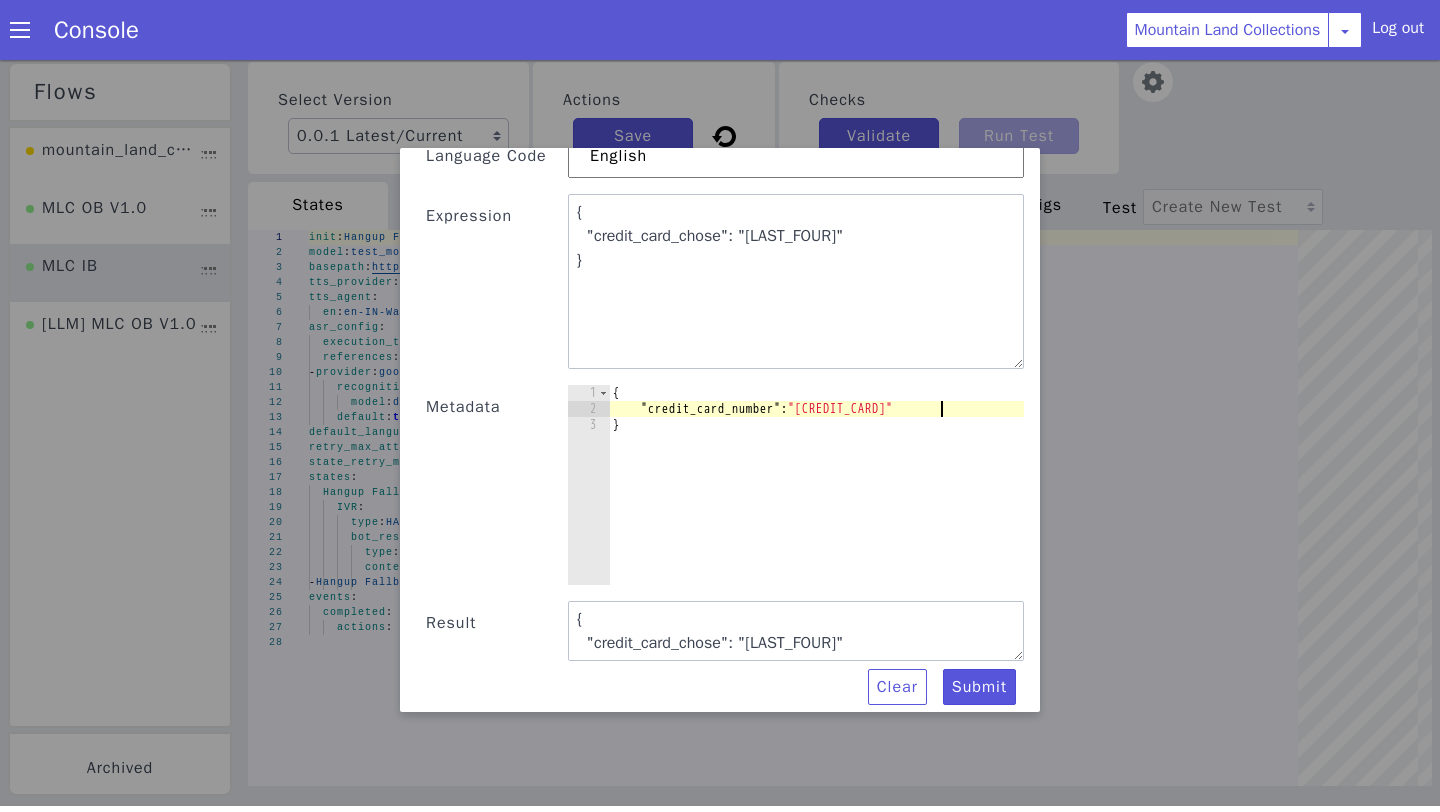 type on ""credit_card_number": "3782822463102153"" 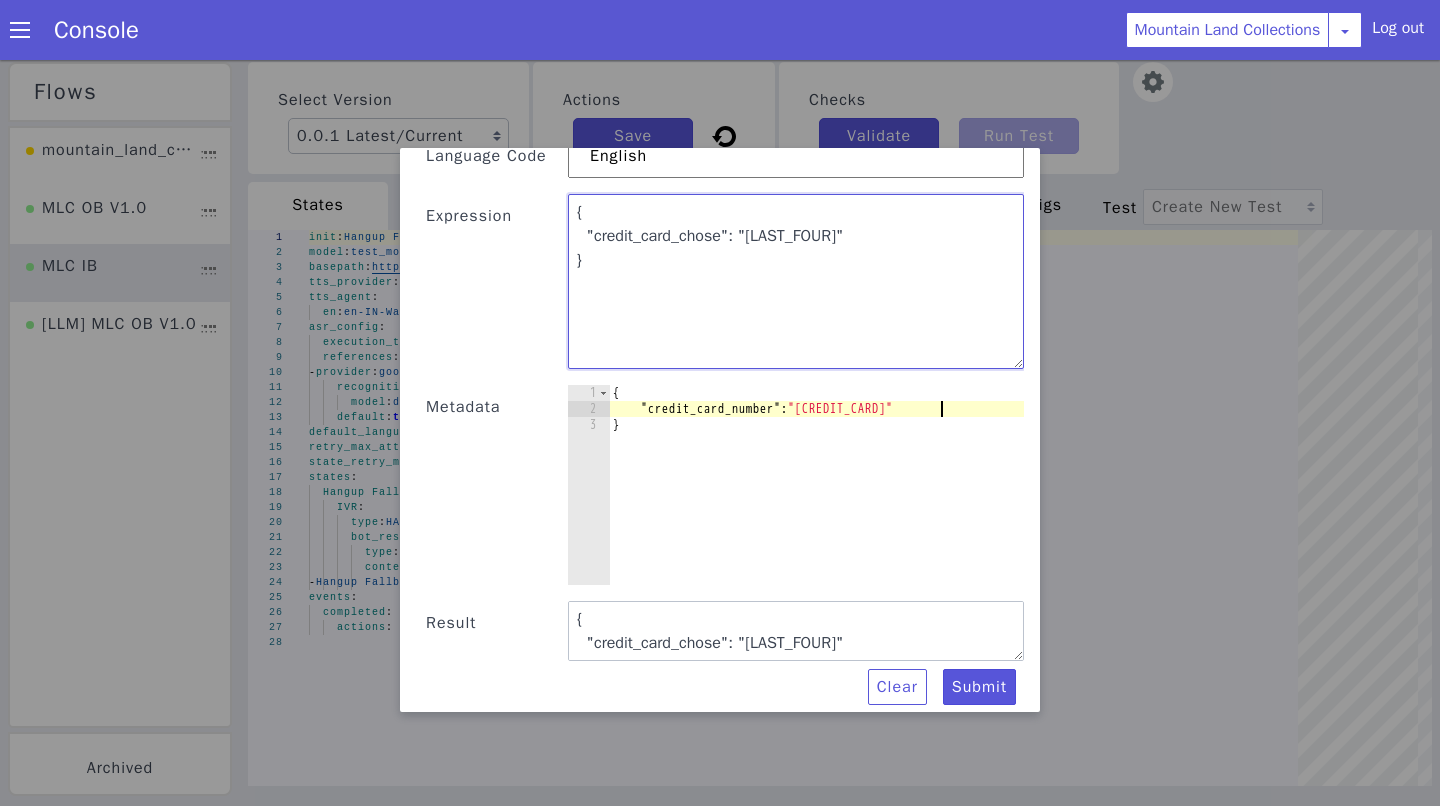 click on "{
"credit_card_chose": "{{- $cc := .credit_card_number -}}{{- $len := len $cc -}}{{- if ge $len 16 -}}{{ slice $cc 12 16 }}{{- else if eq $len 15 -}}{{ slice $cc 11 15 }}{{- else -}}{{ if ge $len 4 }}{{ slice $cc (sub $len 4) $len }}{{ else }}{{ $cc }}{{ end }}{{- end -}}"
}" at bounding box center (796, 285) 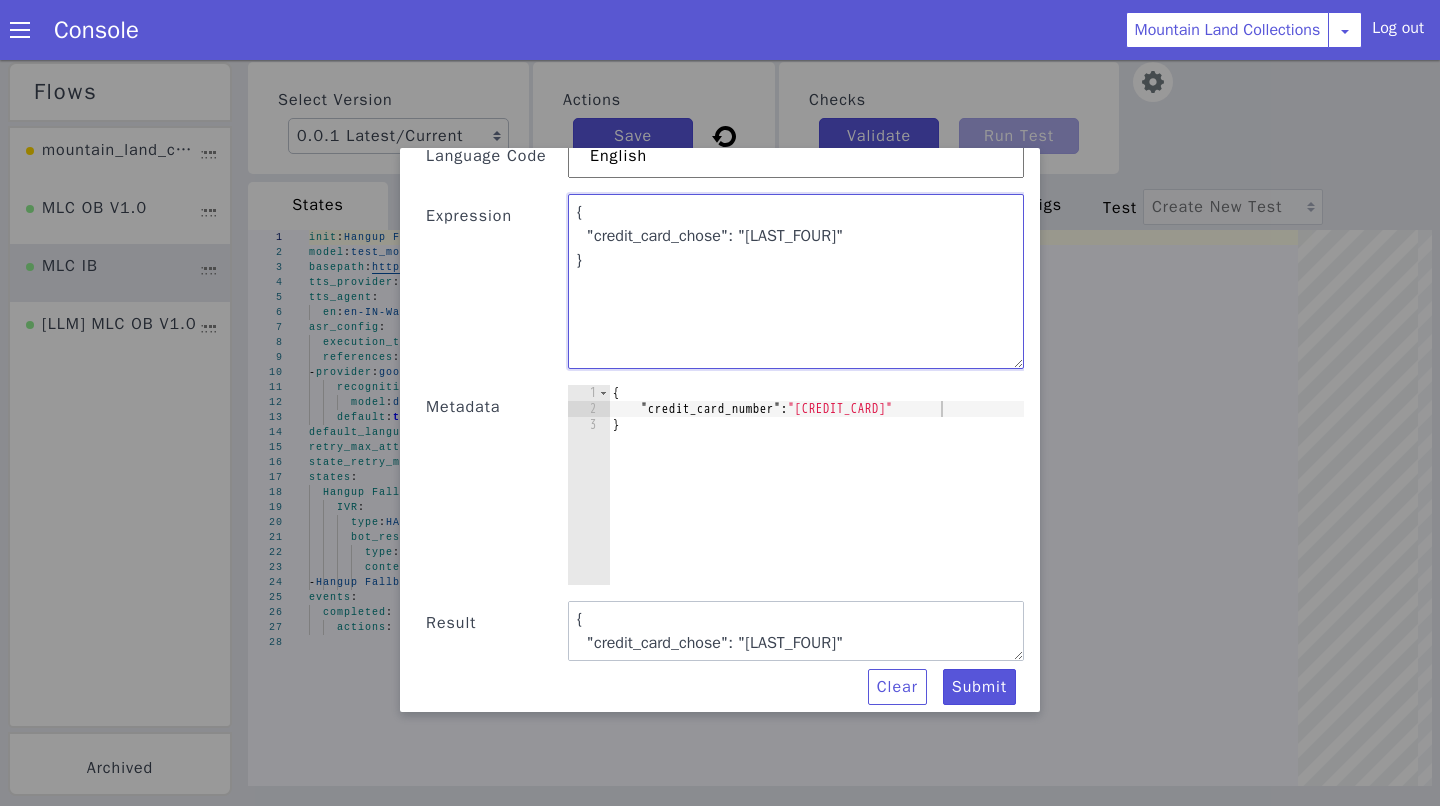 click on "{
"credit_card_chose": "{{- $cc := .credit_card_number -}}{{- $len := len $cc -}}{{- if ge $len 16 -}}{{ slice $cc 12 16 }}{{- else if eq $len 15 -}}{{ slice $cc 11 15 }}{{- else -}}{{ if ge $len 4 }}{{ slice $cc (sub $len 4) $len }}{{ else }}{{ $cc }}{{ end }}{{- end -}}"
}" at bounding box center [796, 285] 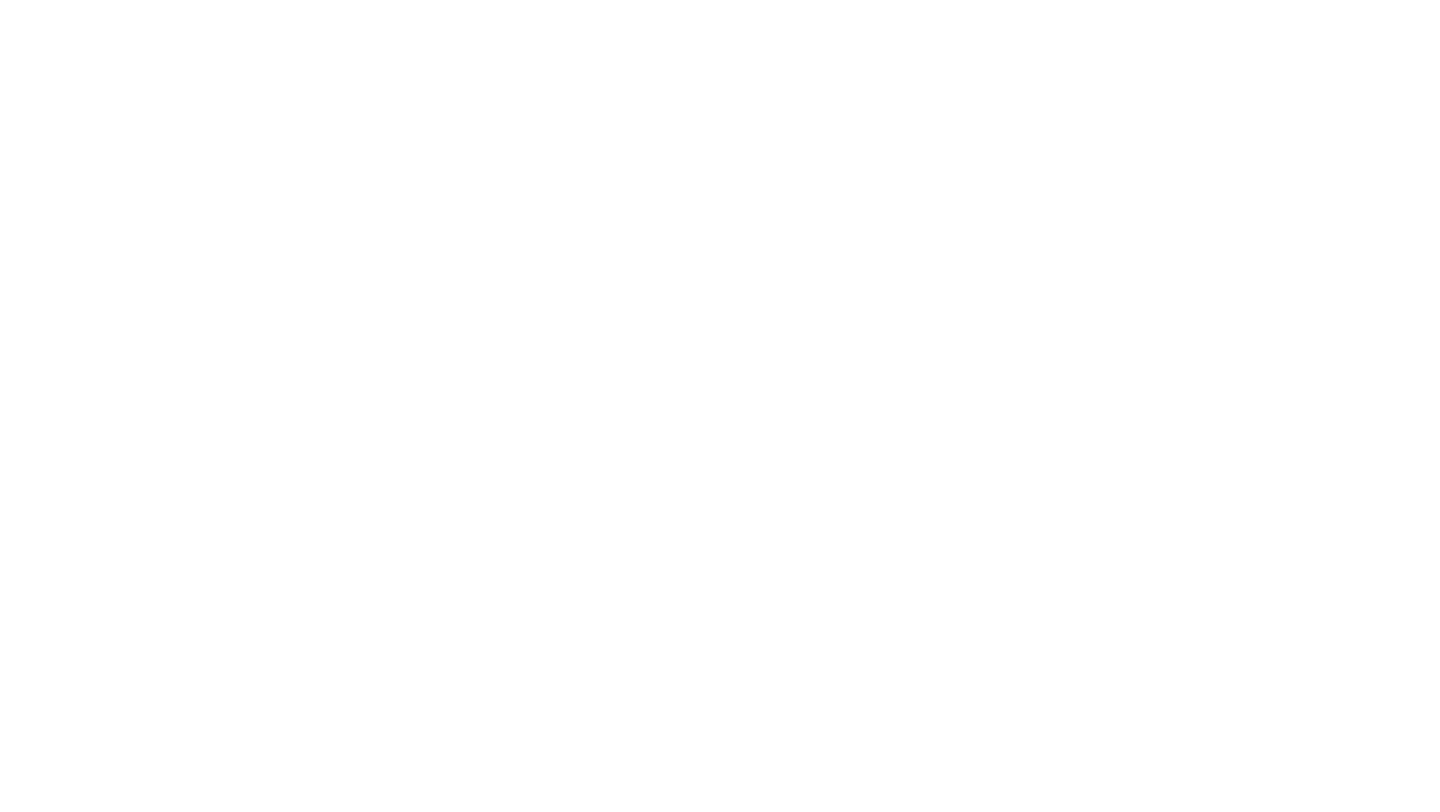 scroll, scrollTop: 0, scrollLeft: 0, axis: both 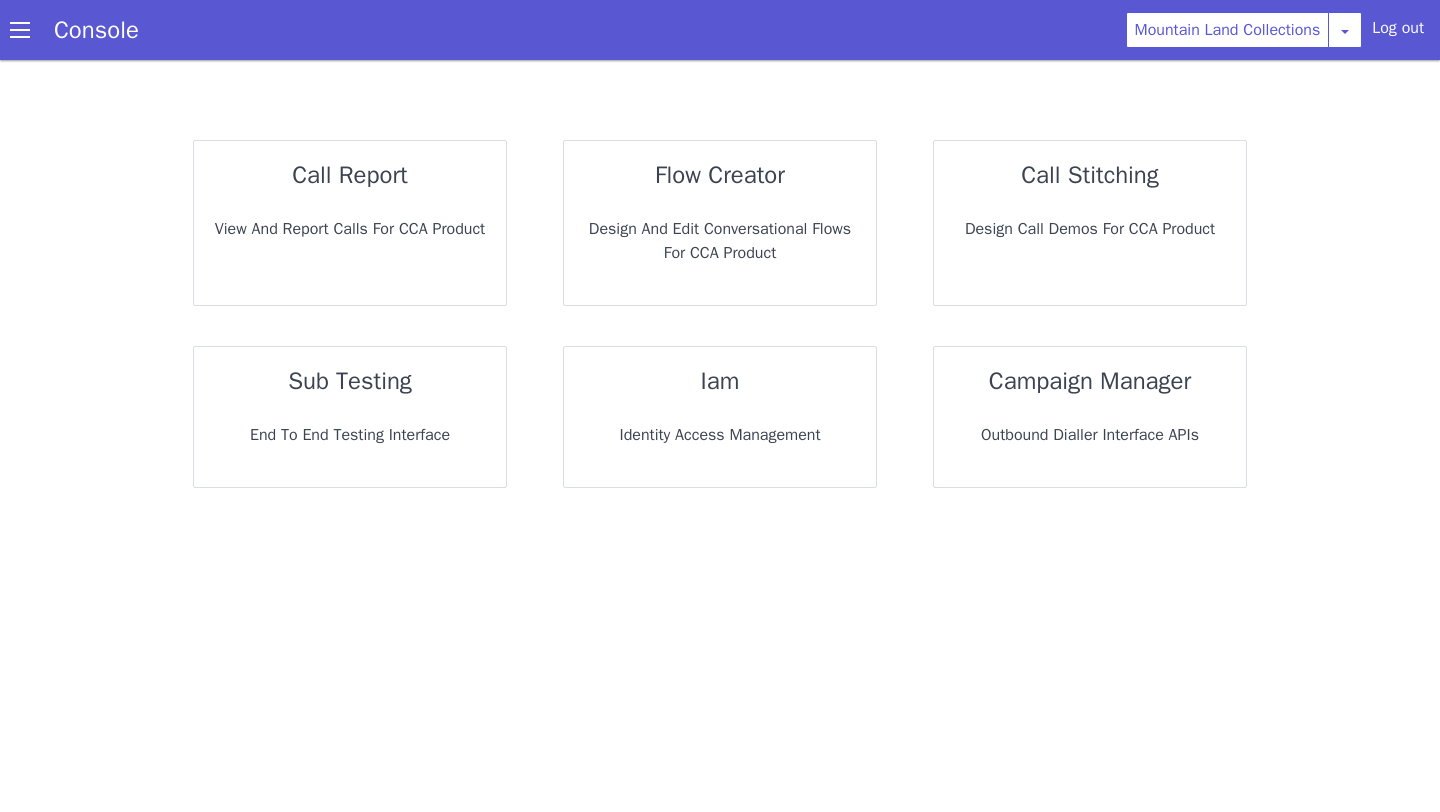 click on "View and report calls for CCA Product" at bounding box center (350, 229) 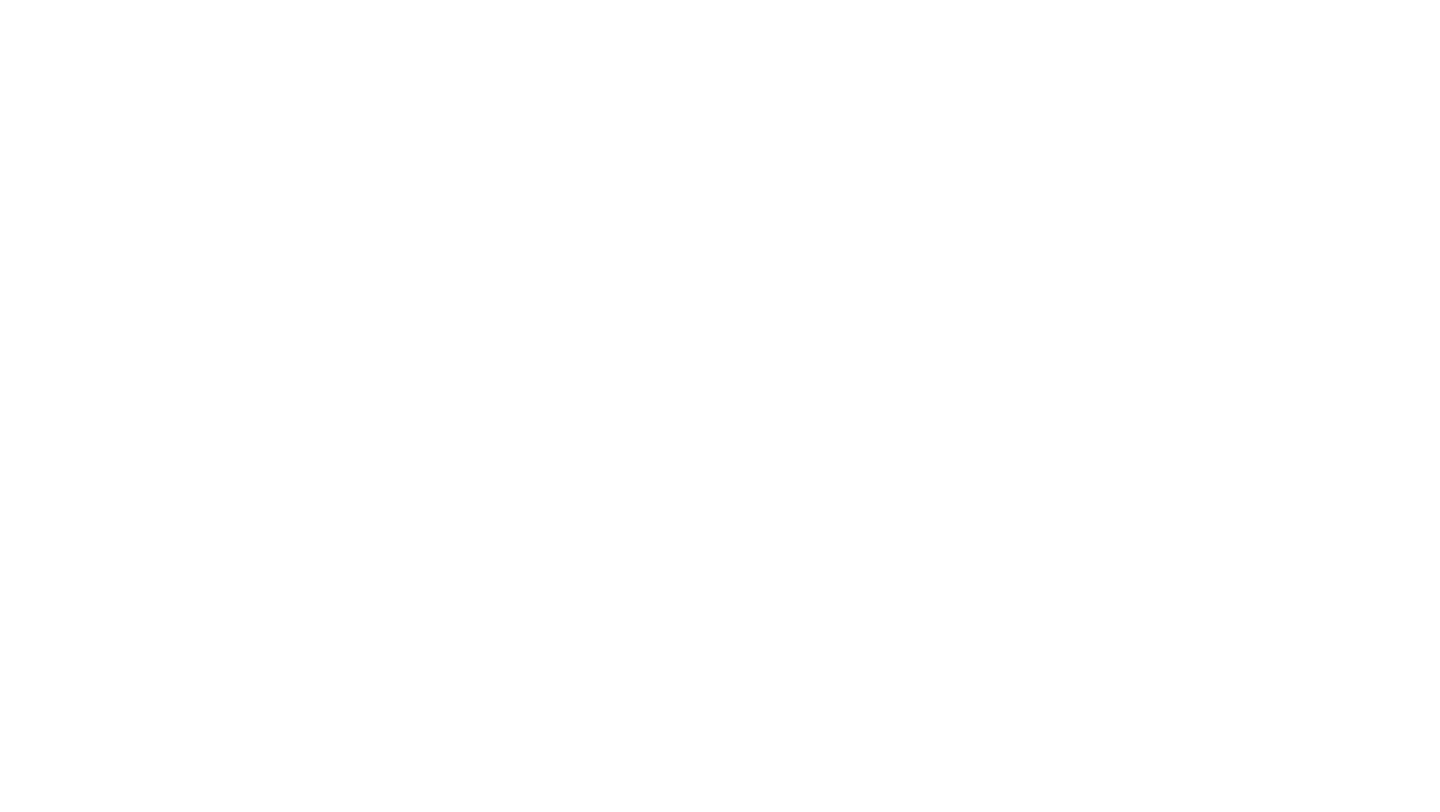 scroll, scrollTop: 0, scrollLeft: 0, axis: both 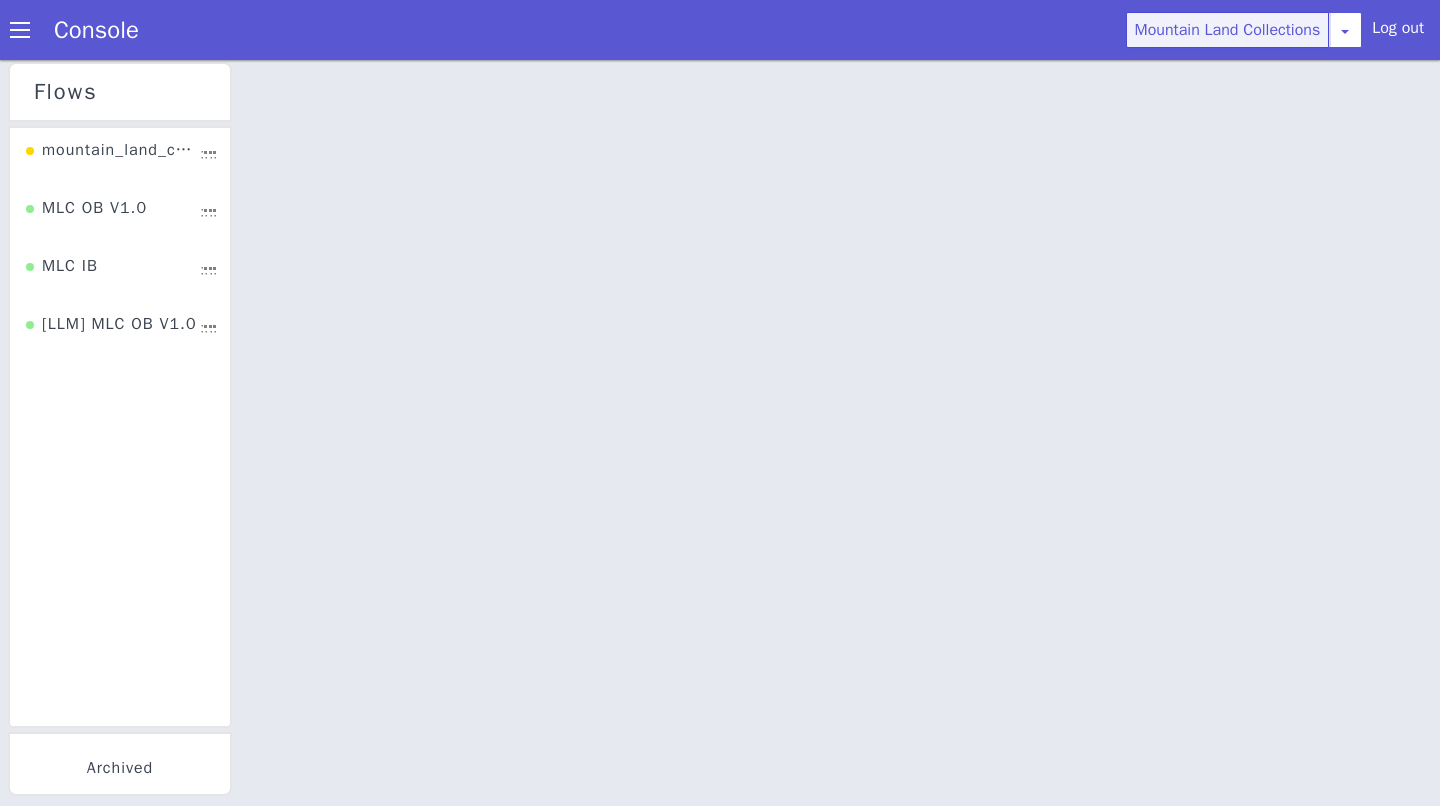 click on "Mountain Land Collections" at bounding box center (1228, 24) 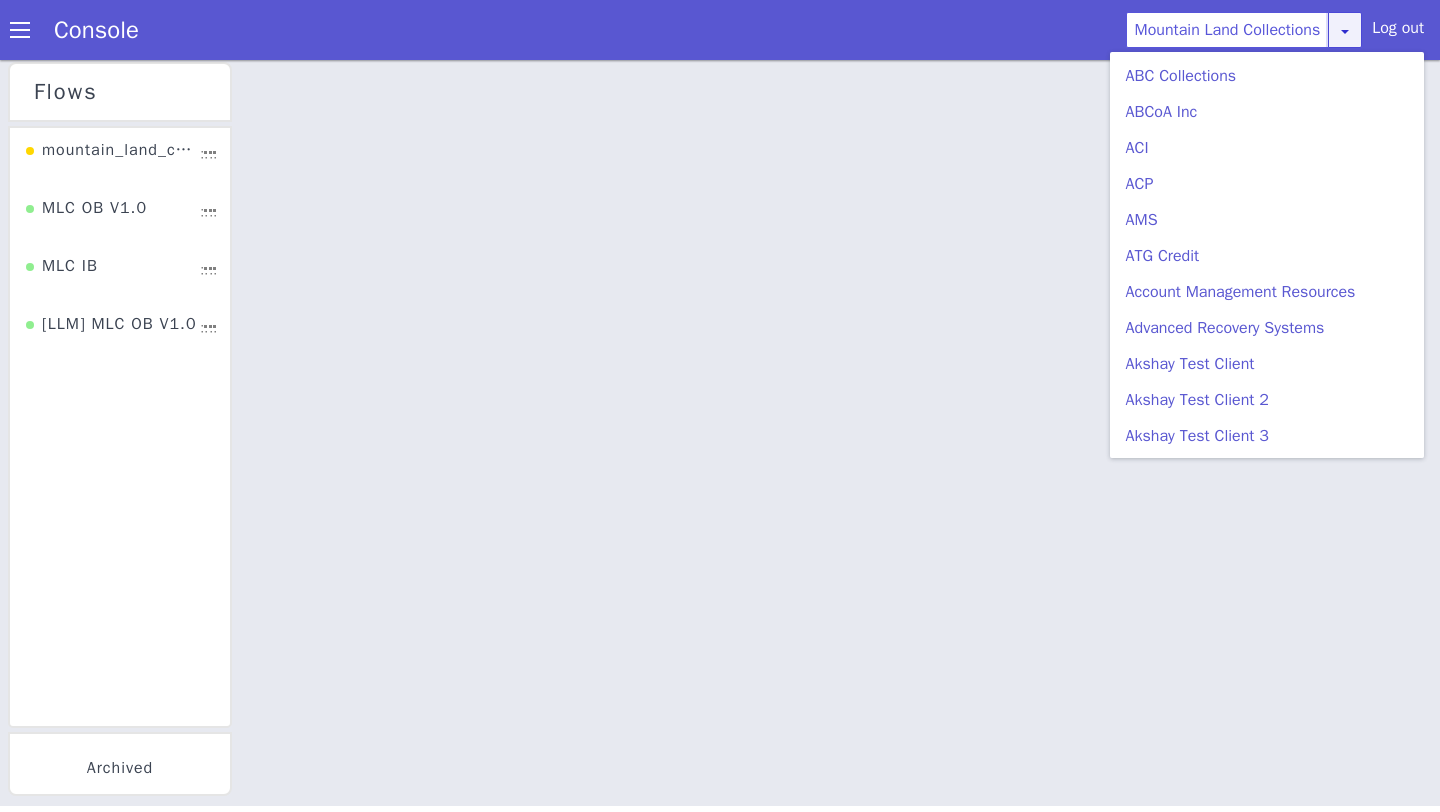 click at bounding box center [1345, 25] 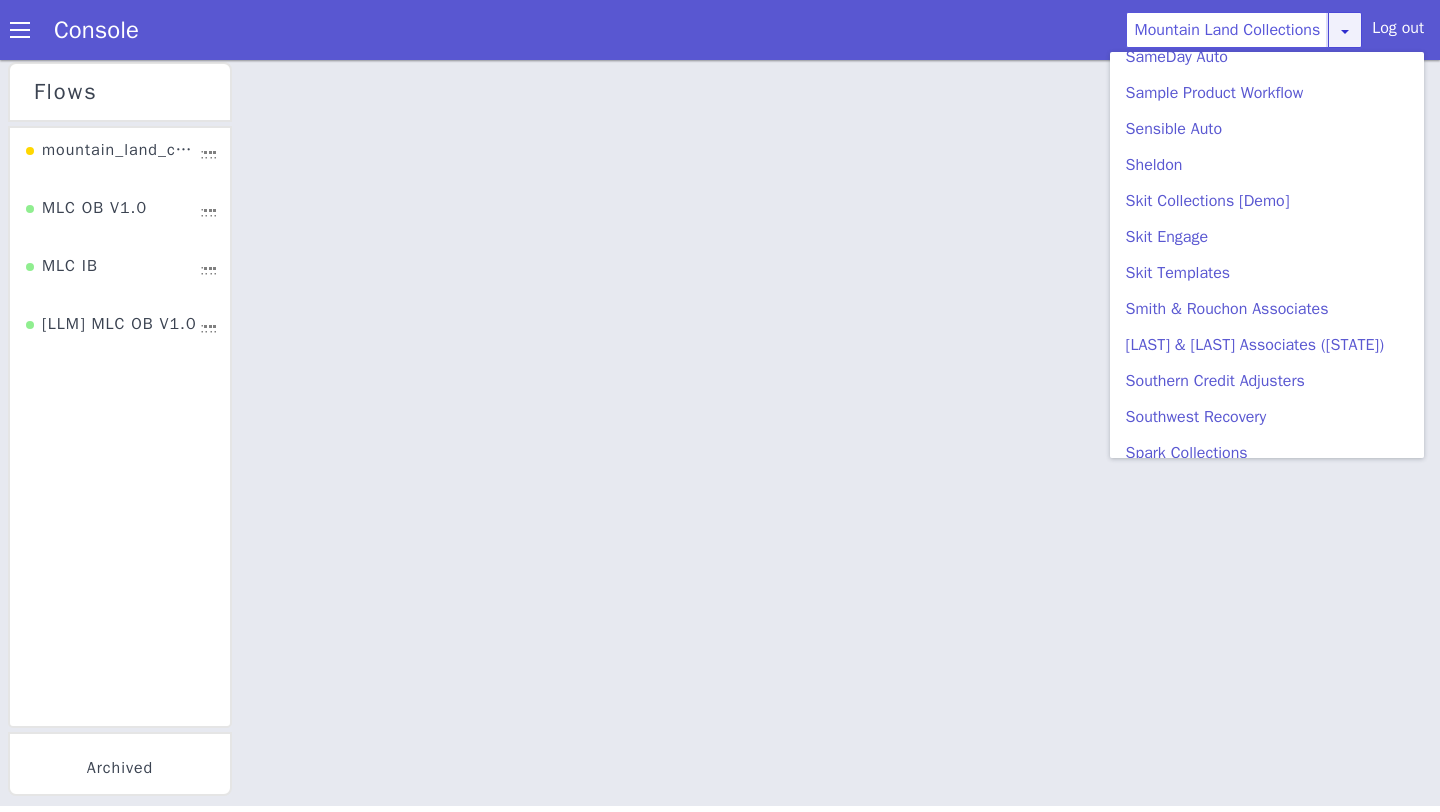 scroll, scrollTop: 5410, scrollLeft: 0, axis: vertical 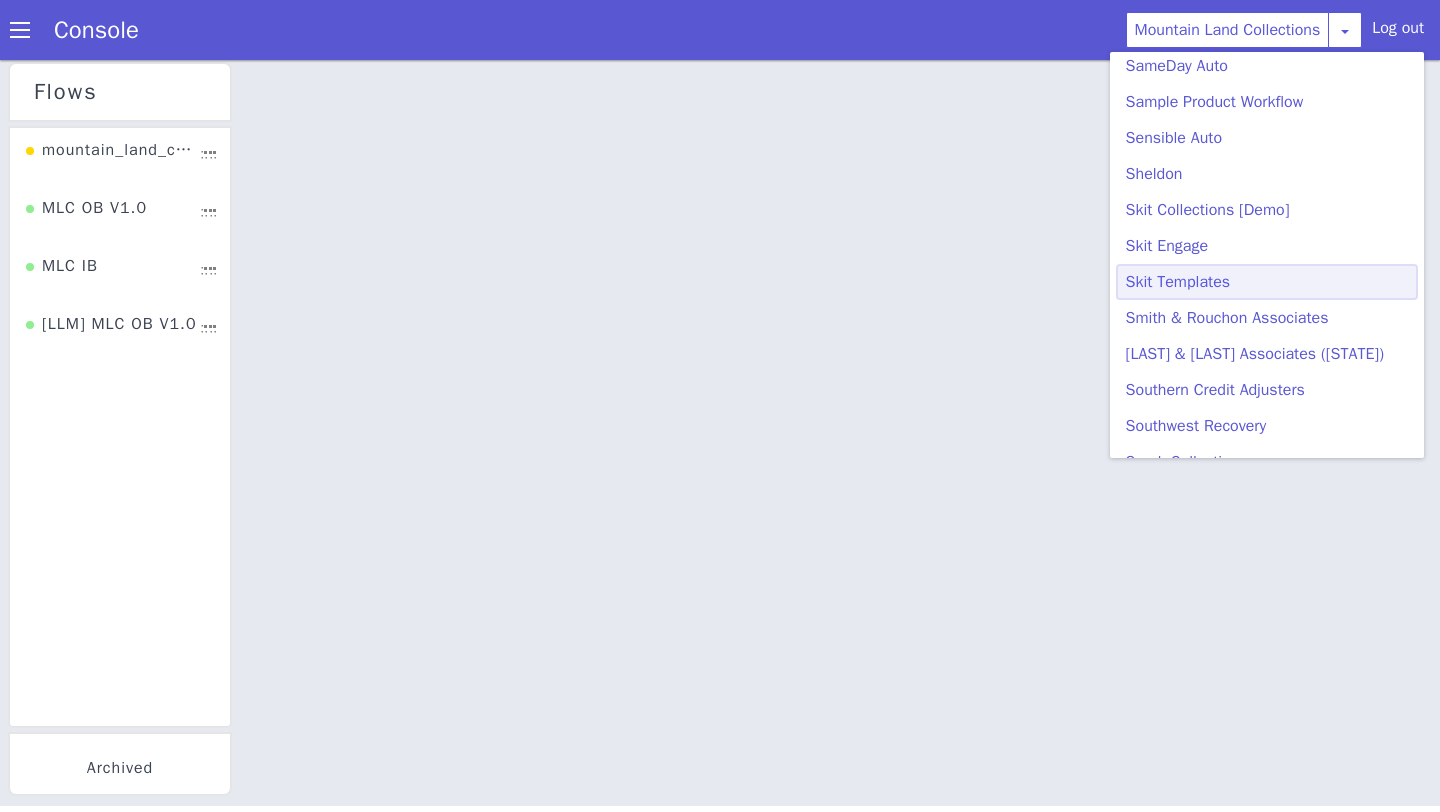 click on "Skit Templates" at bounding box center [1267, 276] 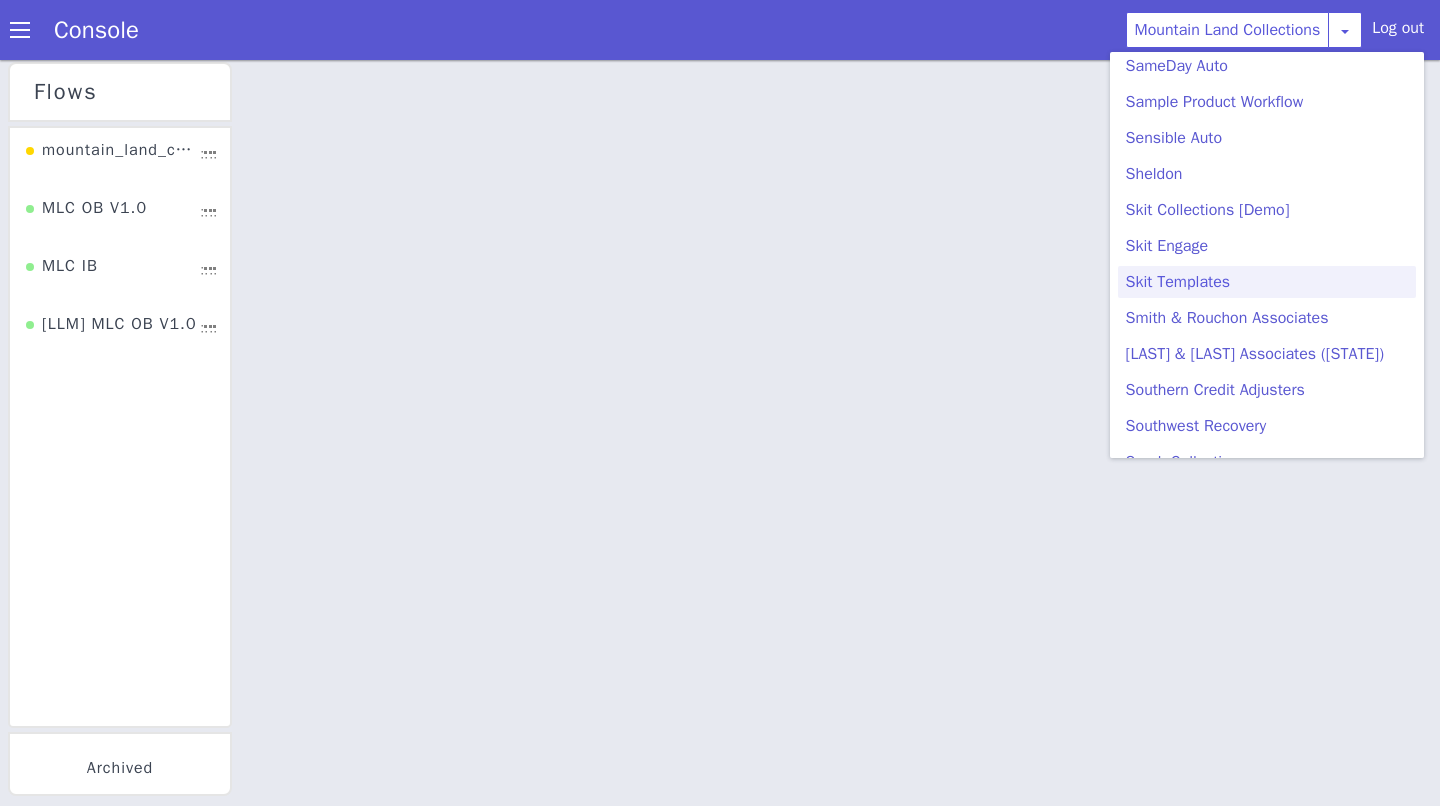 scroll, scrollTop: 331, scrollLeft: 0, axis: vertical 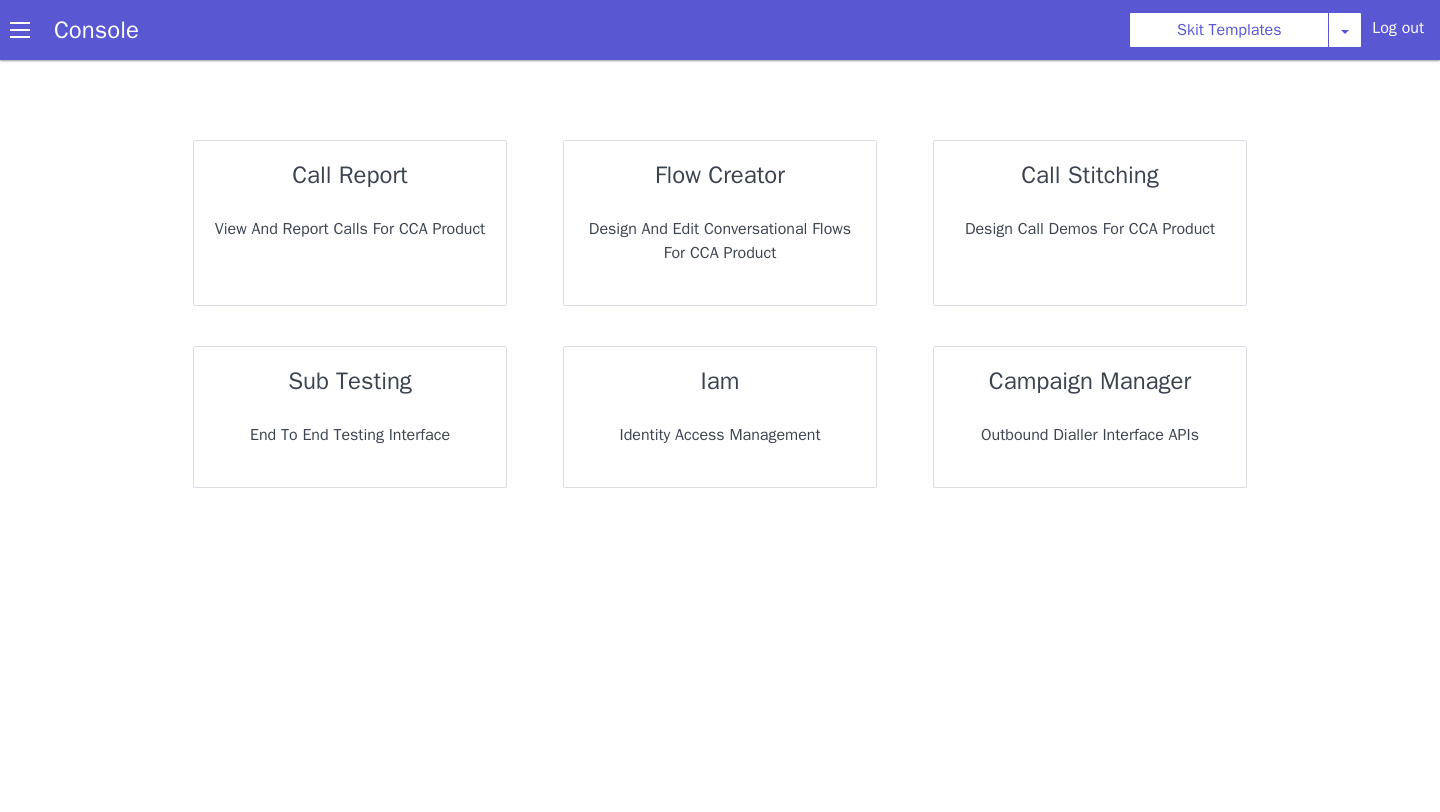 click on "Design and Edit Conversational flows for CCA Product" at bounding box center [720, 241] 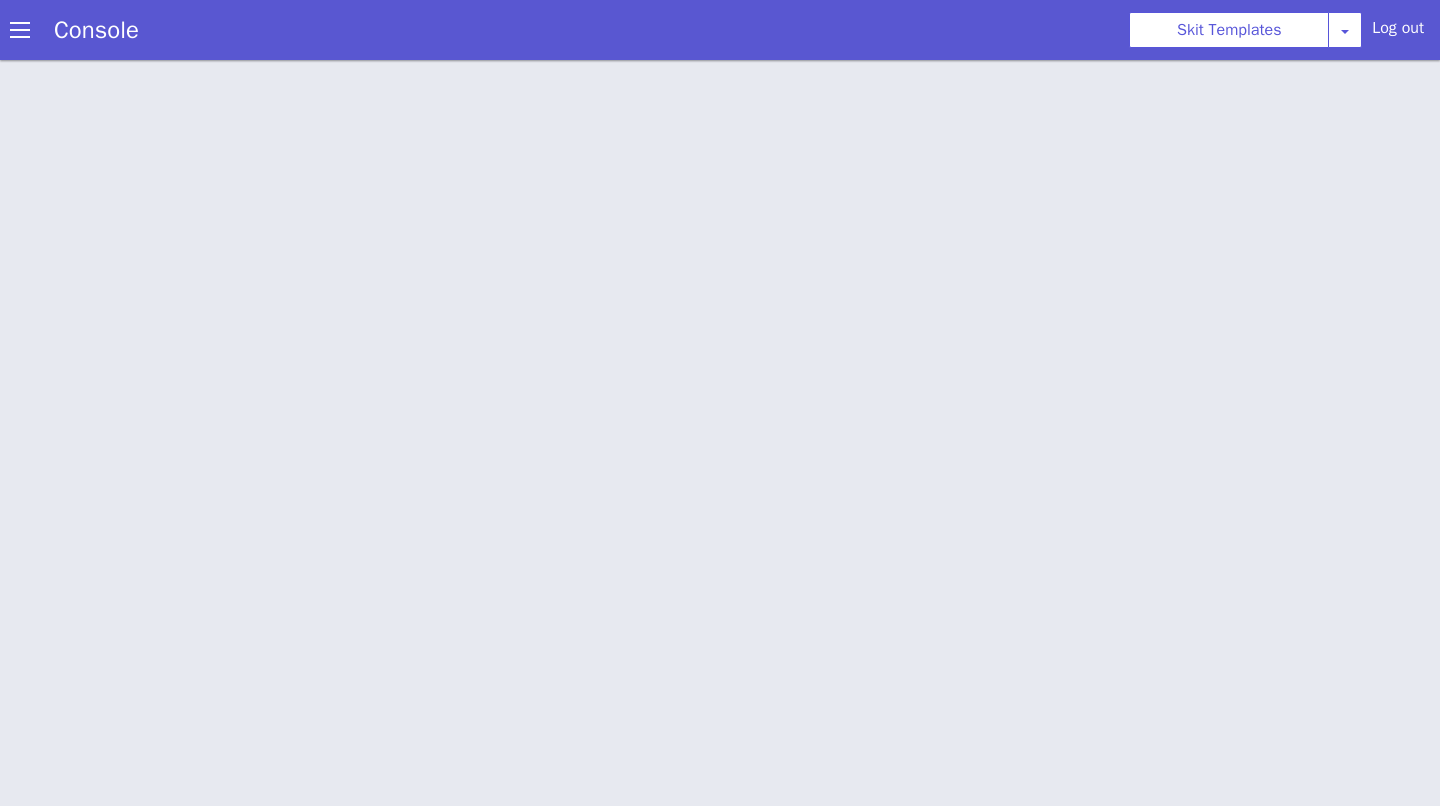 scroll, scrollTop: 0, scrollLeft: 0, axis: both 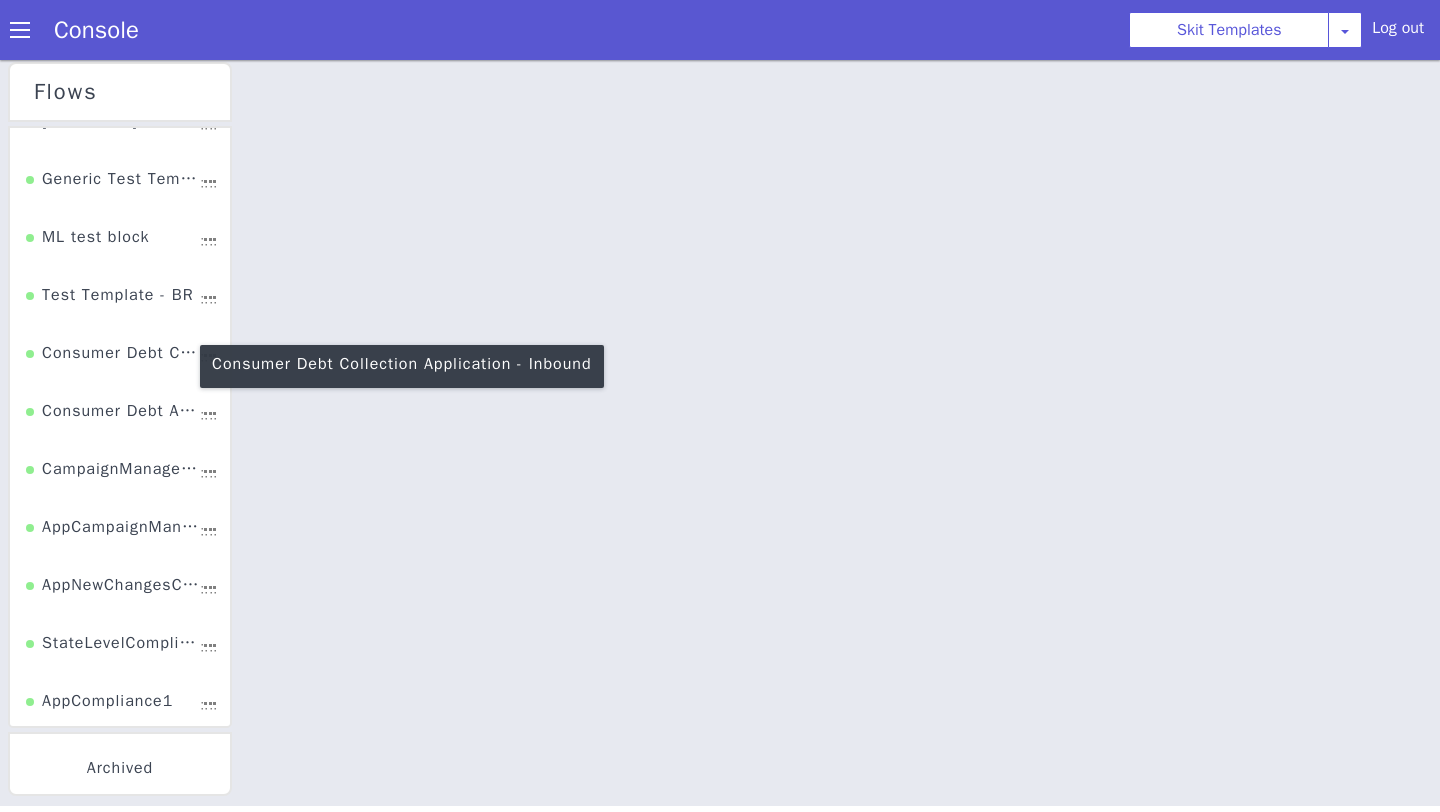 click on "Consumer Debt Collection Application - Inbound" at bounding box center [113, 360] 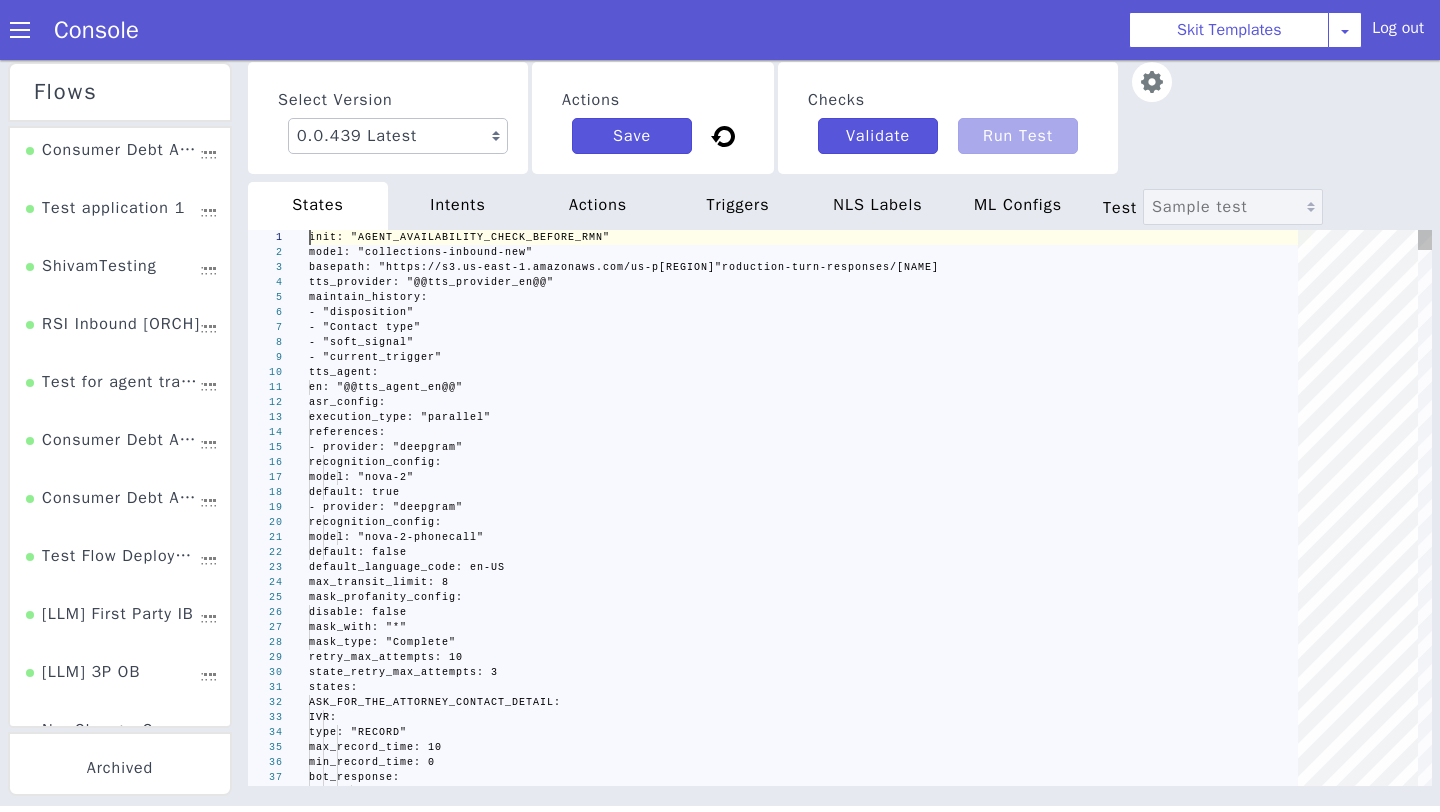 scroll, scrollTop: 0, scrollLeft: 0, axis: both 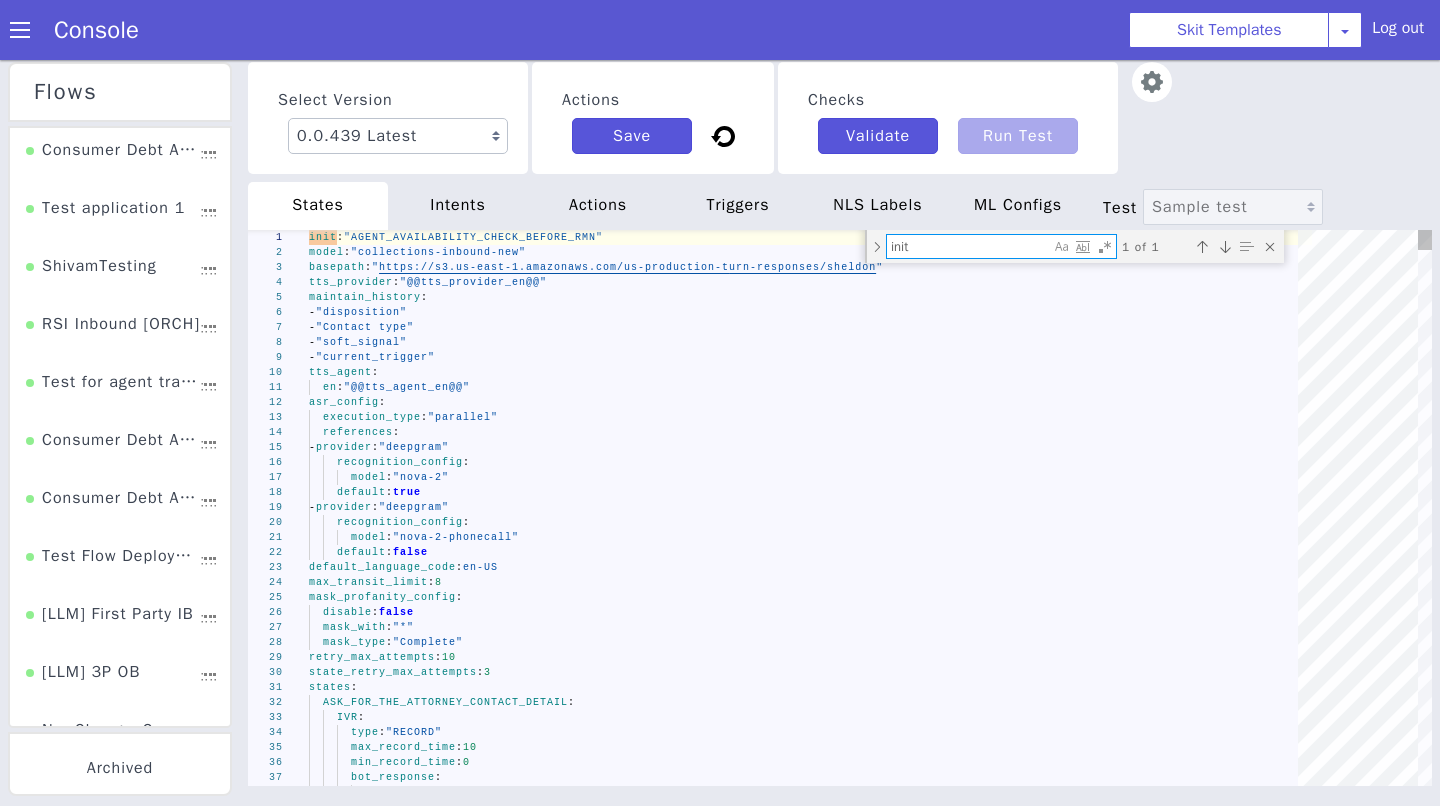 type on "c" 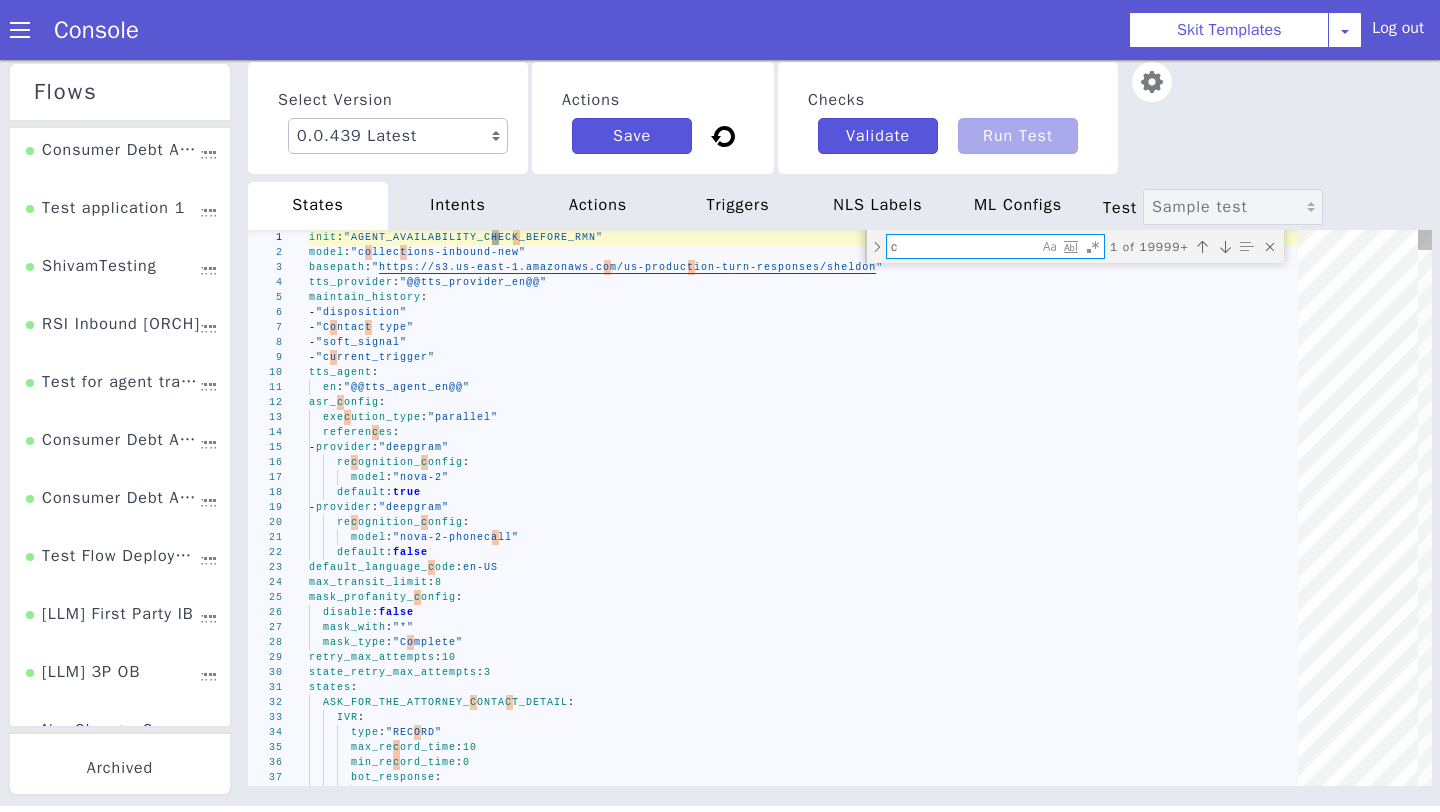 type on "on_breach_trigger_config:
state: "PLAYBACK BUFFER PAYMENT ISSUE TRANSFER"
retry_max_attempts: 2
context: "dtmf_range"
metadata: "cvv2"
append_nlsml_lang_code: false
encryption_config:
metadata_keys:
- "cvv2"
encrypt_transcript: true" 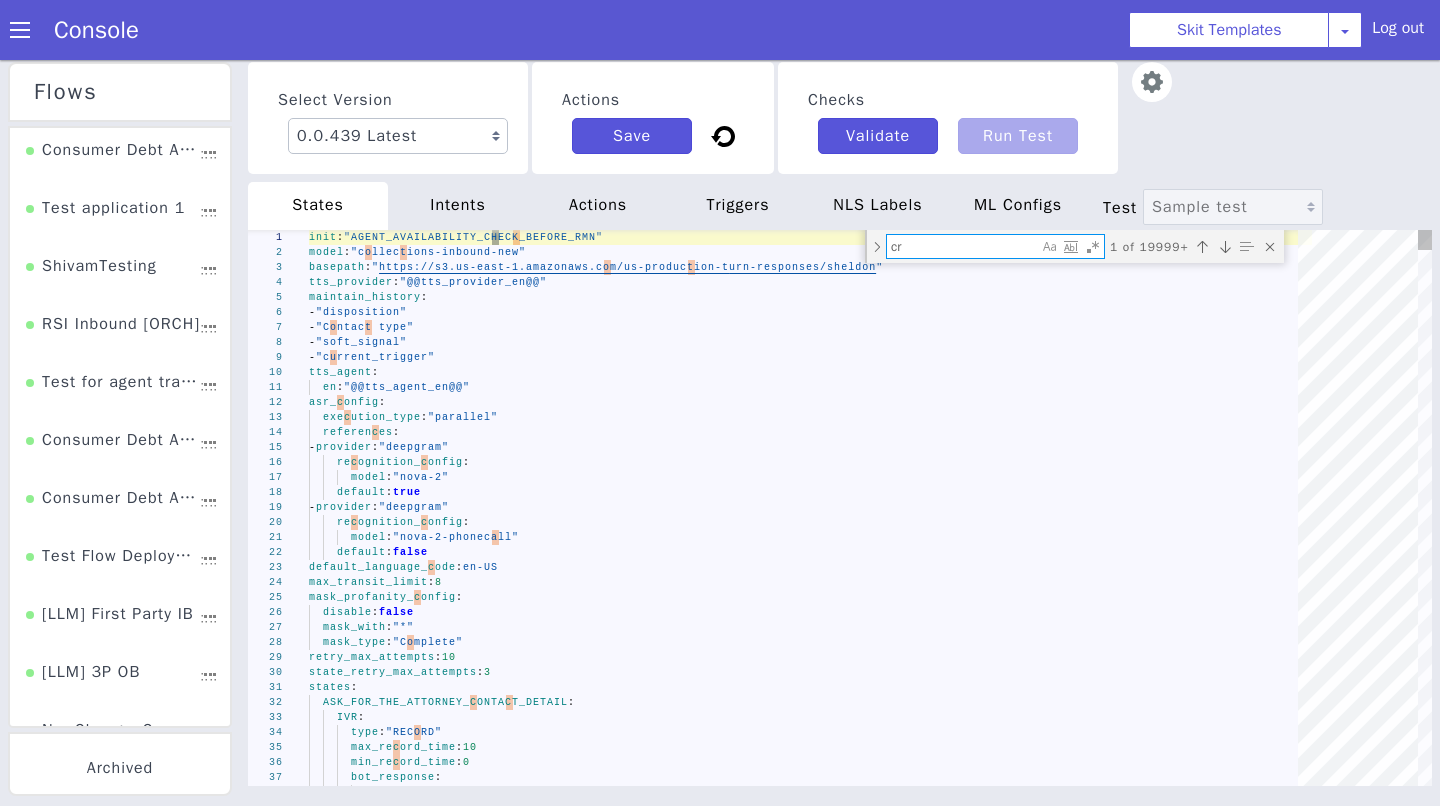 type on "_success_:
state: "API DUMMY 8"
enable_validation_webhook: true
validation_webhook_name: "default_success (XCPB0)"
append_nlsml_lang_code: false
UNIQUE_CREDITOR_API:
type: "ACTION"
triggers:
_unknown_:
state: "DATE_OF_SERVICE_API"" 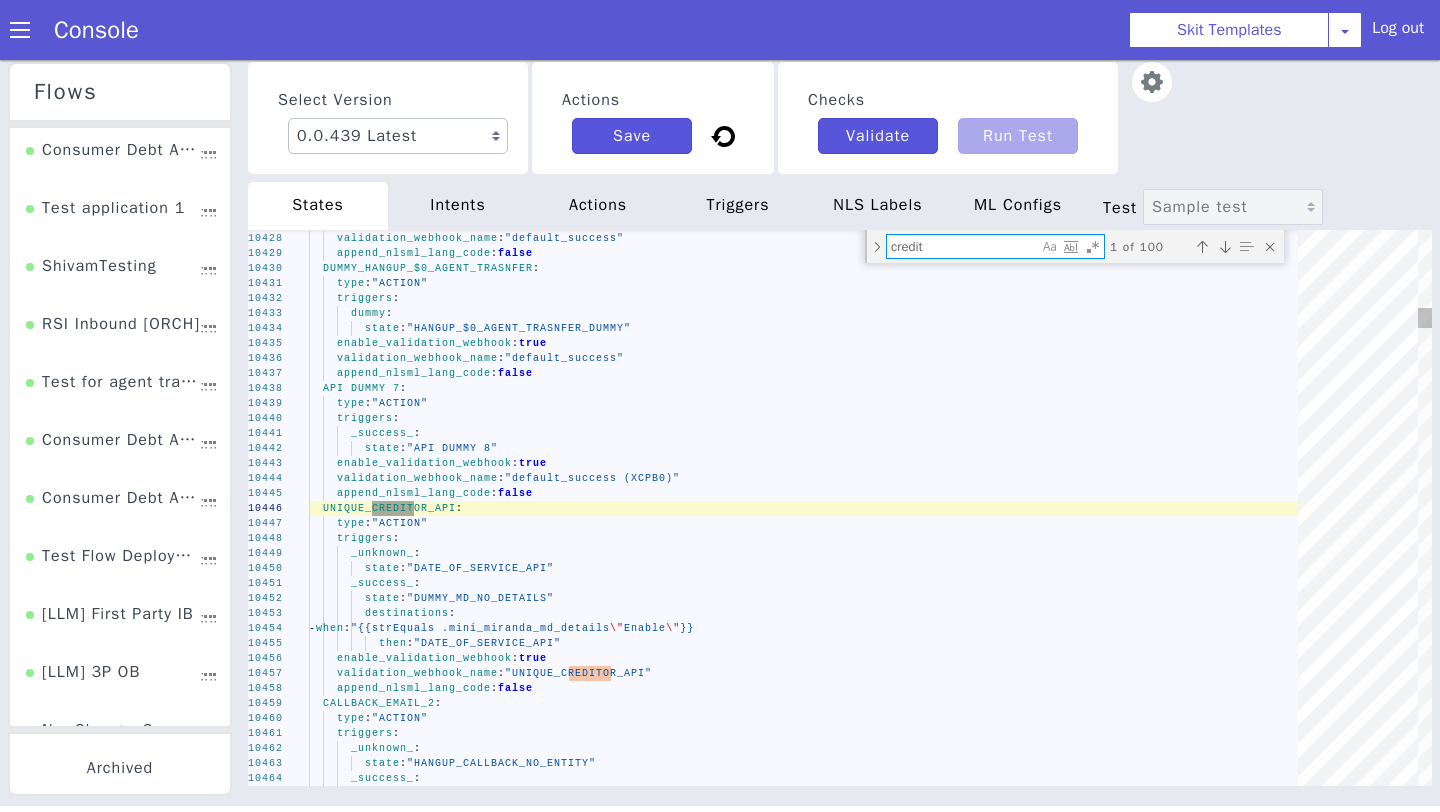 type on "credit_" 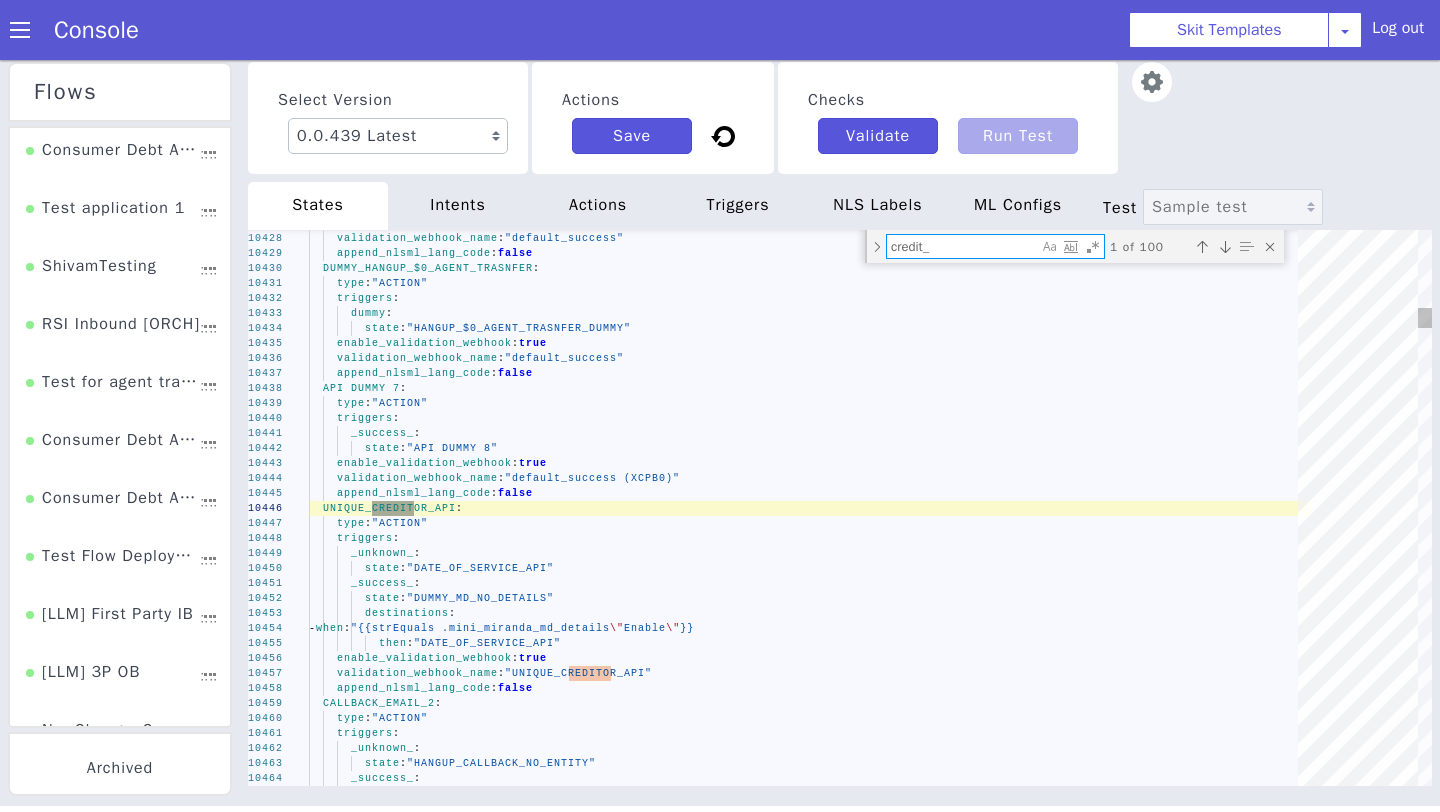 type on "metadata: "credit_card_number"
append_nlsml_lang_code: false
encryption_config:
metadata_keys:
- "credit_card_number"
encrypt_transcript: true
visit_breach_config:
allowed_number_of_visits: 3
on_breach_trigger_config:
state: "ACTION_CHECK_DUMMY_AGENT"" 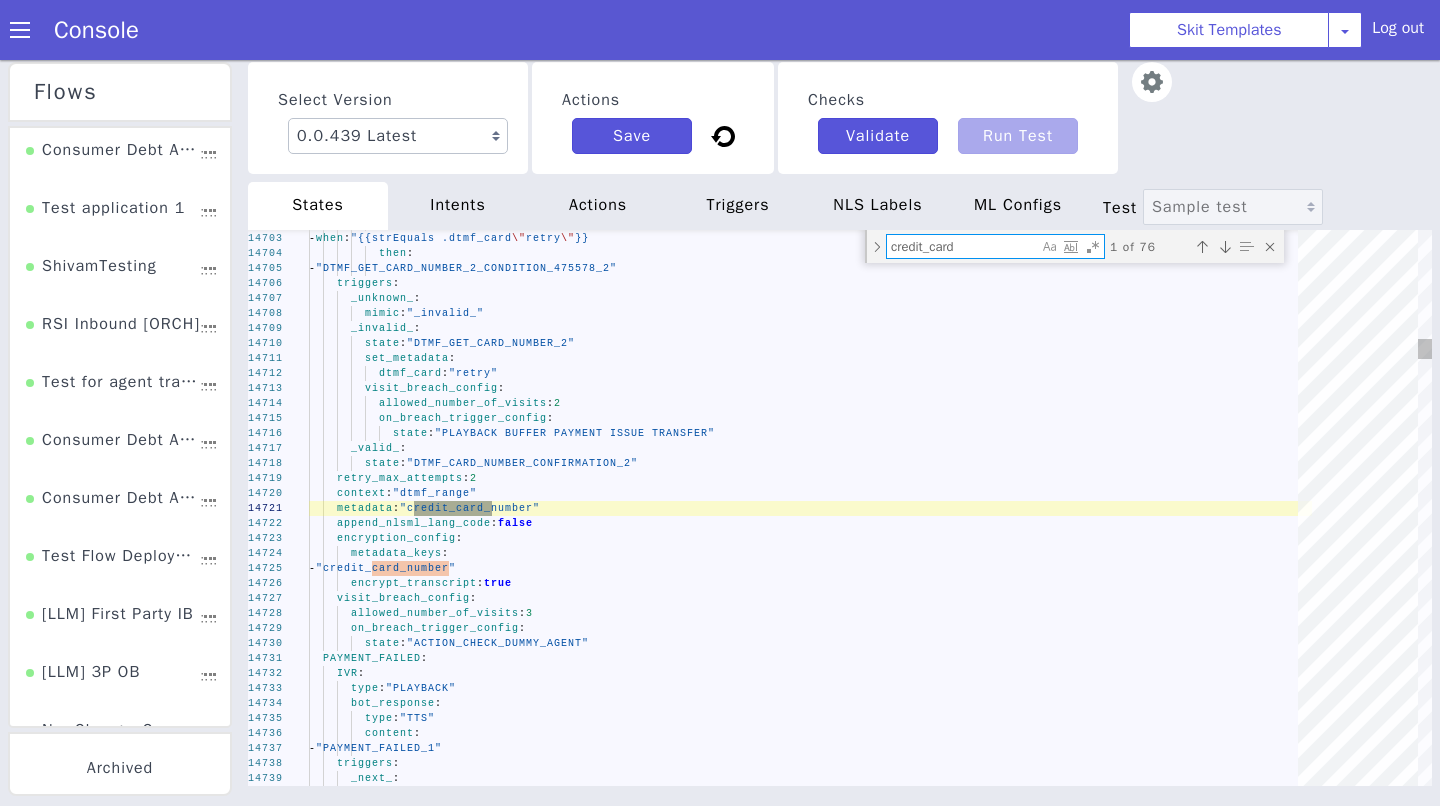 type on "credit_card_" 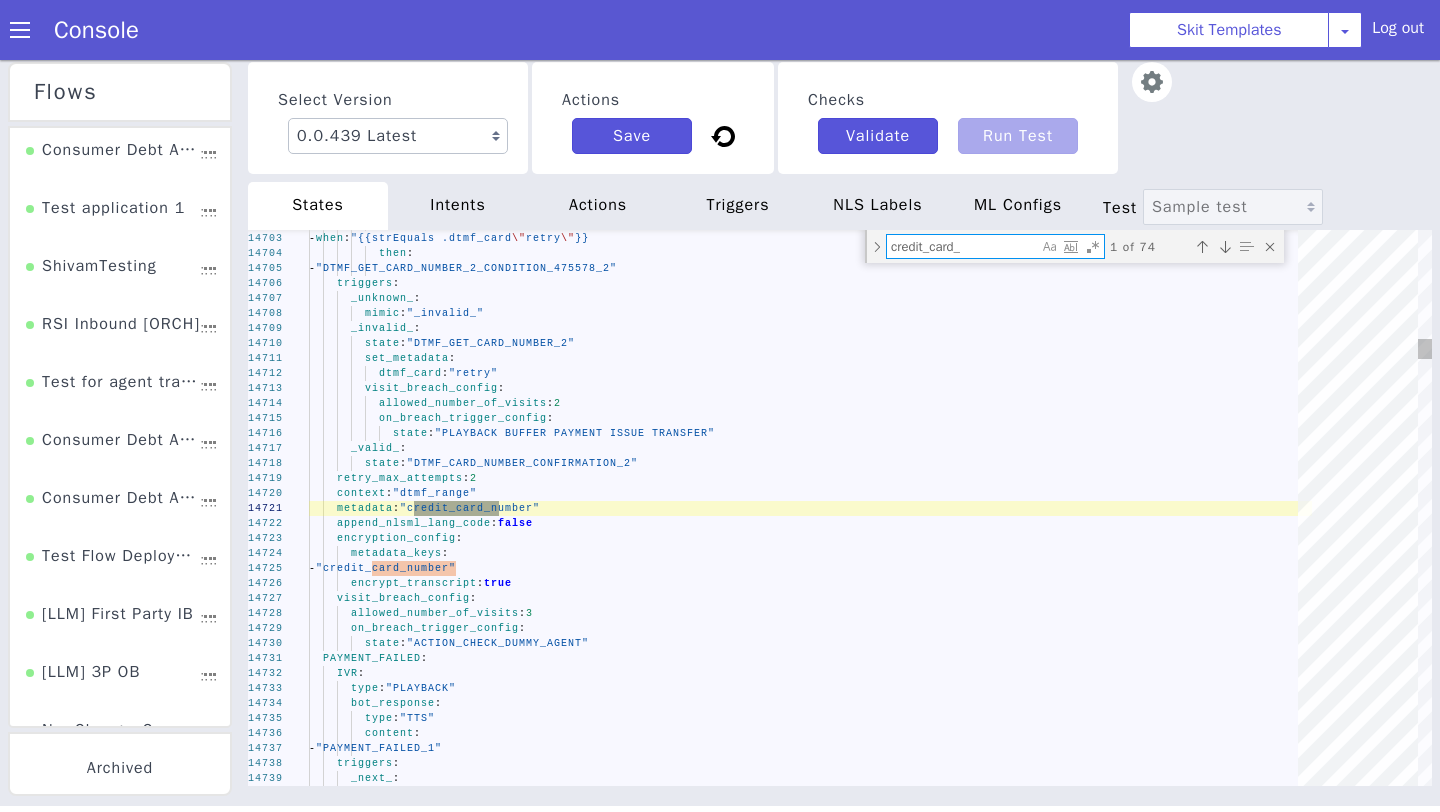 type on "visit_breach_config:
allowed_number_of_visits: 2
on_breach_trigger_config:
state: "PLAYBACK BUFFER PAYMENT ISSUE TRANSFER"
_valid_:
state: "DTMF_CARD_EXPIRY_DATE_3"
set_metadata:
credit_card_chose: "{{ slice (.credit_card_number) (int (sub (float (len\
\ ((.credit_card_number)))) 4)) (len ((.credit_card_number)))}}"
retry_max_attempts: 2" 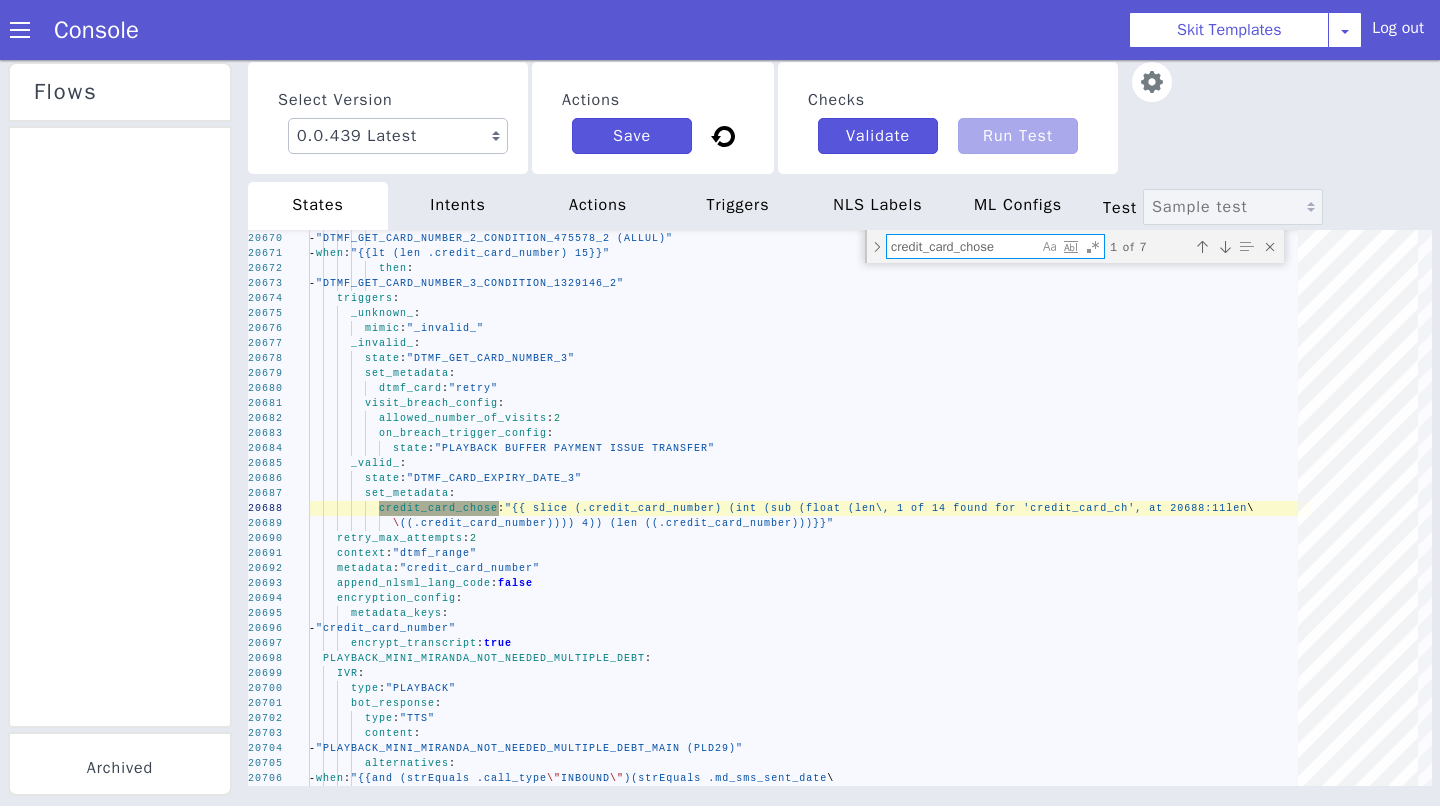 type on "credit_card_chose" 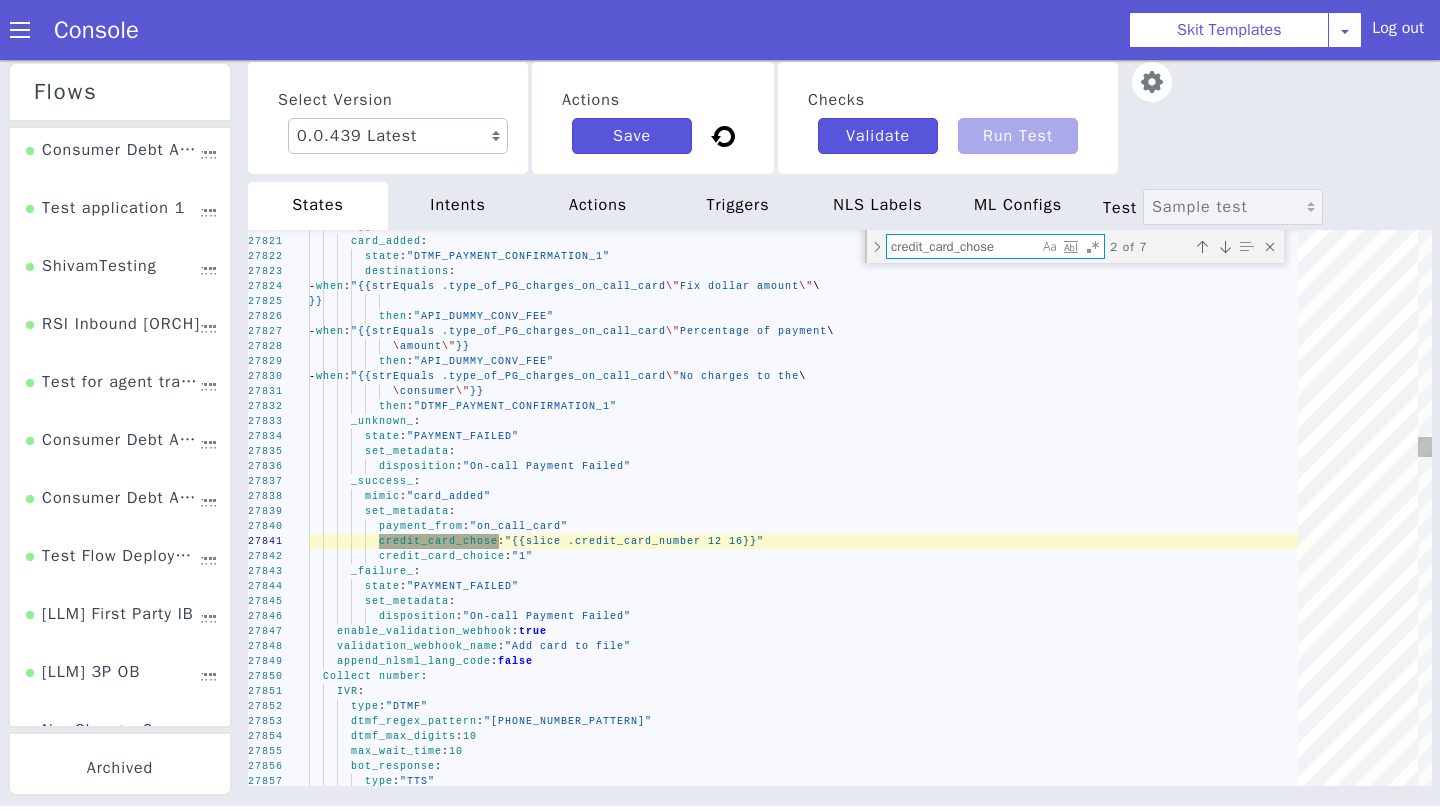click on "payment_from :  "on_call_card"" at bounding box center (810, 526) 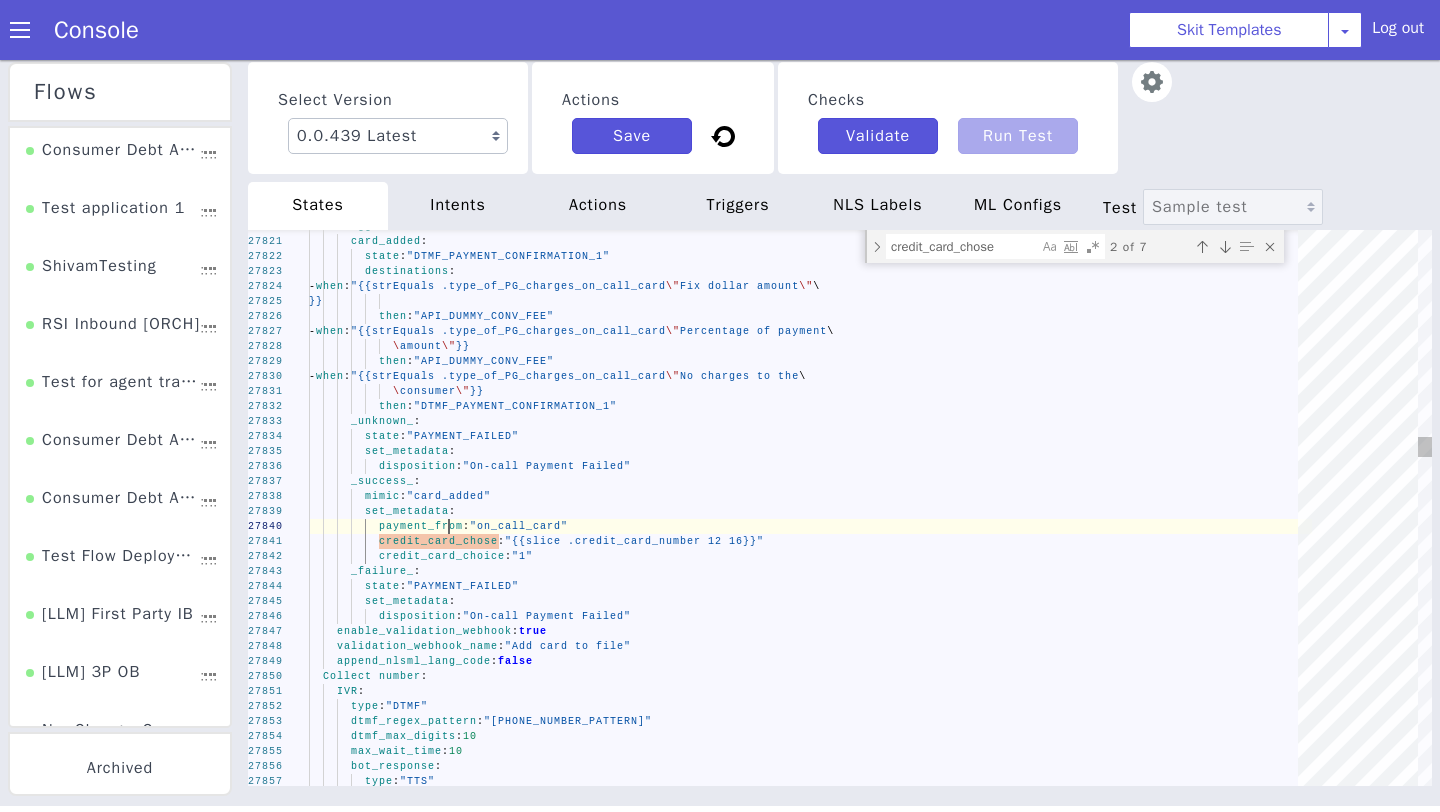 scroll, scrollTop: 0, scrollLeft: 0, axis: both 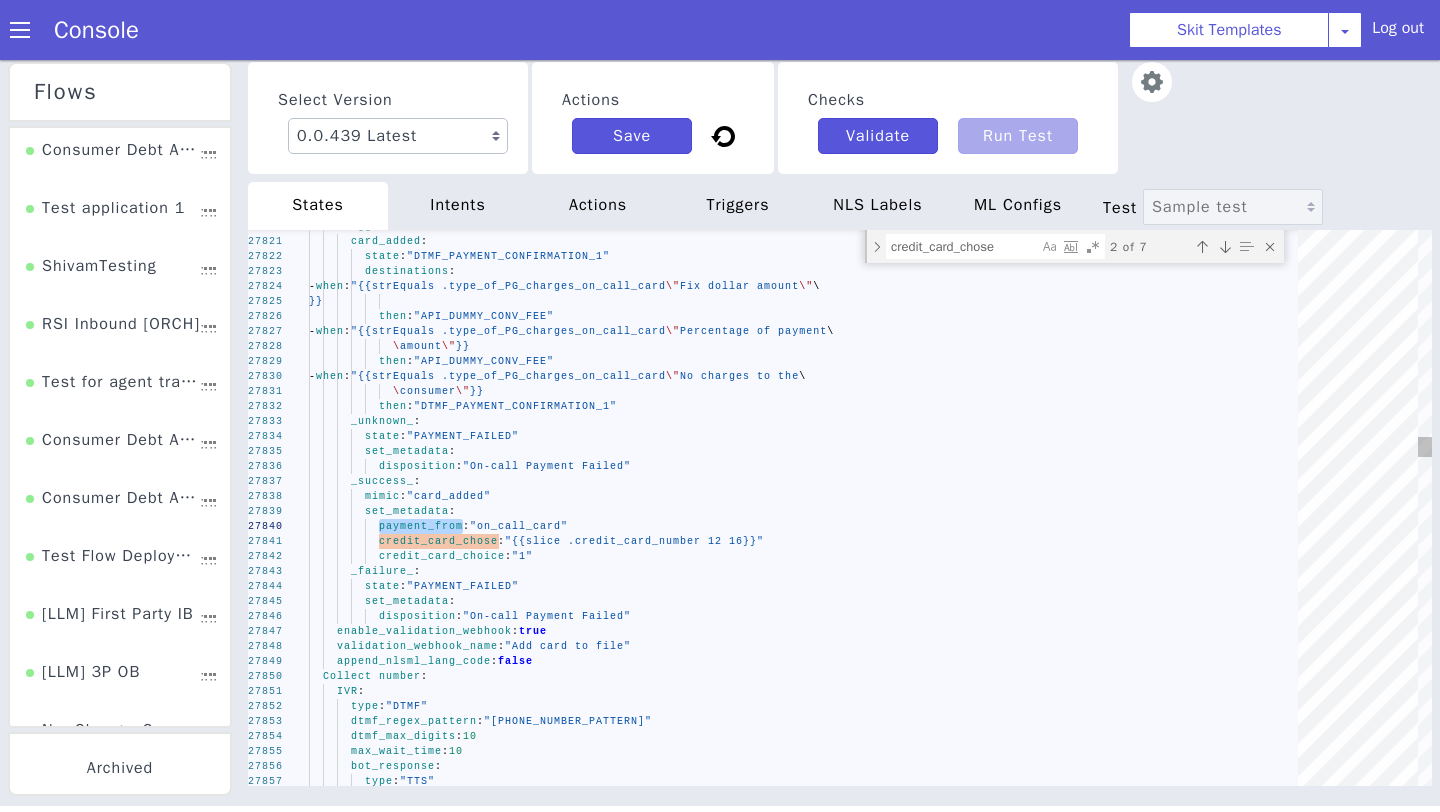 click on "credit_card_chose" at bounding box center [438, 541] 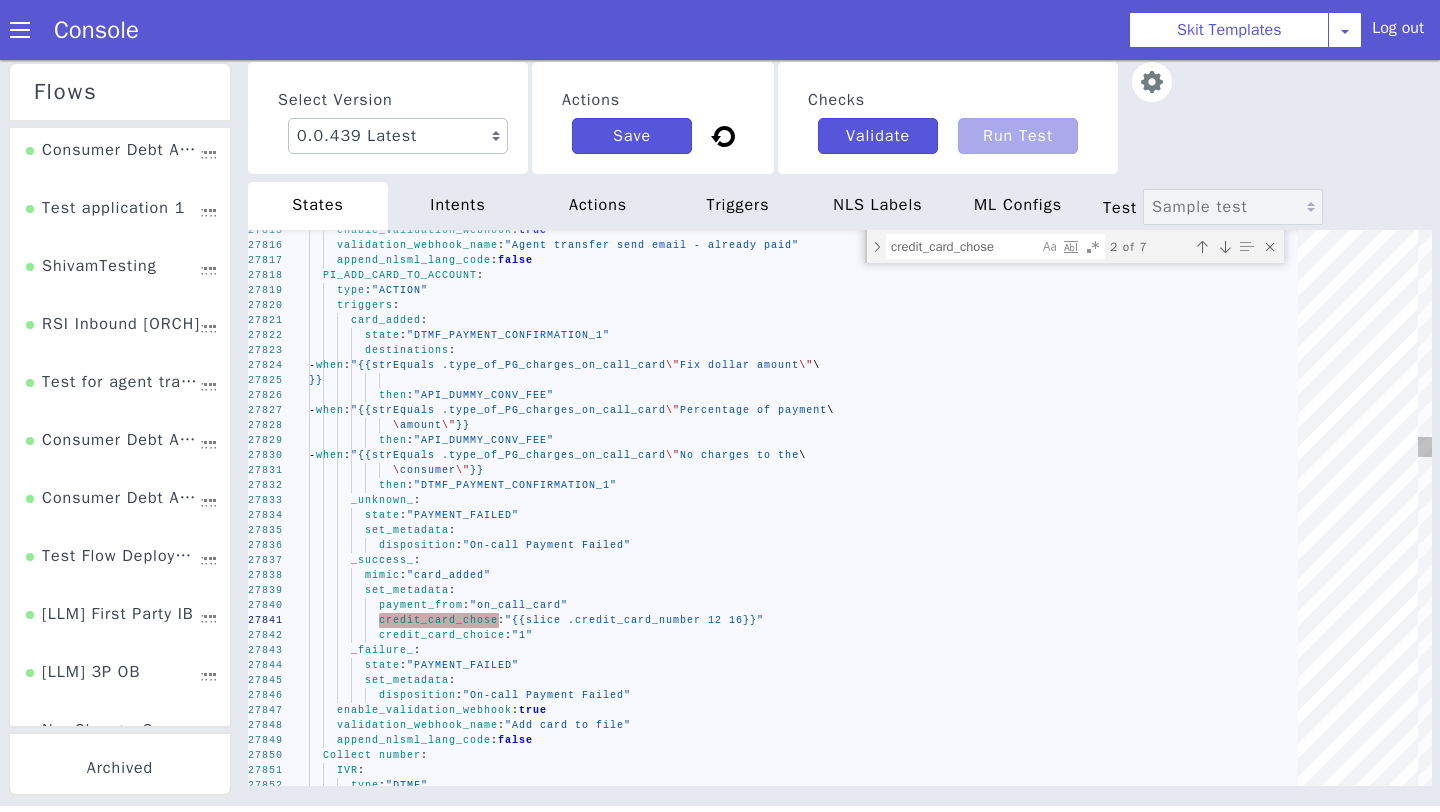 click on "PI_ADD_CARD_TO_ACCOUNT" at bounding box center (404, 266) 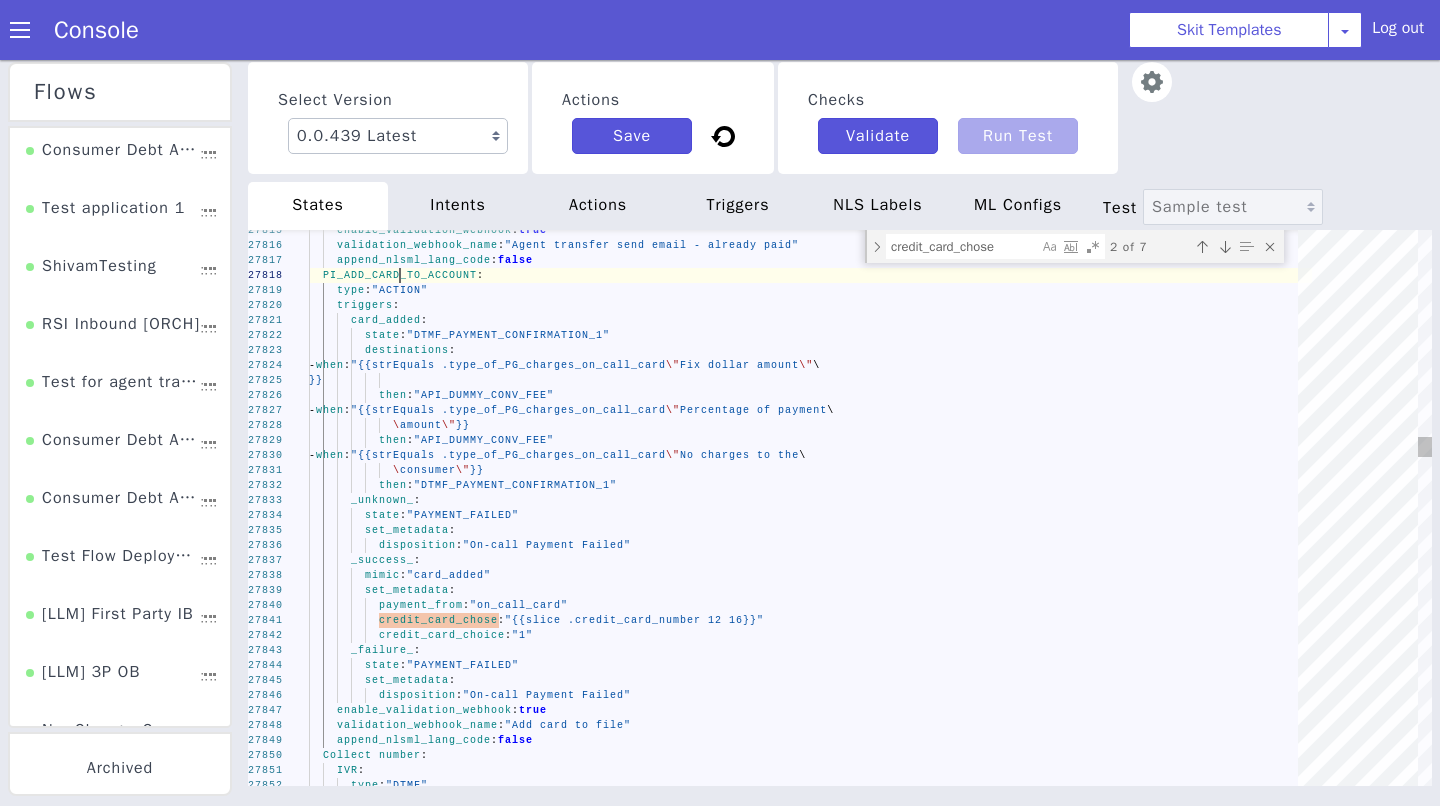 type on "transfer_number: "{{ if not (strEquals .transfer_phone_number_app_skit \"\
\")}}{{.transfer_phone_number_app_skit}}{{ else if ( not (strEquals (index\
\ . \"caller_details\" \"transfer_phone_number\") \"\"))}}{{(index . \"\
caller_details\" \"transfer_phone_number\")}}{{else}}@@transfer_number_verified_users@@{{end}}"
enable_validation_webhook: true
validation_webhook_name: "Agent transfer send email - already paid"
append_nlsml_lang_code: false
PI_ADD_CARD_TO_ACCOUNT:
type: "ACTION"
triggers:" 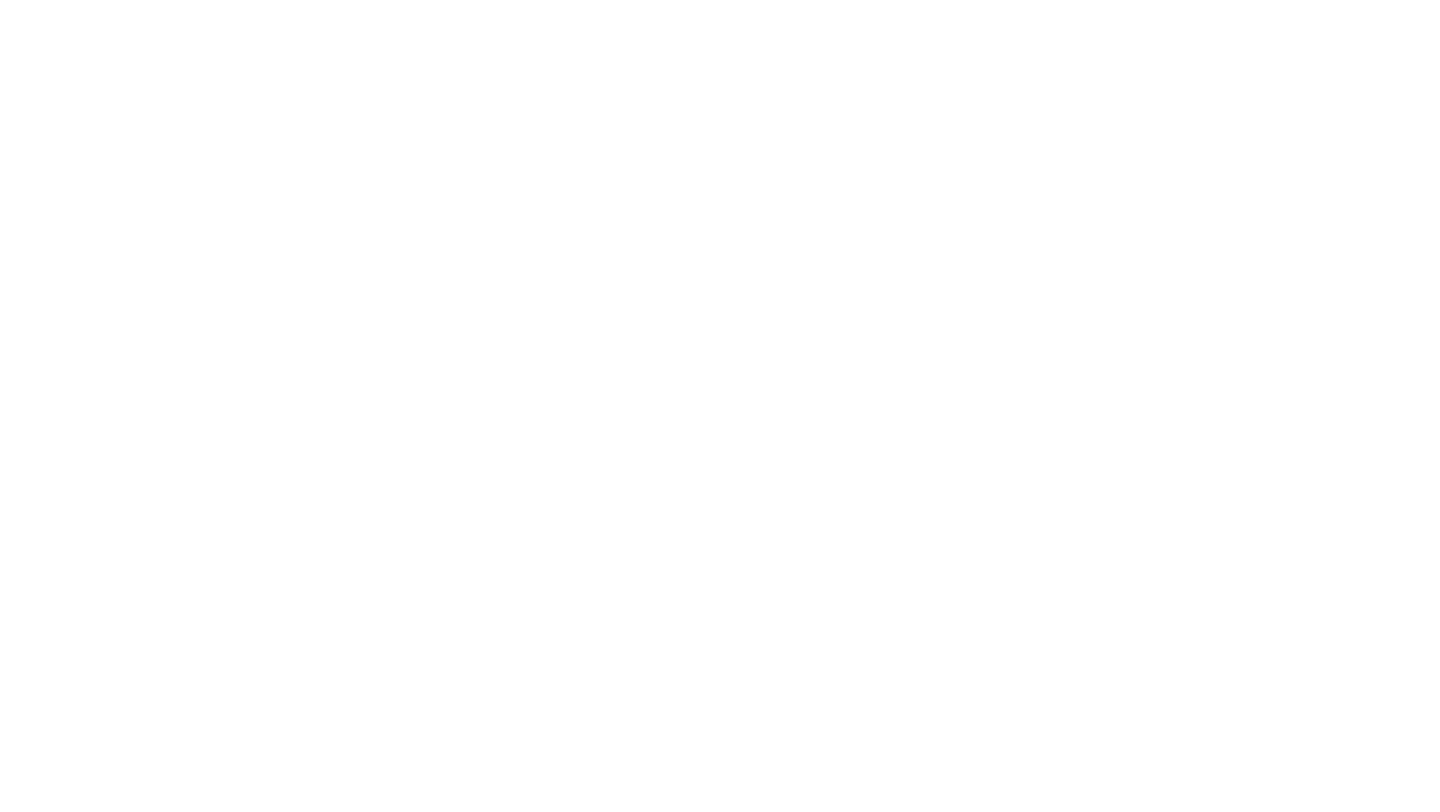 scroll, scrollTop: 0, scrollLeft: 0, axis: both 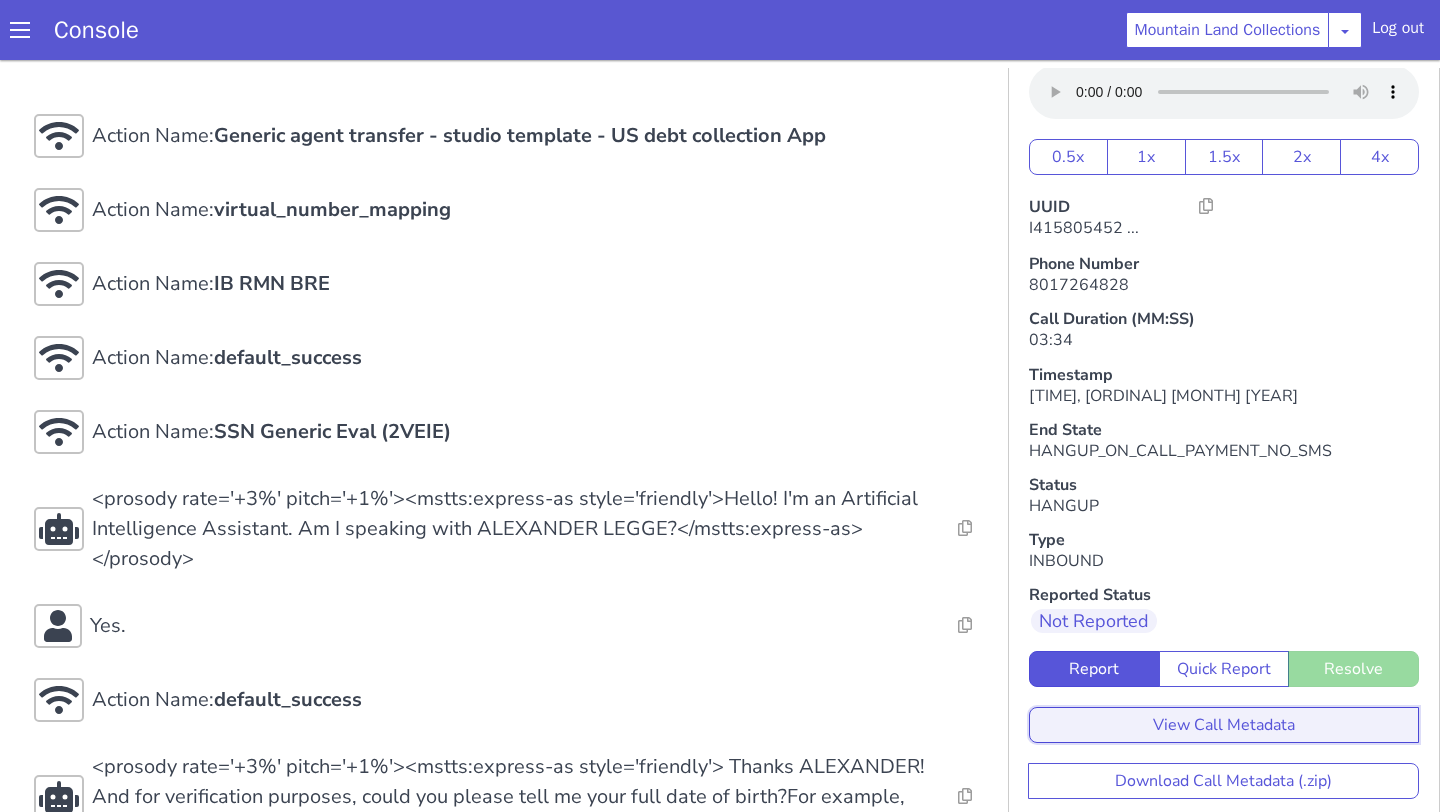 click on "View Call Metadata" at bounding box center [2555, 1584] 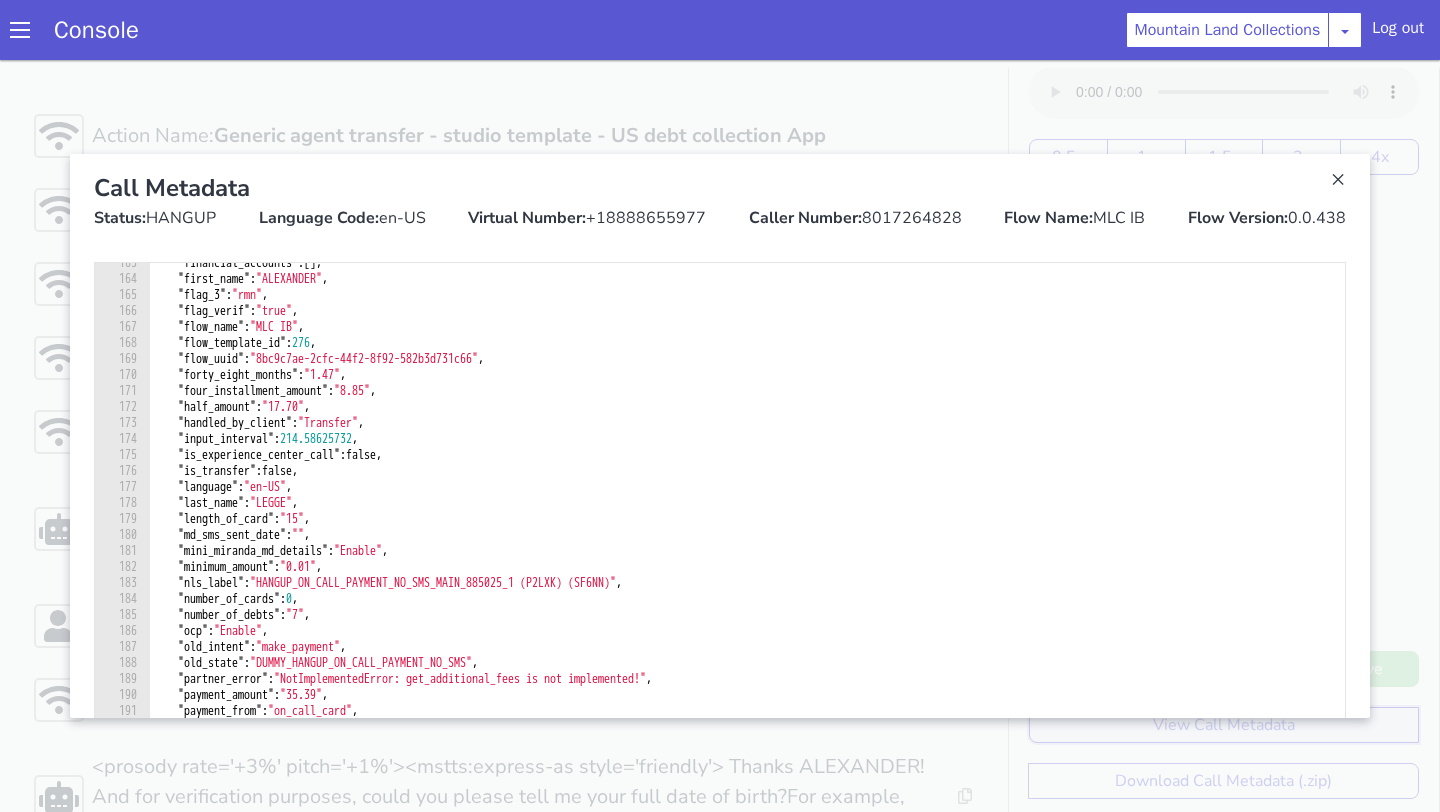 scroll, scrollTop: 2640, scrollLeft: 0, axis: vertical 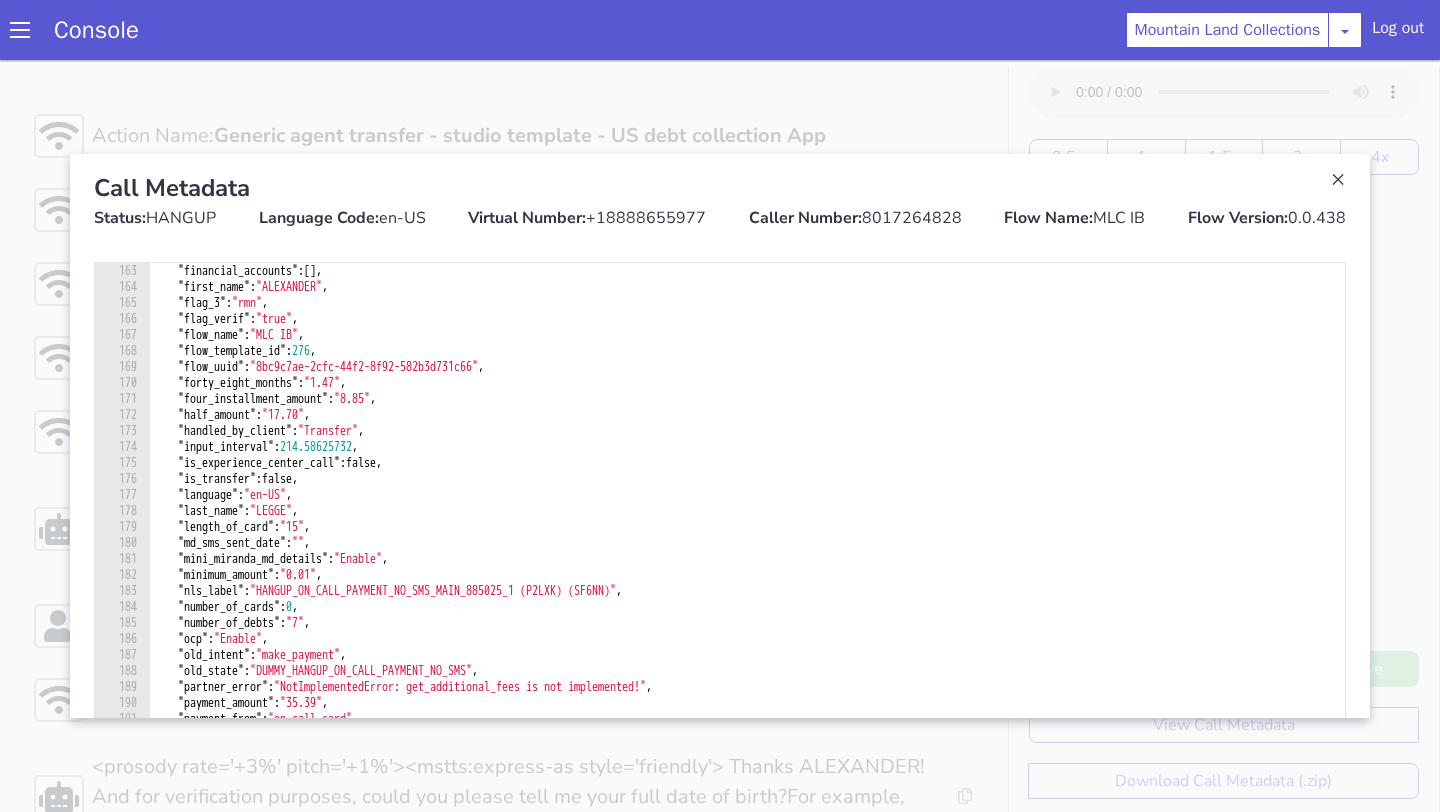 click on ""financial_accounts" :  [ ] ,      "first_name" :  "[FIRST]" ,      "flag_3" :  "rmn" ,      "flag_verif" :  "true" ,      "flow_name" :  "MLC IB" ,      "flow_template_id" :  276 ,      "flow_uuid" :  "8bc9c7ae-2cfc-44f2-8f92-582b3d731c66" ,      "forty_eight_months" :  "1.47" ,      "four_installment_amount" :  "8.85" ,      "half_amount" :  "17.70" ,      "handled_by_client" :  "Transfer" ,      "input_interval" :  214.58625732 ,      "is_experience_center_call" :  false ,      "is_transfer" :  false ,      "language" :  "en-US" ,      "last_name" :  "[LAST]" ,      "length_of_card" :  "15" ,      "md_sms_sent_date" :  "" ,      "mini_miranda_md_details" :  "Enable" ,      "minimum_amount" :  "0.01" ,      "nls_label" :  "HANGUP_ON_CALL_PAYMENT_NO_SMS_MAIN_885025_1 (P2LXK) (SF6NN)" ,      "number_of_cards" :  0 ,      "number_of_debts" :  "7" ,      "ocp" :  "Enable" ,      "old_intent" :  "make_payment" ,      "old_state" :  "DUMMY_HANGUP_ON_CALL_PAYMENT_NO_SMS" ,      "partner_error" :  ,      :  ," at bounding box center [675, 974] 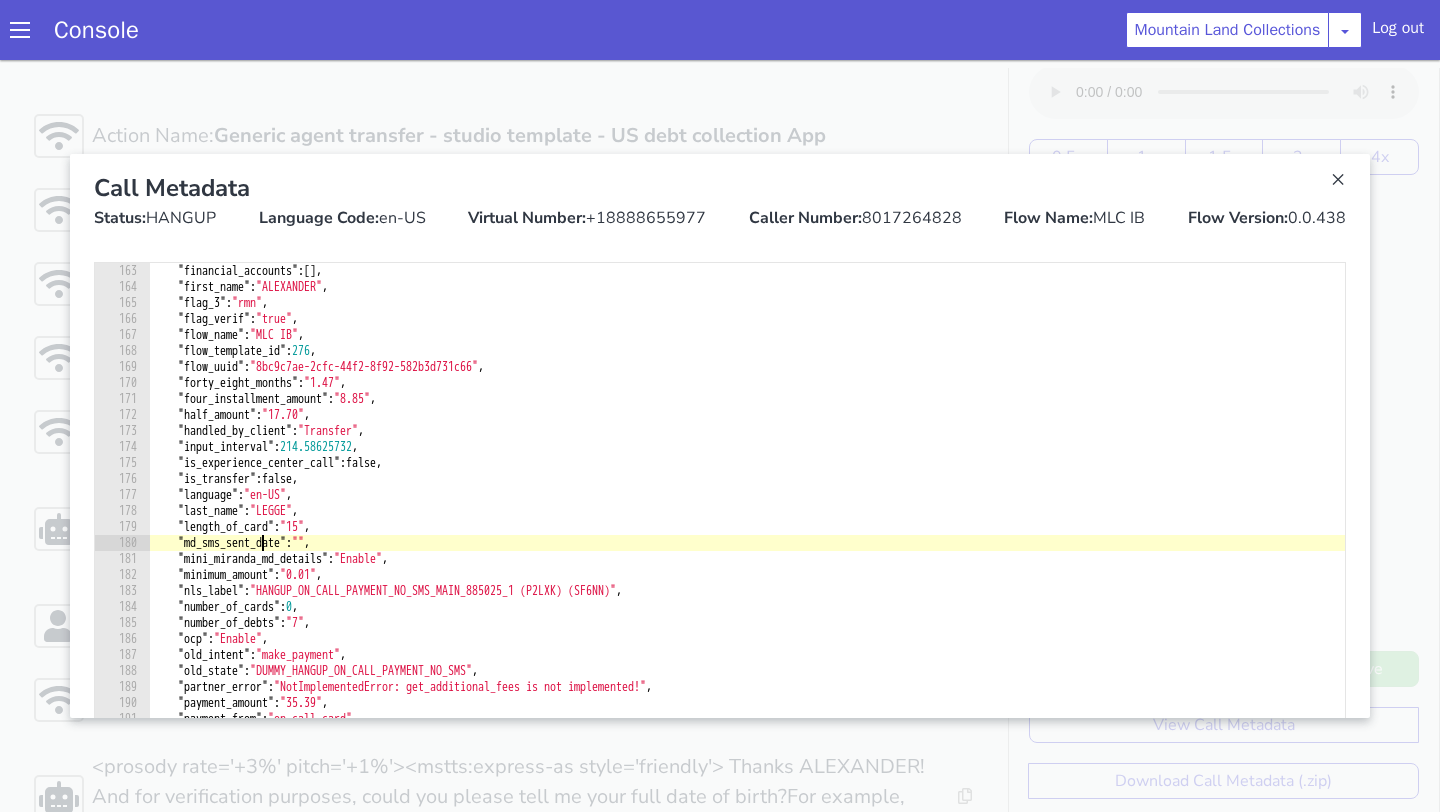 click on ""financial_accounts" :  [ ] ,      "first_name" :  "[FIRST]" ,      "flag_3" :  "rmn" ,      "flag_verif" :  "true" ,      "flow_name" :  "MLC IB" ,      "flow_template_id" :  276 ,      "flow_uuid" :  "8bc9c7ae-2cfc-44f2-8f92-582b3d731c66" ,      "forty_eight_months" :  "1.47" ,      "four_installment_amount" :  "8.85" ,      "half_amount" :  "17.70" ,      "handled_by_client" :  "Transfer" ,      "input_interval" :  214.58625732 ,      "is_experience_center_call" :  false ,      "is_transfer" :  false ,      "language" :  "en-US" ,      "last_name" :  "[LAST]" ,      "length_of_card" :  "15" ,      "md_sms_sent_date" :  "" ,      "mini_miranda_md_details" :  "Enable" ,      "minimum_amount" :  "0.01" ,      "nls_label" :  "HANGUP_ON_CALL_PAYMENT_NO_SMS_MAIN_885025_1 (P2LXK) (SF6NN)" ,      "number_of_cards" :  0 ,      "number_of_debts" :  "7" ,      "ocp" :  "Enable" ,      "old_intent" :  "make_payment" ,      "old_state" :  "DUMMY_HANGUP_ON_CALL_PAYMENT_NO_SMS" ,      "partner_error" :  ,      :  ," at bounding box center (792, 1302) 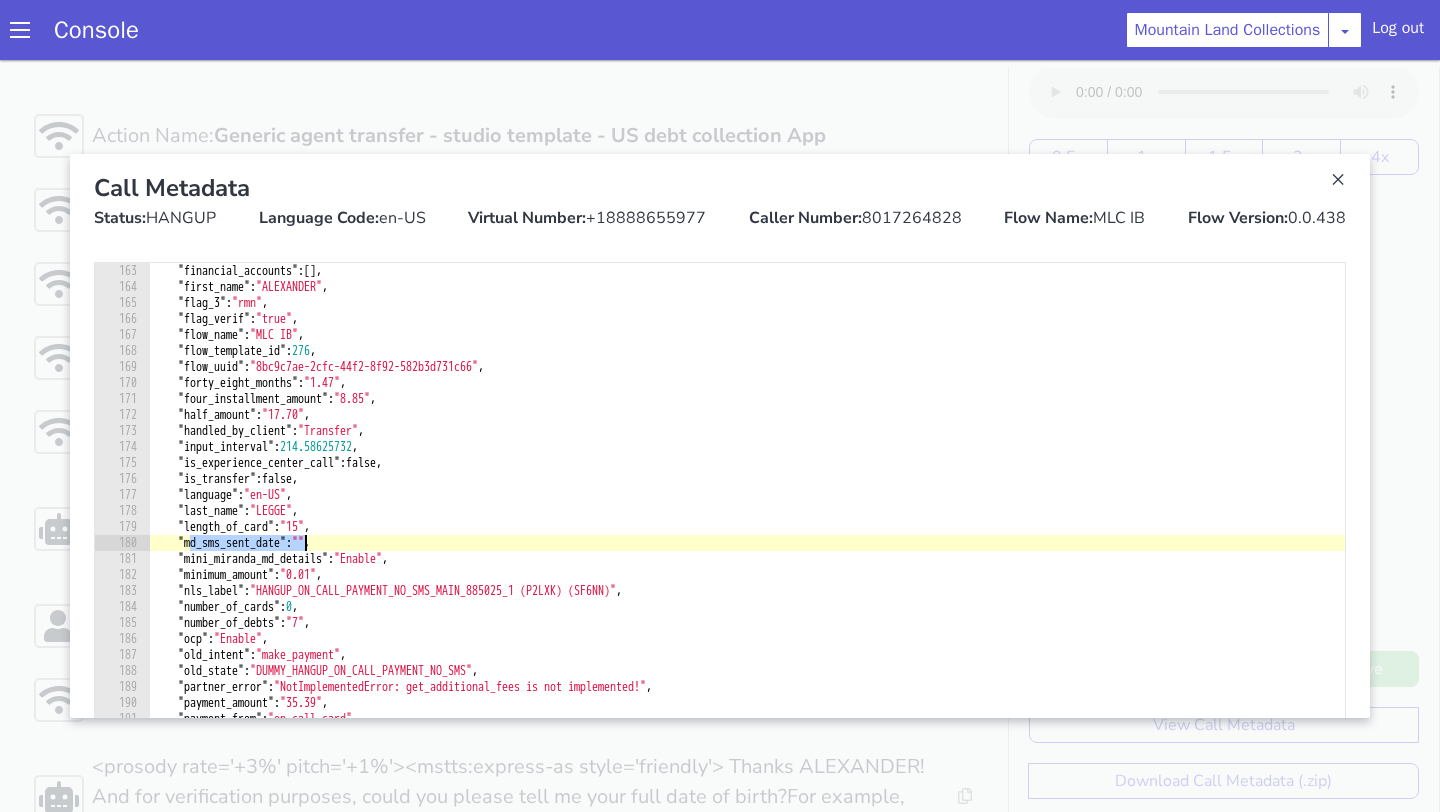 click on ""financial_accounts" :  [ ] ,      "first_name" :  "[FIRST]" ,      "flag_3" :  "rmn" ,      "flag_verif" :  "true" ,      "flow_name" :  "MLC IB" ,      "flow_template_id" :  276 ,      "flow_uuid" :  "8bc9c7ae-2cfc-44f2-8f92-582b3d731c66" ,      "forty_eight_months" :  "1.47" ,      "four_installment_amount" :  "8.85" ,      "half_amount" :  "17.70" ,      "handled_by_client" :  "Transfer" ,      "input_interval" :  214.58625732 ,      "is_experience_center_call" :  false ,      "is_transfer" :  false ,      "language" :  "en-US" ,      "last_name" :  "[LAST]" ,      "length_of_card" :  "15" ,      "md_sms_sent_date" :  "" ,      "mini_miranda_md_details" :  "Enable" ,      "minimum_amount" :  "0.01" ,      "nls_label" :  "HANGUP_ON_CALL_PAYMENT_NO_SMS_MAIN_885025_1 (P2LXK) (SF6NN)" ,      "number_of_cards" :  0 ,      "number_of_debts" :  "7" ,      "ocp" :  "Enable" ,      "old_intent" :  "make_payment" ,      "old_state" :  "DUMMY_HANGUP_ON_CALL_PAYMENT_NO_SMS" ,      "partner_error" :  ,      :  ," at bounding box center [692, 1064] 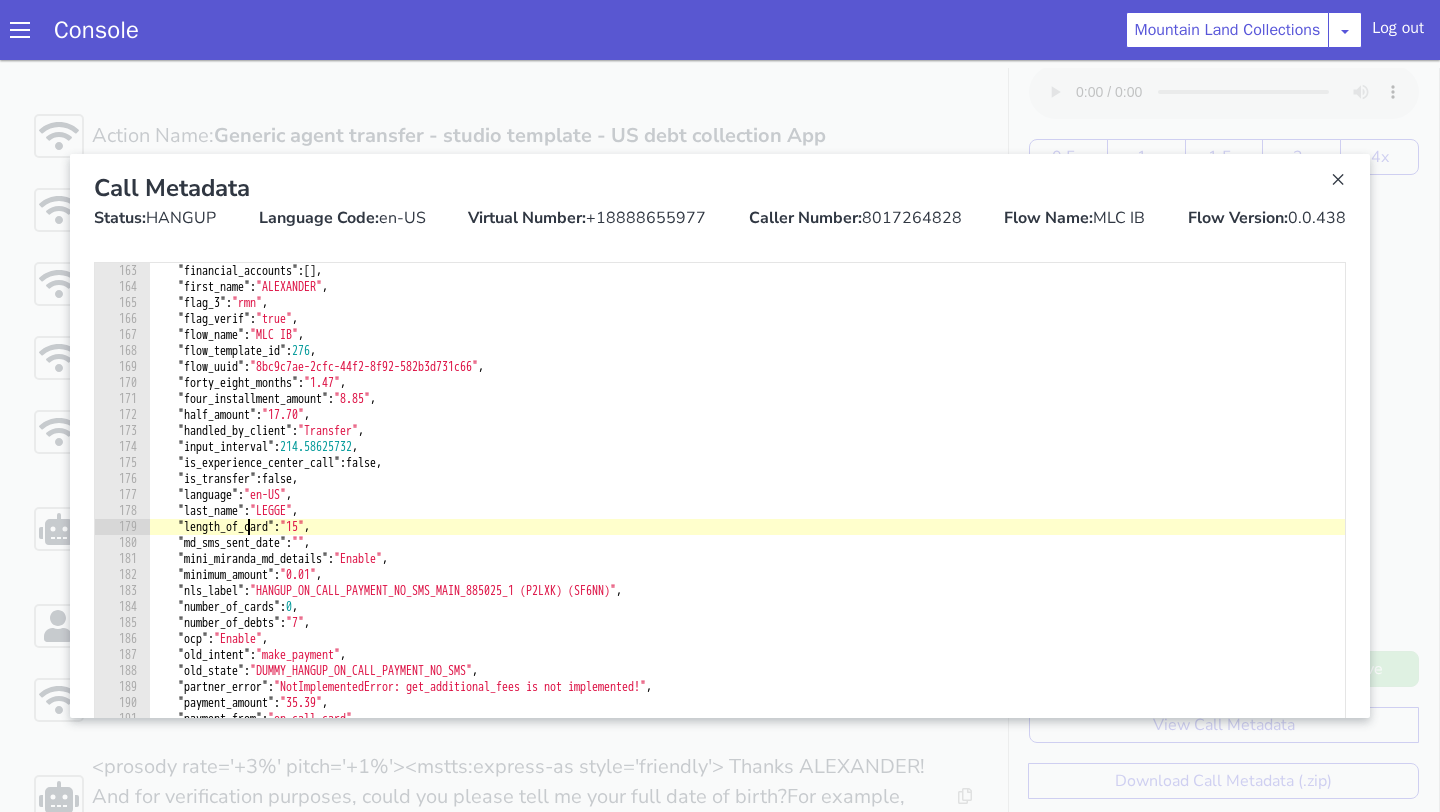 click on ""financial_accounts" :  [ ] ,      "first_name" :  "[FIRST]" ,      "flag_3" :  "rmn" ,      "flag_verif" :  "true" ,      "flow_name" :  "MLC IB" ,      "flow_template_id" :  276 ,      "flow_uuid" :  "8bc9c7ae-2cfc-44f2-8f92-582b3d731c66" ,      "forty_eight_months" :  "1.47" ,      "four_installment_amount" :  "8.85" ,      "half_amount" :  "17.70" ,      "handled_by_client" :  "Transfer" ,      "input_interval" :  214.58625732 ,      "is_experience_center_call" :  false ,      "is_transfer" :  false ,      "language" :  "en-US" ,      "last_name" :  "[LAST]" ,      "length_of_card" :  "15" ,      "md_sms_sent_date" :  "" ,      "mini_miranda_md_details" :  "Enable" ,      "minimum_amount" :  "0.01" ,      "nls_label" :  "HANGUP_ON_CALL_PAYMENT_NO_SMS_MAIN_885025_1 (P2LXK) (SF6NN)" ,      "number_of_cards" :  0 ,      "number_of_debts" :  "7" ,      "ocp" :  "Enable" ,      "old_intent" :  "make_payment" ,      "old_state" :  "DUMMY_HANGUP_ON_CALL_PAYMENT_NO_SMS" ,      "partner_error" :  ,      :  ," at bounding box center (943, 1477) 